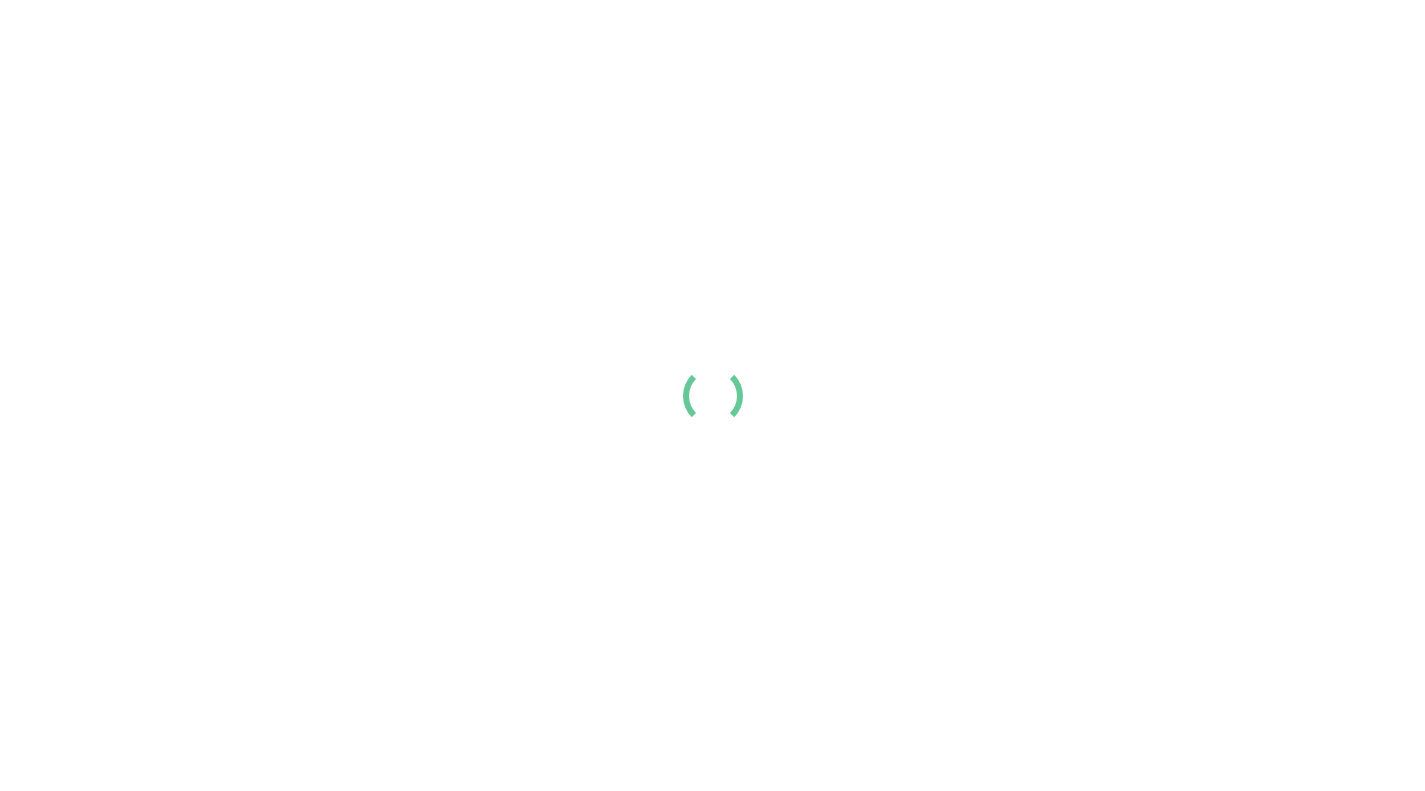 scroll, scrollTop: 0, scrollLeft: 0, axis: both 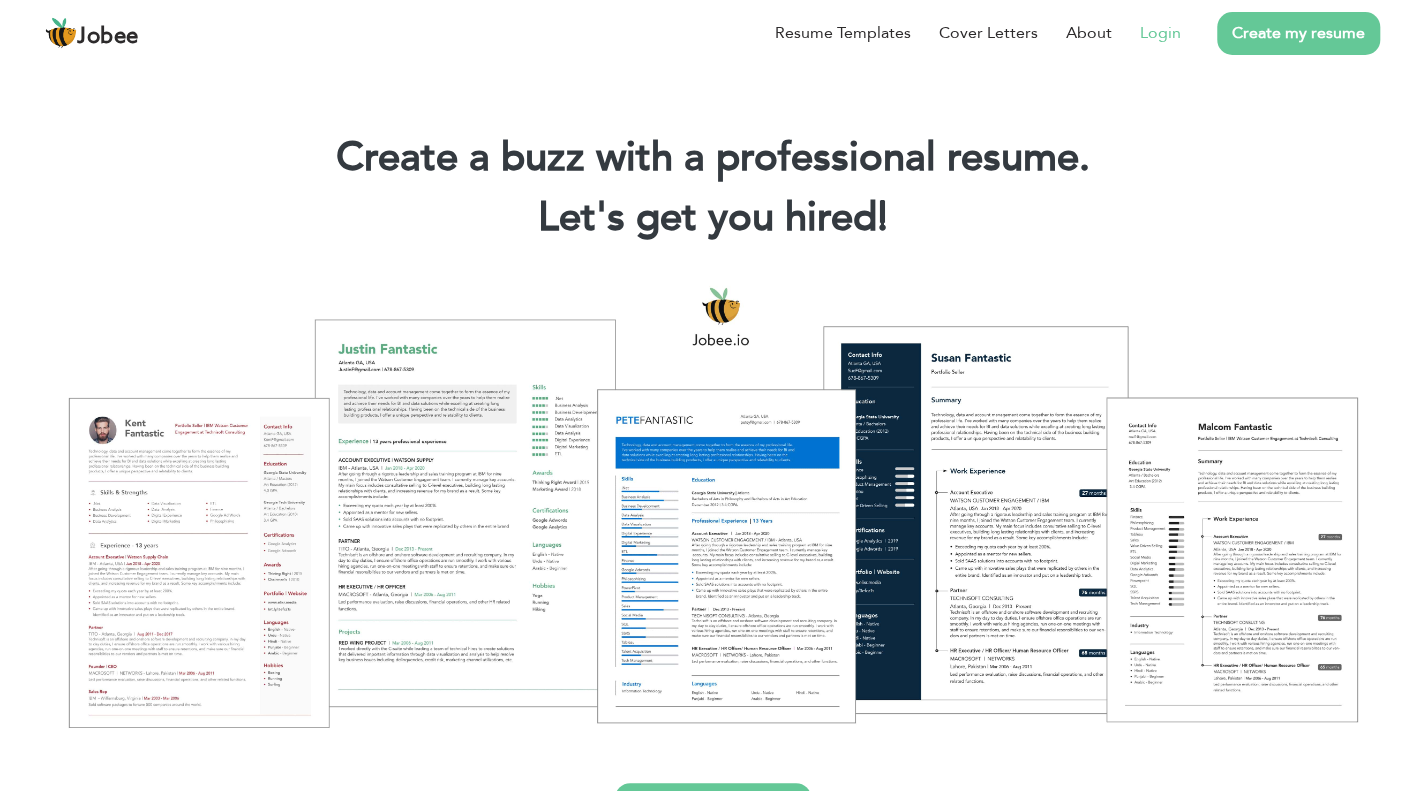 click on "Login" at bounding box center (1160, 33) 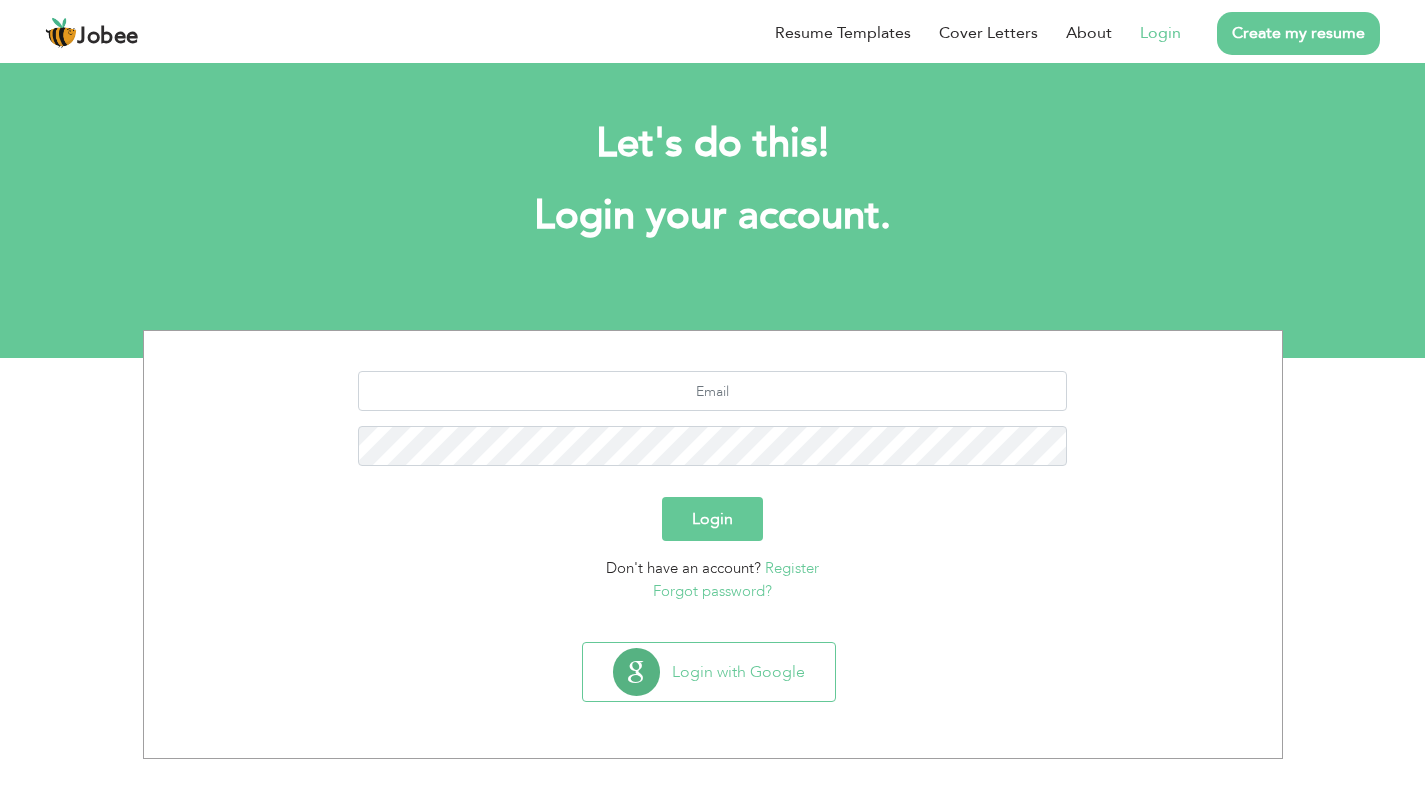 scroll, scrollTop: 0, scrollLeft: 0, axis: both 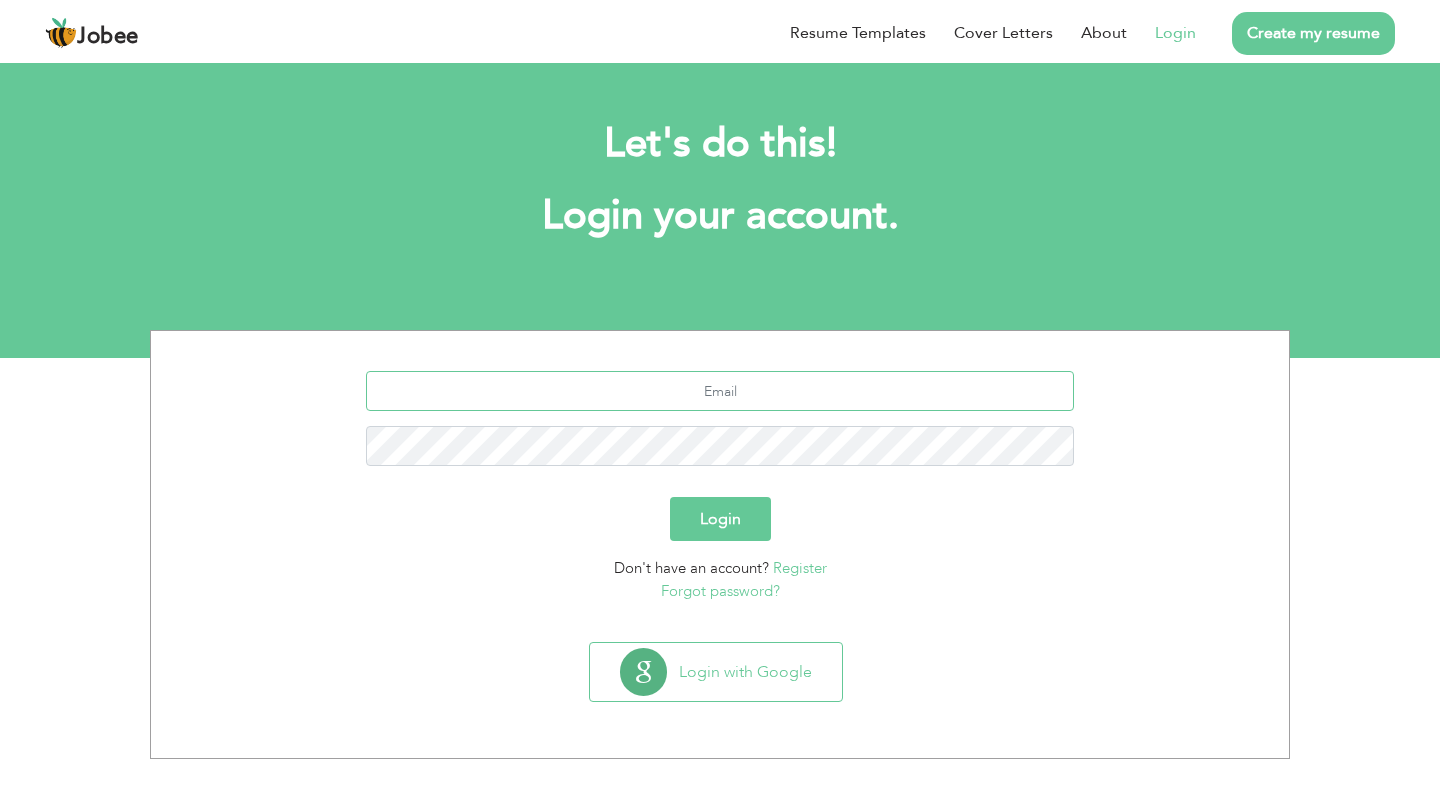 click at bounding box center [720, 391] 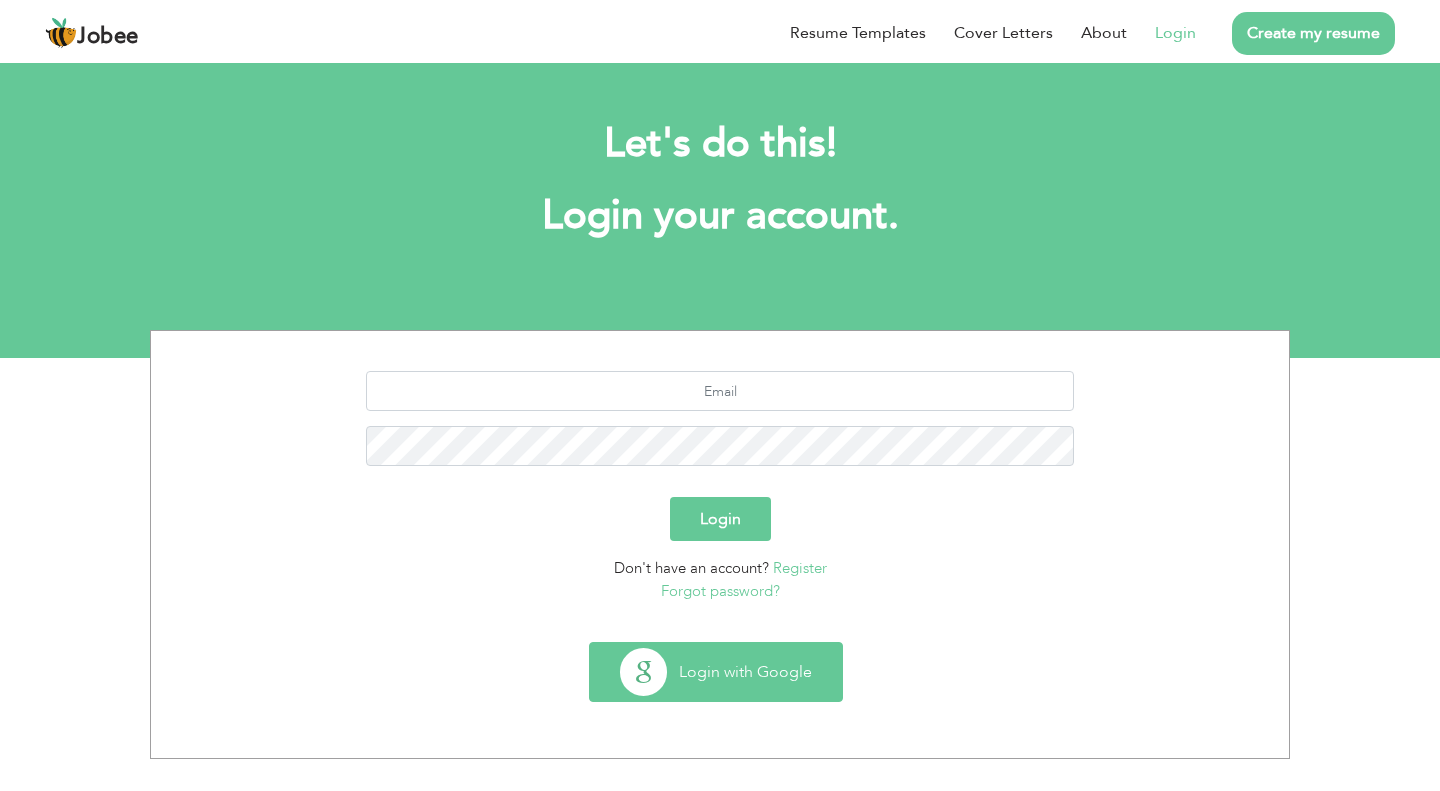 click on "Login with Google" at bounding box center [716, 672] 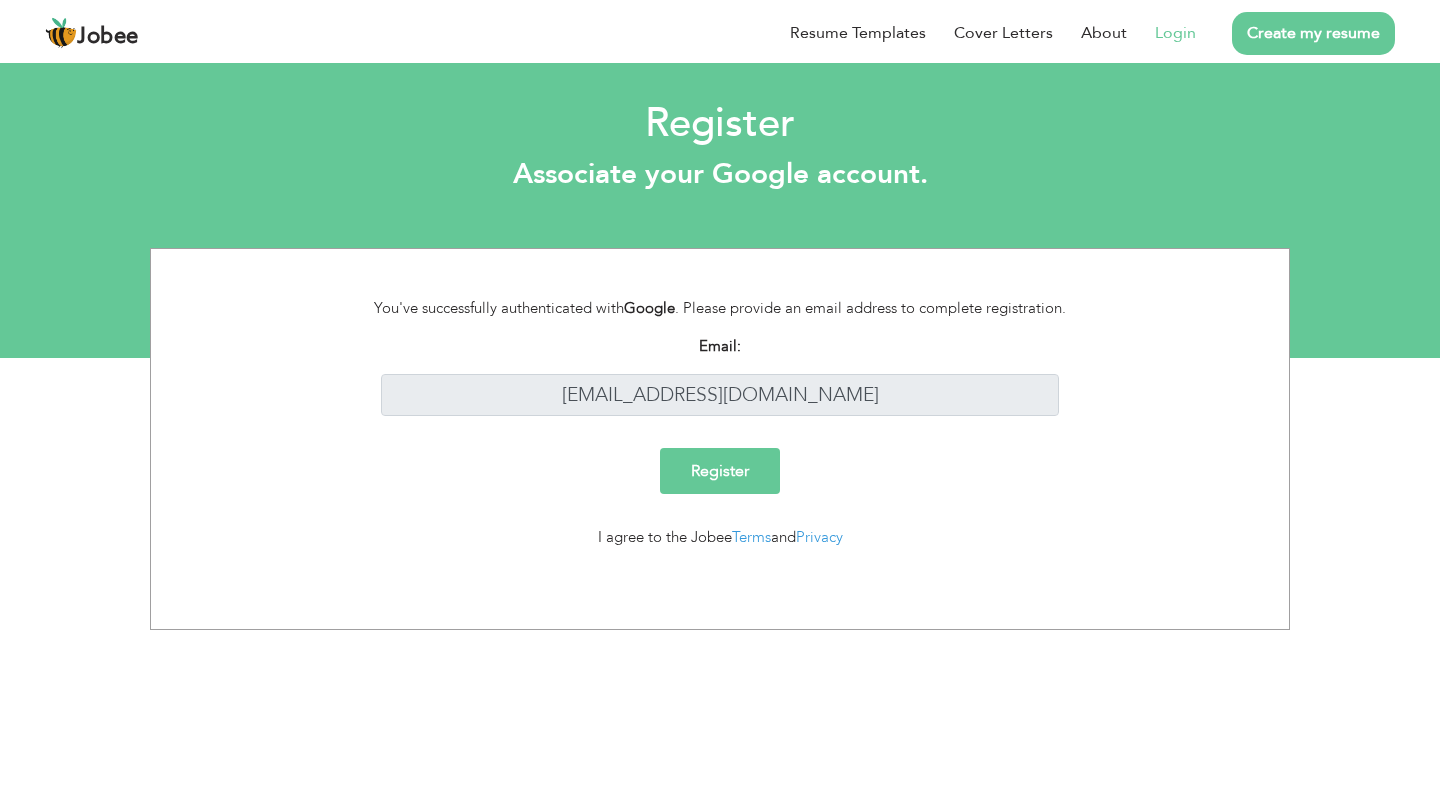 scroll, scrollTop: 0, scrollLeft: 0, axis: both 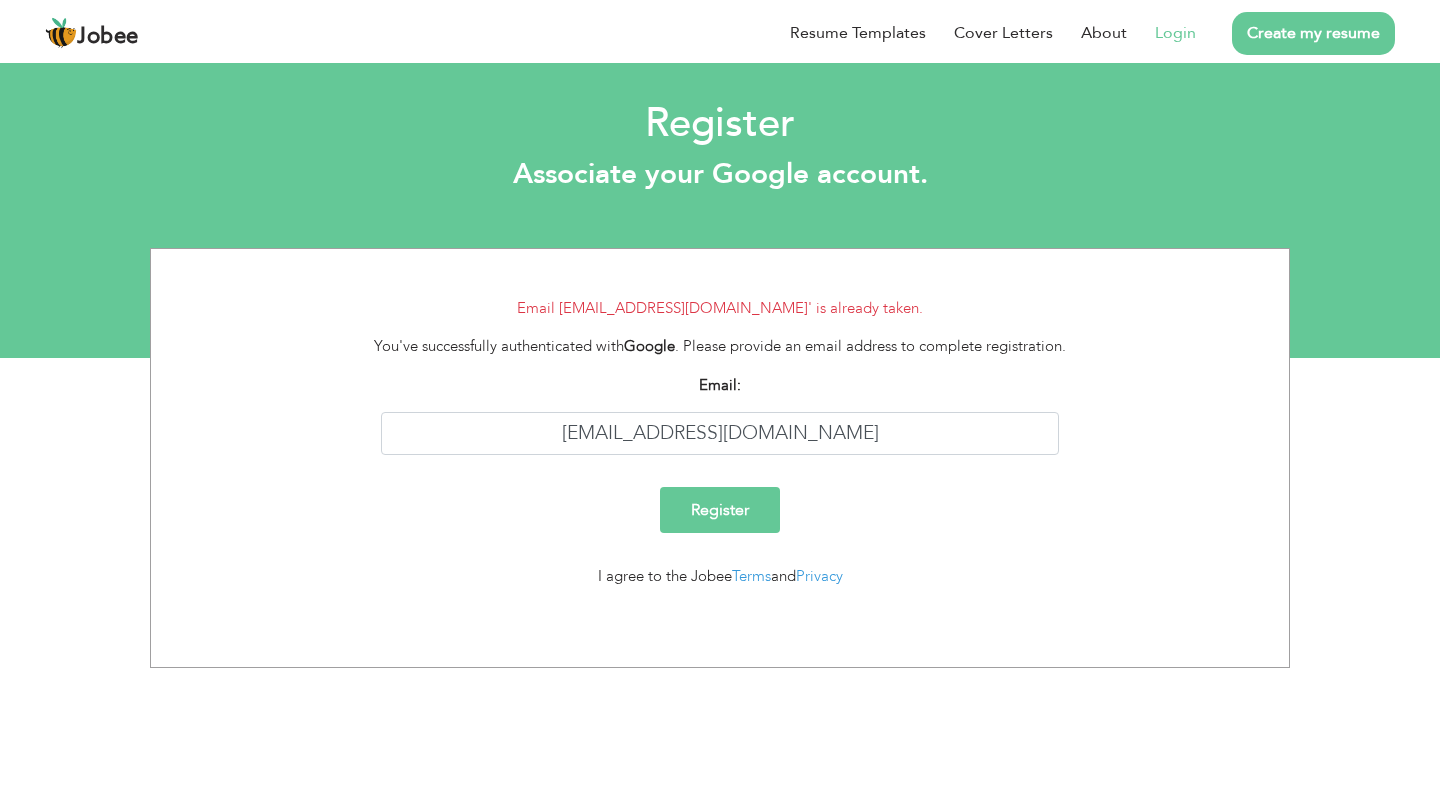 click on "Login" at bounding box center (1175, 33) 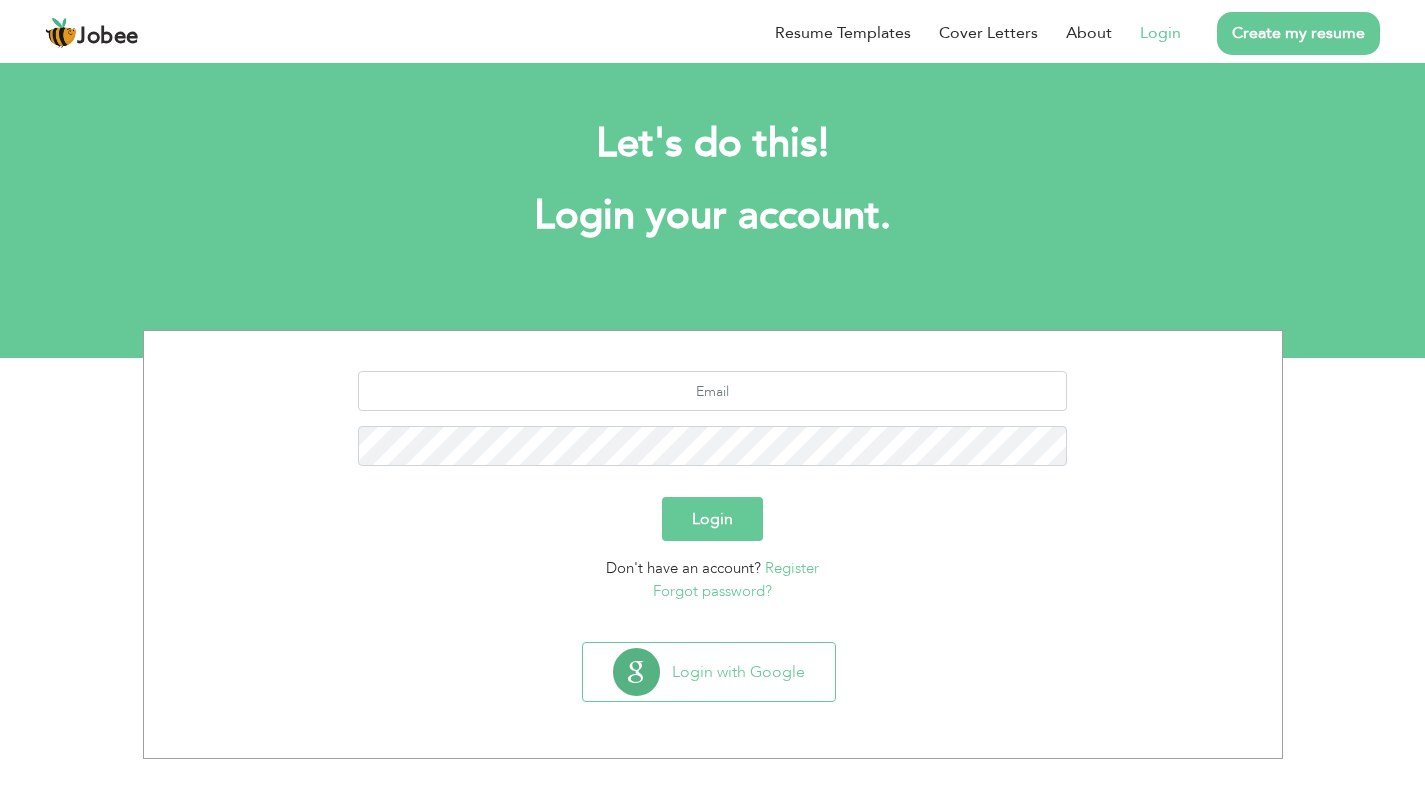 scroll, scrollTop: 0, scrollLeft: 0, axis: both 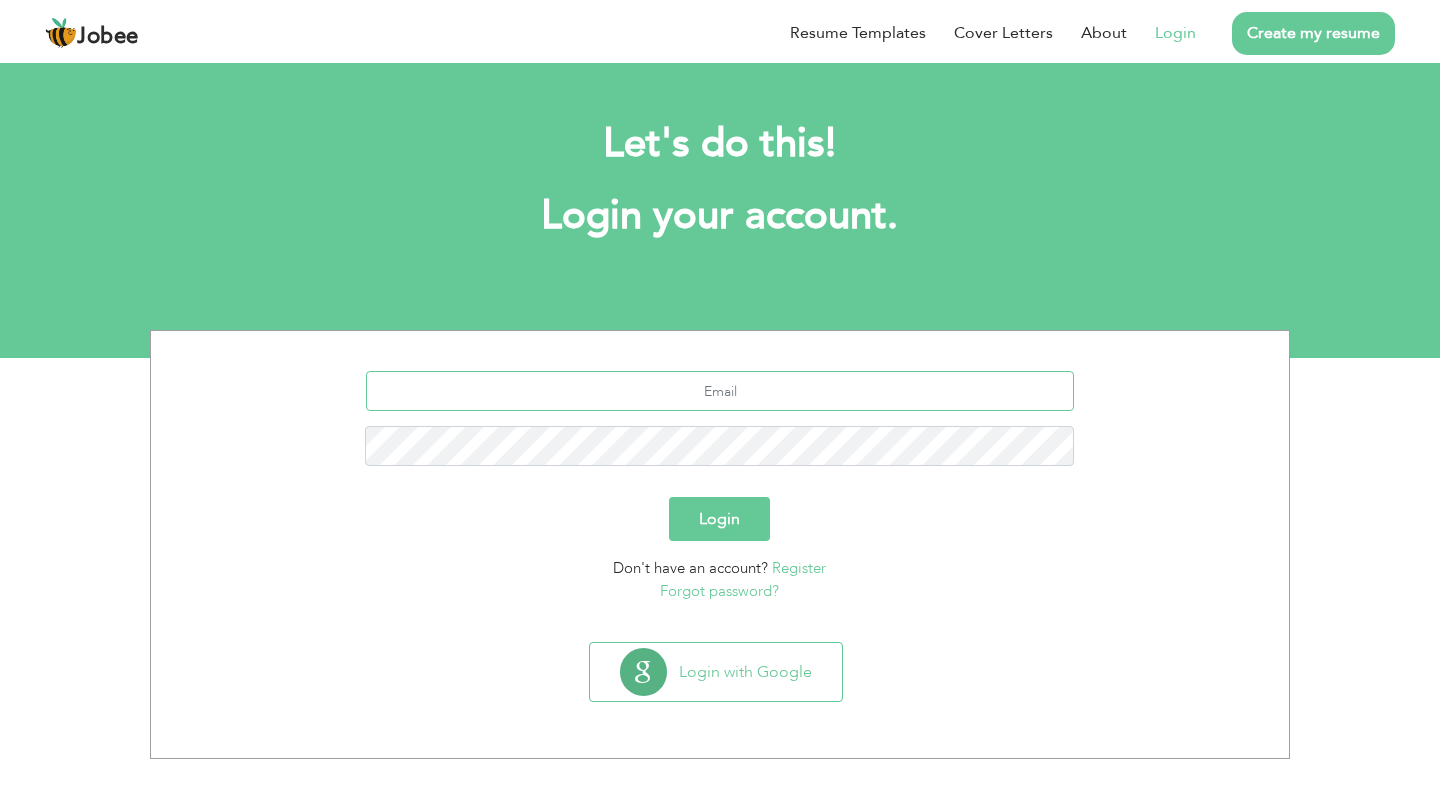 click at bounding box center [720, 391] 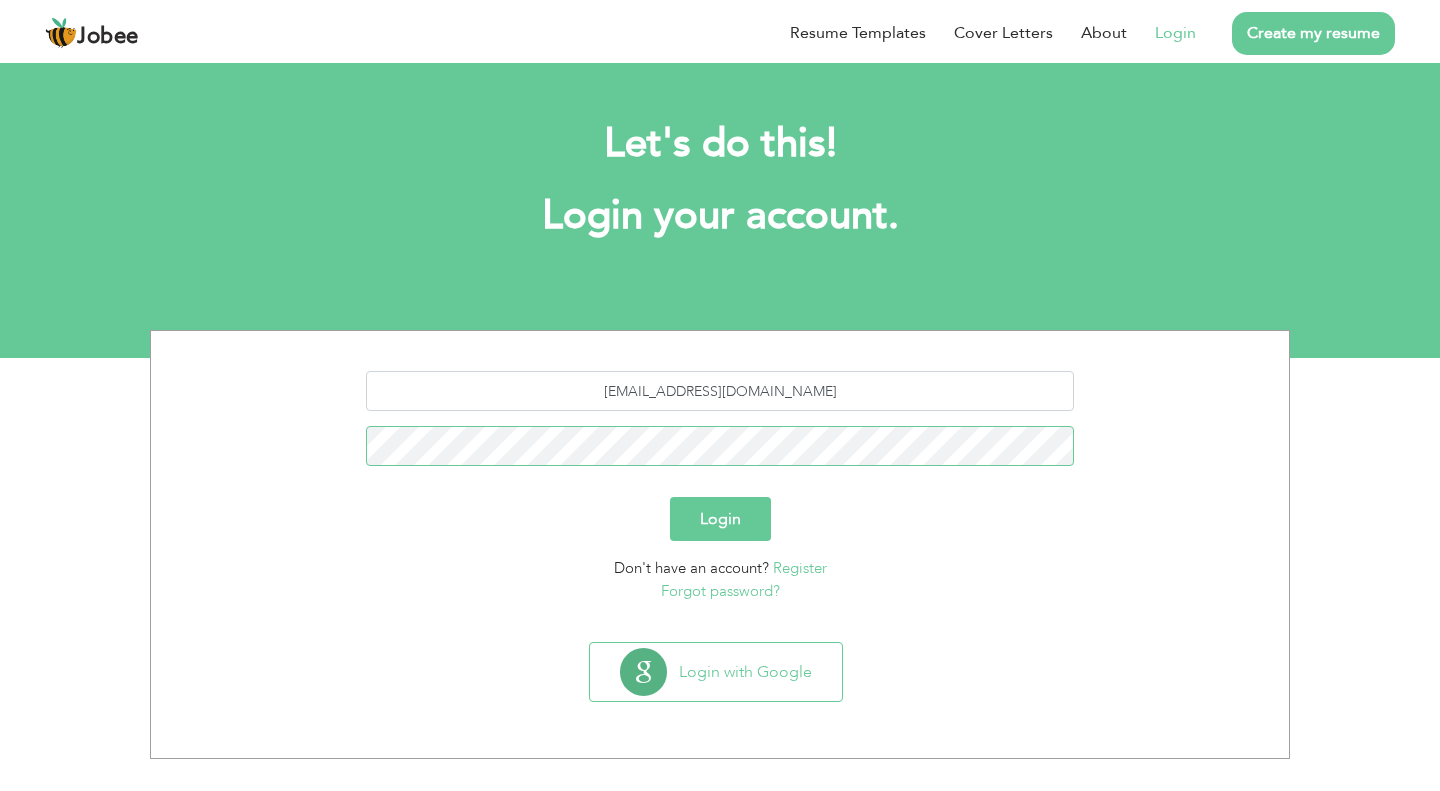 click on "Login" at bounding box center (720, 519) 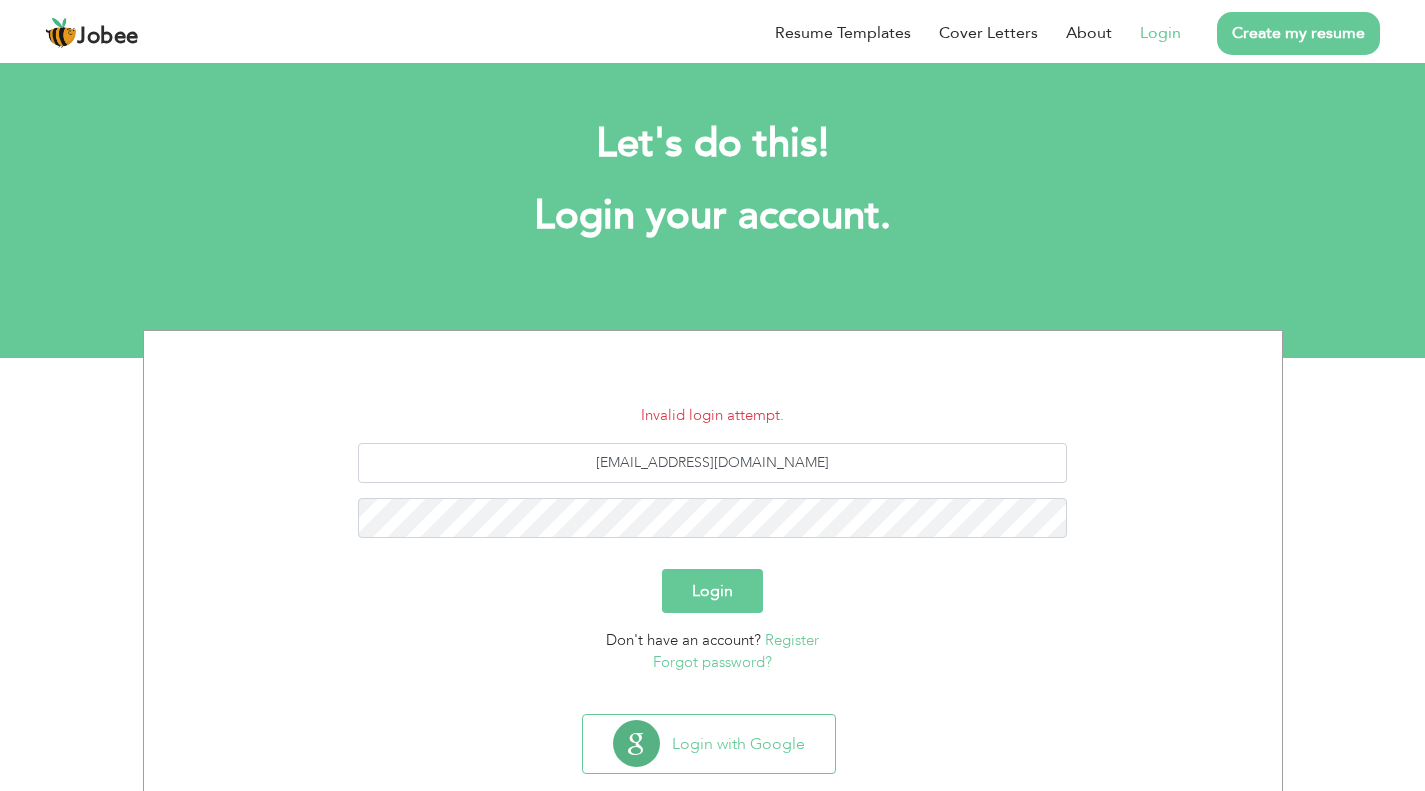 scroll, scrollTop: 0, scrollLeft: 0, axis: both 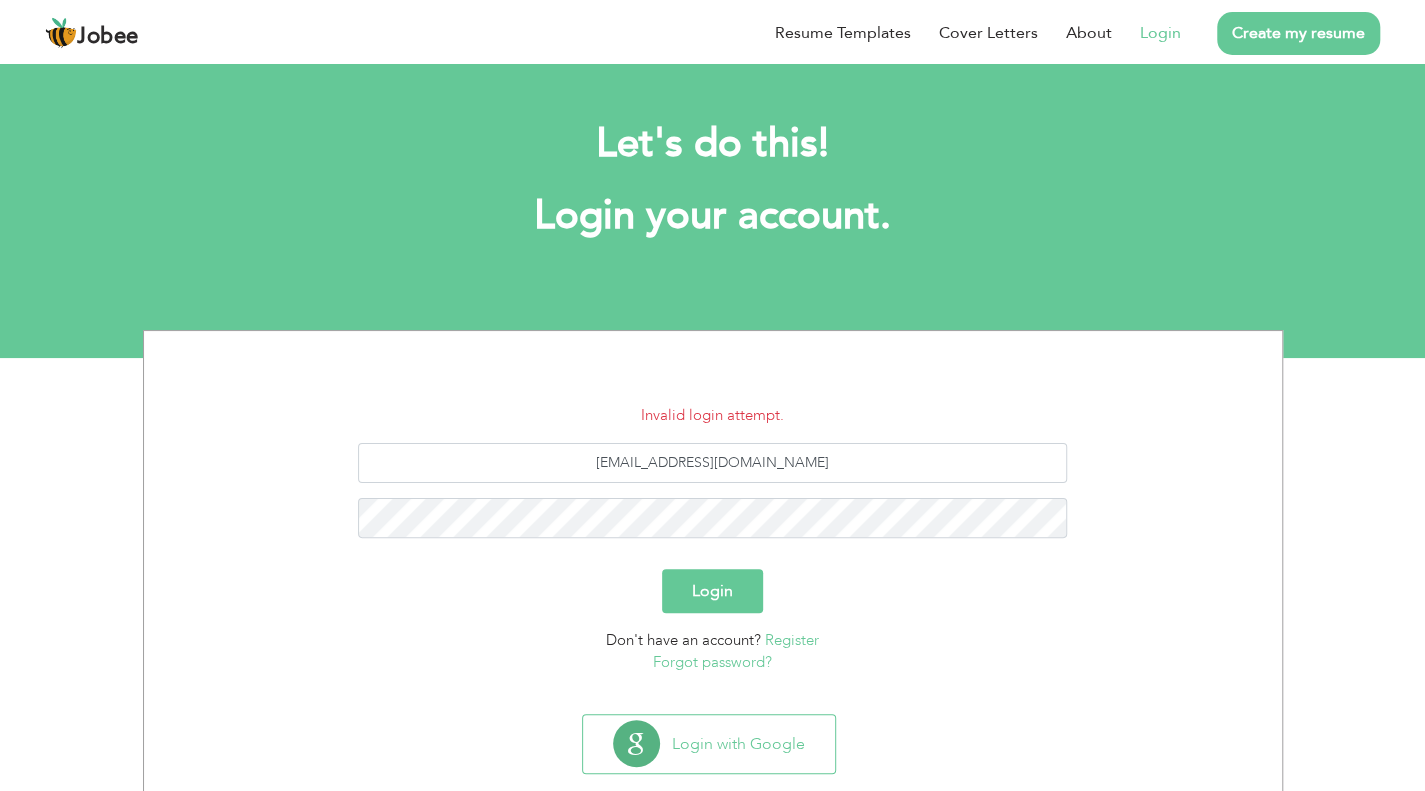 click on "Forgot password?" at bounding box center [712, 662] 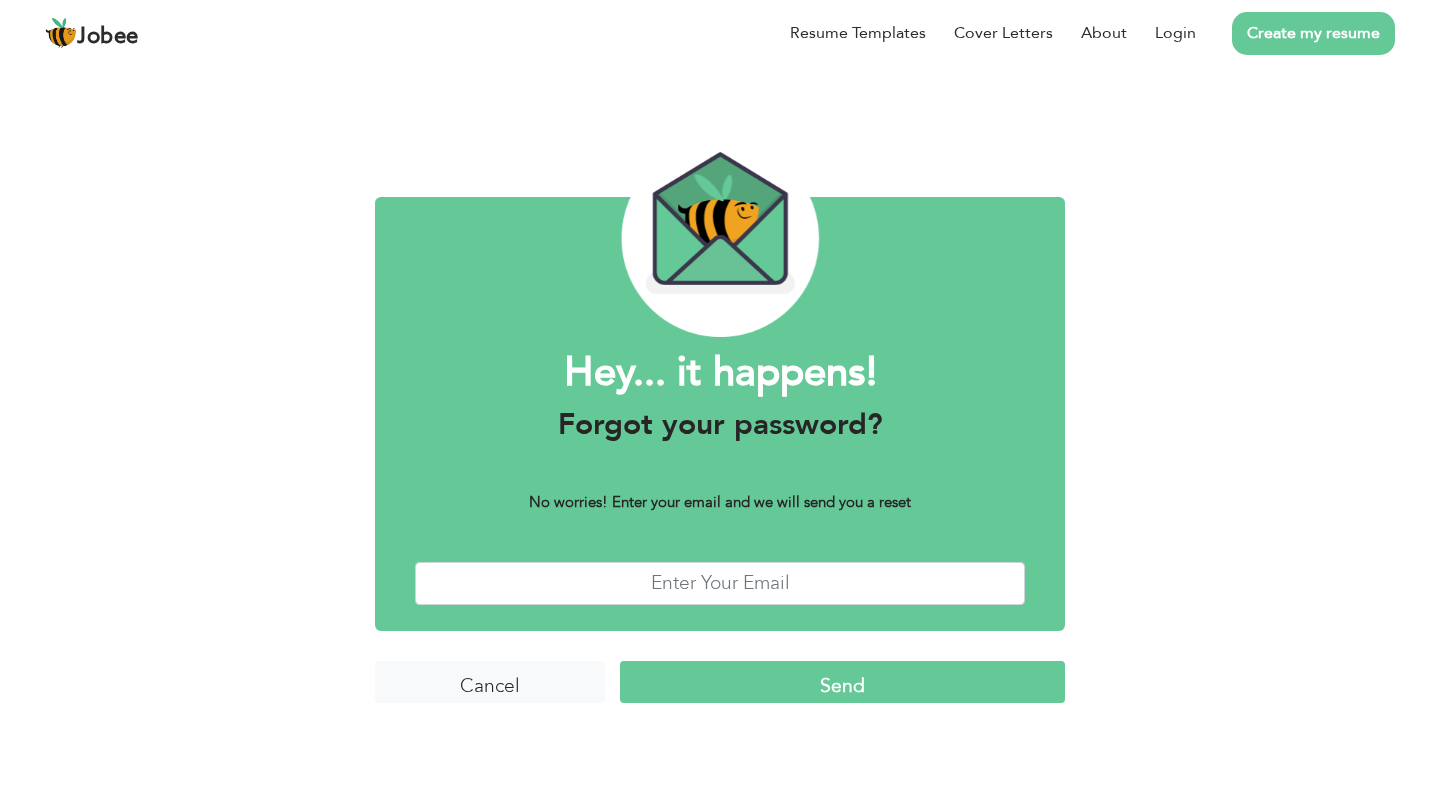 scroll, scrollTop: 0, scrollLeft: 0, axis: both 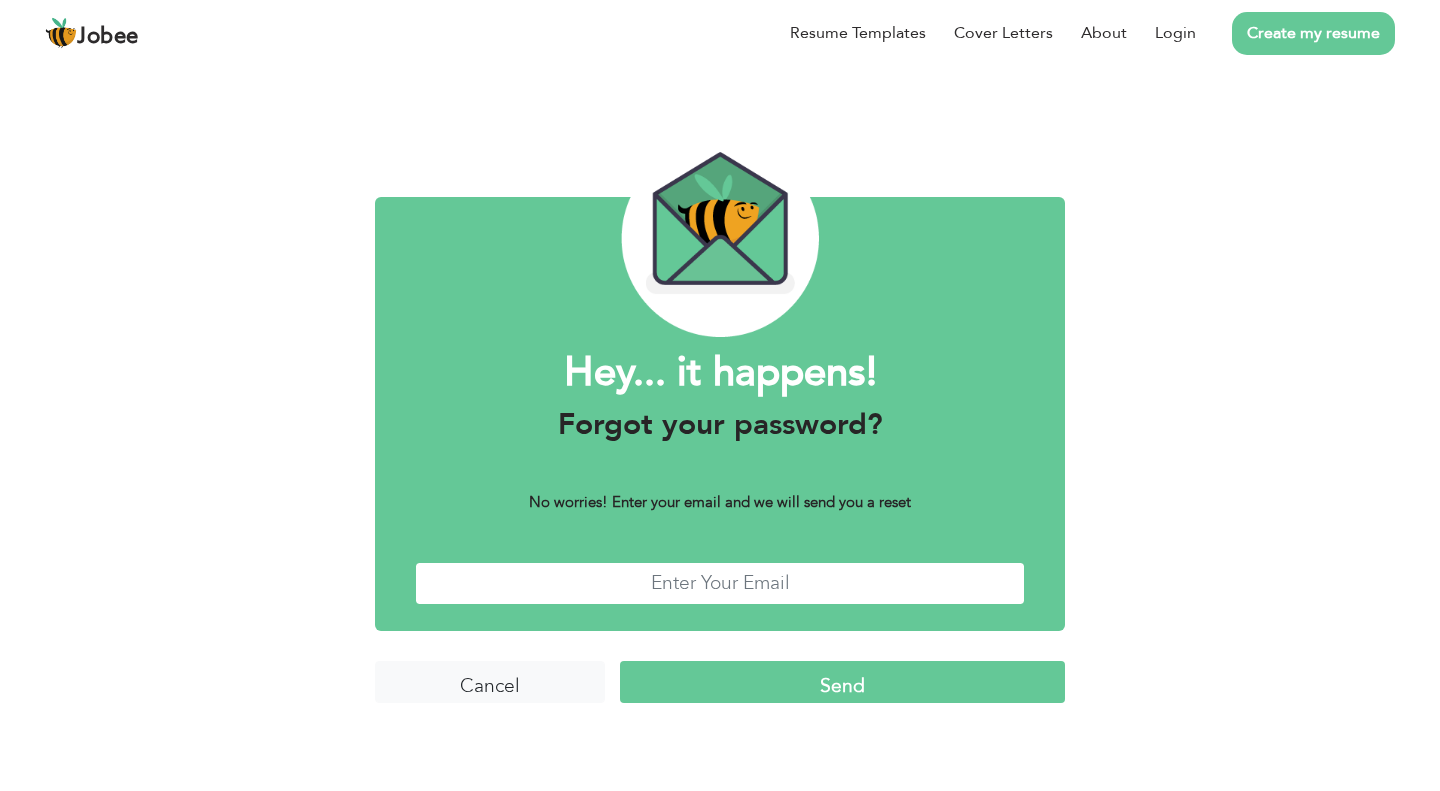 click at bounding box center [720, 583] 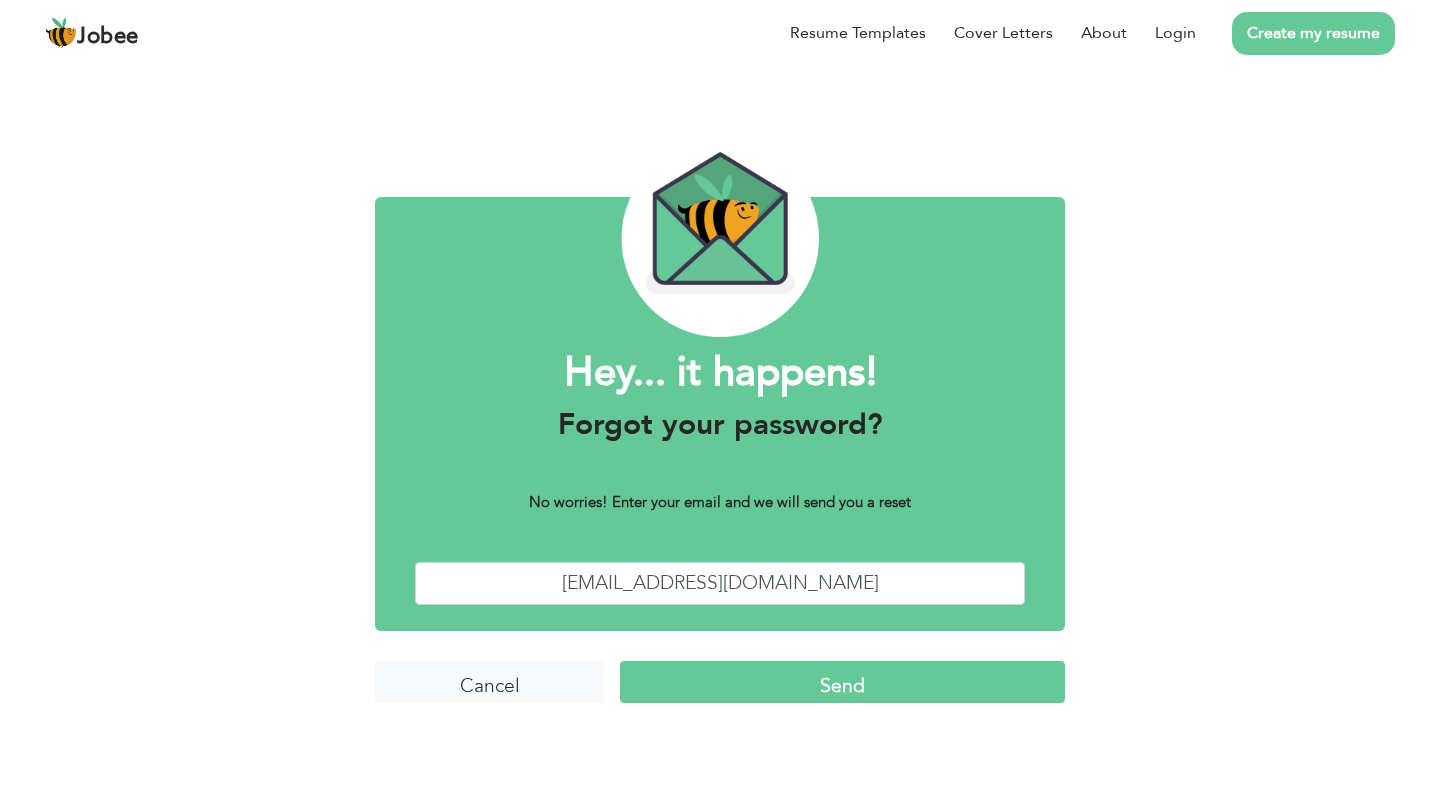 click on "Send" at bounding box center [842, 682] 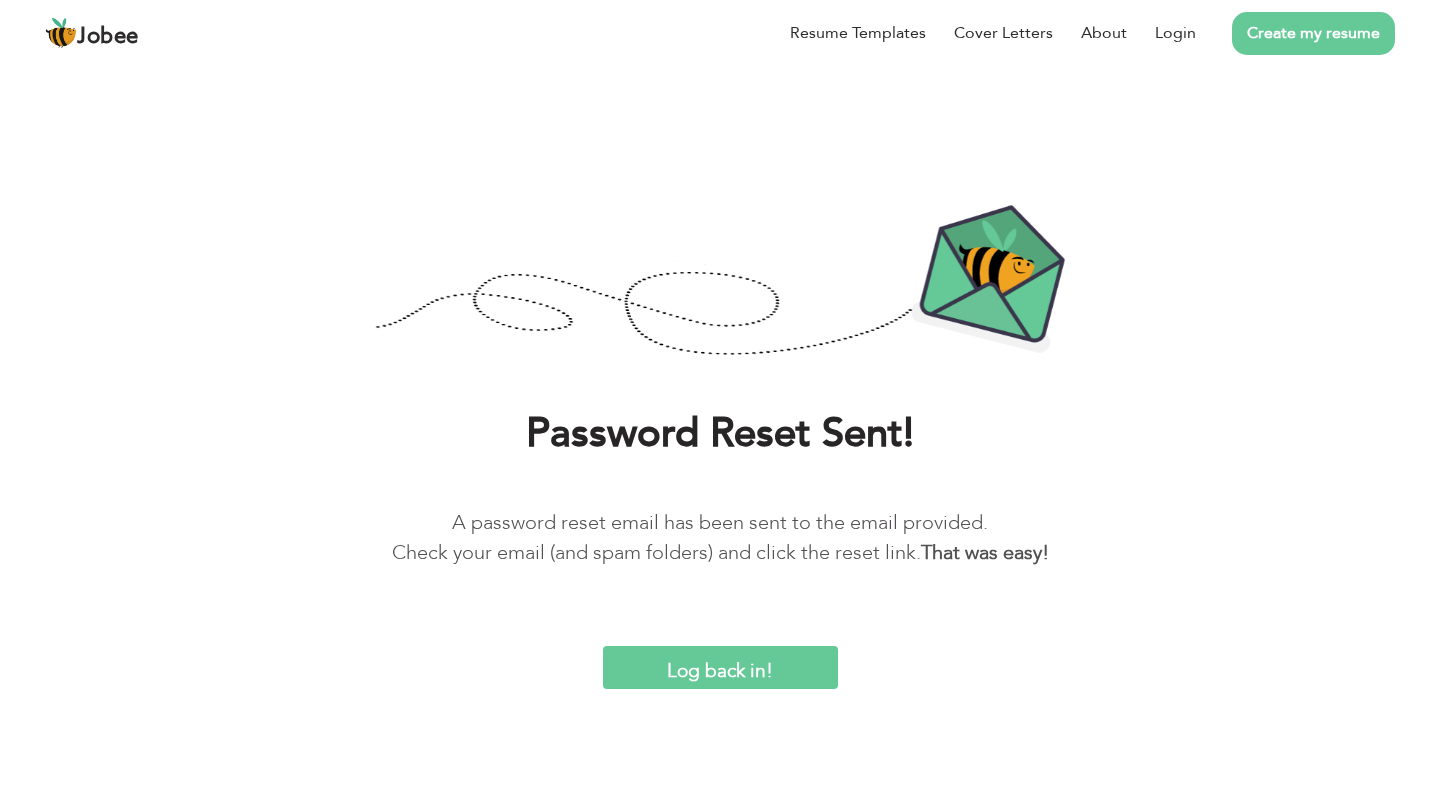 scroll, scrollTop: 0, scrollLeft: 0, axis: both 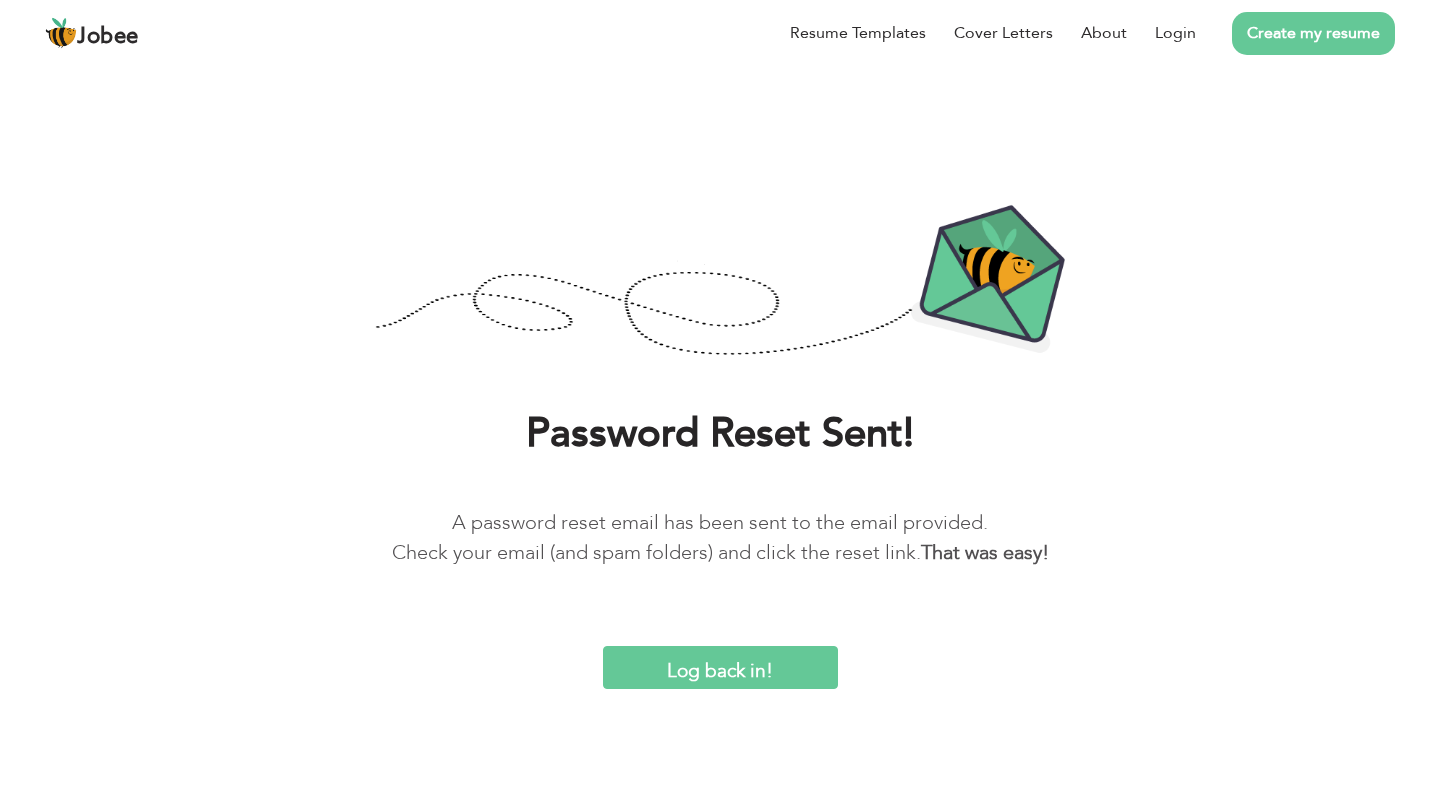 click on "Log back in!" at bounding box center [720, 667] 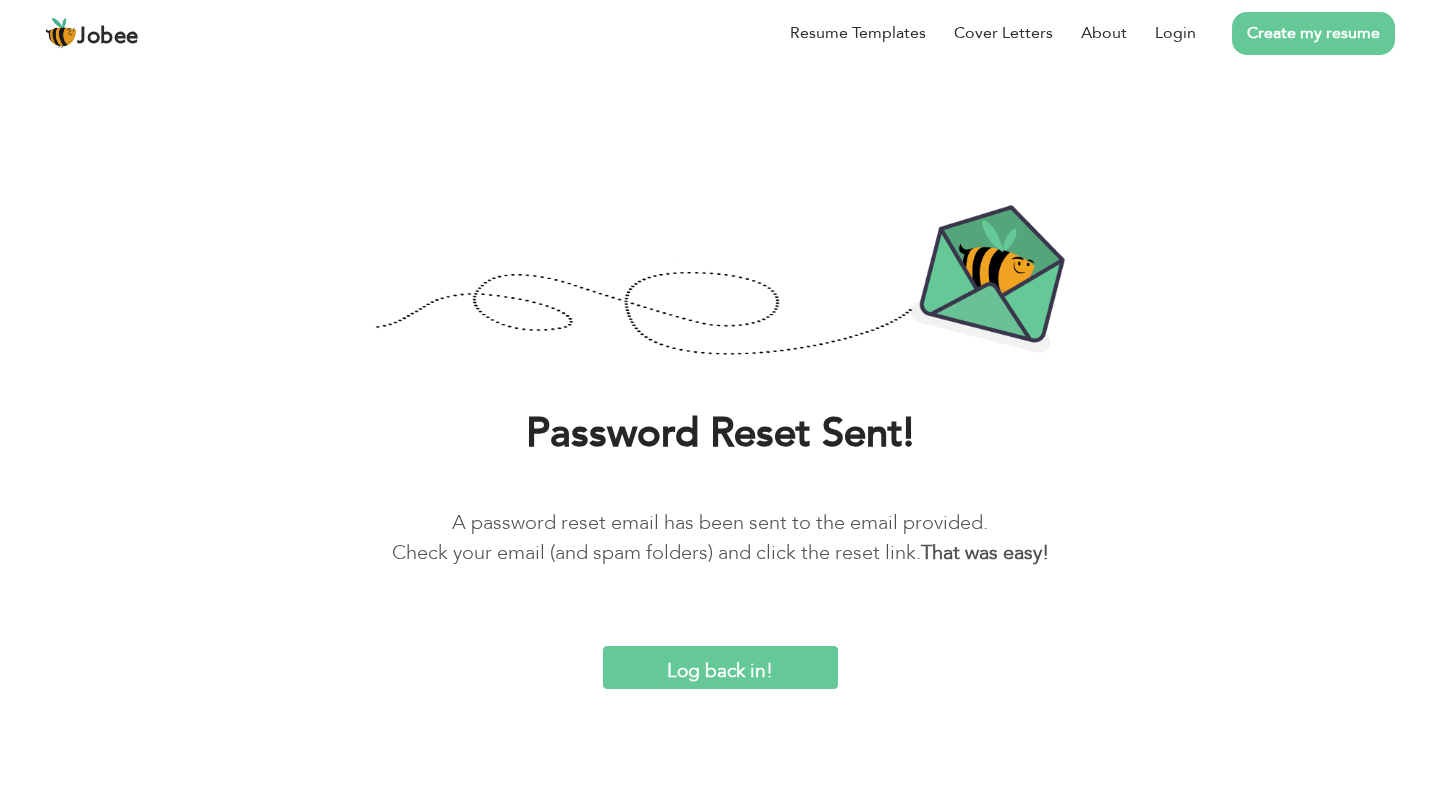 click on "Log back in!" at bounding box center [720, 667] 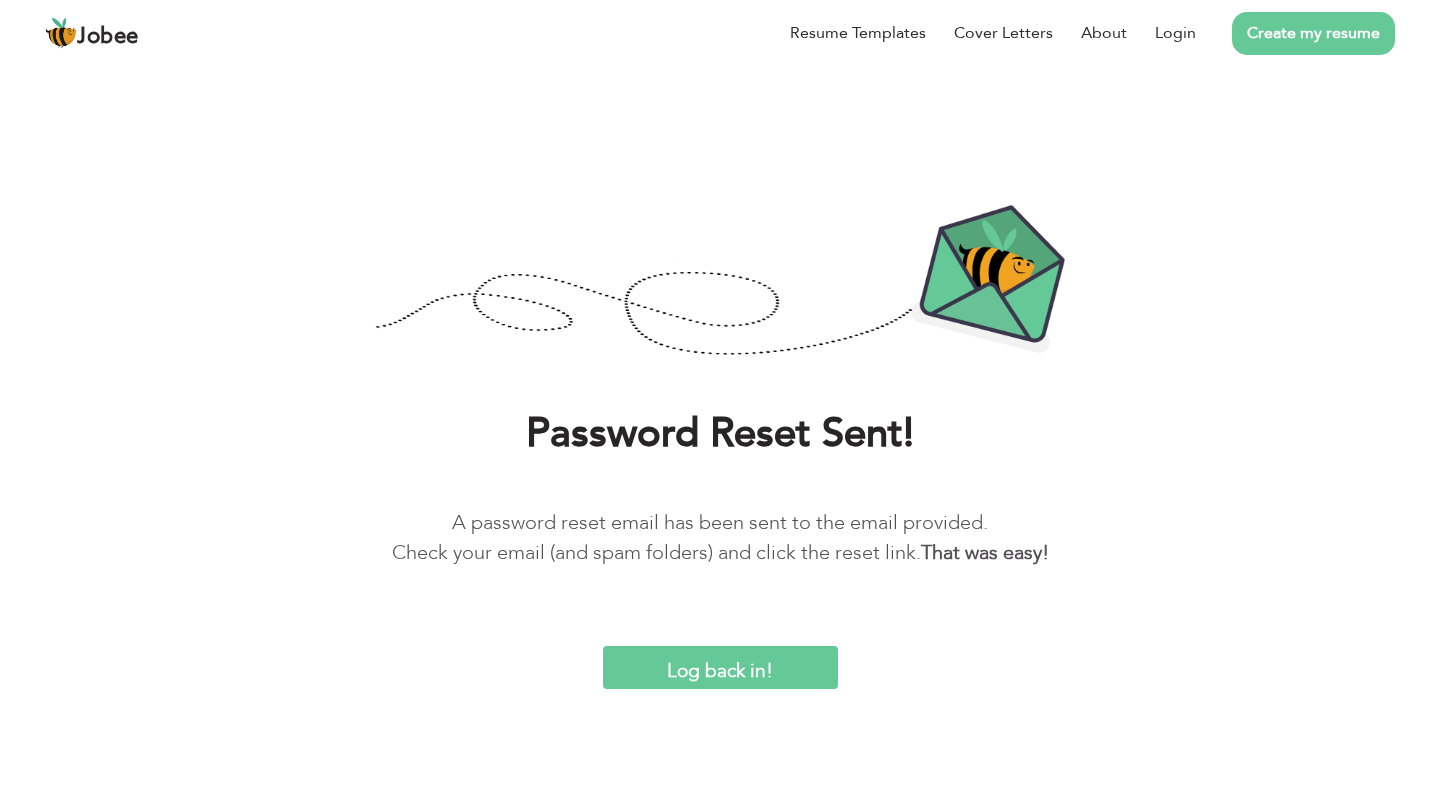 click on "Create my resume" at bounding box center (1295, 33) 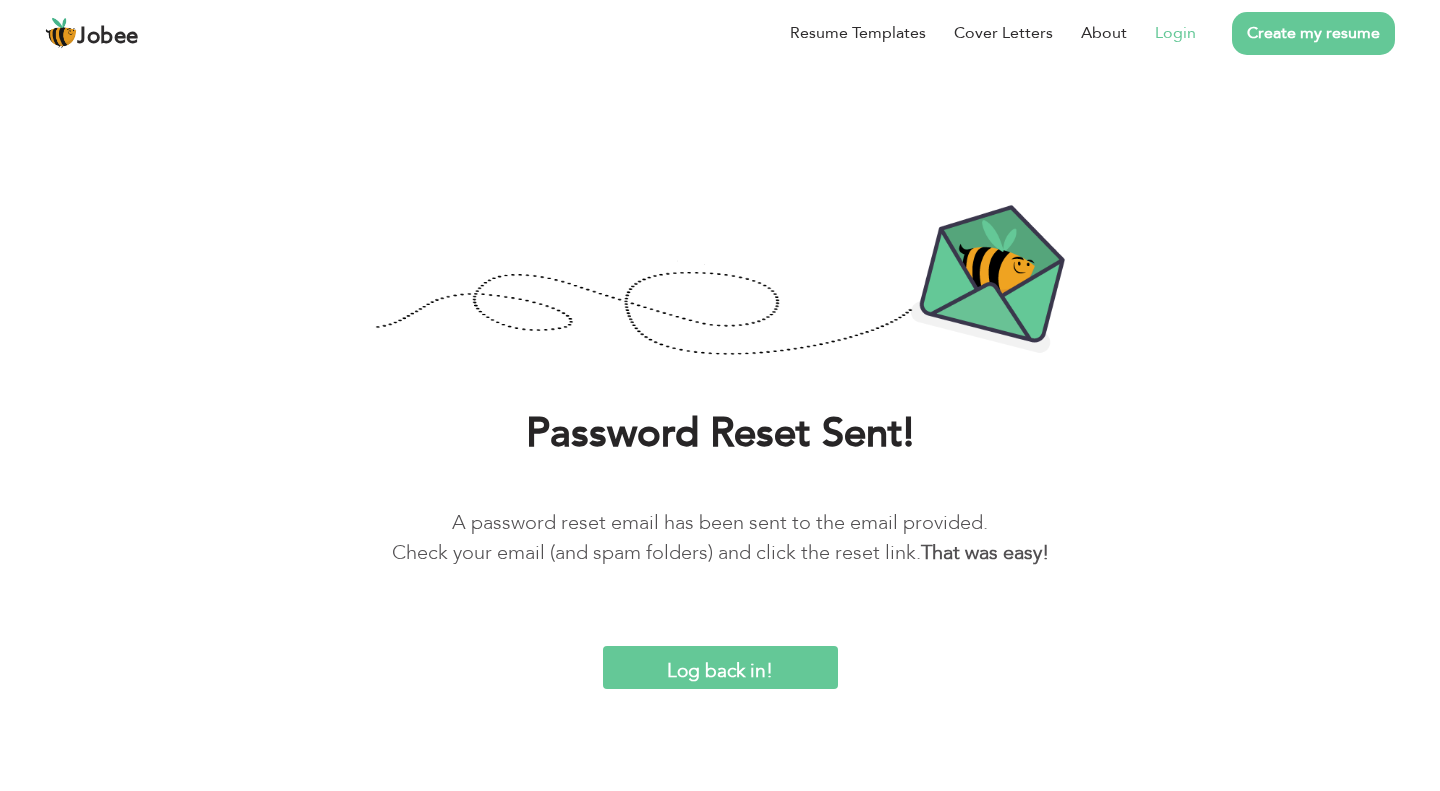 click on "Login" at bounding box center [1175, 33] 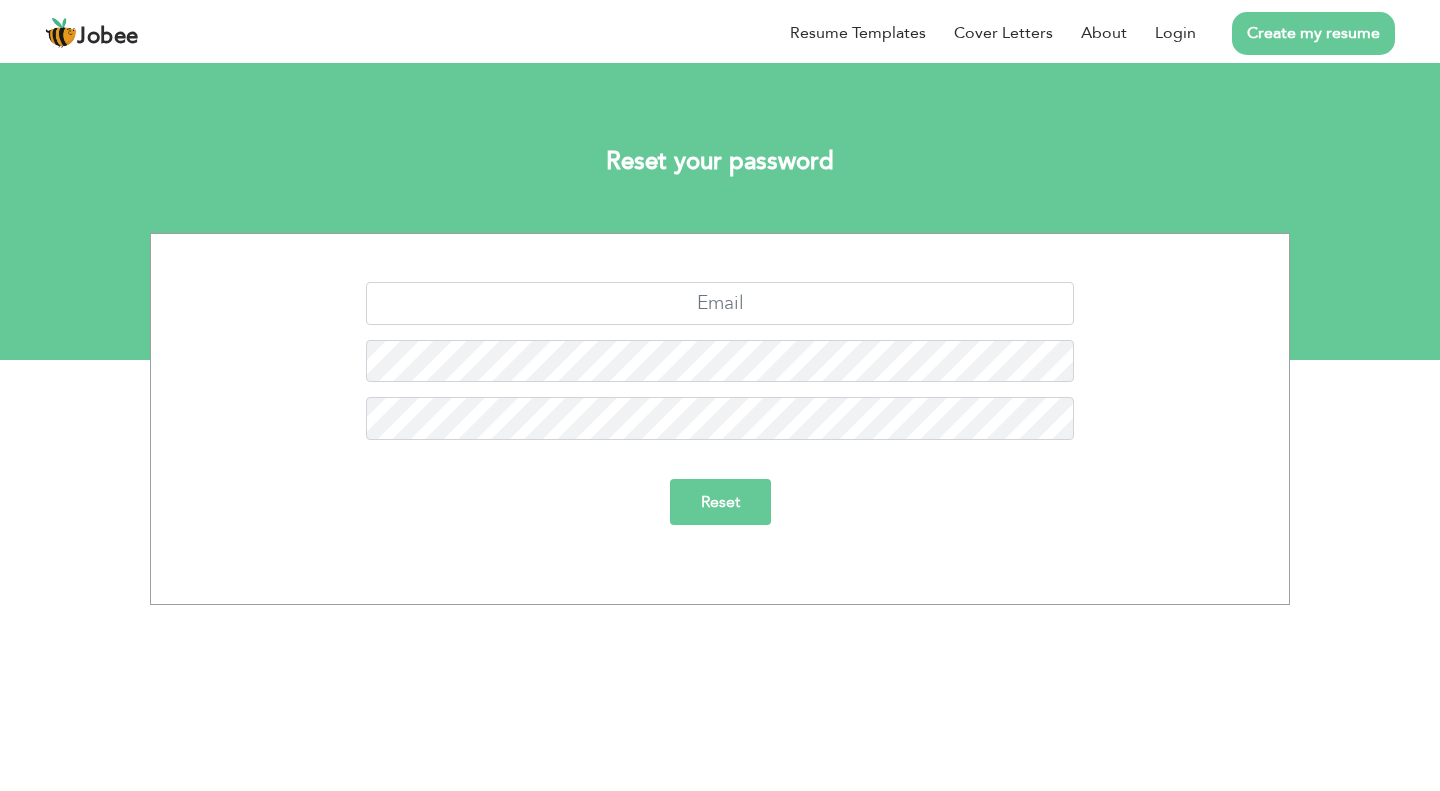 scroll, scrollTop: 0, scrollLeft: 0, axis: both 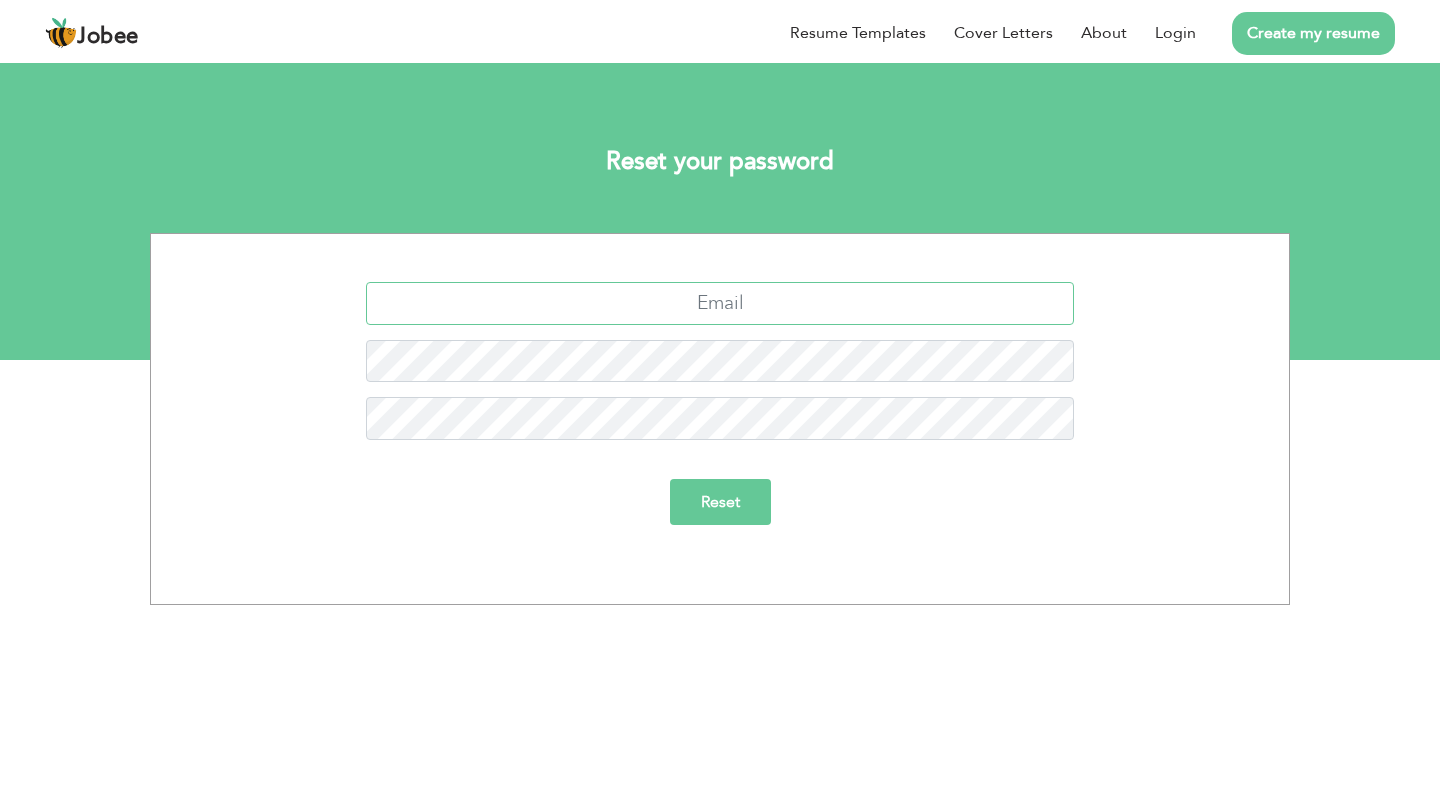 click at bounding box center [720, 303] 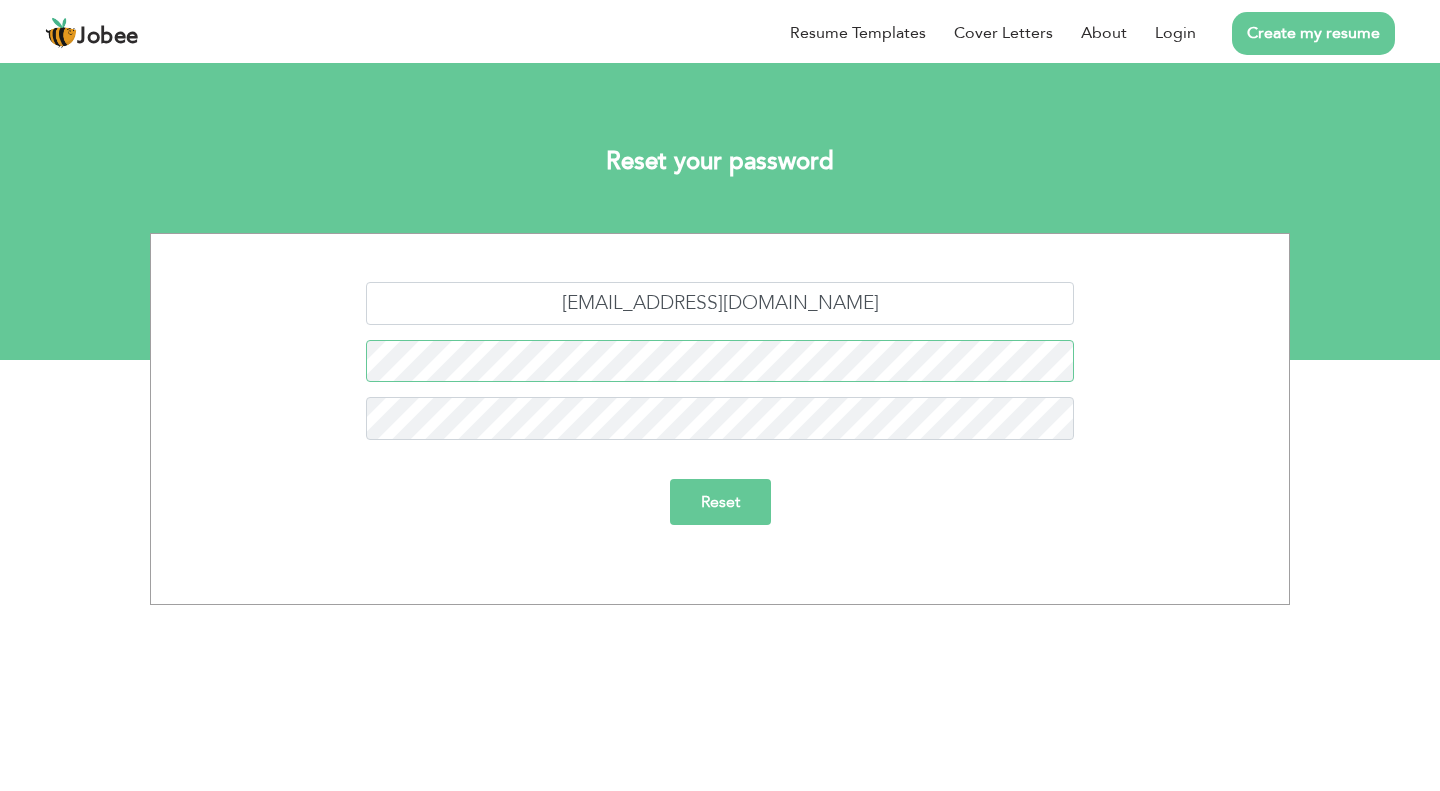 click on "abdullahghani354@gmail.com
Reset" at bounding box center [720, 411] 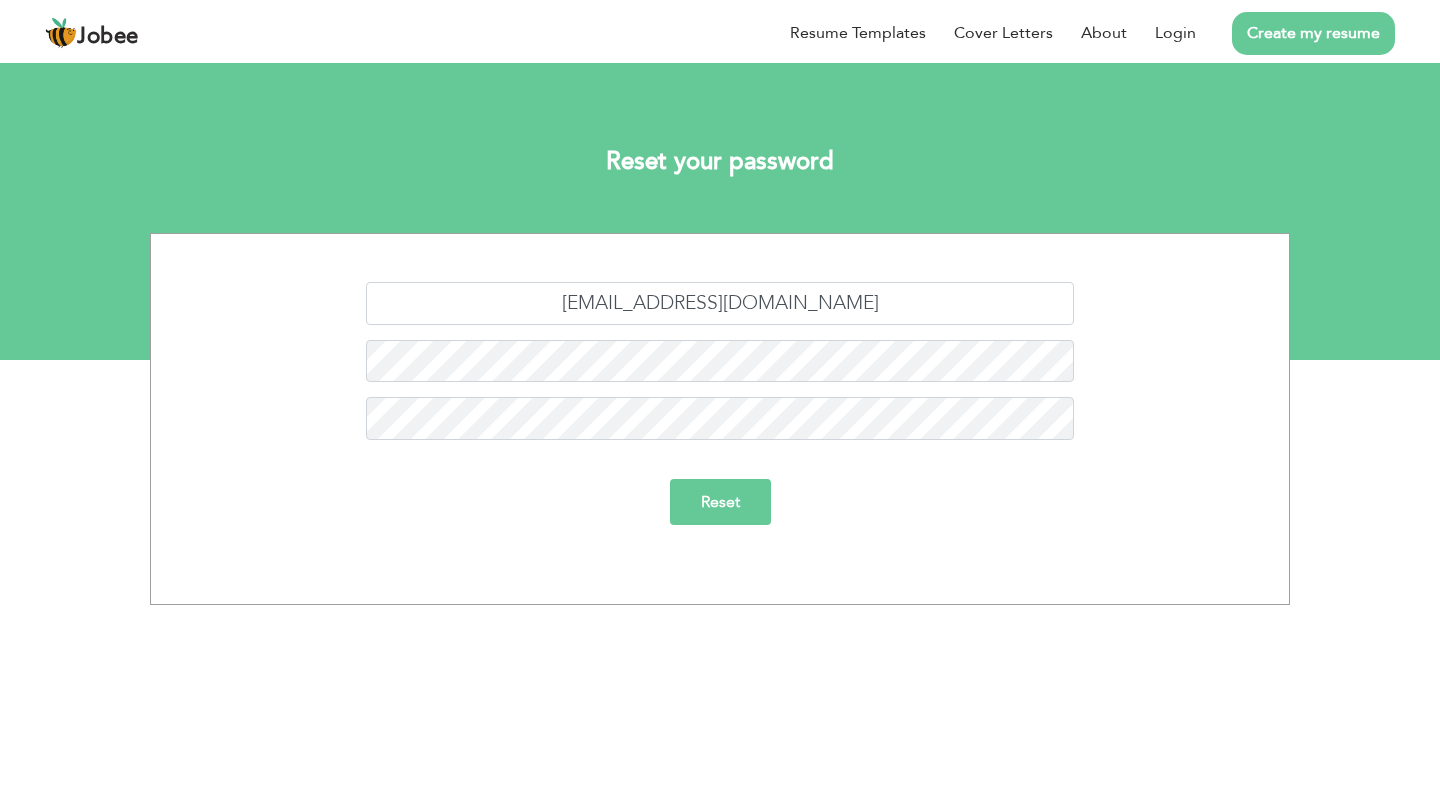 click on "Reset" at bounding box center (720, 502) 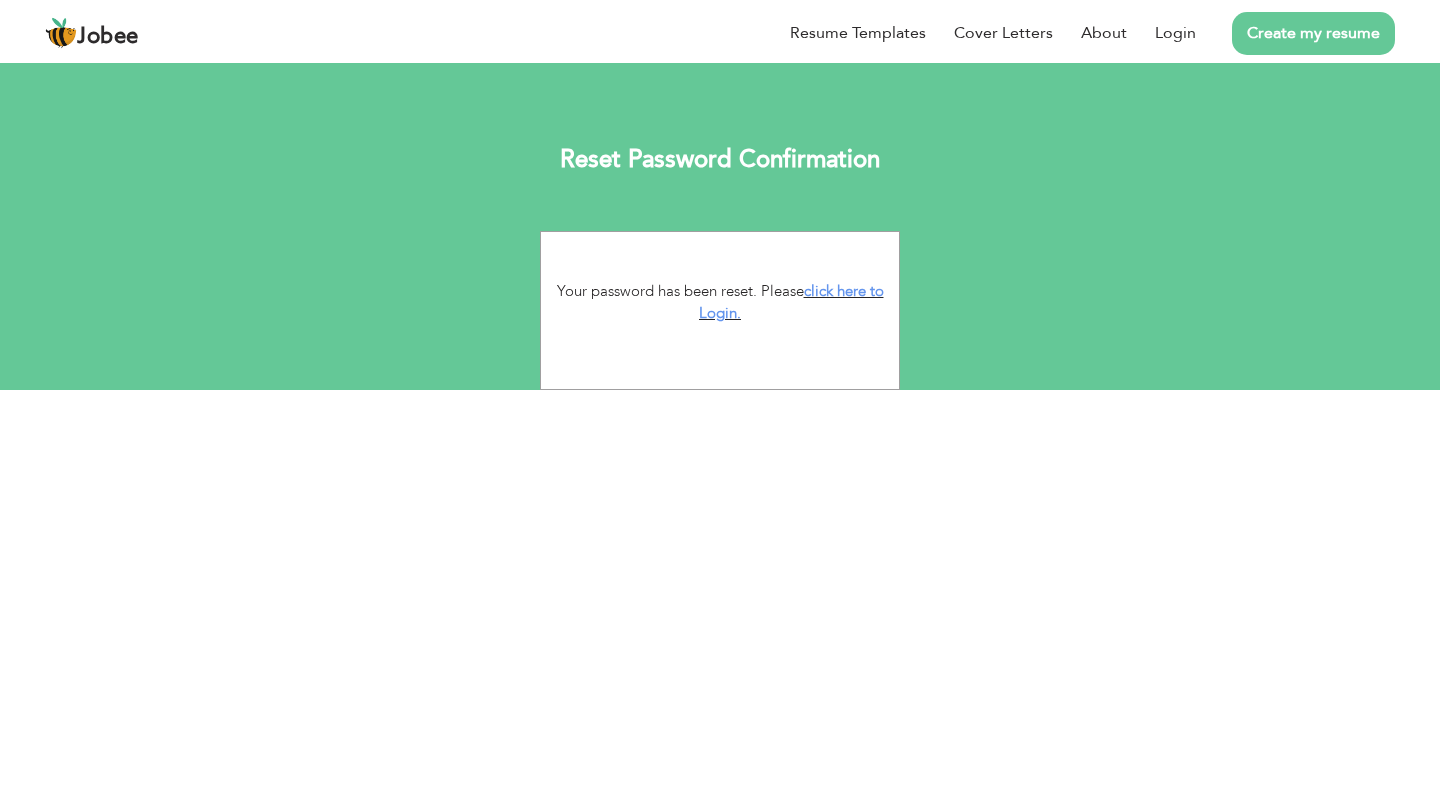 scroll, scrollTop: 0, scrollLeft: 0, axis: both 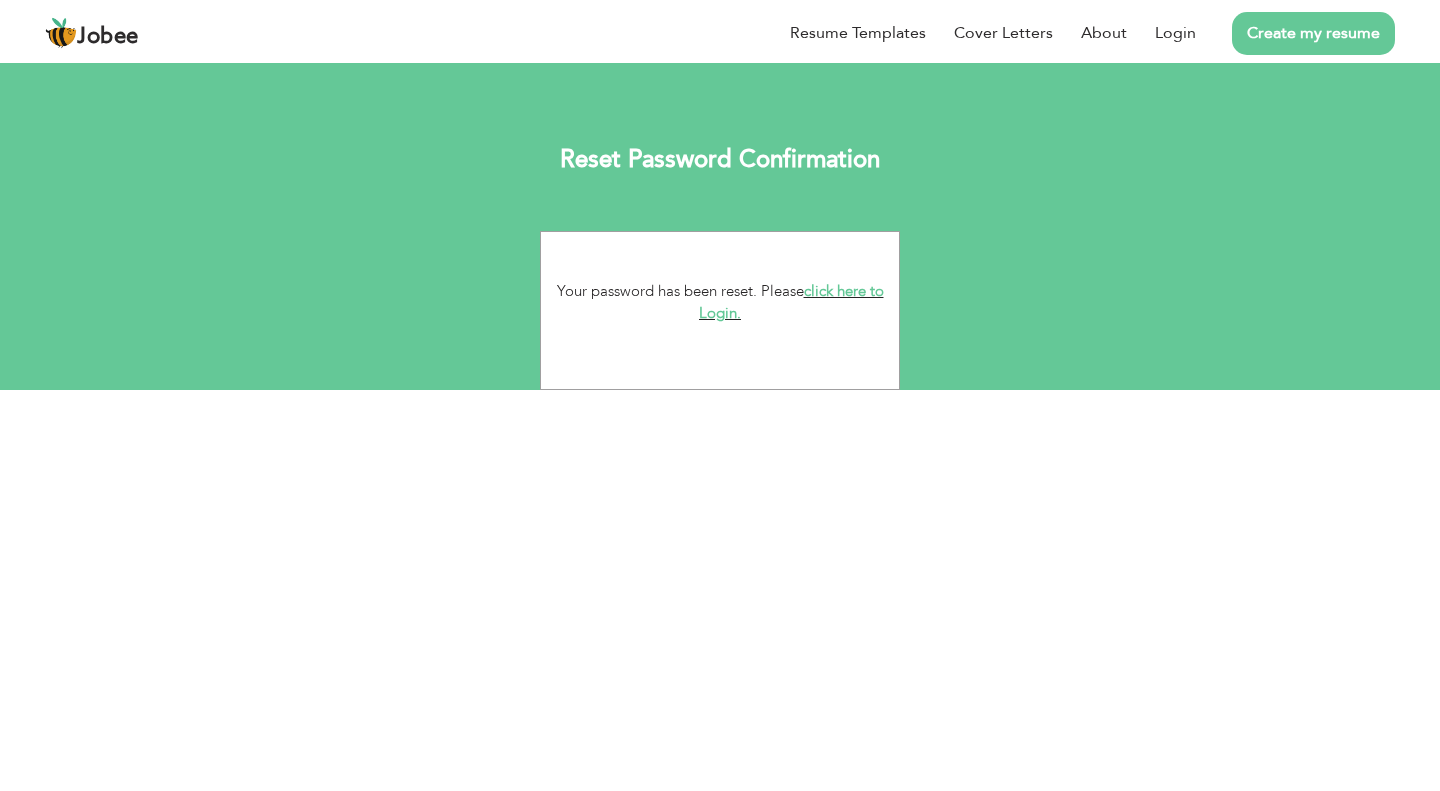 click on "click here to Login." at bounding box center [791, 302] 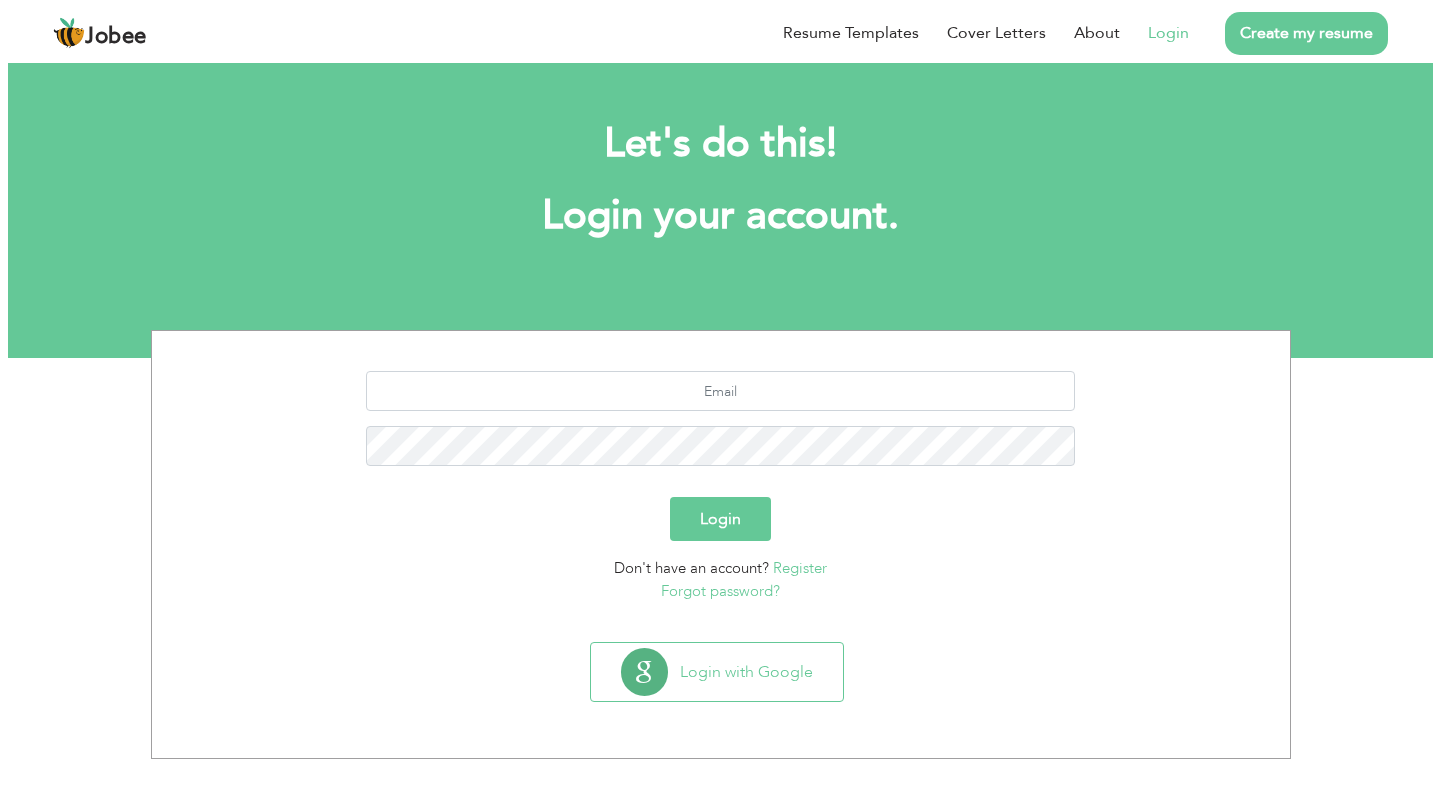 scroll, scrollTop: 0, scrollLeft: 0, axis: both 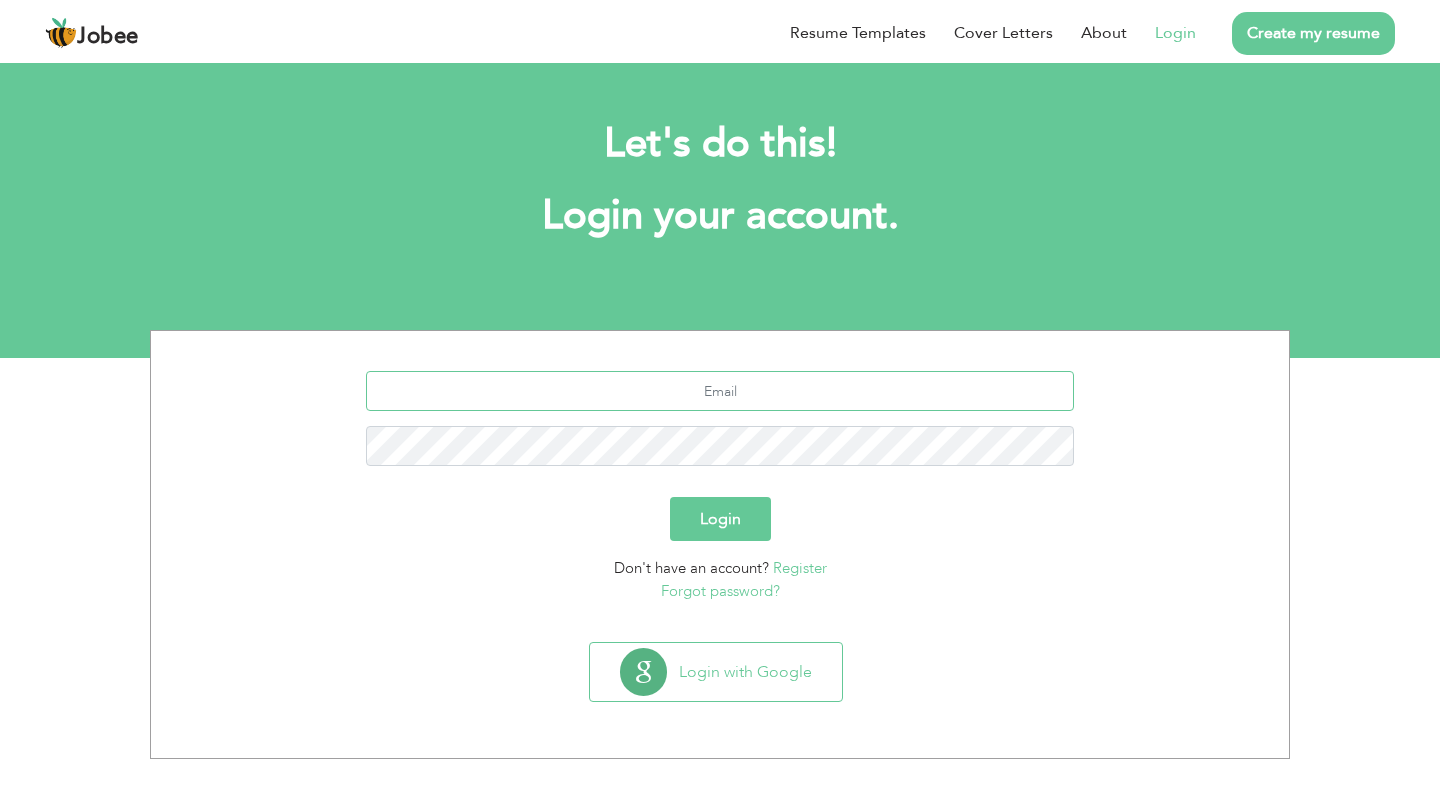 click at bounding box center [720, 391] 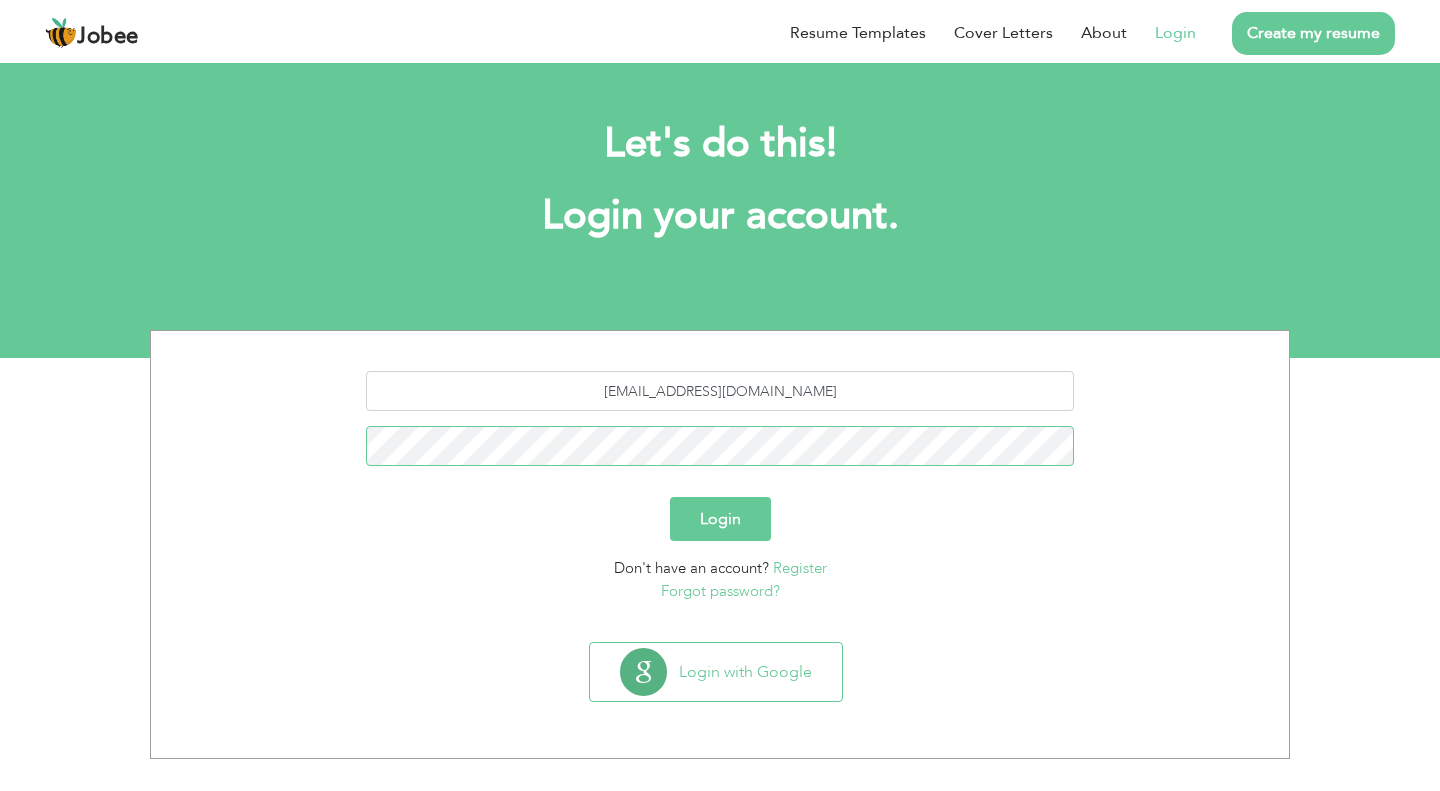 click on "Login" at bounding box center [720, 519] 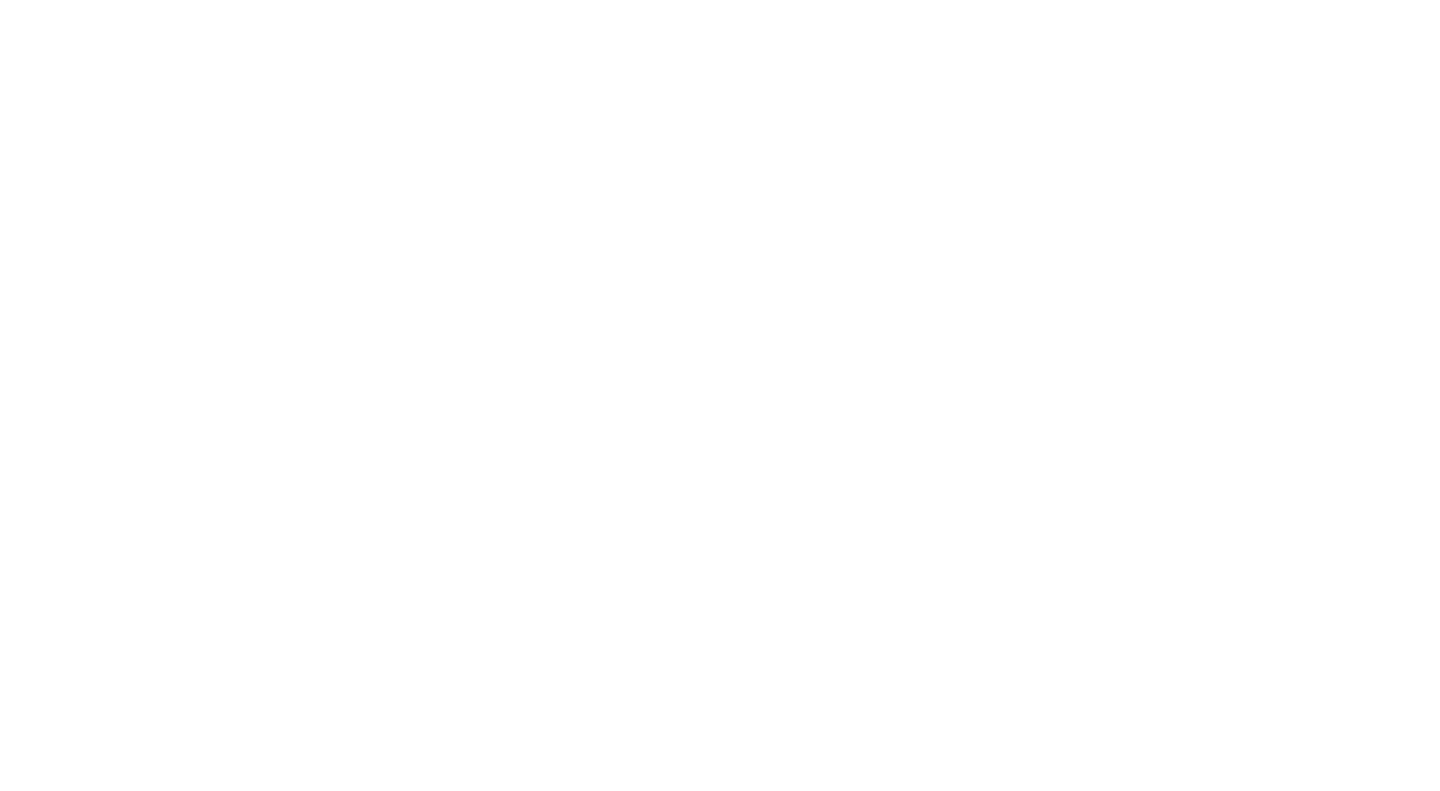 scroll, scrollTop: 0, scrollLeft: 0, axis: both 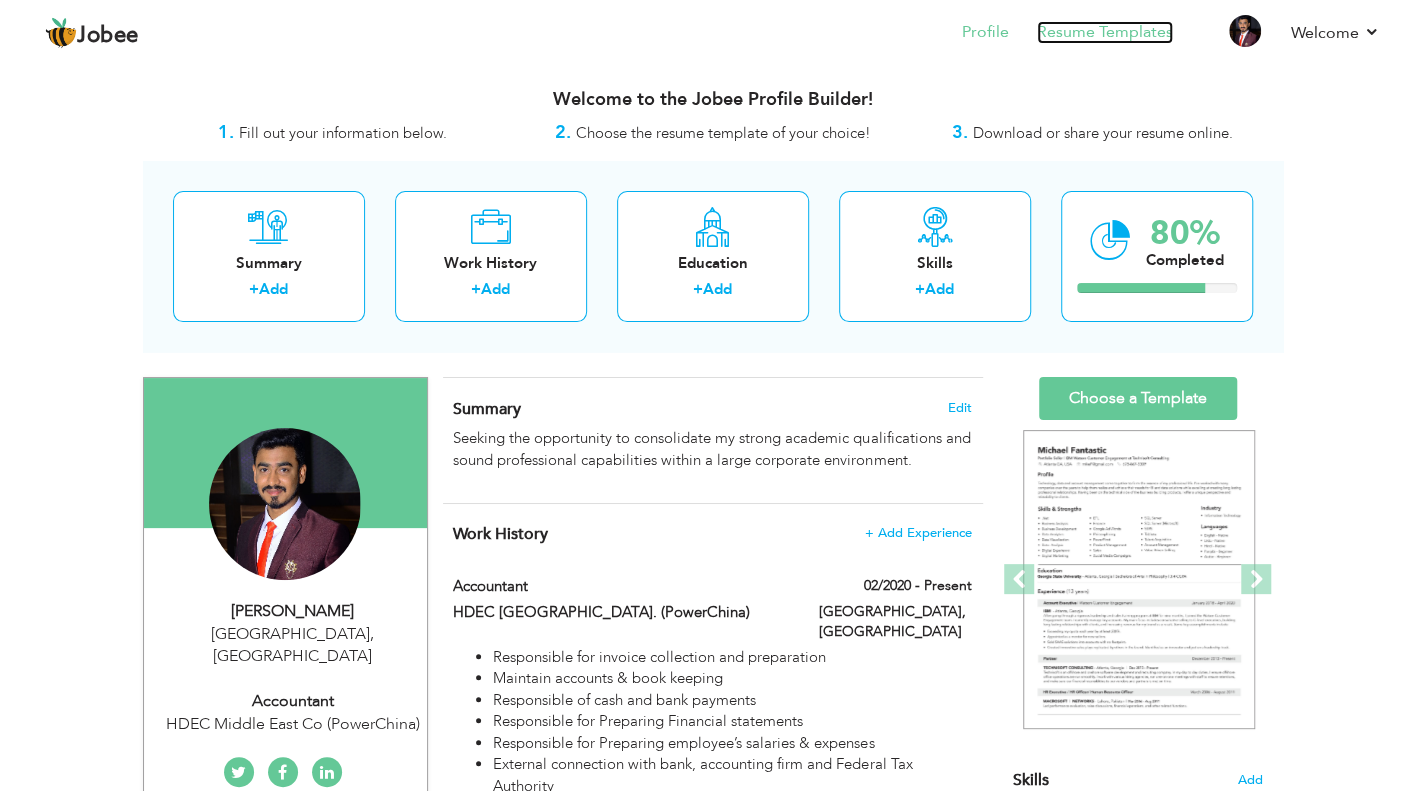click on "Resume Templates" at bounding box center [1105, 32] 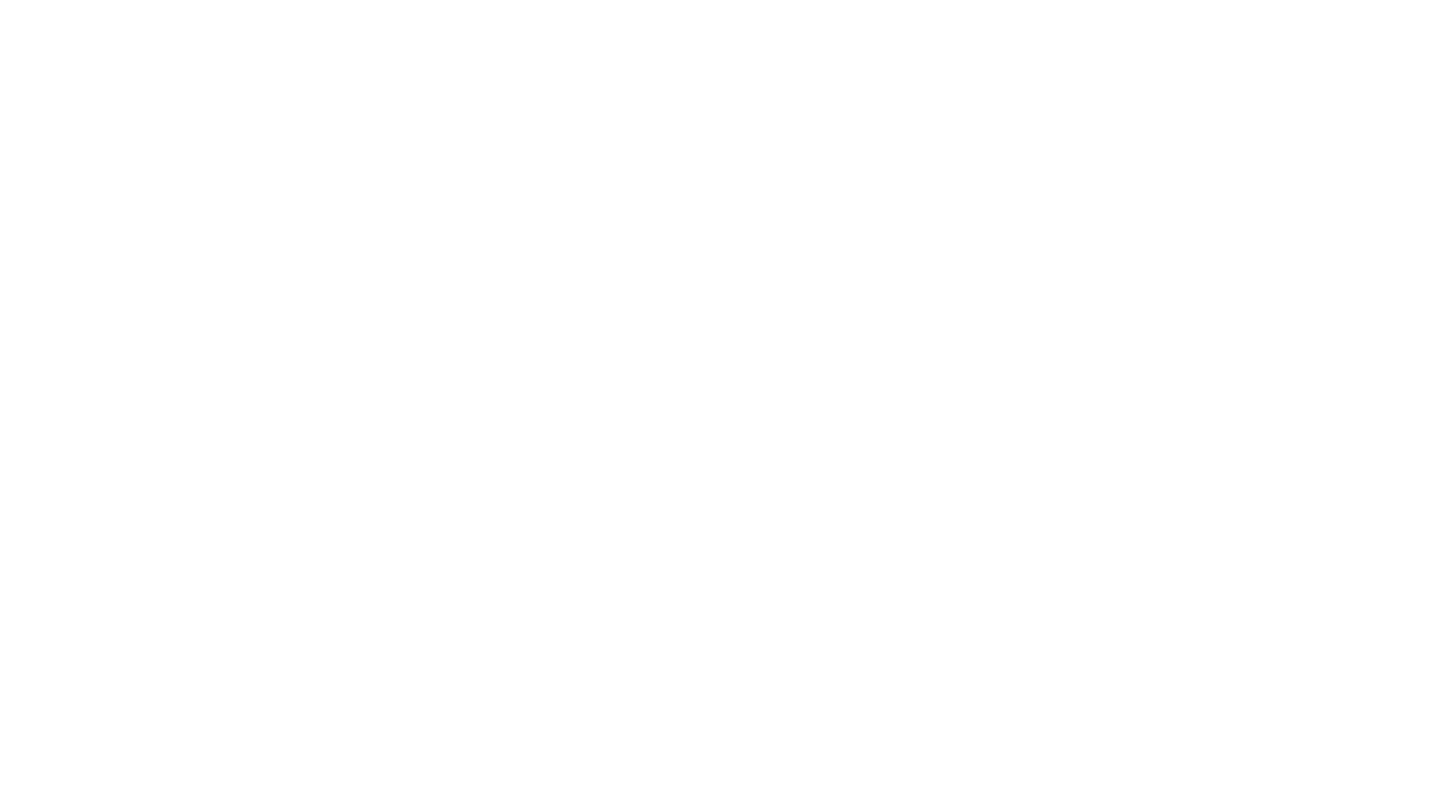 scroll, scrollTop: 0, scrollLeft: 0, axis: both 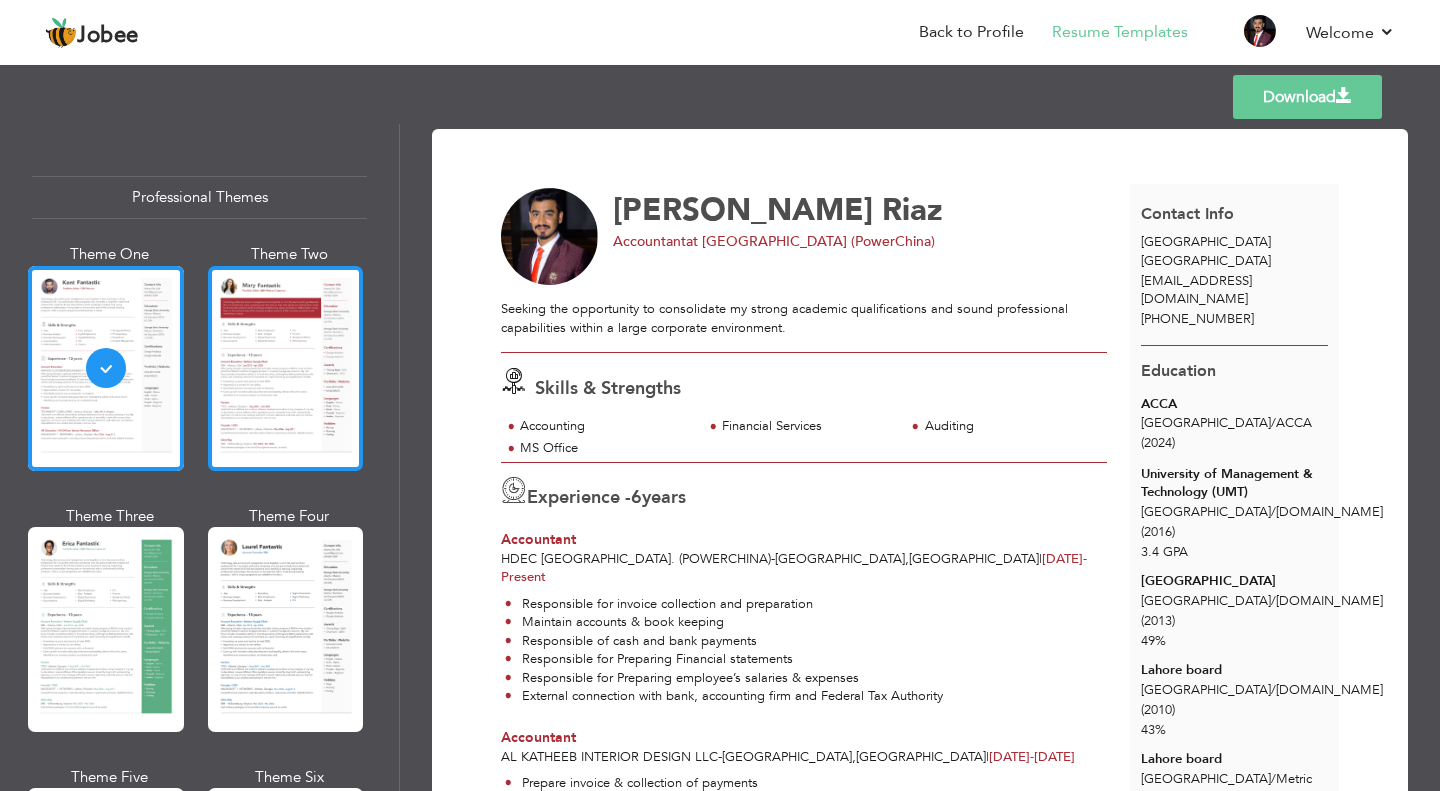 click at bounding box center (286, 368) 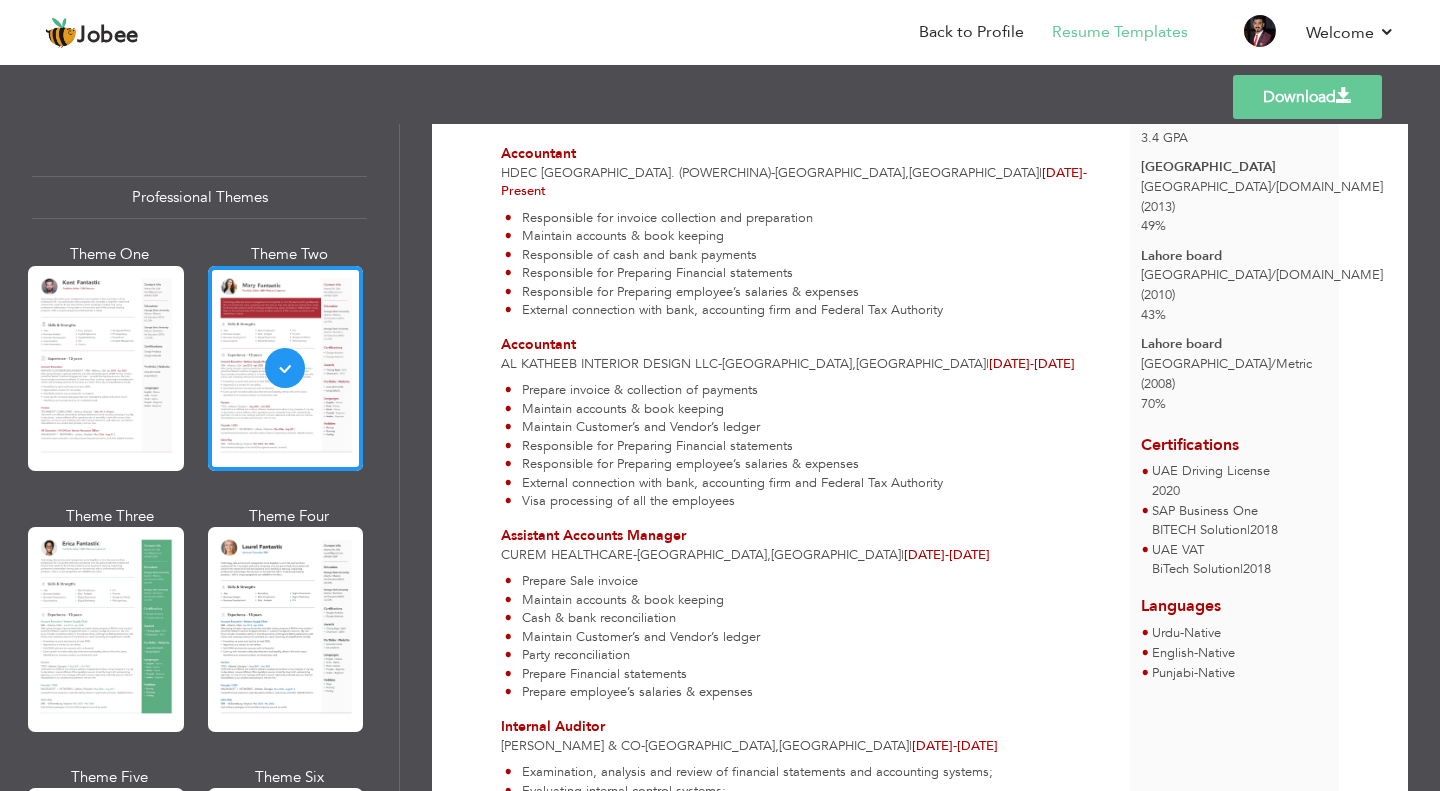 scroll, scrollTop: 100, scrollLeft: 0, axis: vertical 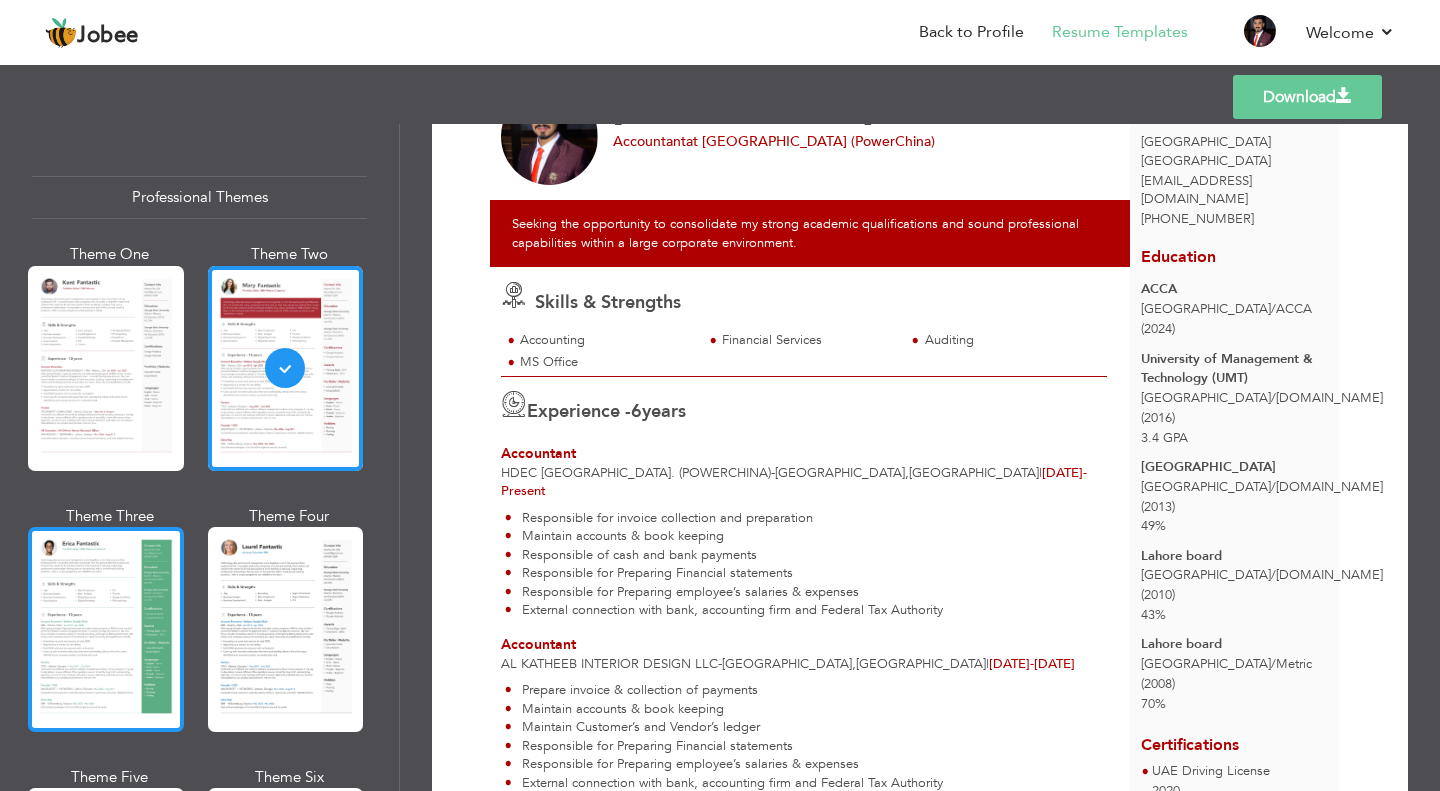 click at bounding box center (106, 629) 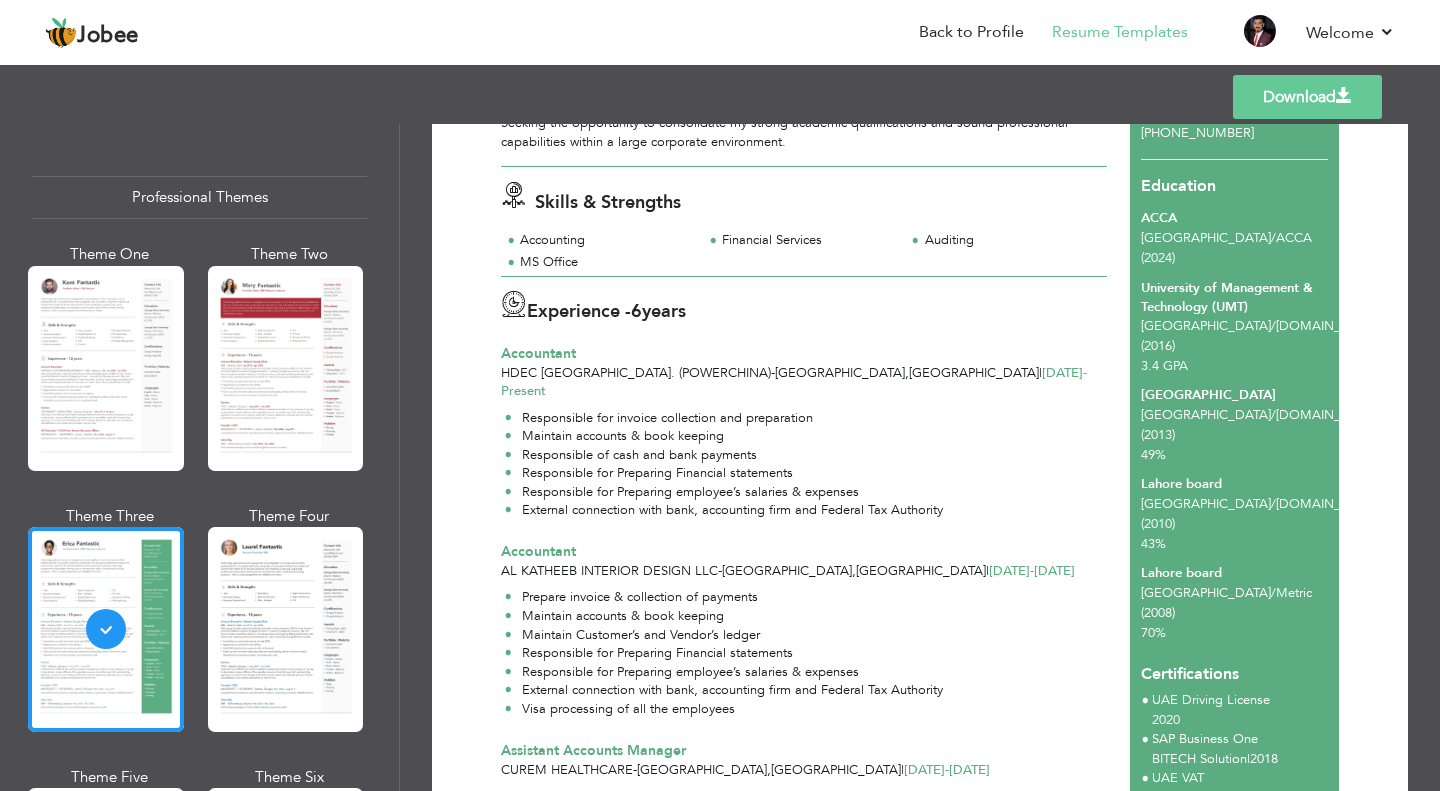 scroll, scrollTop: 200, scrollLeft: 0, axis: vertical 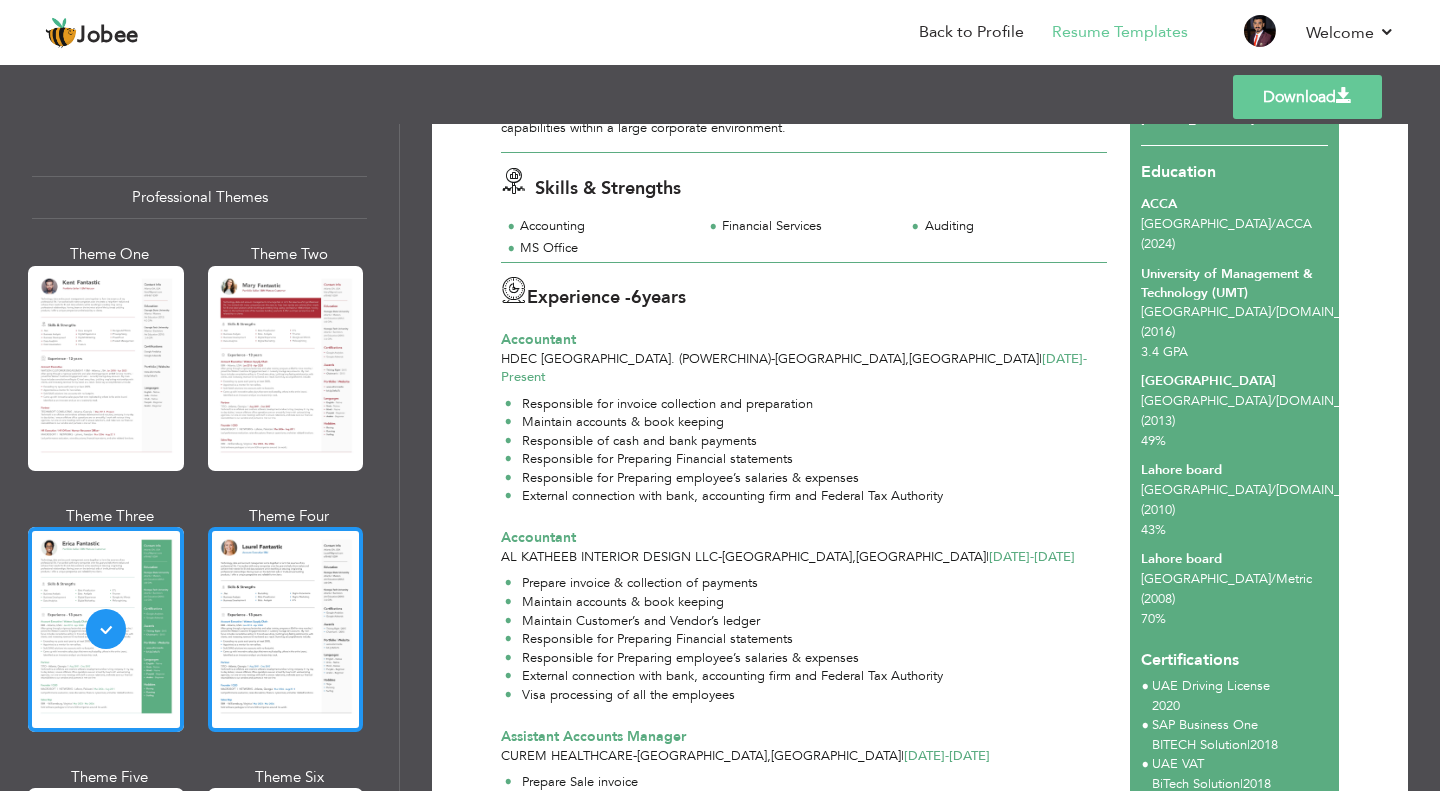 click at bounding box center [286, 629] 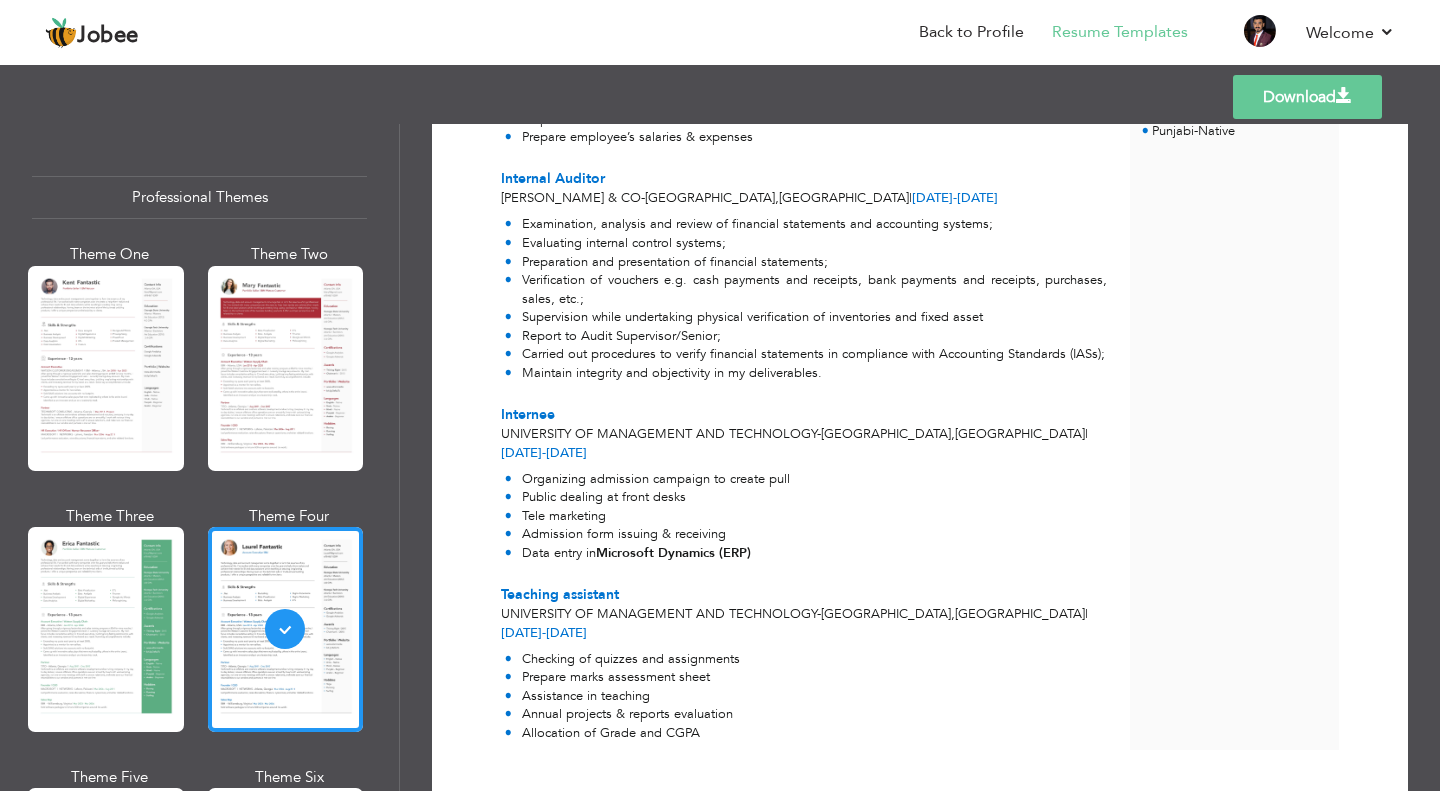 scroll, scrollTop: 972, scrollLeft: 0, axis: vertical 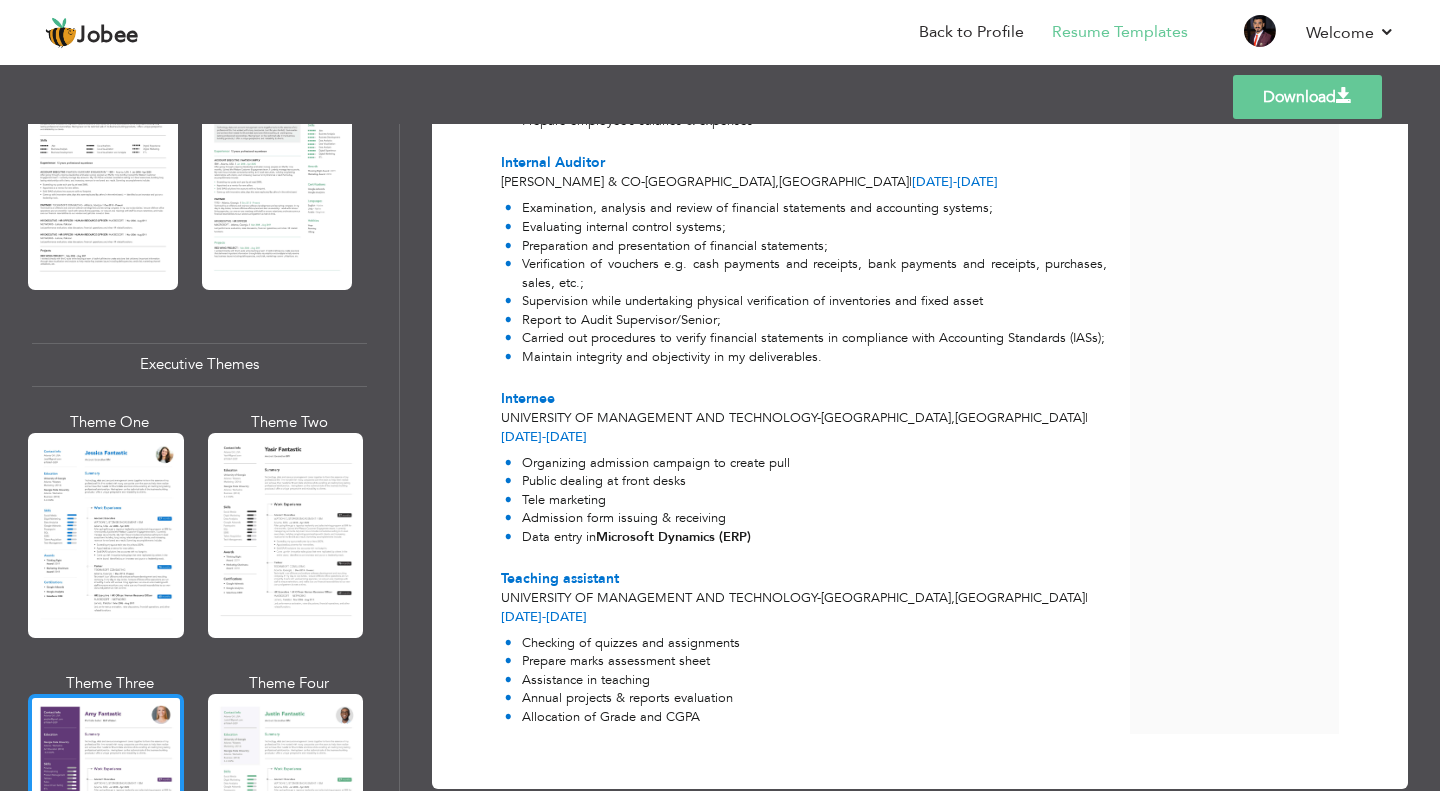 click at bounding box center [106, 796] 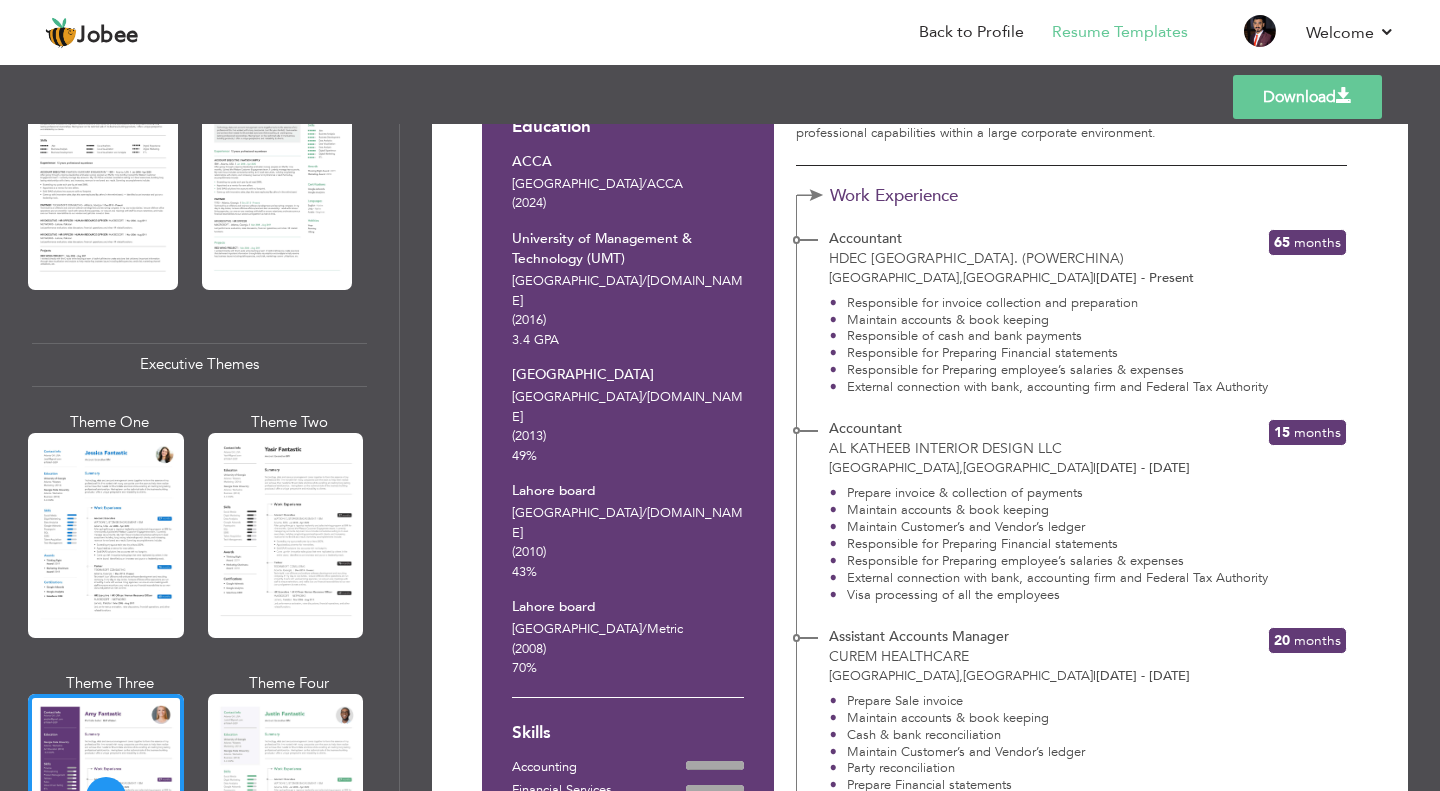scroll, scrollTop: 300, scrollLeft: 0, axis: vertical 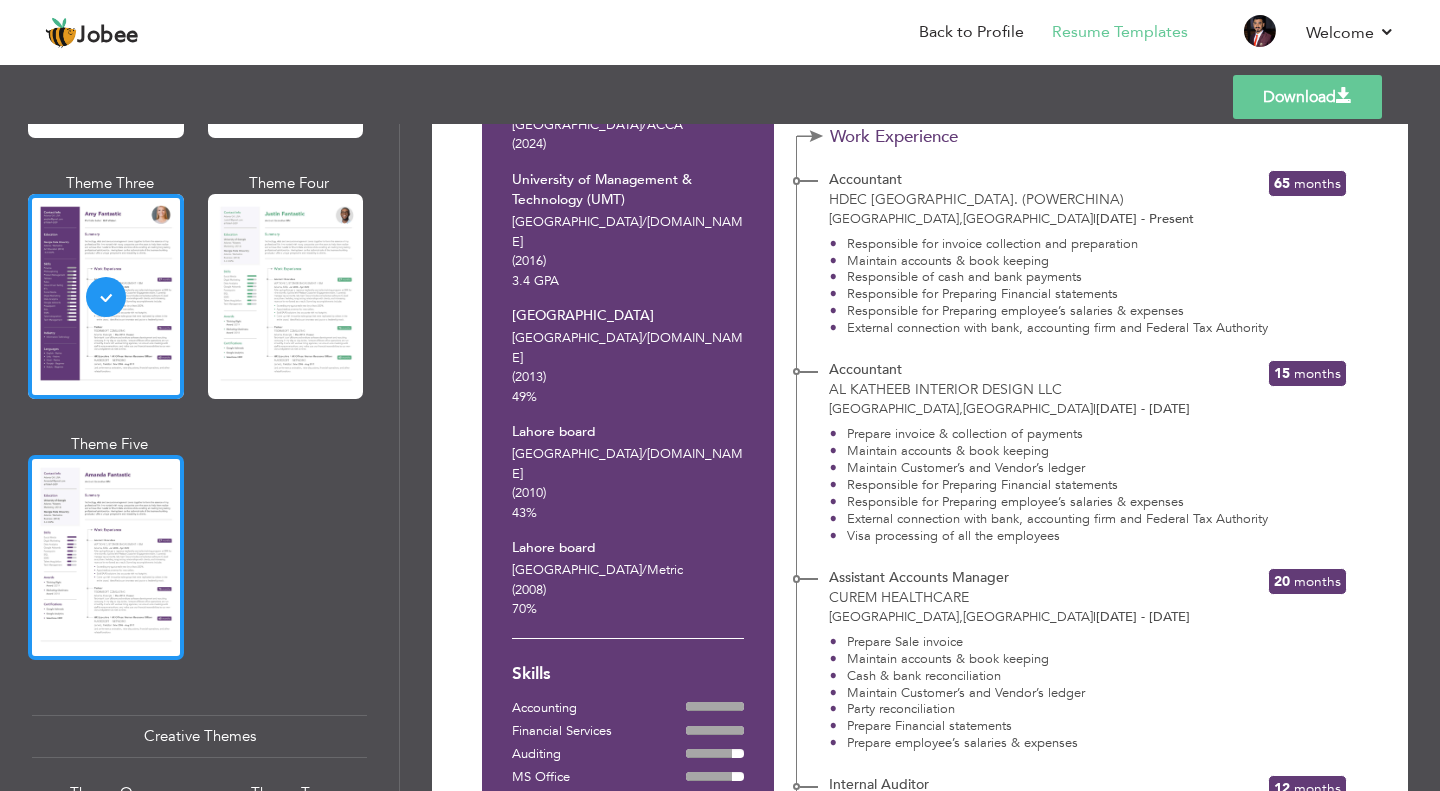 click at bounding box center (106, 557) 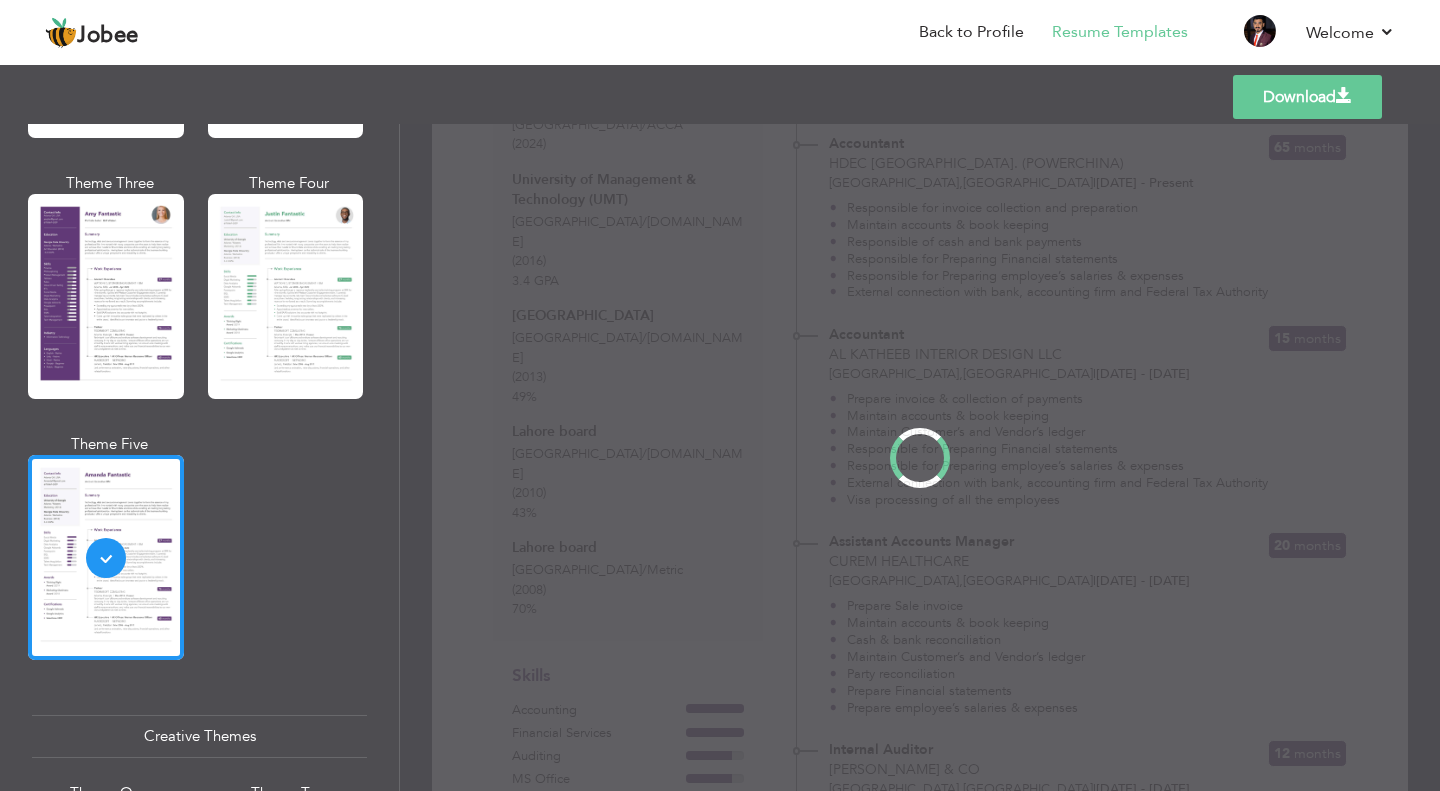 scroll, scrollTop: 0, scrollLeft: 0, axis: both 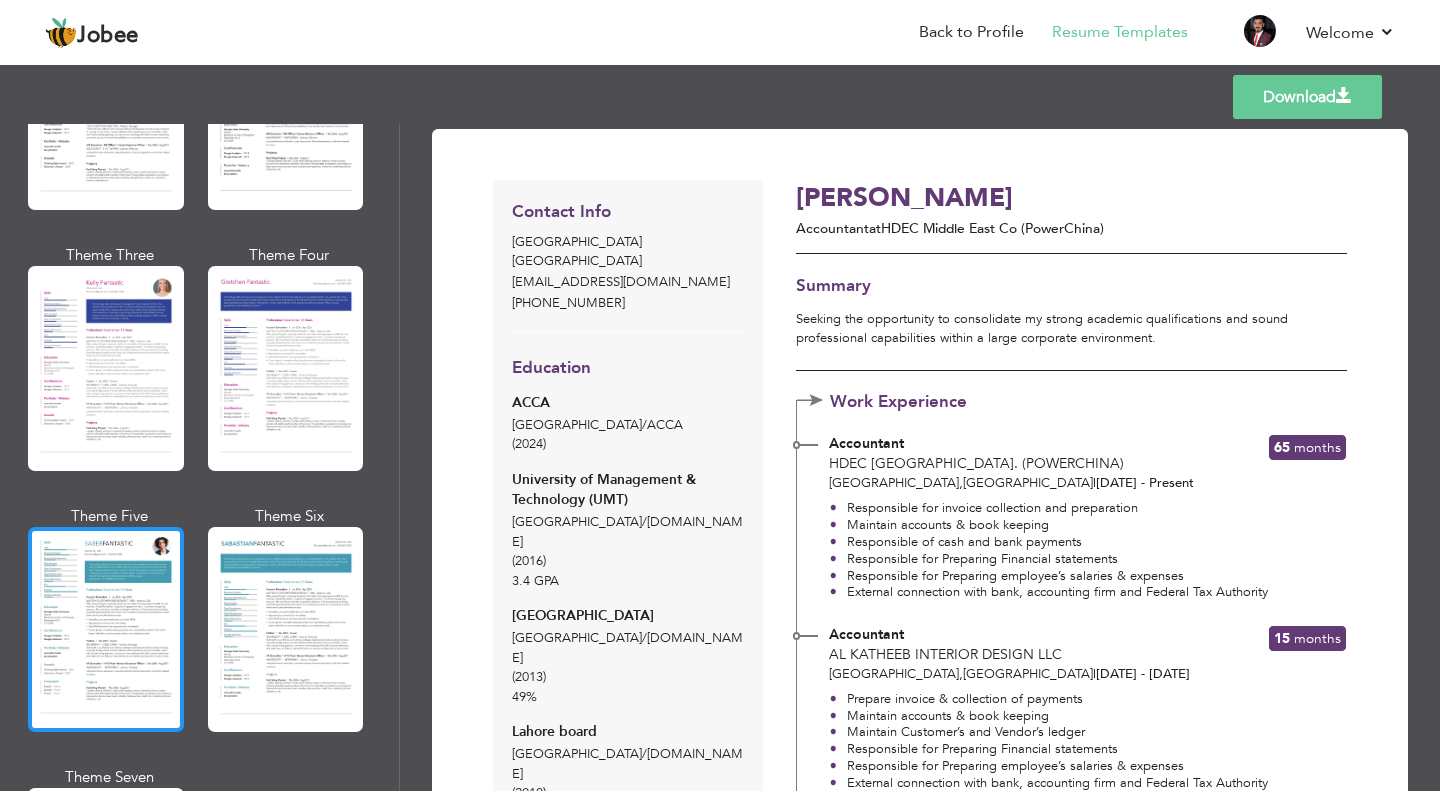 click at bounding box center (106, 629) 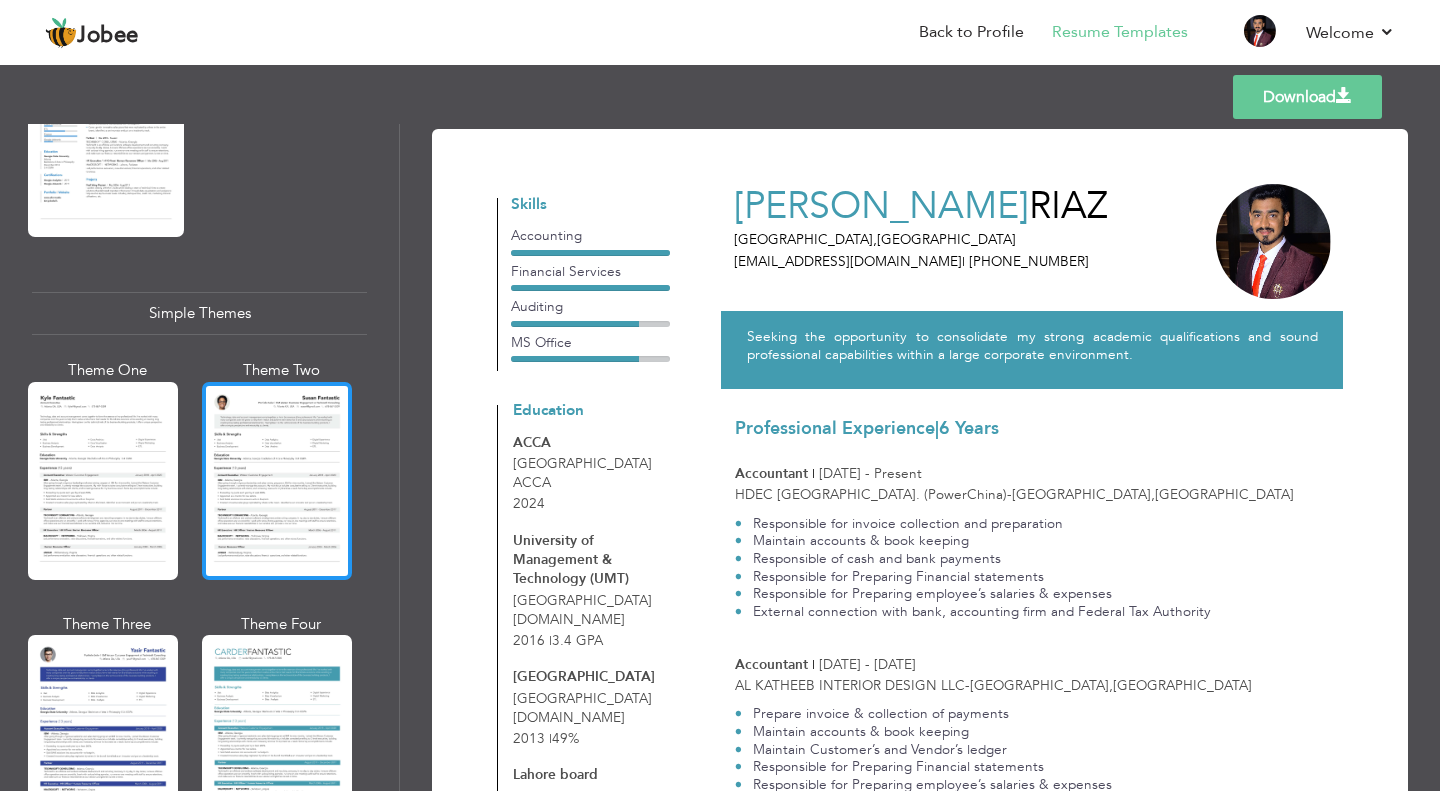 scroll, scrollTop: 3400, scrollLeft: 0, axis: vertical 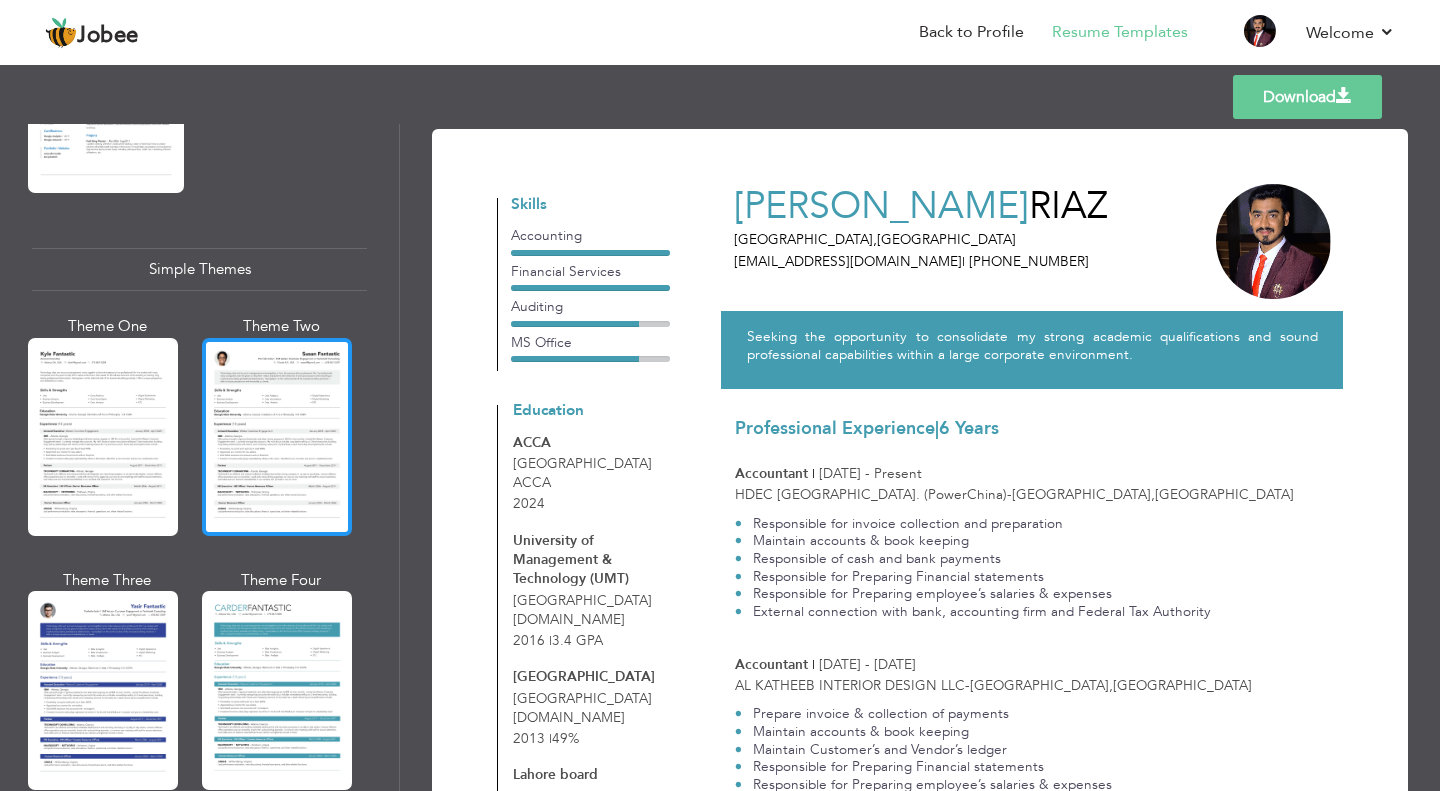 click at bounding box center [277, 437] 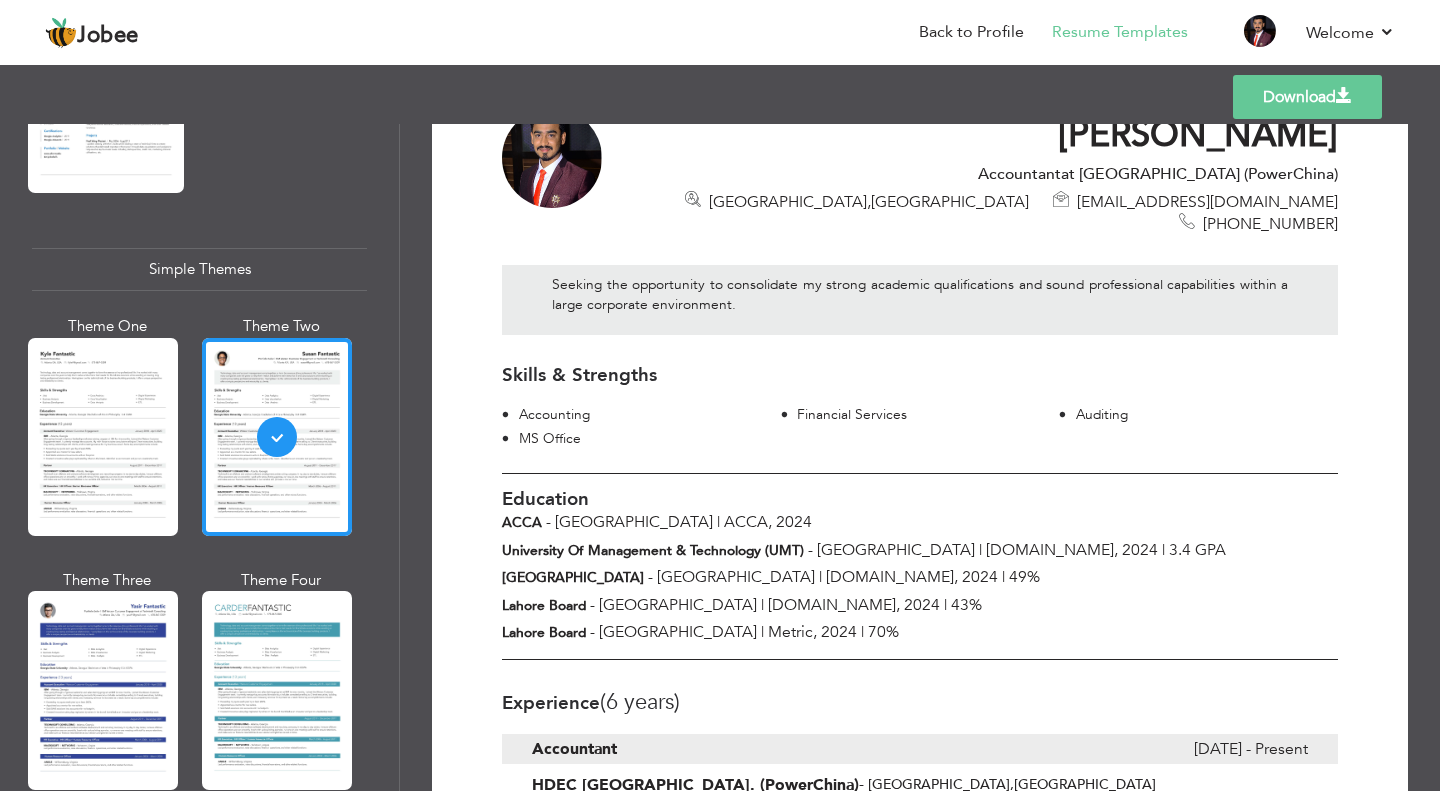 scroll, scrollTop: 100, scrollLeft: 0, axis: vertical 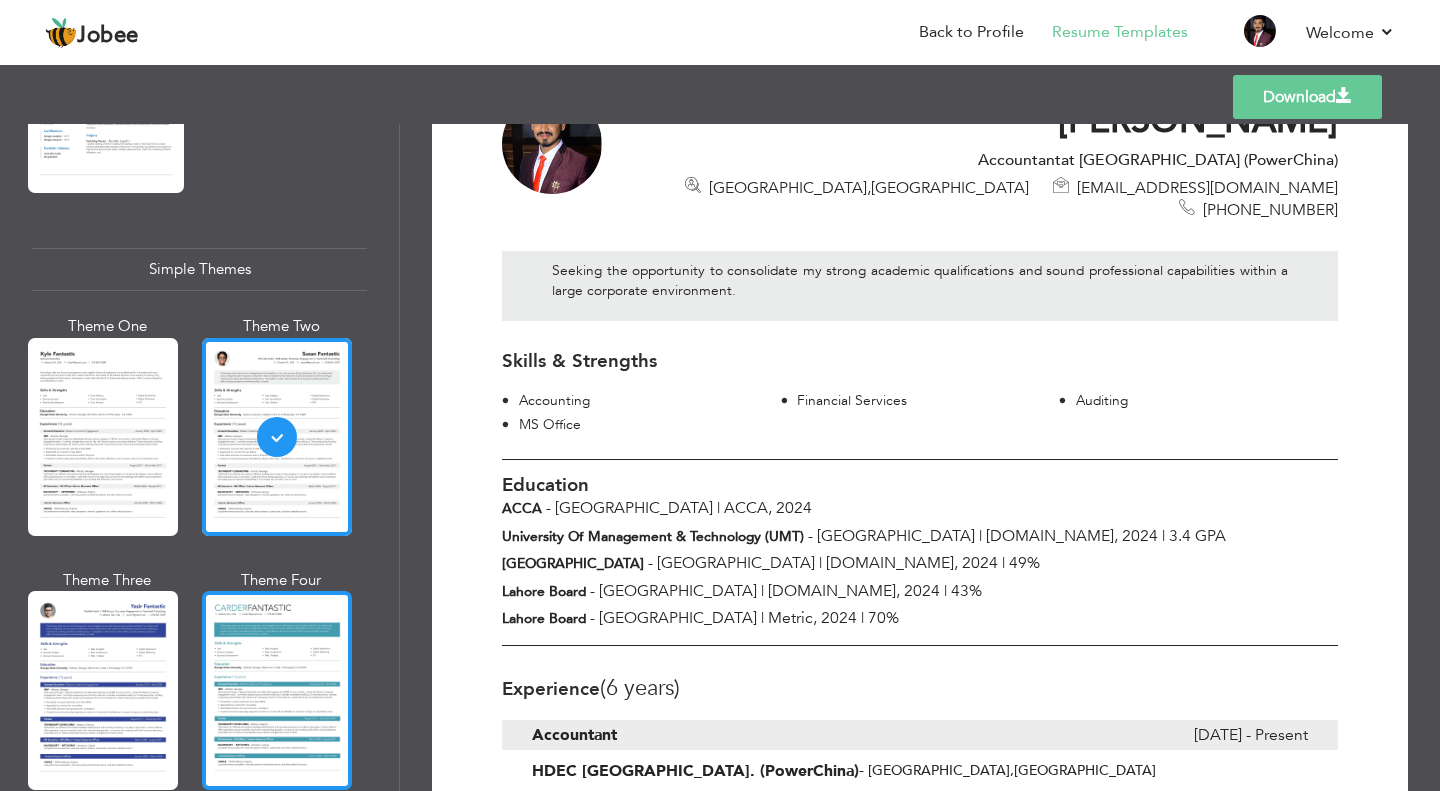 click at bounding box center [277, 690] 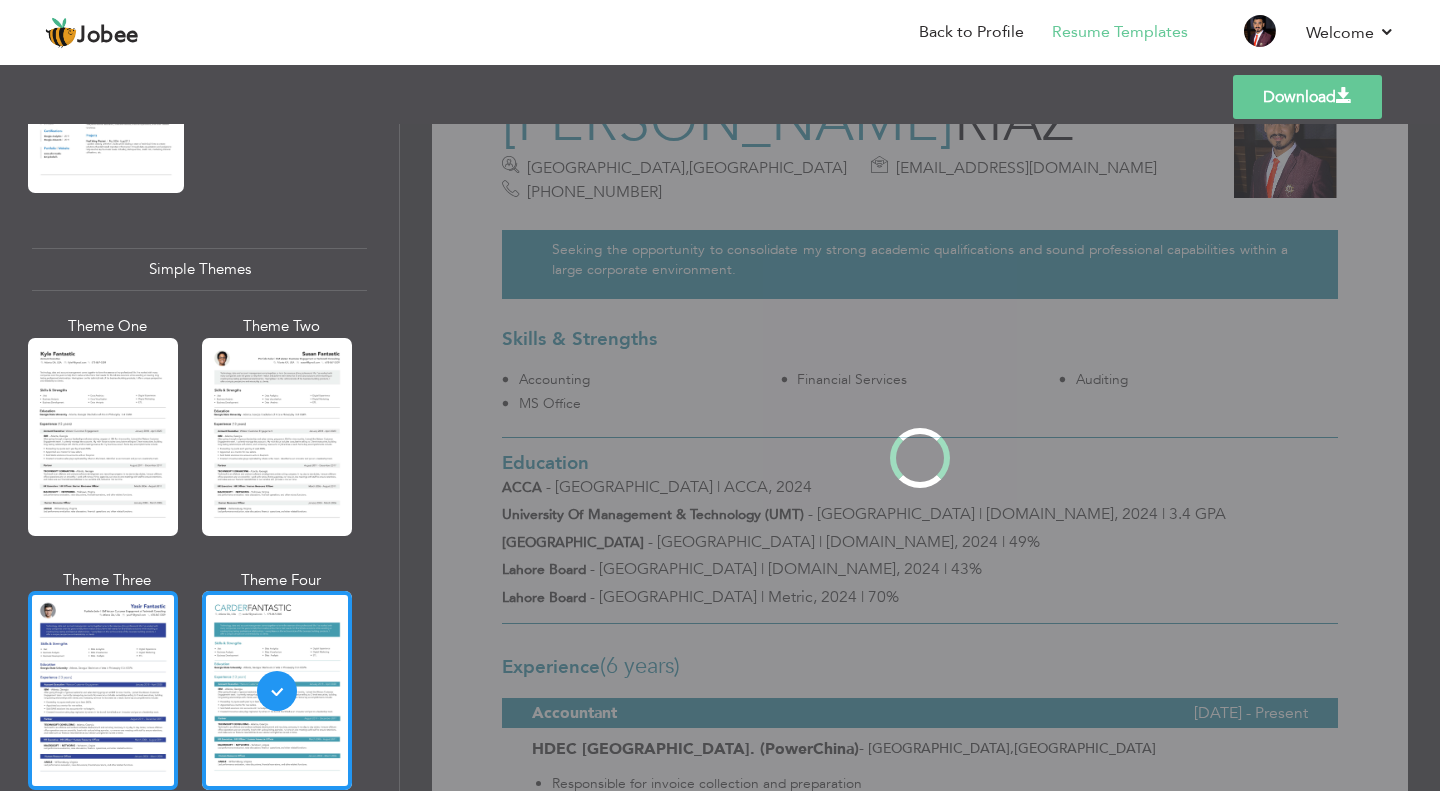 scroll, scrollTop: 0, scrollLeft: 0, axis: both 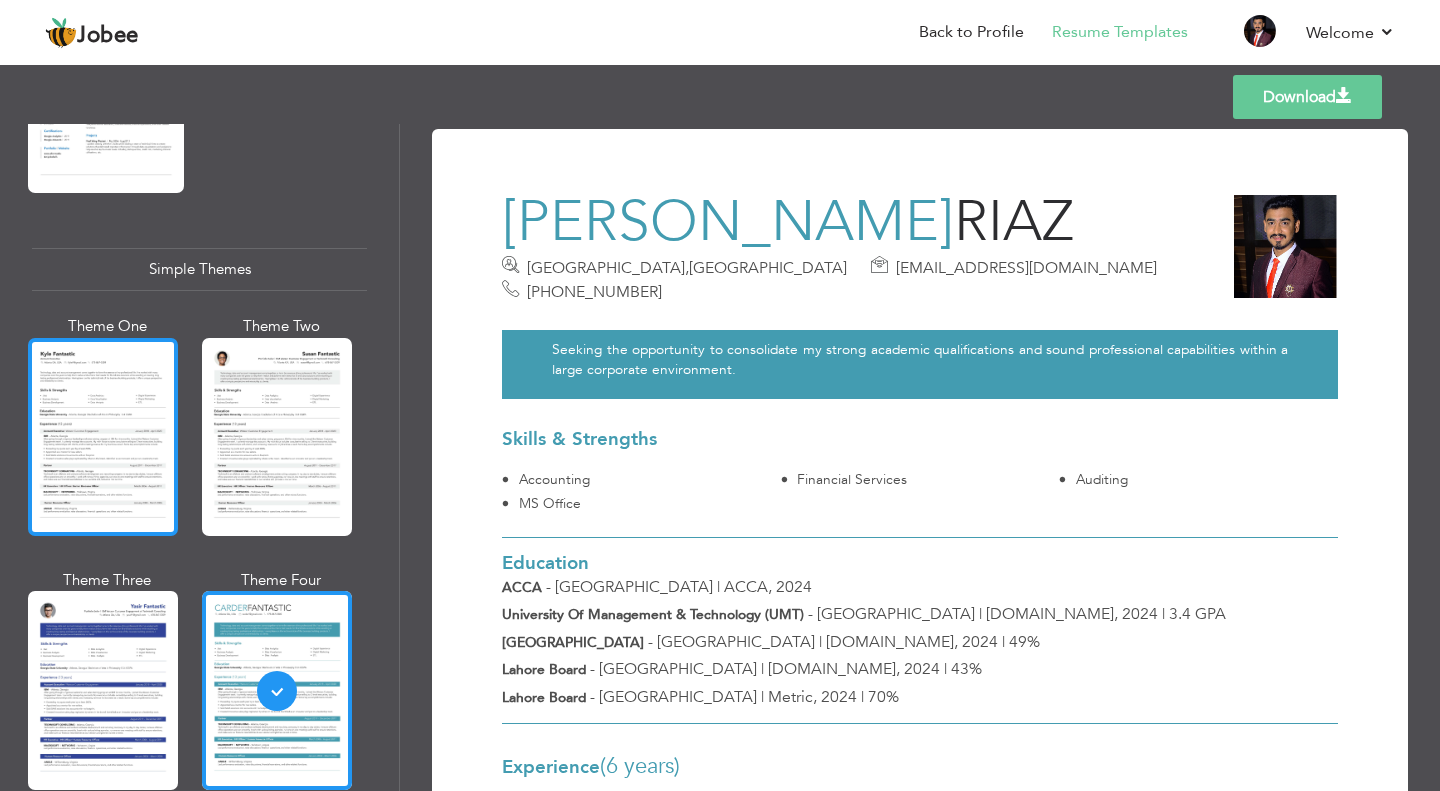 click at bounding box center [103, 437] 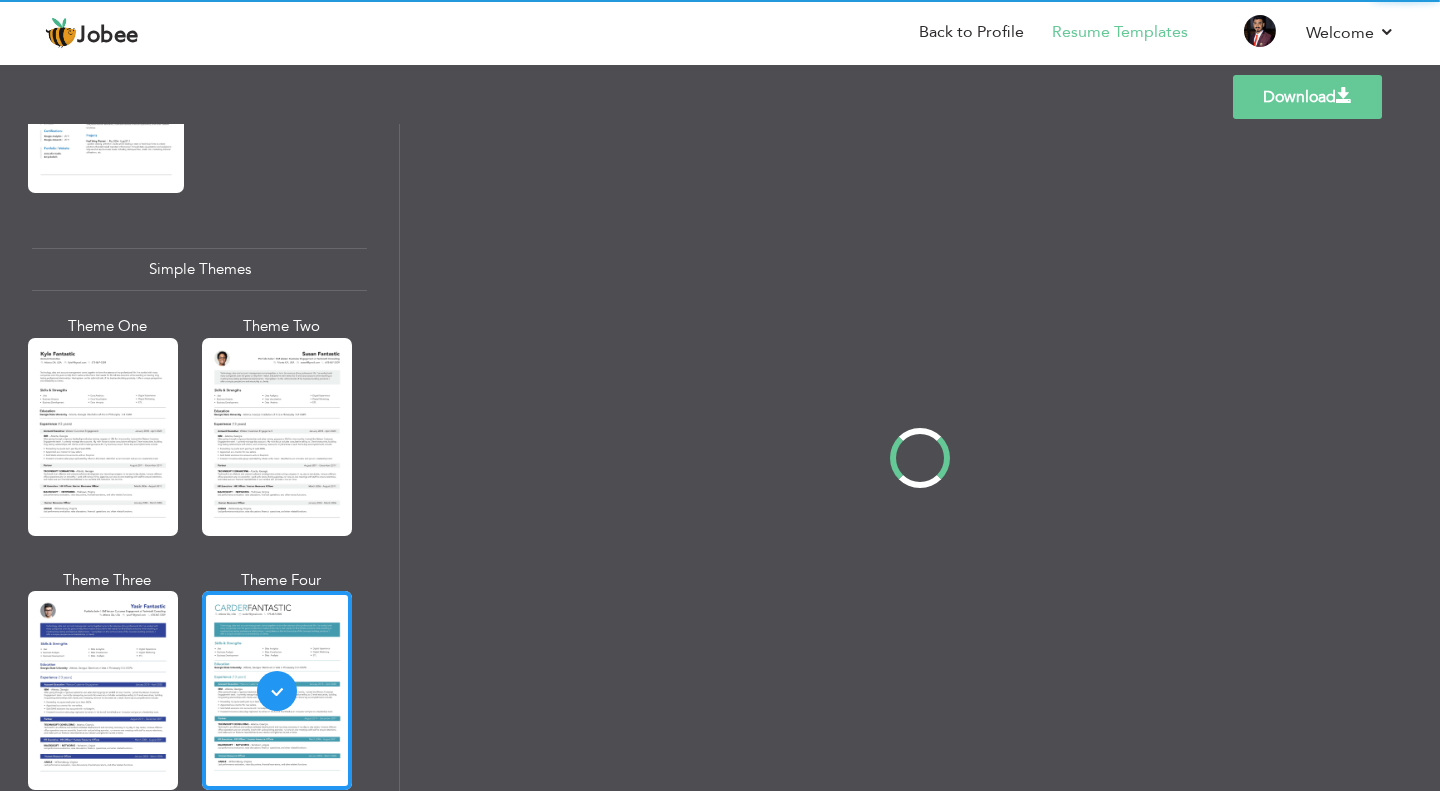 click on "Professional Themes
Theme One
Theme Two
Theme Three
Theme Four" at bounding box center (720, 457) 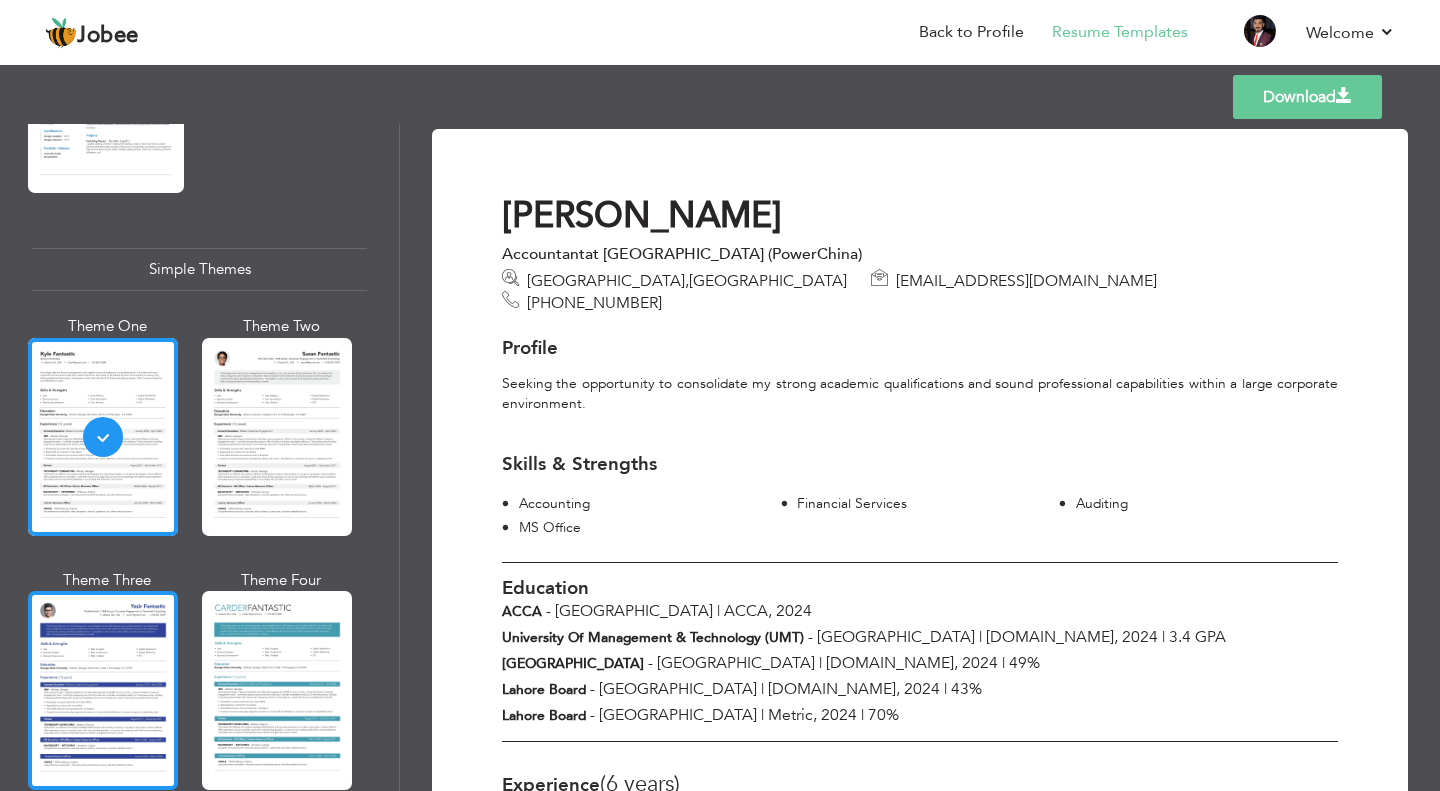 click at bounding box center (103, 690) 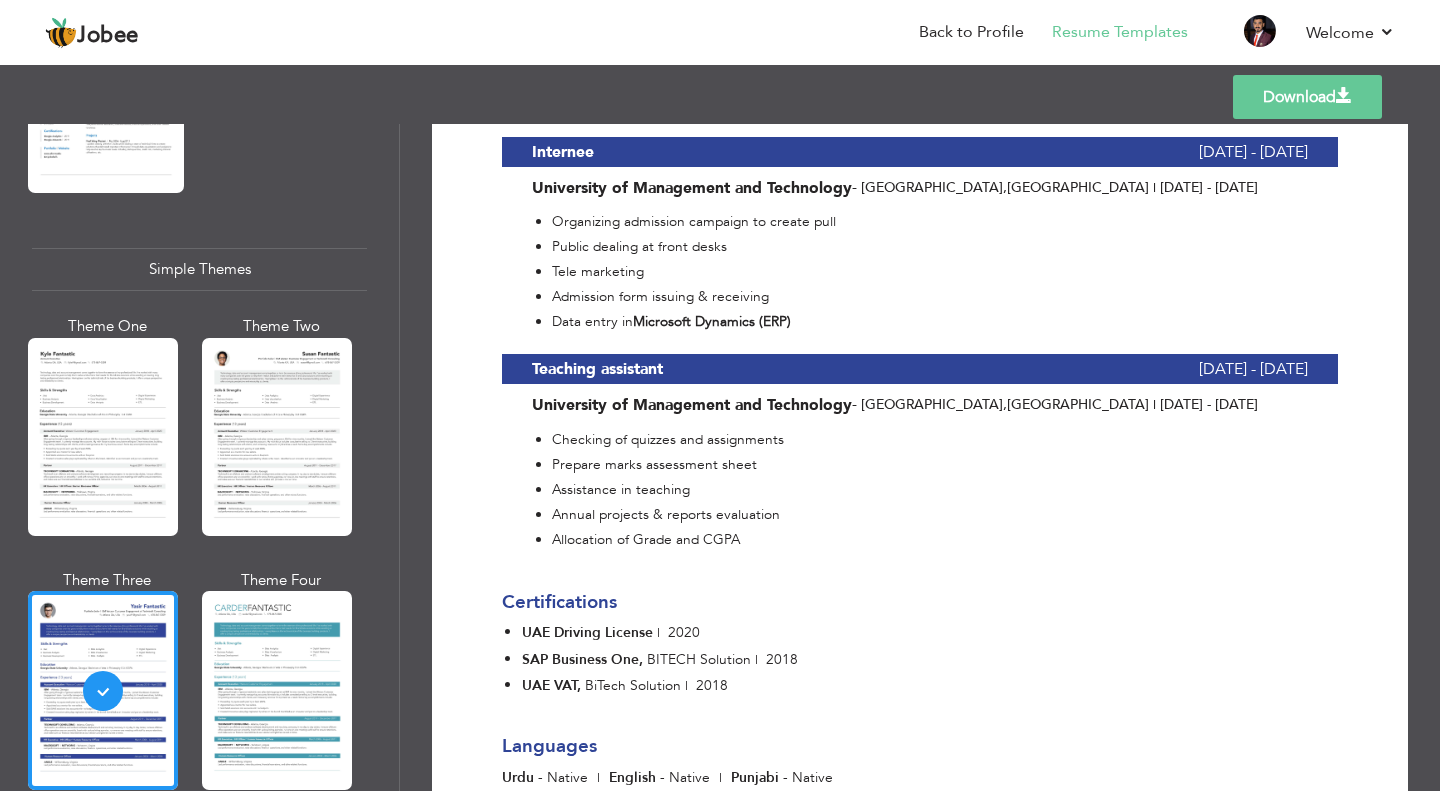 scroll, scrollTop: 1851, scrollLeft: 0, axis: vertical 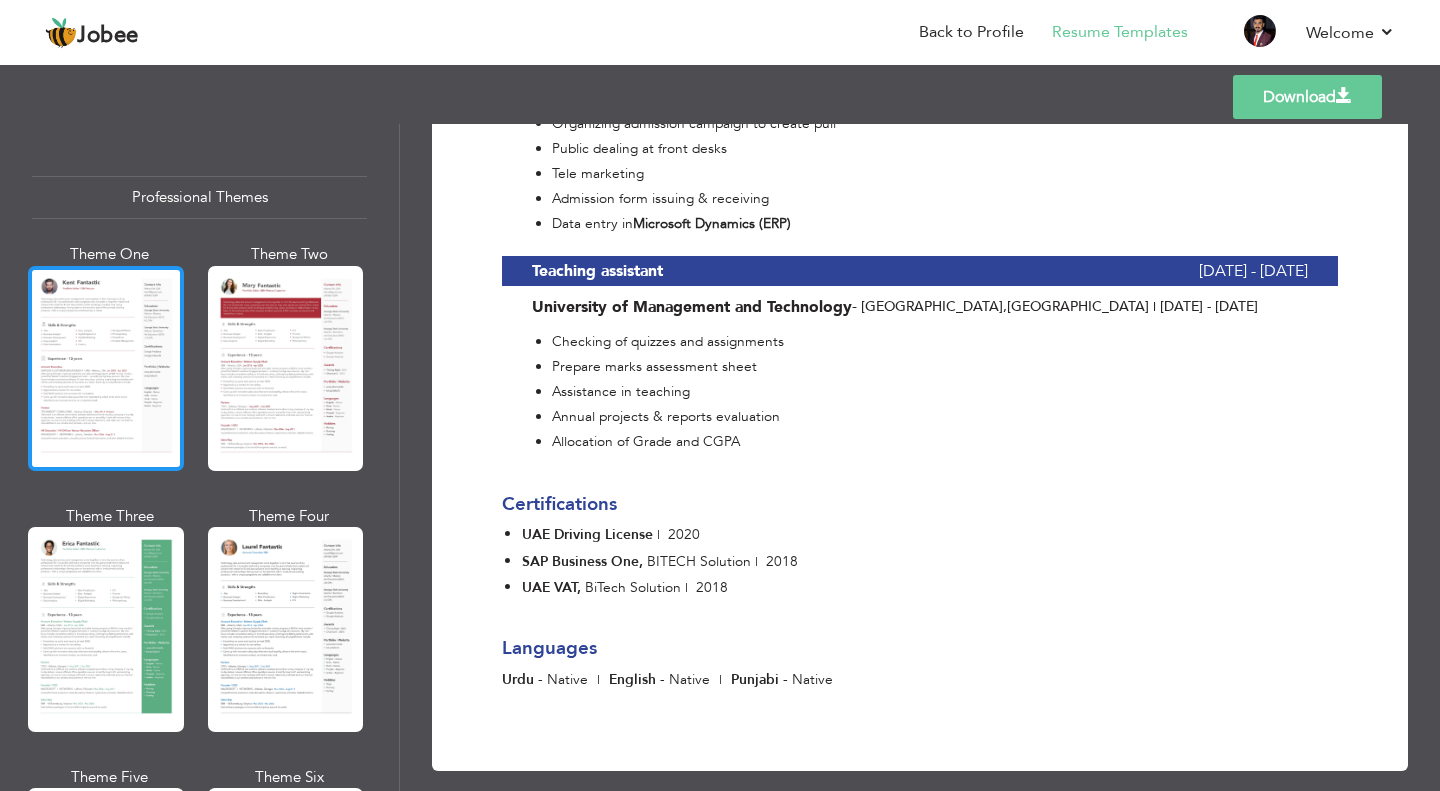 click at bounding box center (106, 368) 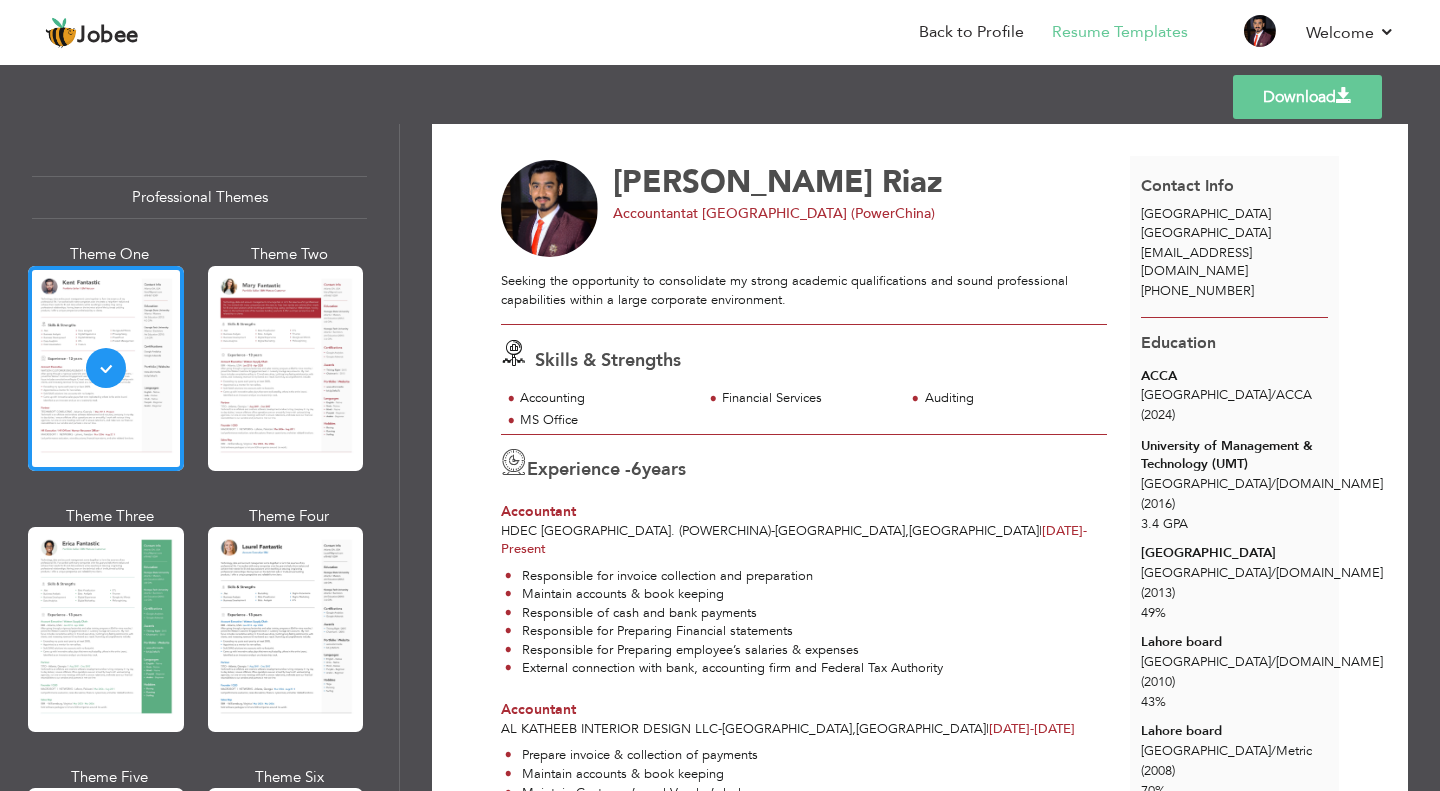 scroll, scrollTop: 0, scrollLeft: 0, axis: both 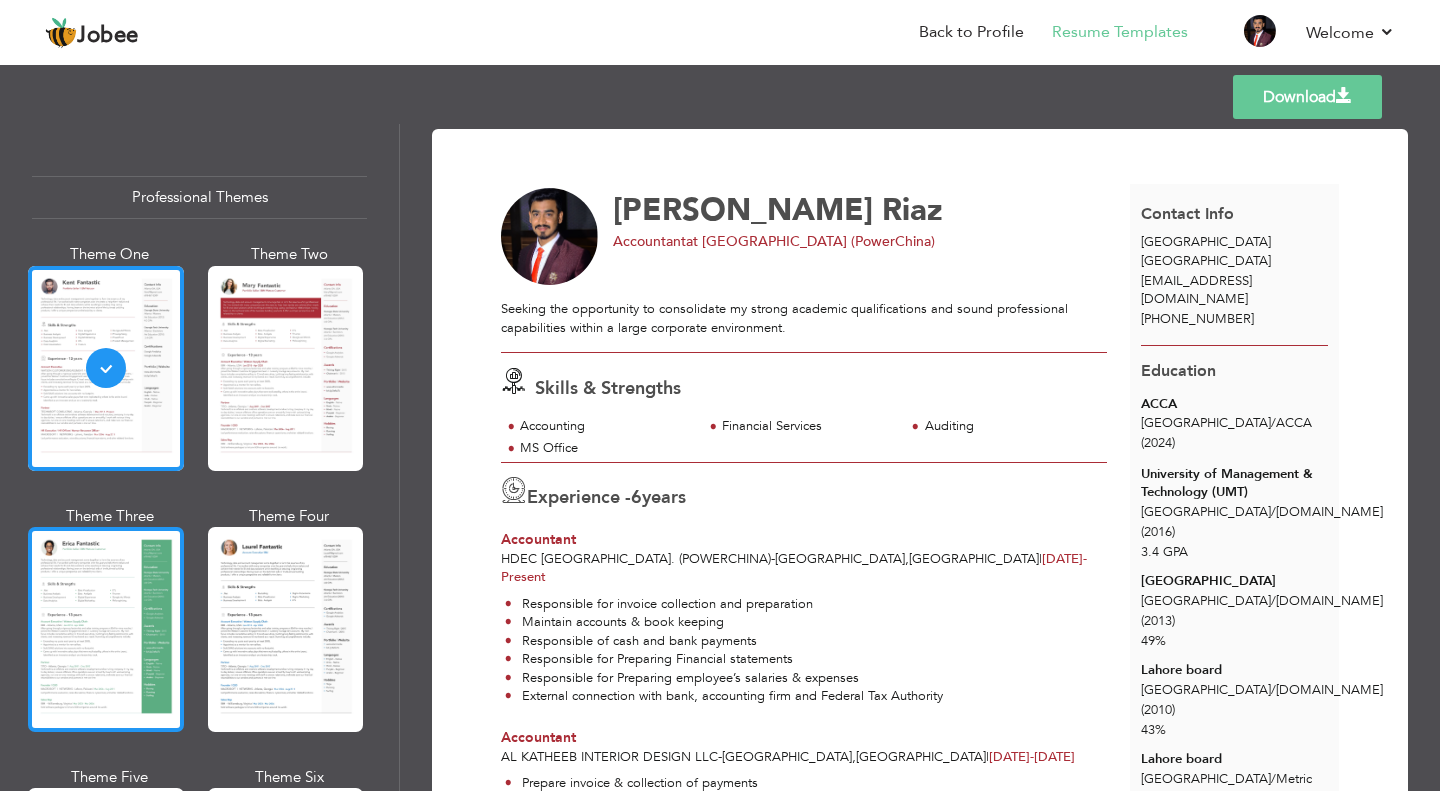 click at bounding box center [106, 629] 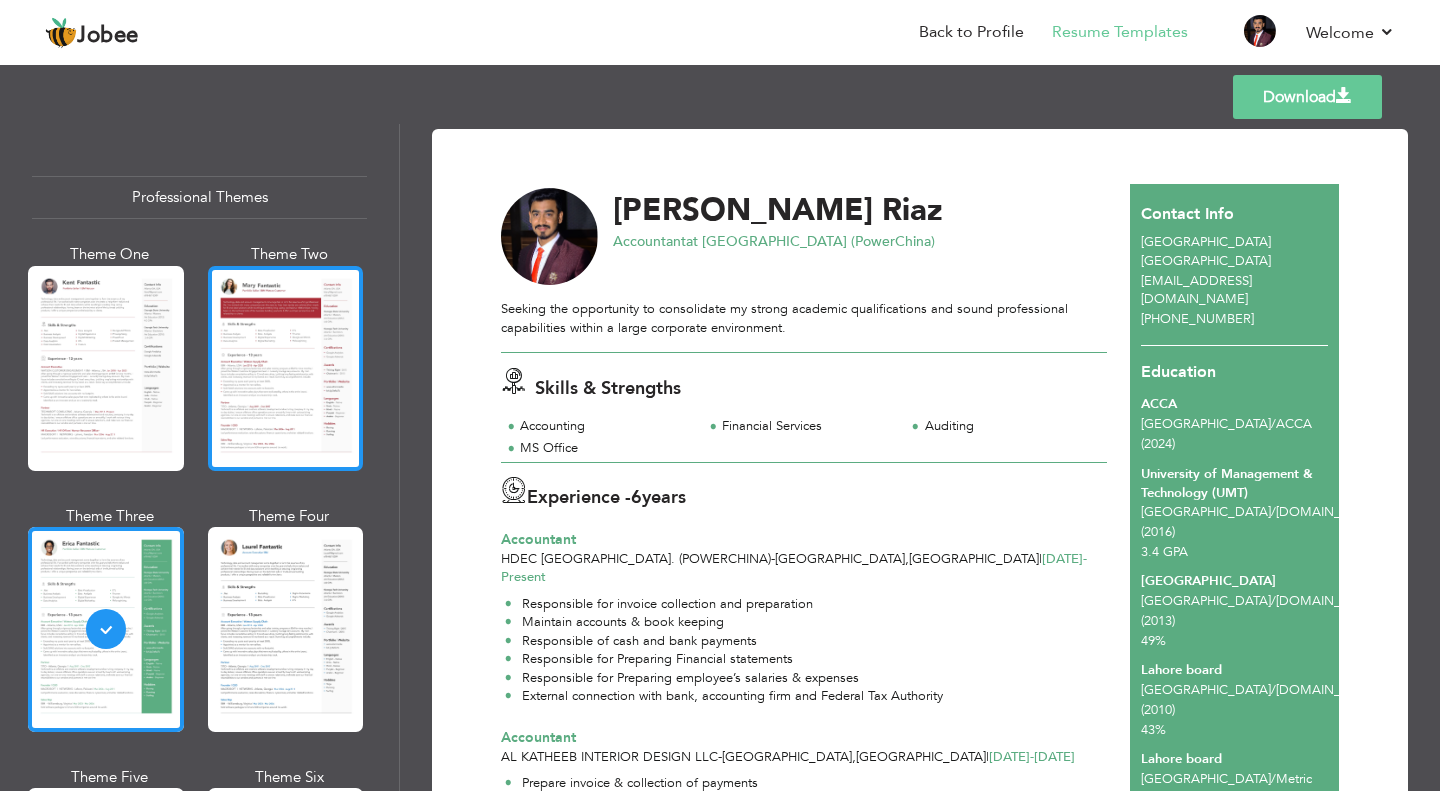 click at bounding box center [286, 368] 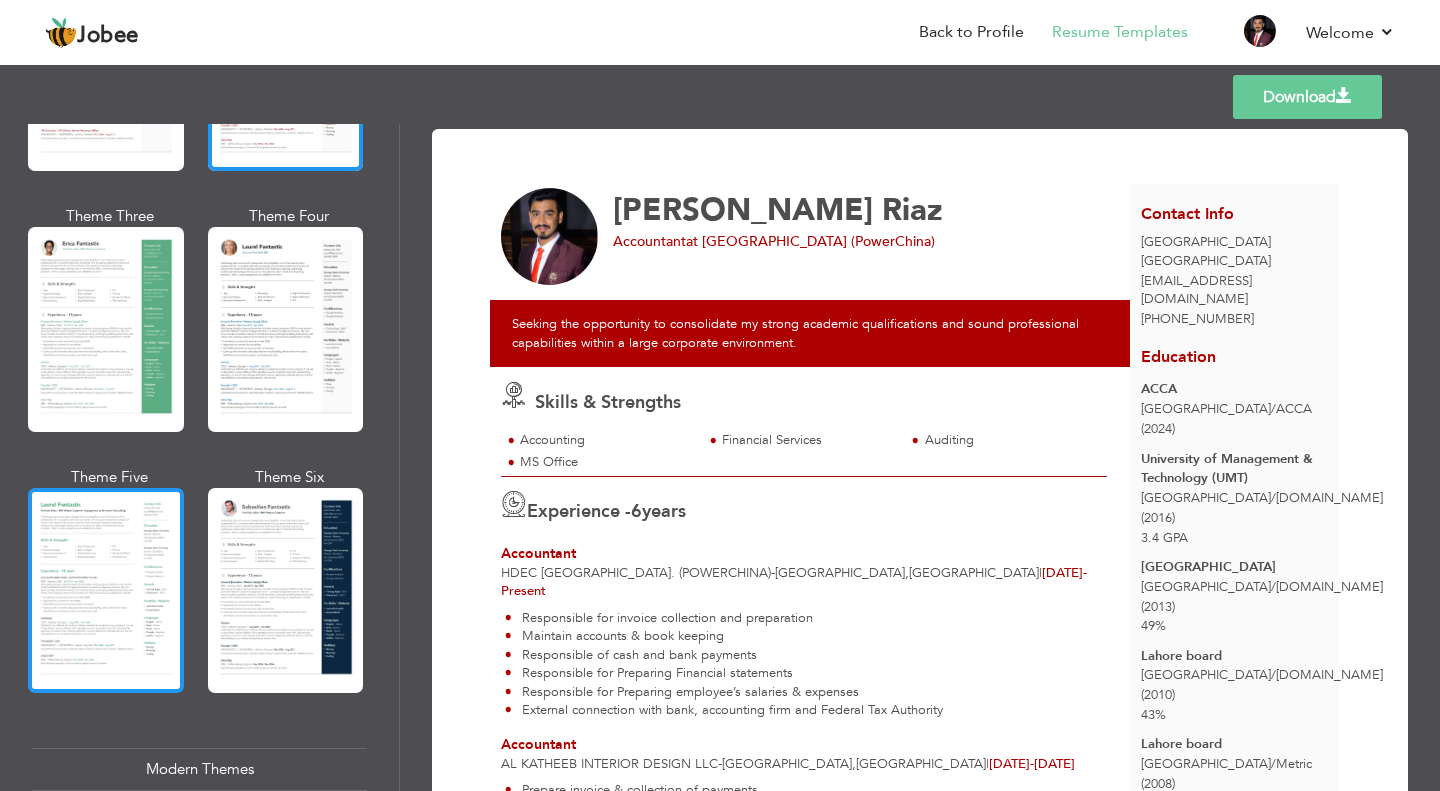 scroll, scrollTop: 400, scrollLeft: 0, axis: vertical 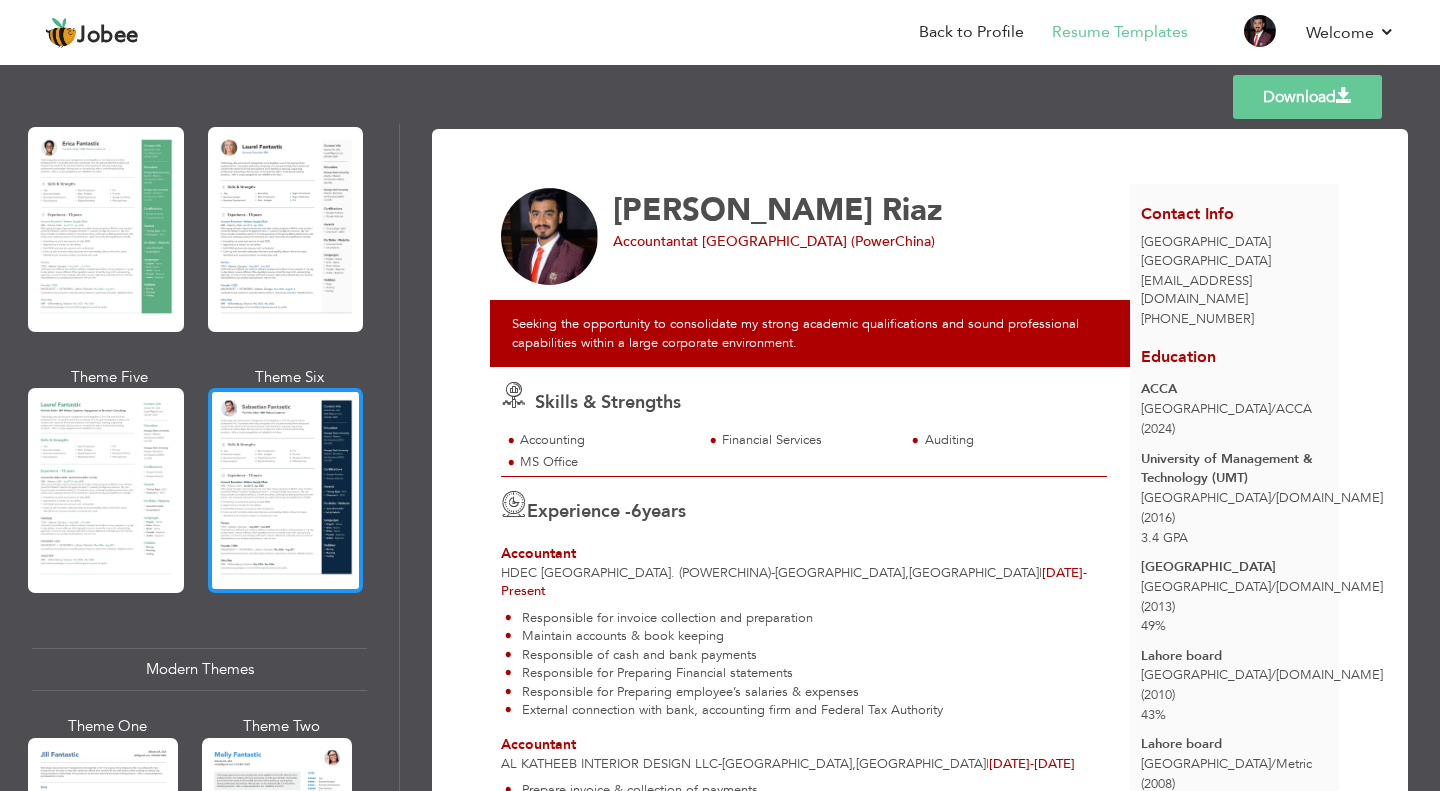 click at bounding box center [286, 490] 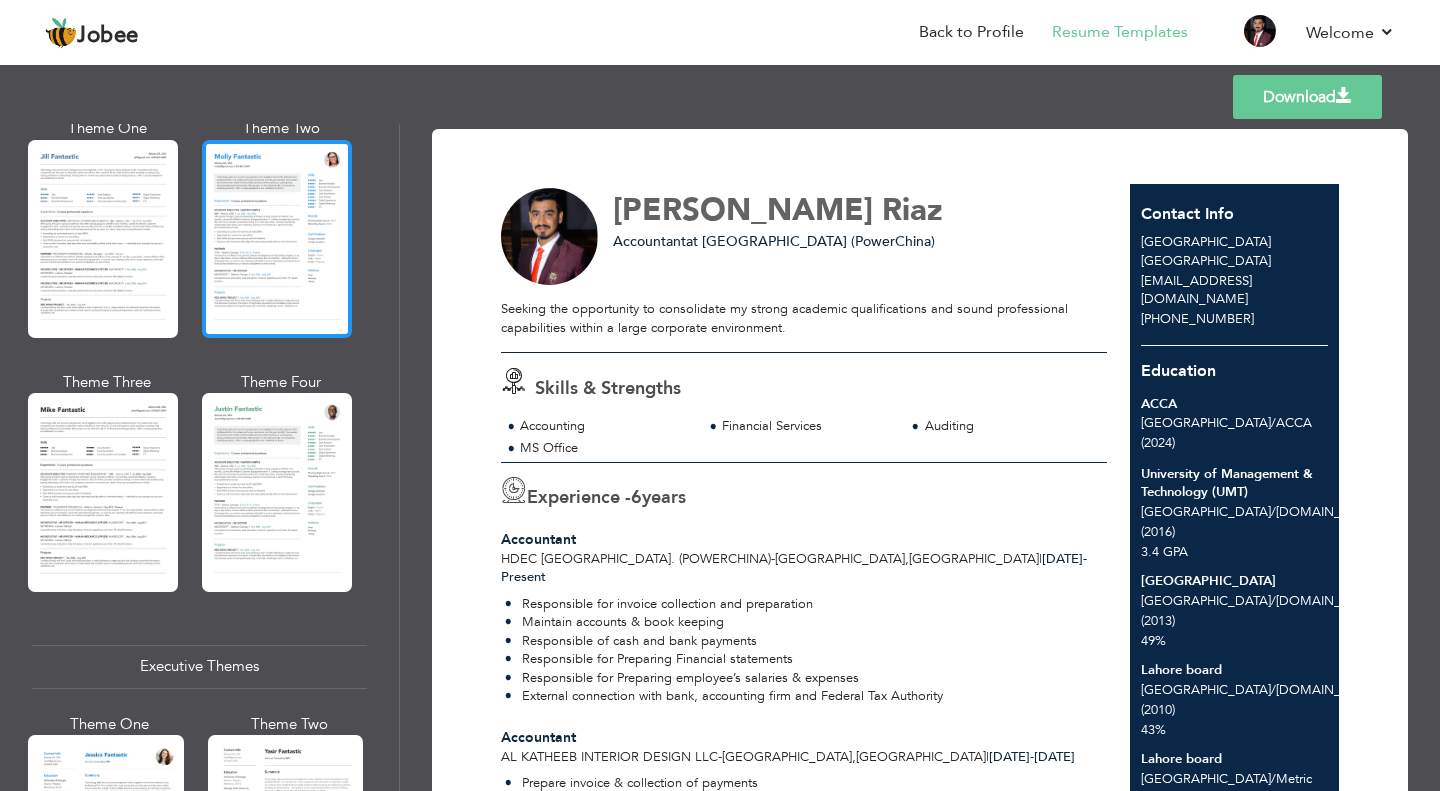 scroll, scrollTop: 1000, scrollLeft: 0, axis: vertical 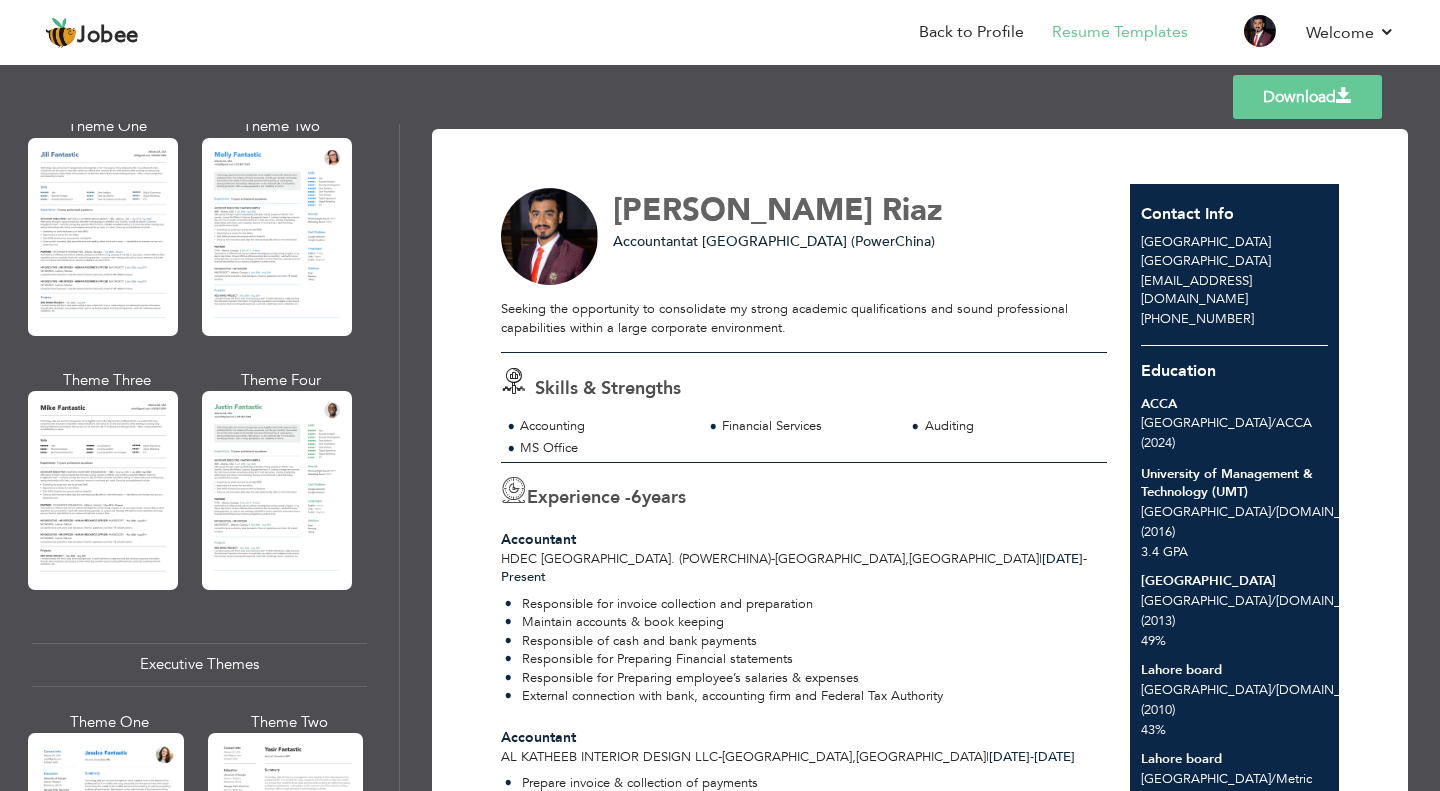 click at bounding box center (103, 490) 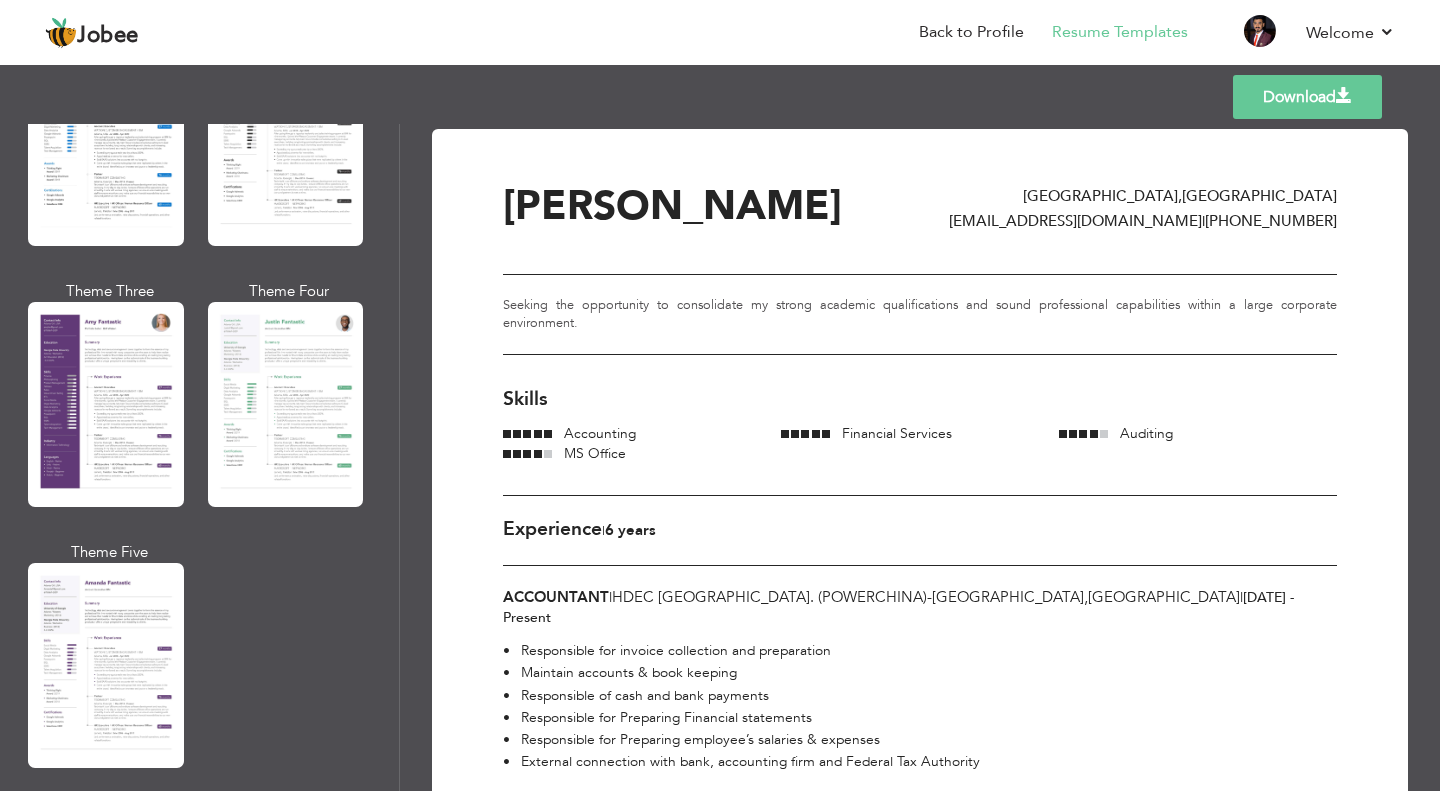 scroll, scrollTop: 1700, scrollLeft: 0, axis: vertical 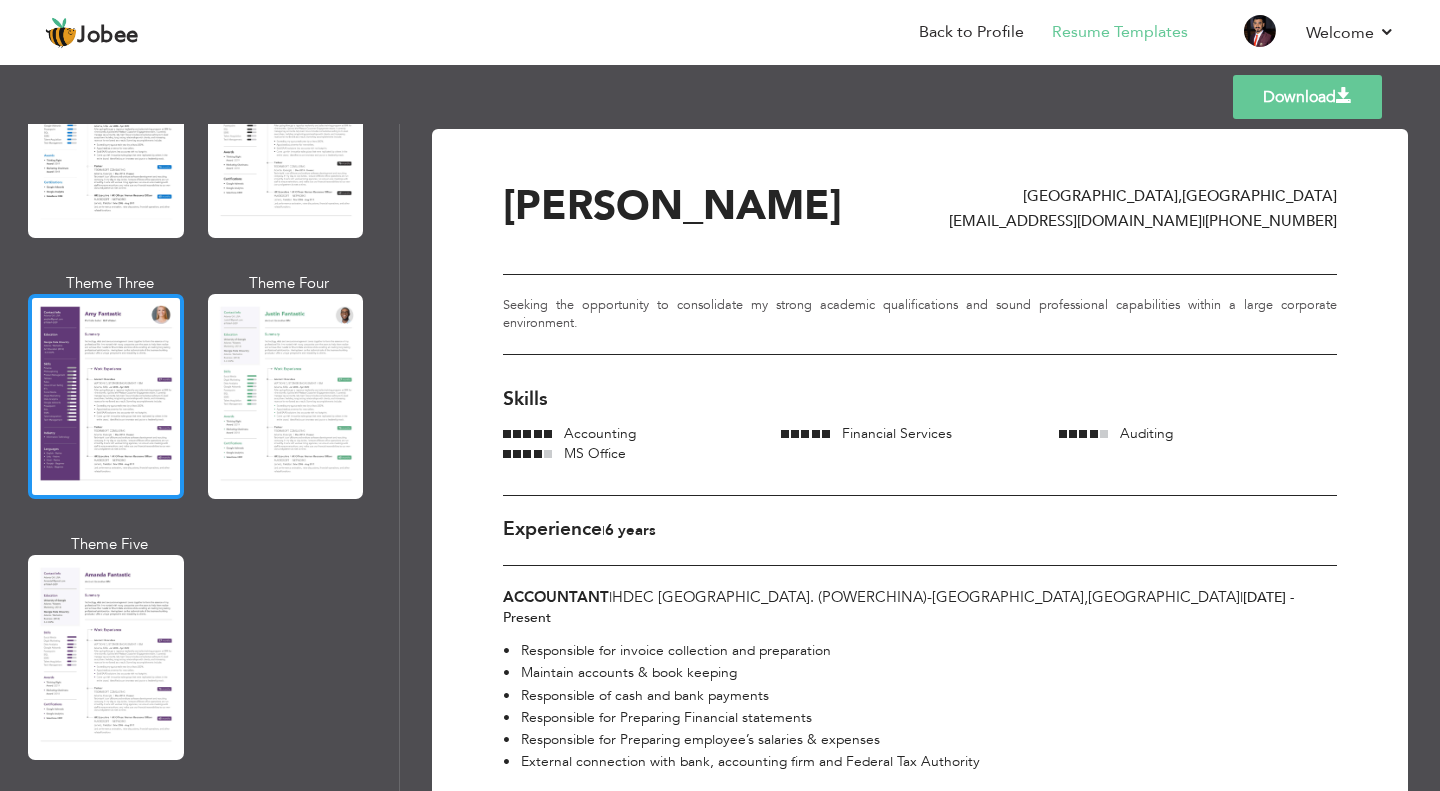 click at bounding box center [106, 396] 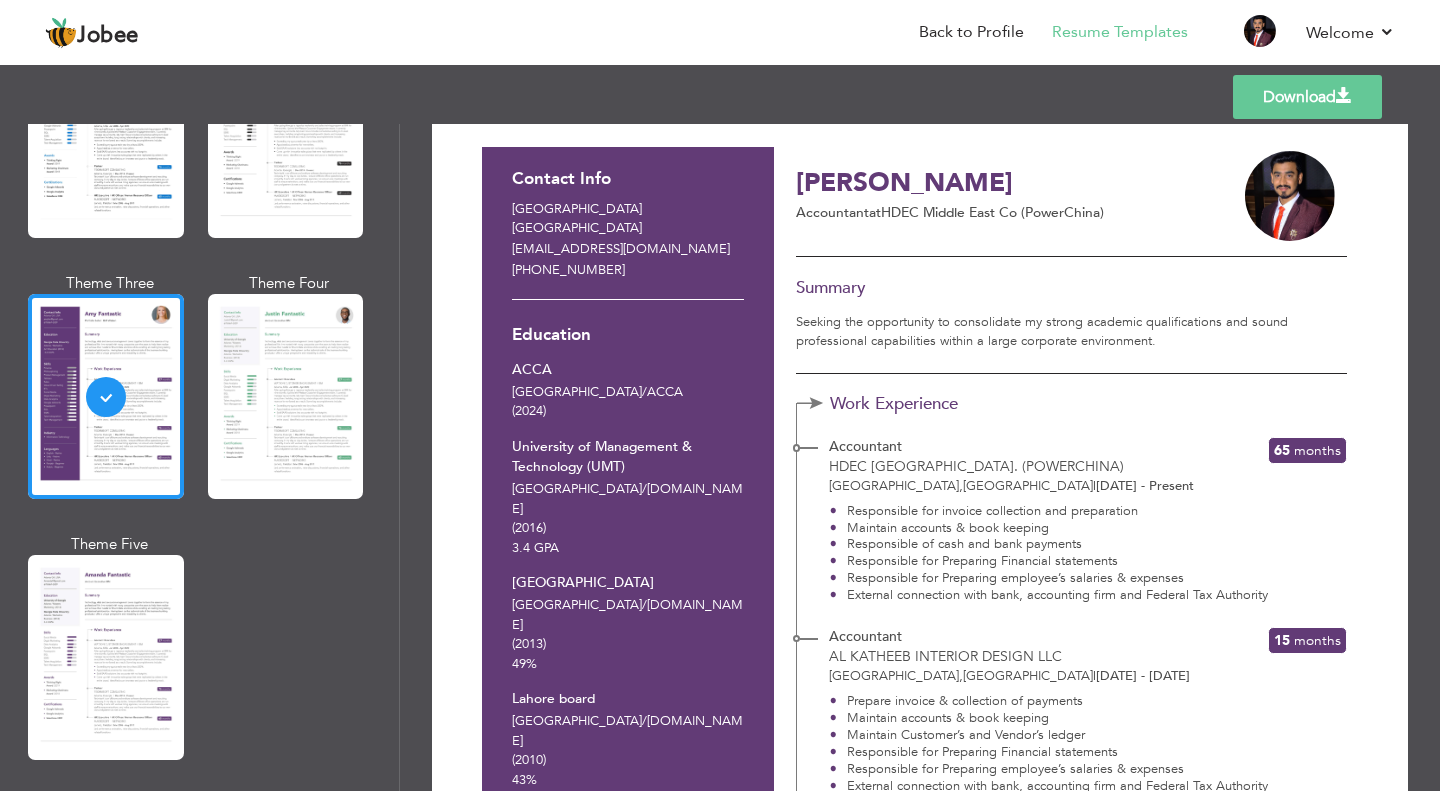scroll, scrollTop: 0, scrollLeft: 0, axis: both 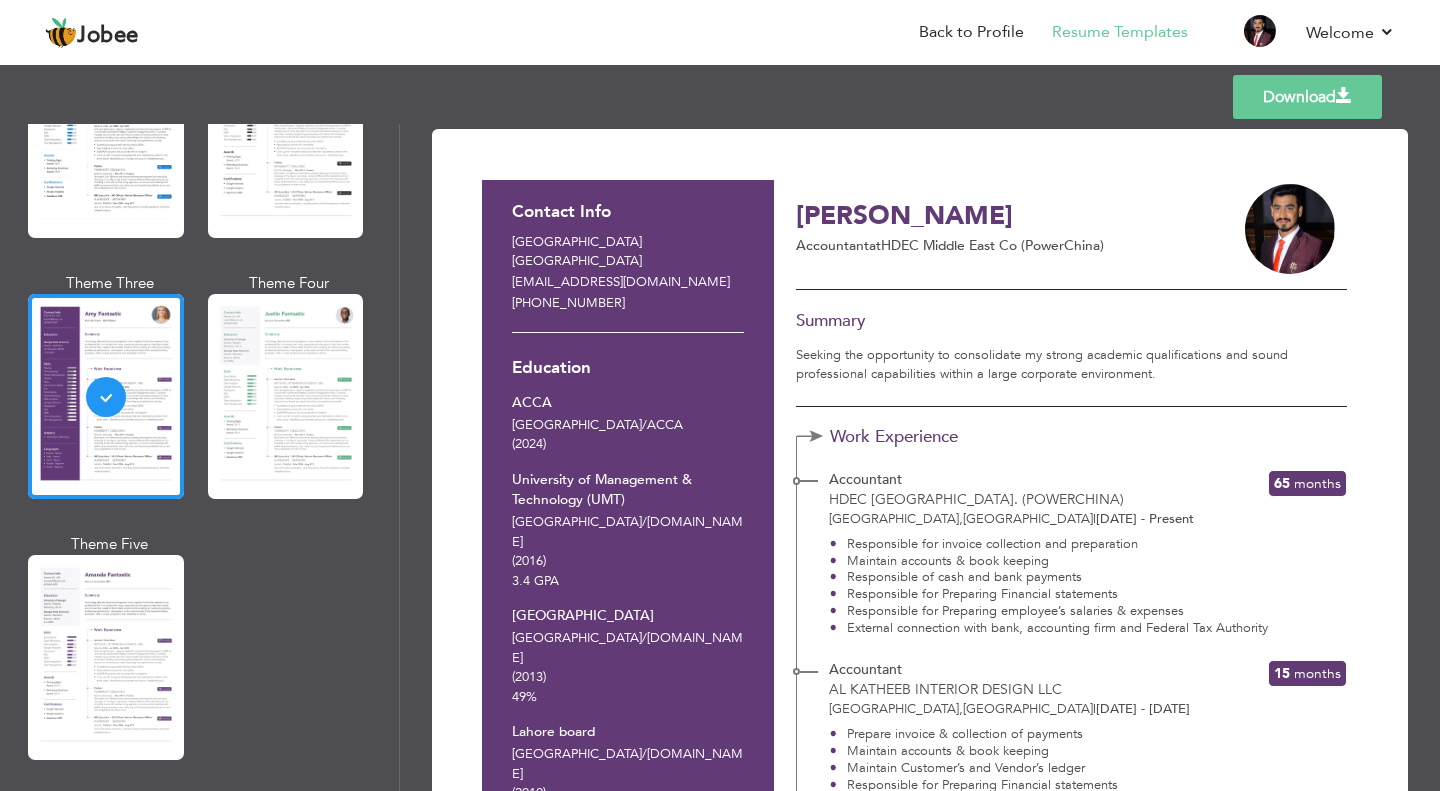click on "Lahore
/
ACCA
(2024)" at bounding box center [628, 435] 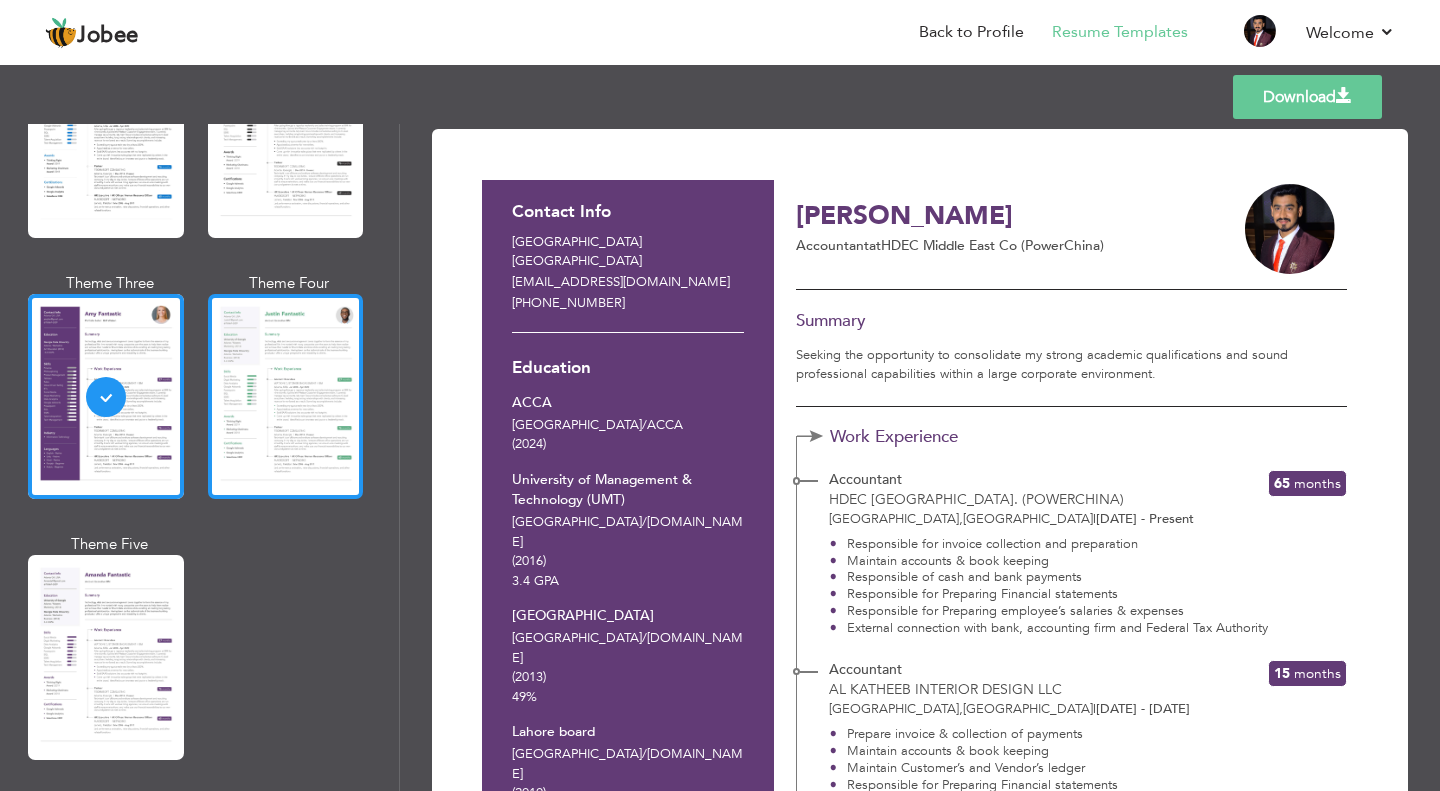 click at bounding box center (286, 396) 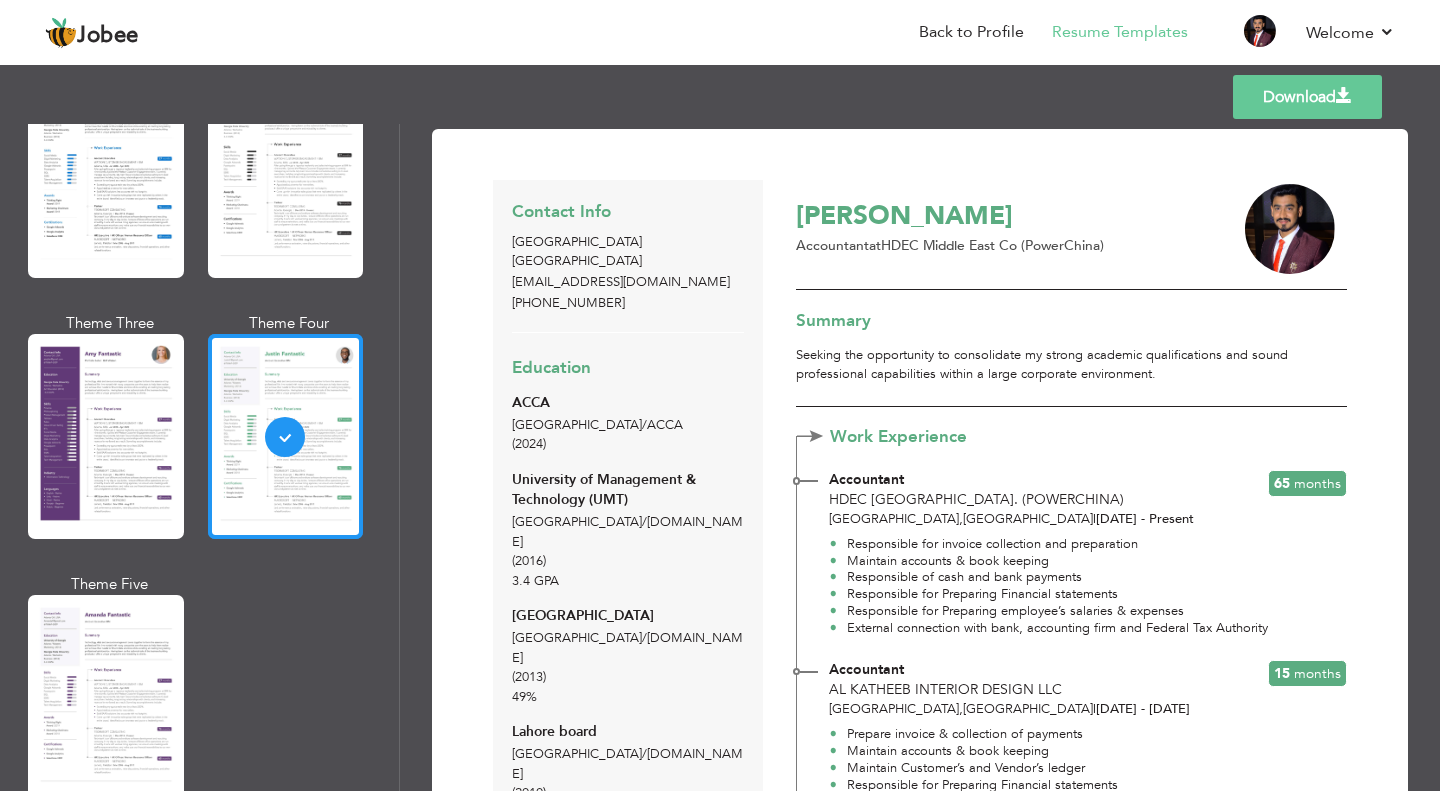 scroll, scrollTop: 1600, scrollLeft: 0, axis: vertical 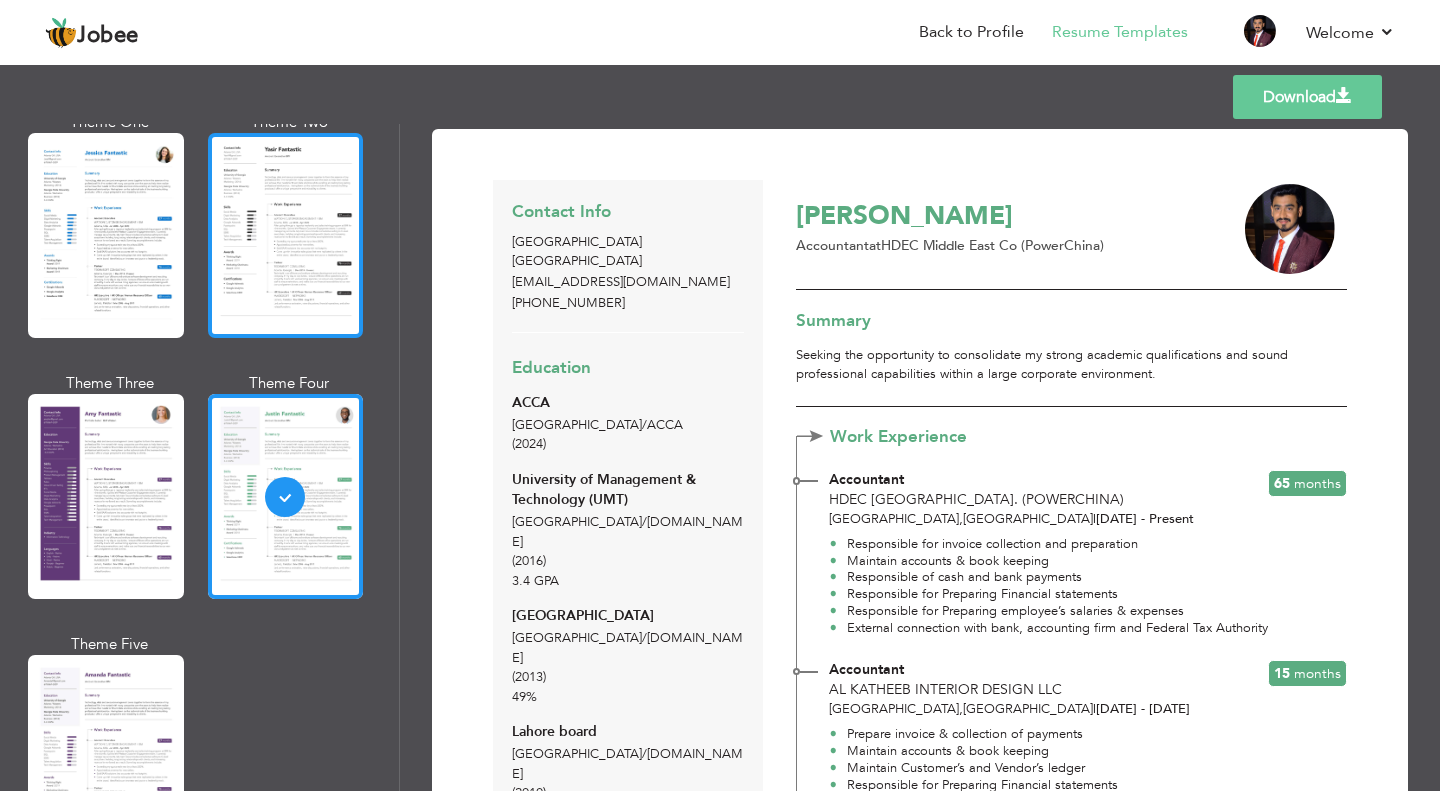 click at bounding box center [286, 235] 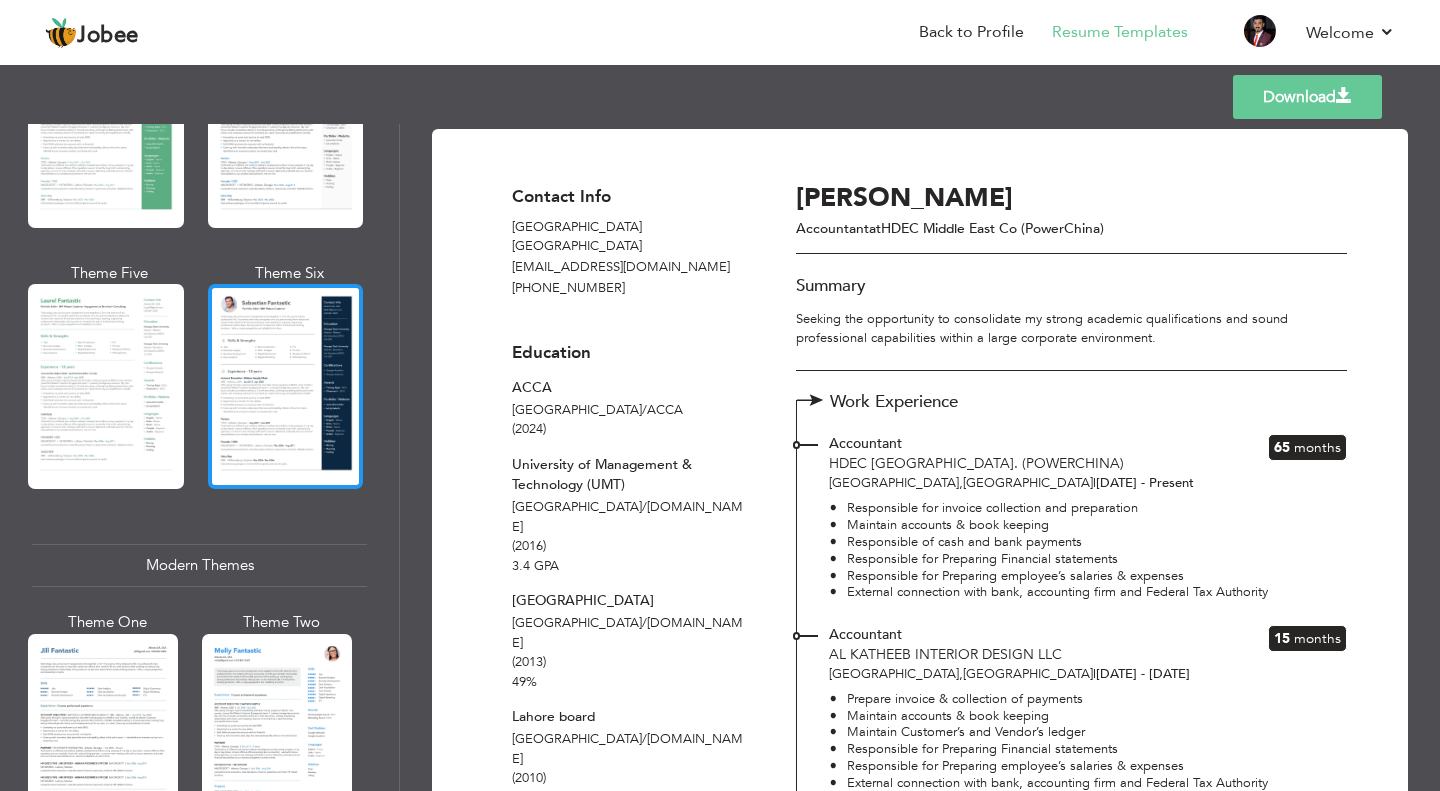 scroll, scrollTop: 500, scrollLeft: 0, axis: vertical 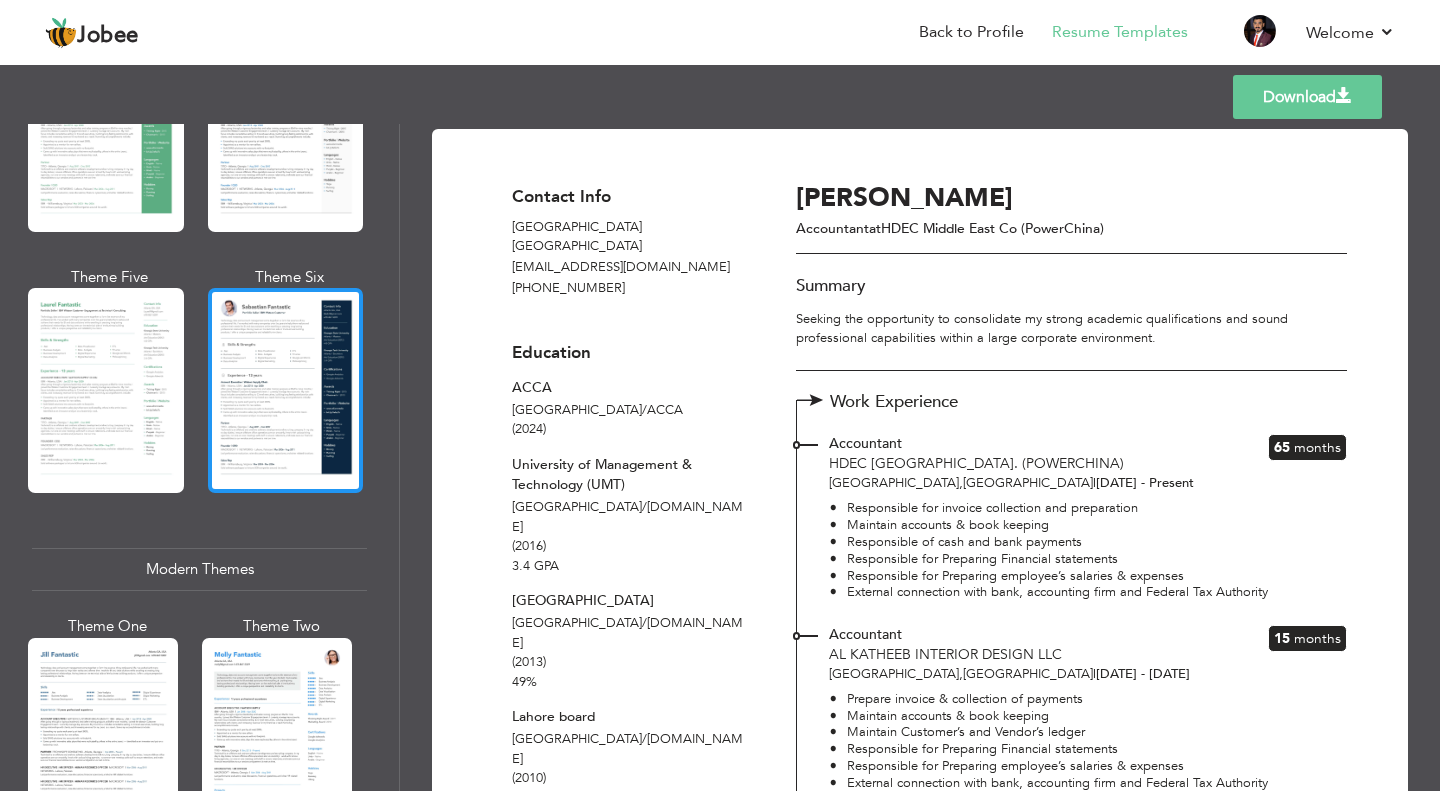 click at bounding box center (286, 390) 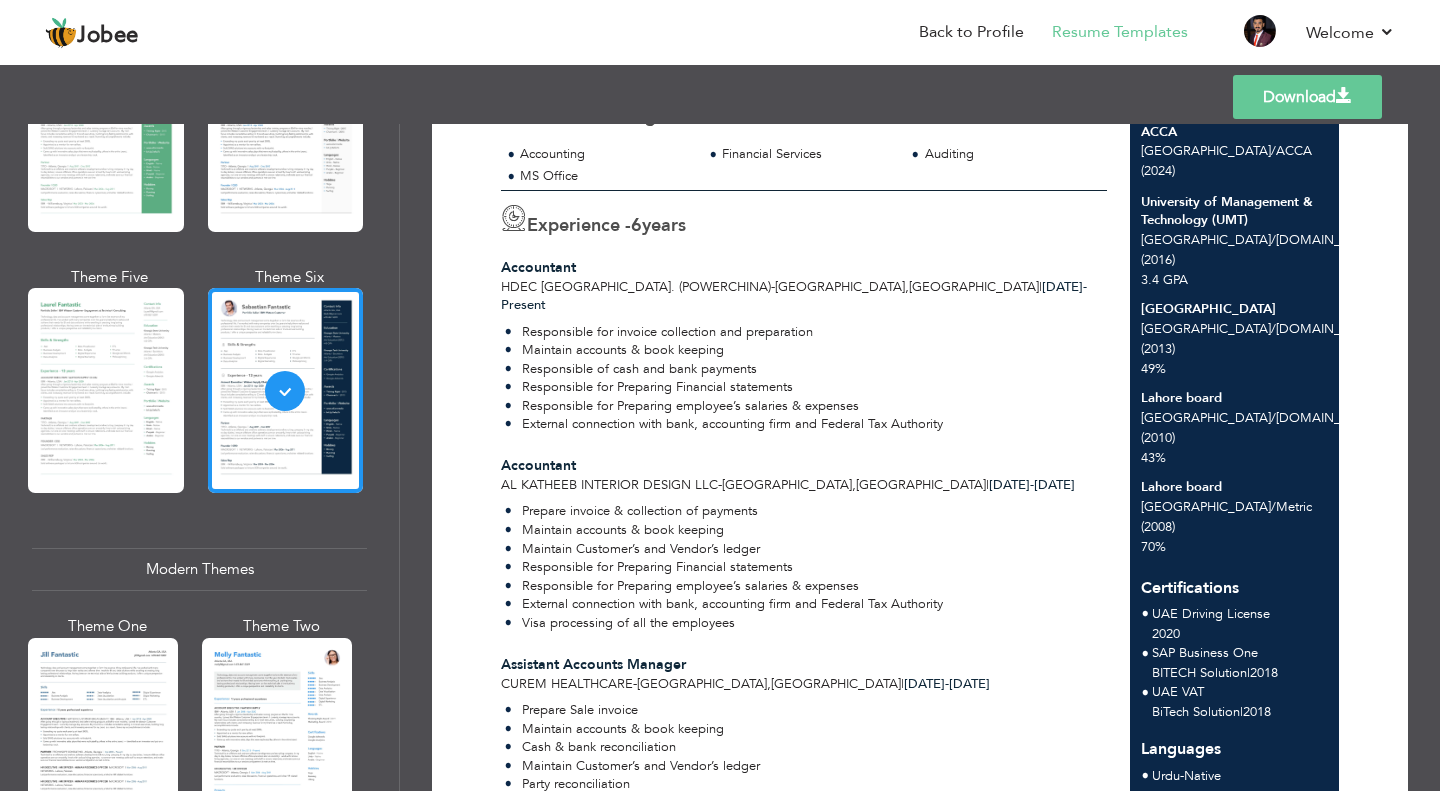 scroll, scrollTop: 0, scrollLeft: 0, axis: both 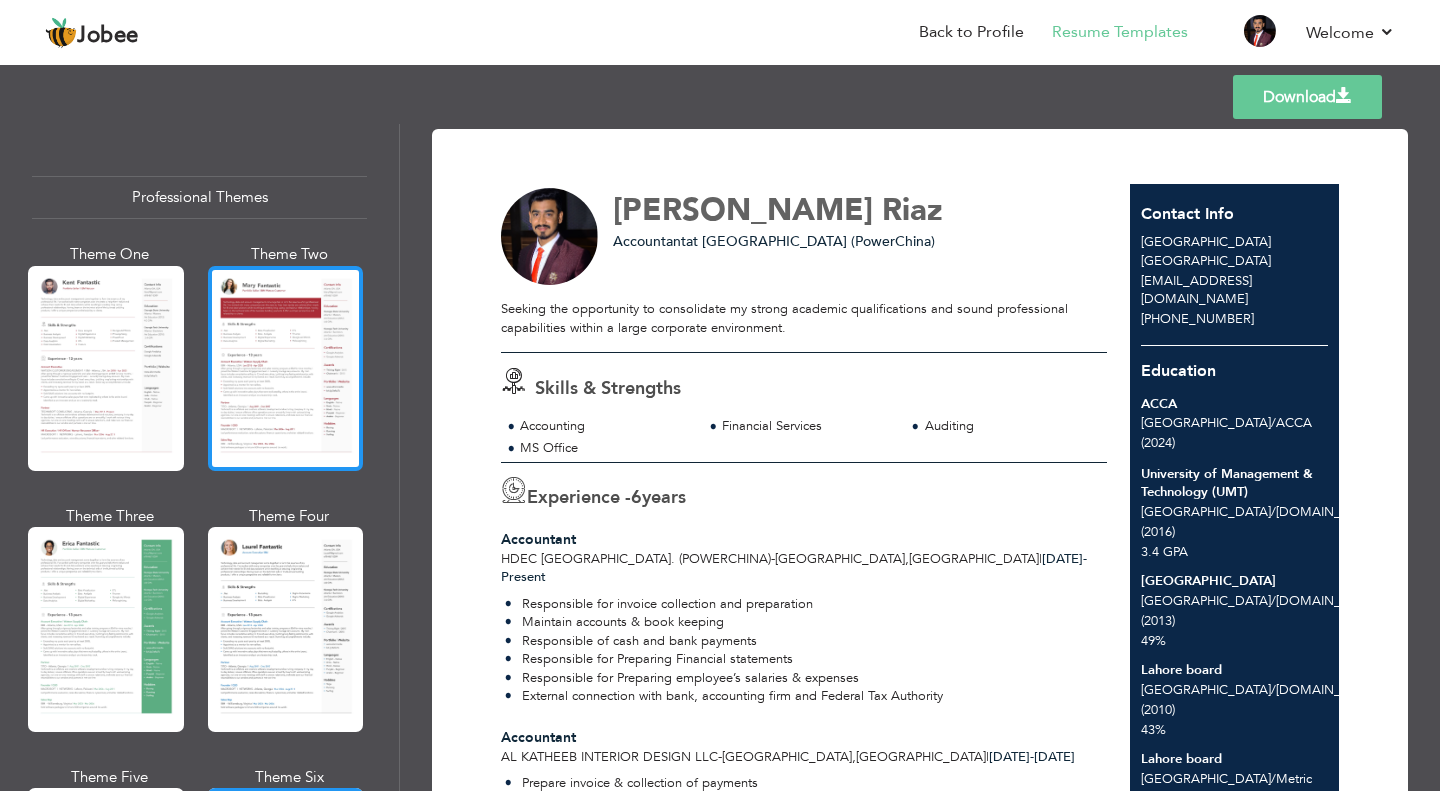 click at bounding box center (286, 368) 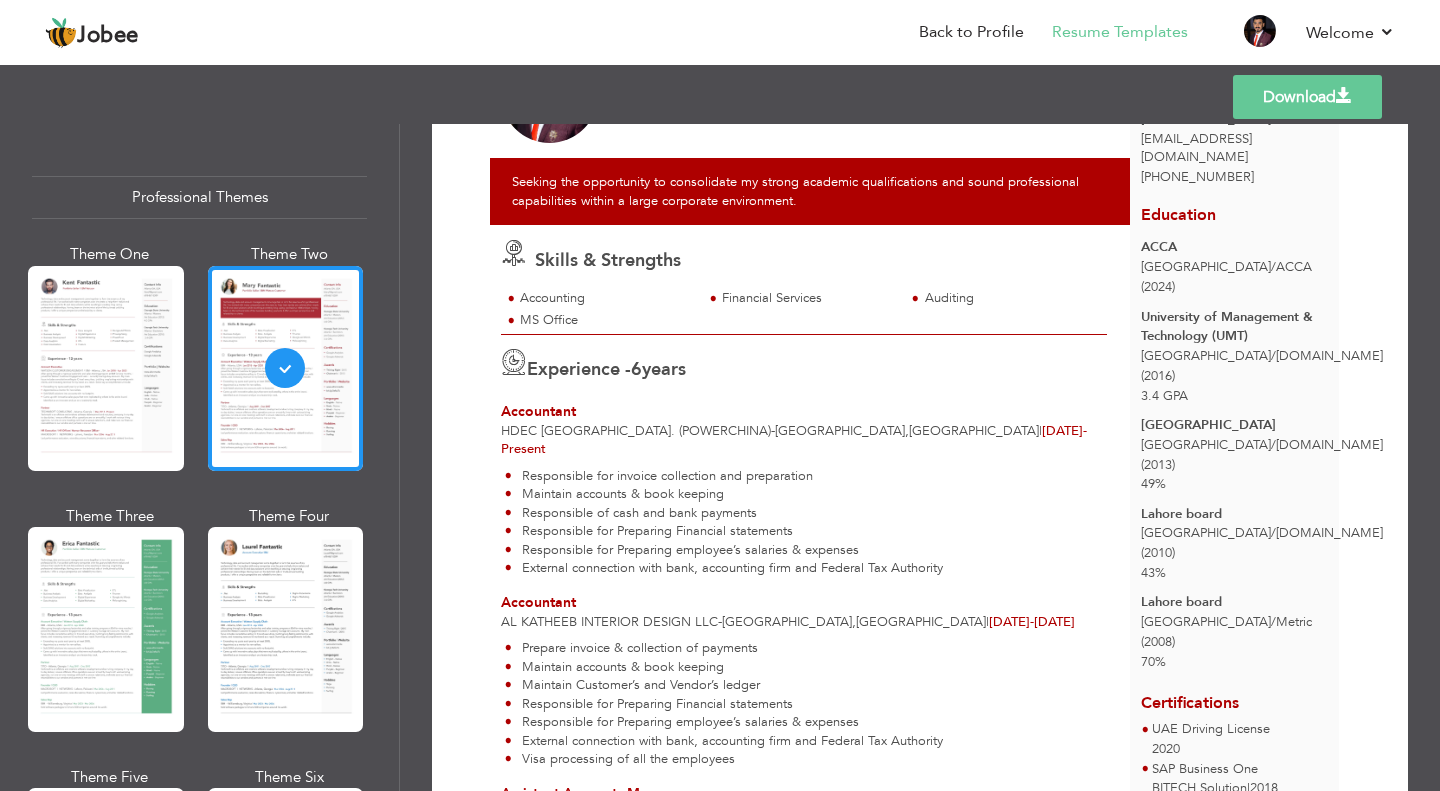 scroll, scrollTop: 0, scrollLeft: 0, axis: both 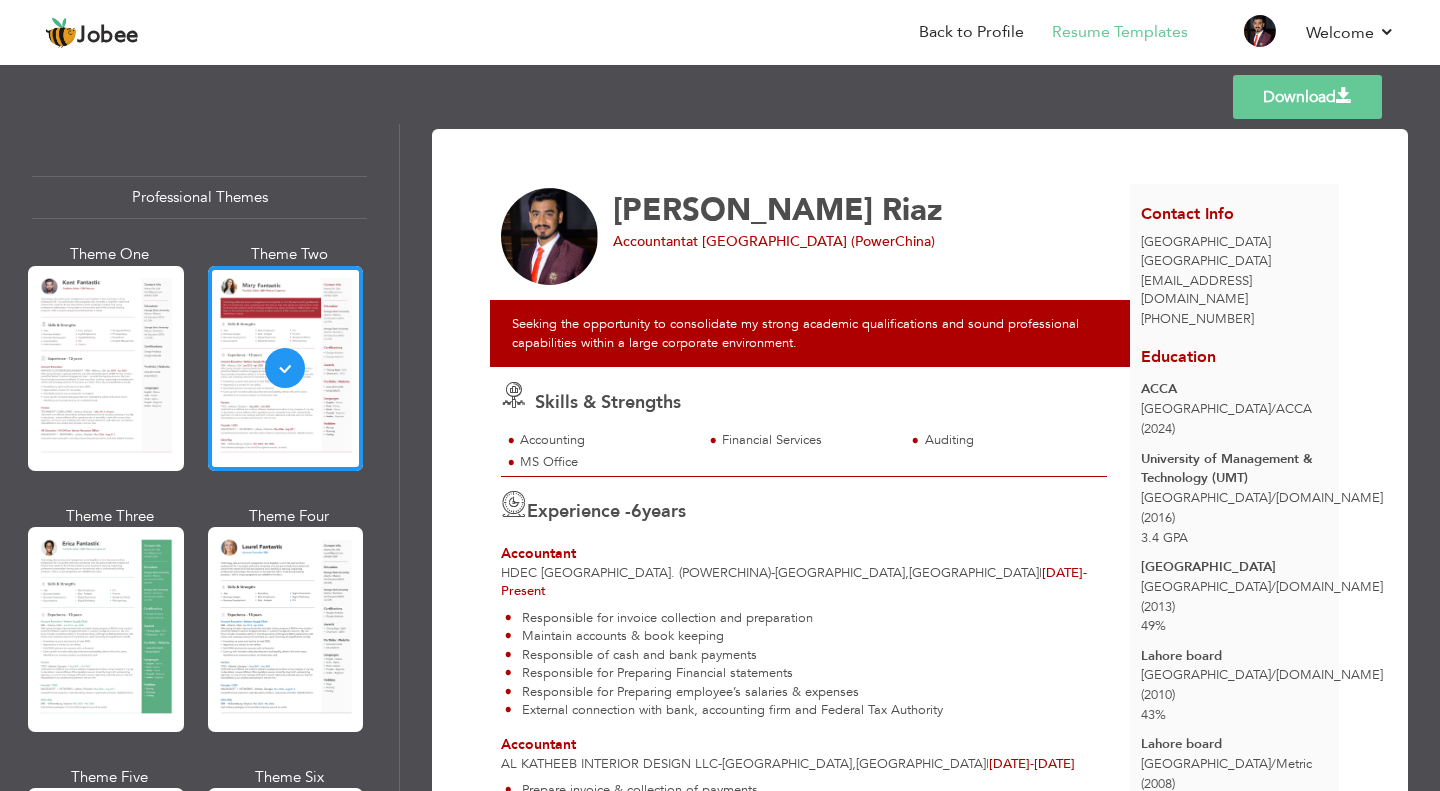 click on "Download" at bounding box center (1307, 97) 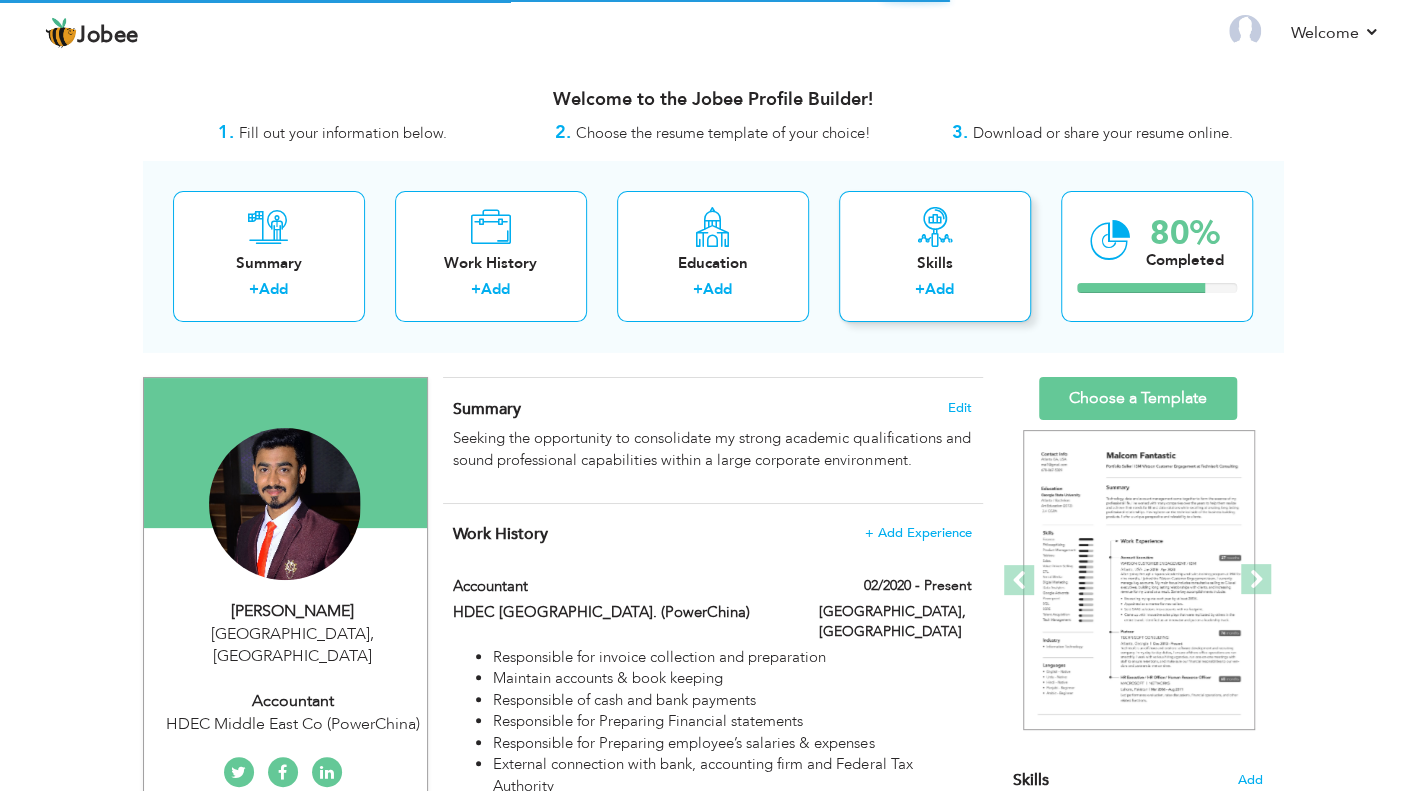 scroll, scrollTop: 0, scrollLeft: 0, axis: both 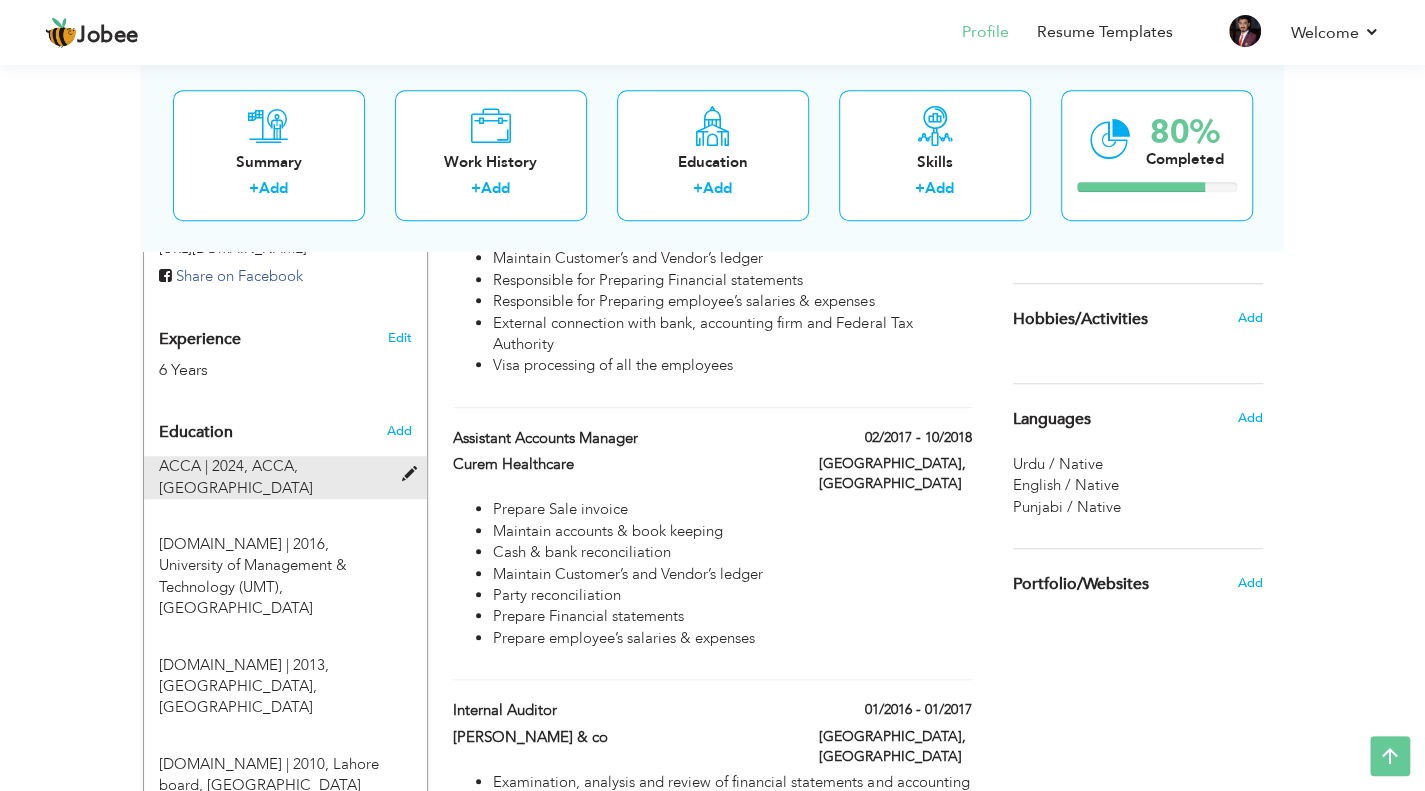 click at bounding box center [413, 474] 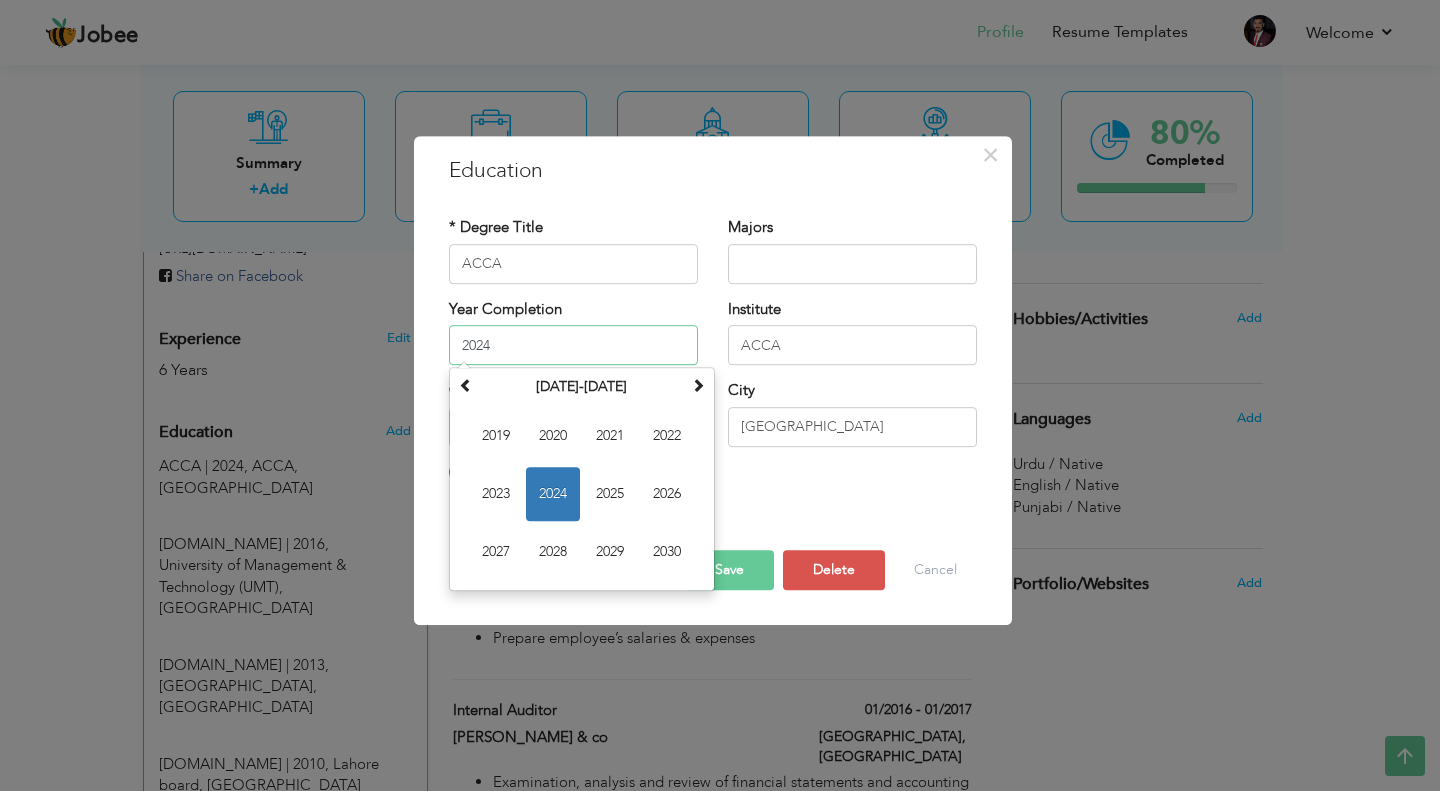 click on "2024" at bounding box center (573, 345) 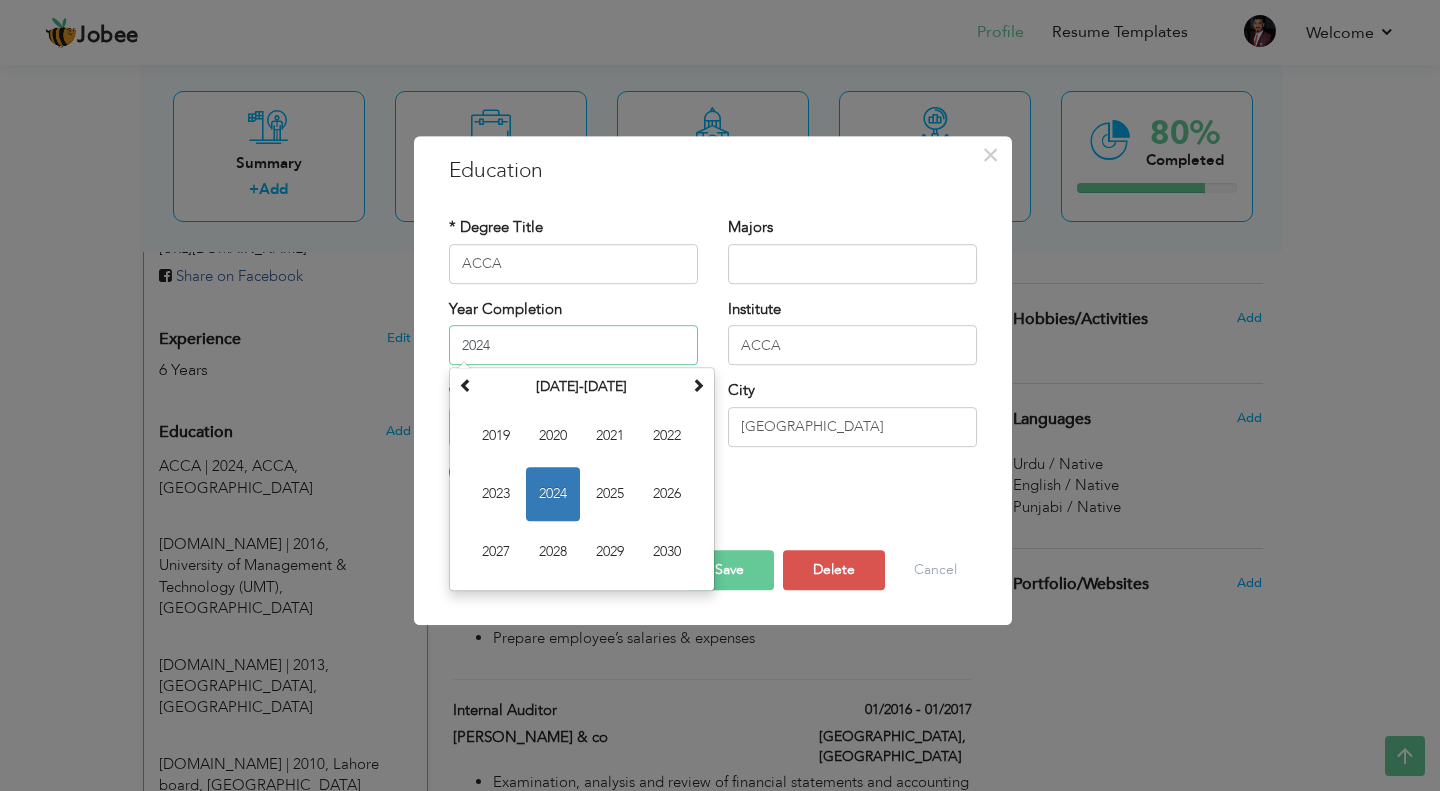 click on "2024" at bounding box center (573, 345) 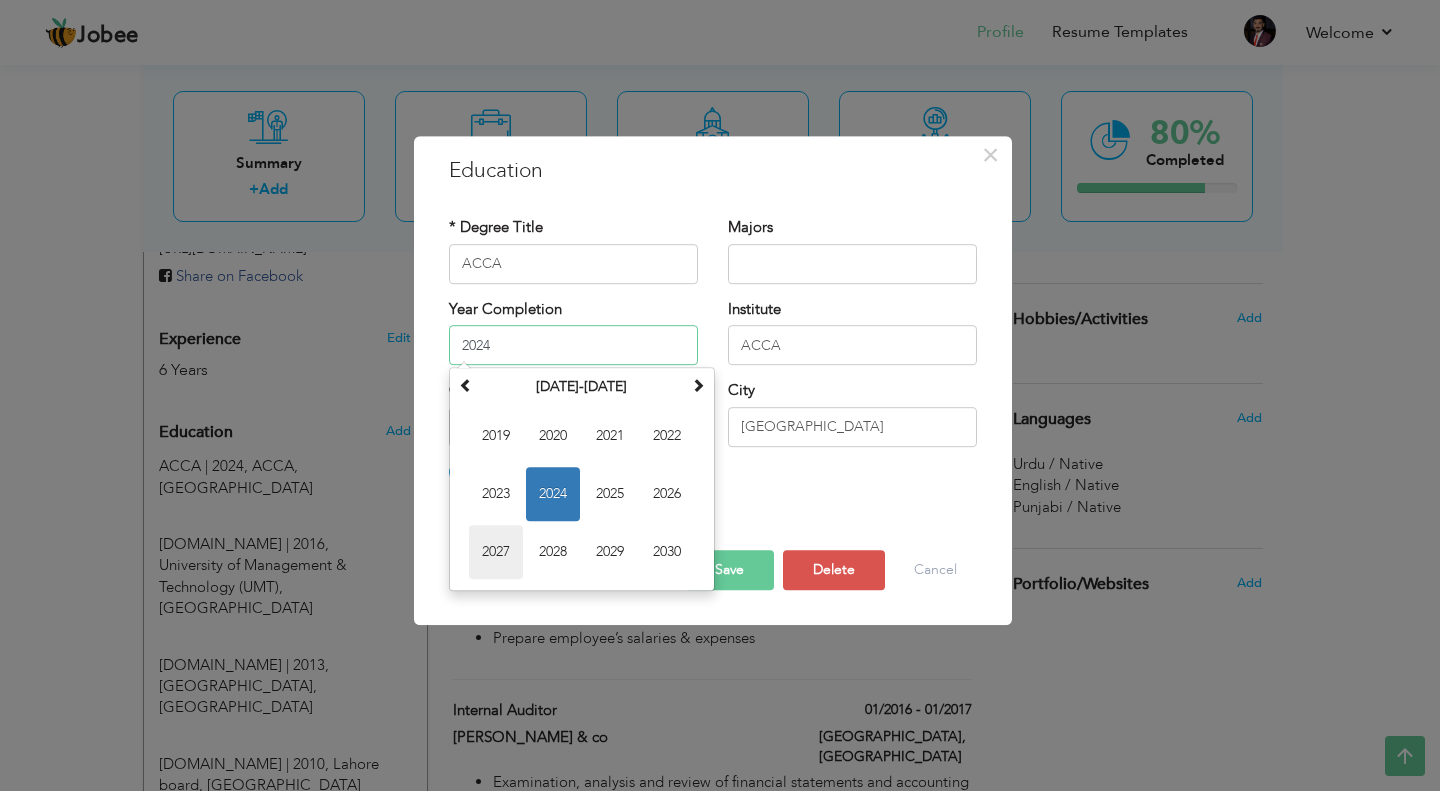 click on "2027" at bounding box center [496, 552] 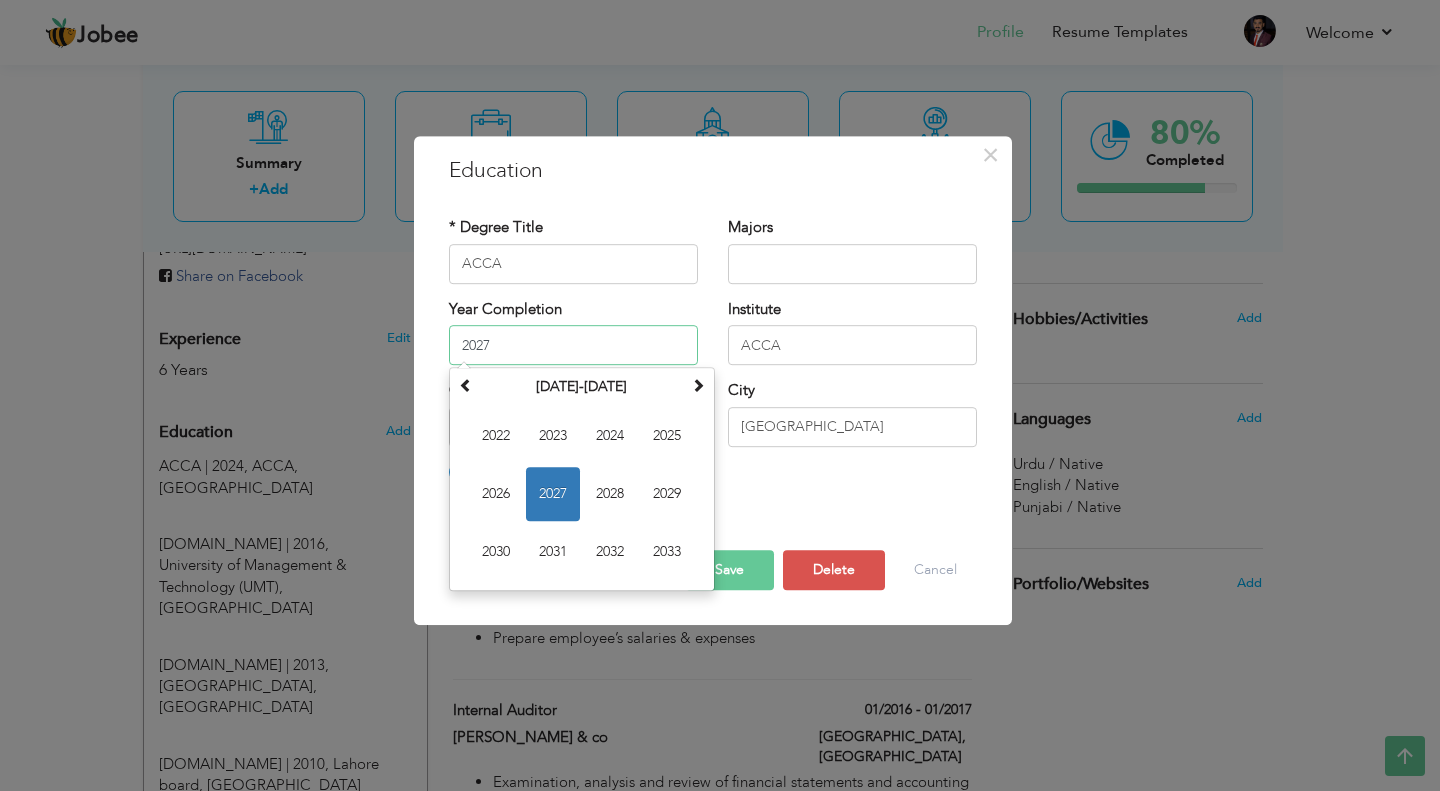 click on "2027" at bounding box center (573, 345) 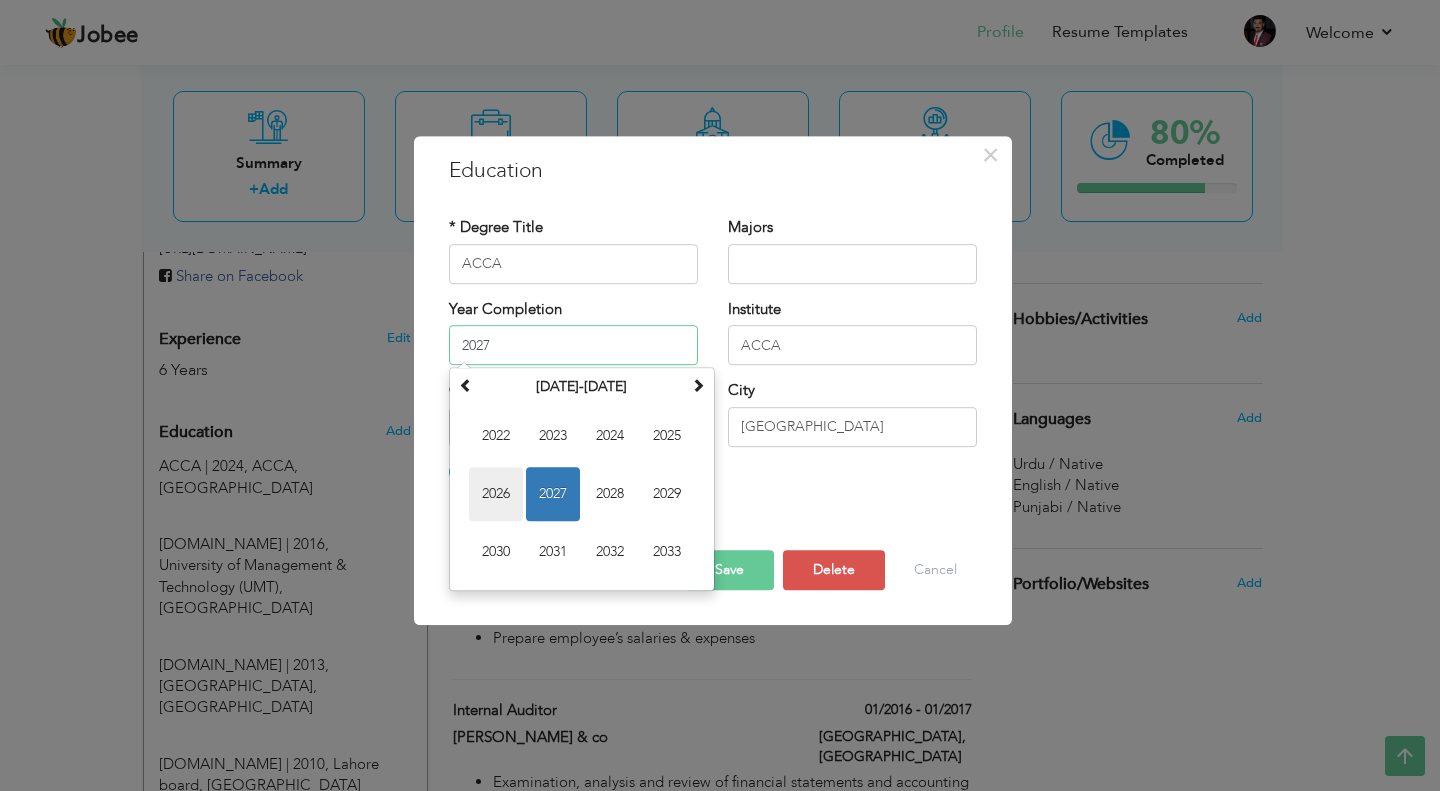click on "2026" at bounding box center (496, 494) 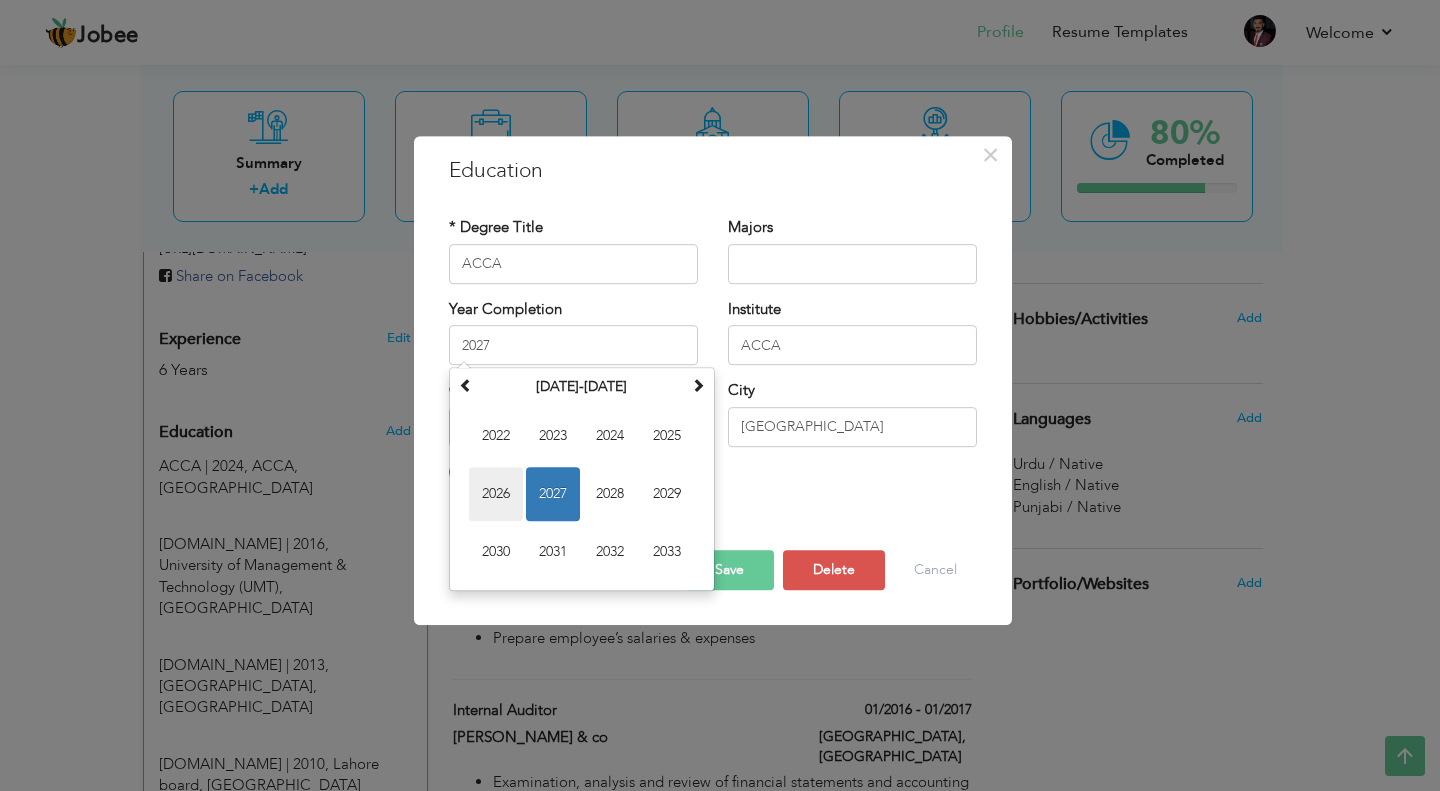 type on "2026" 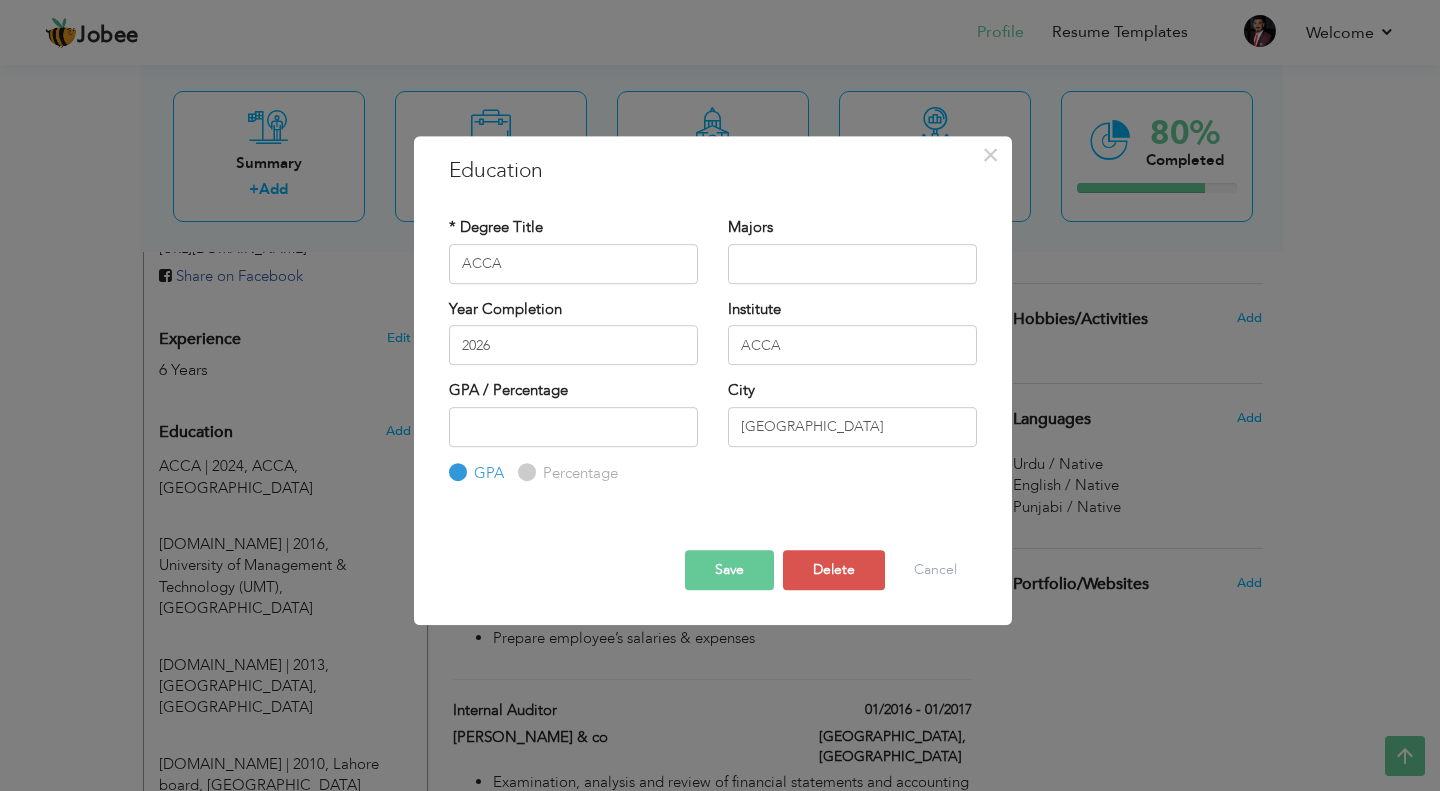click on "Percentage" at bounding box center [524, 472] 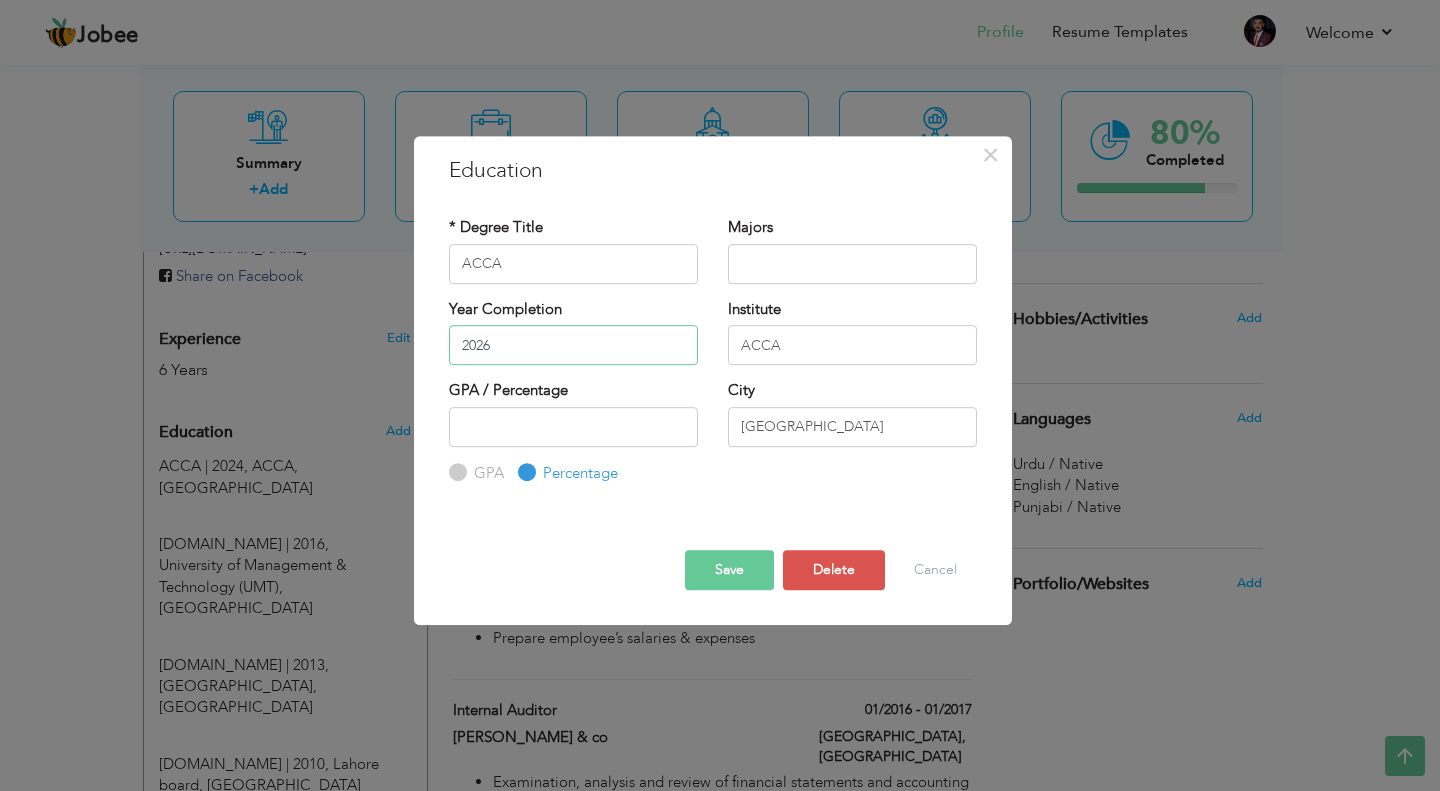 click on "2026" at bounding box center [573, 345] 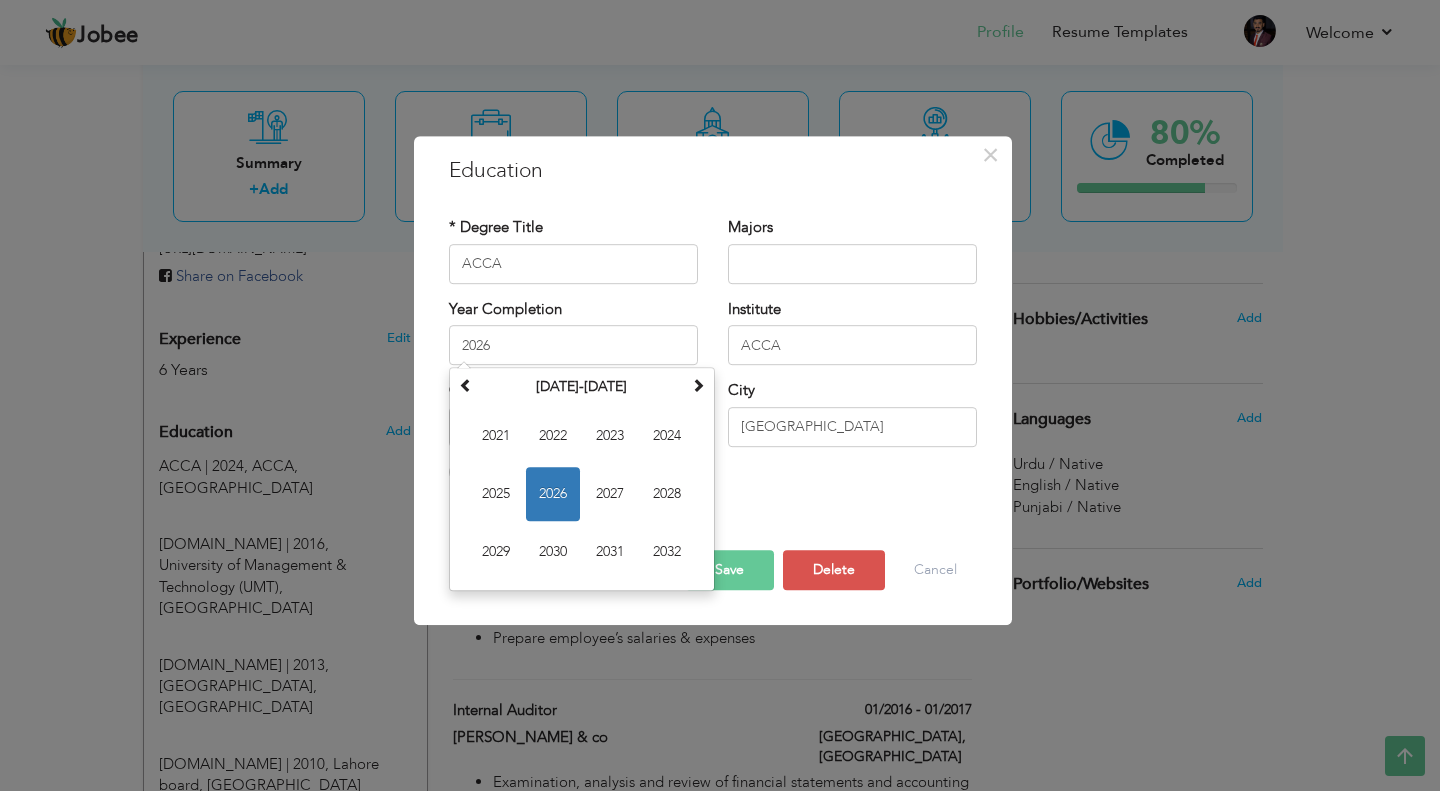 click on "Save
Save and Continue
Delete
Cancel" at bounding box center [713, 552] 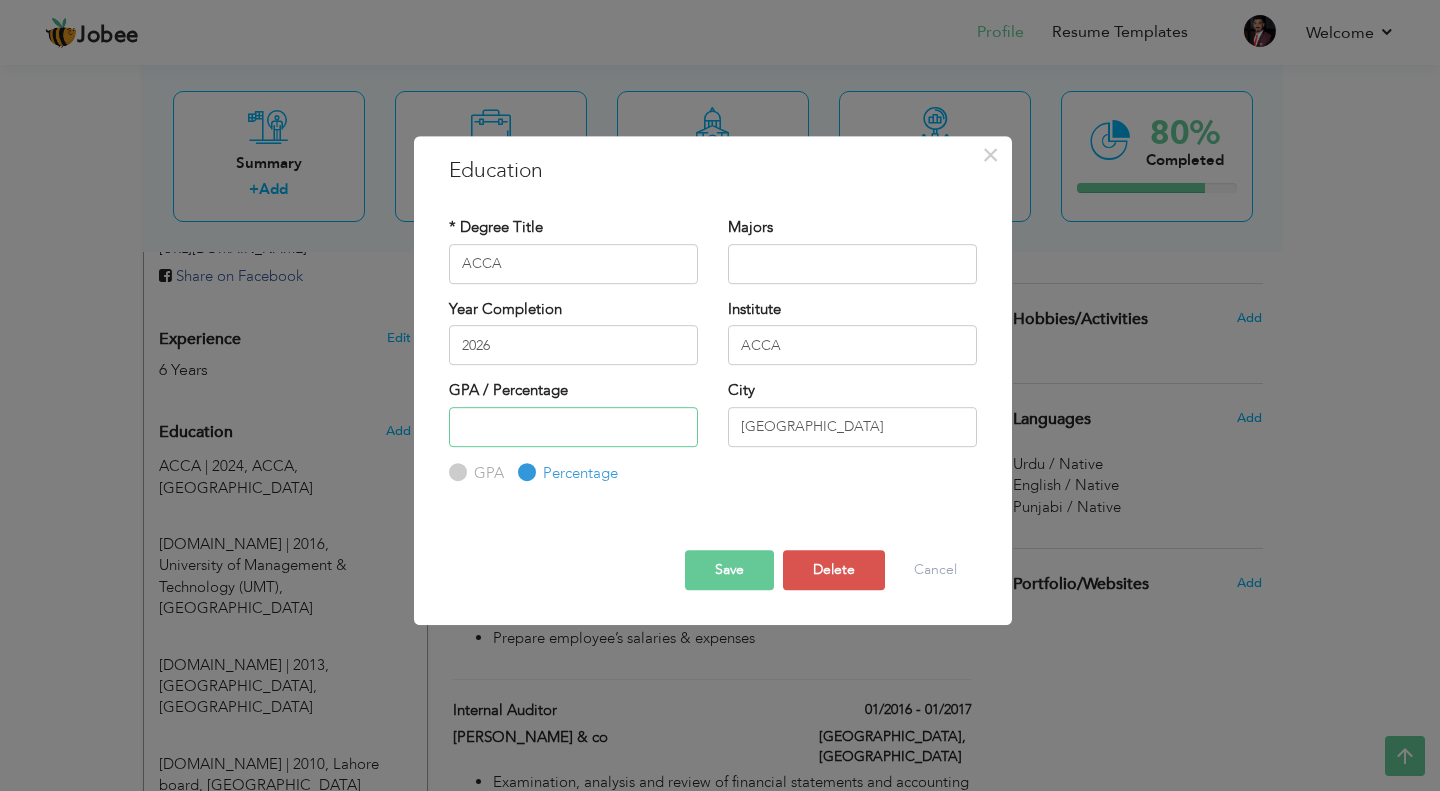 click at bounding box center [573, 427] 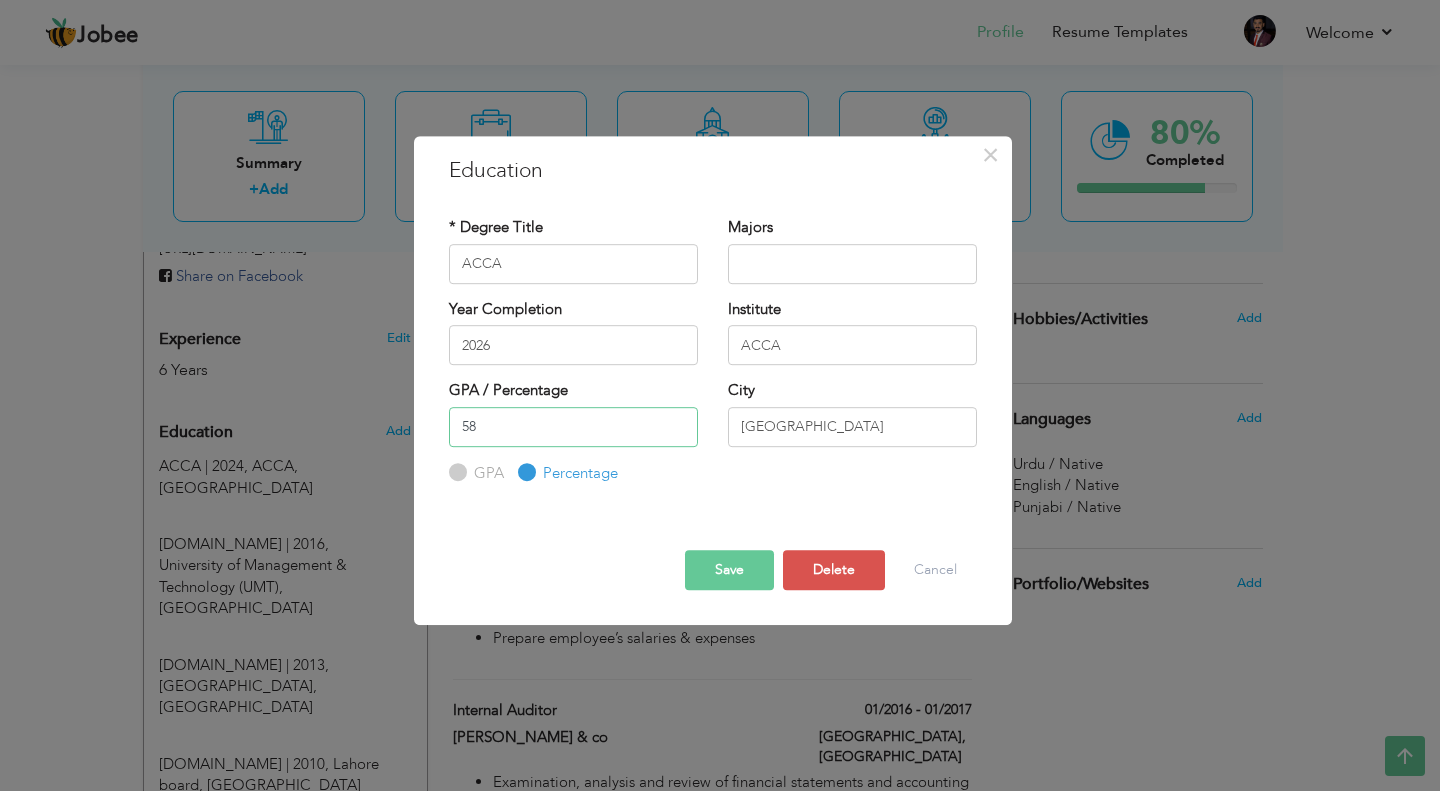 type on "5" 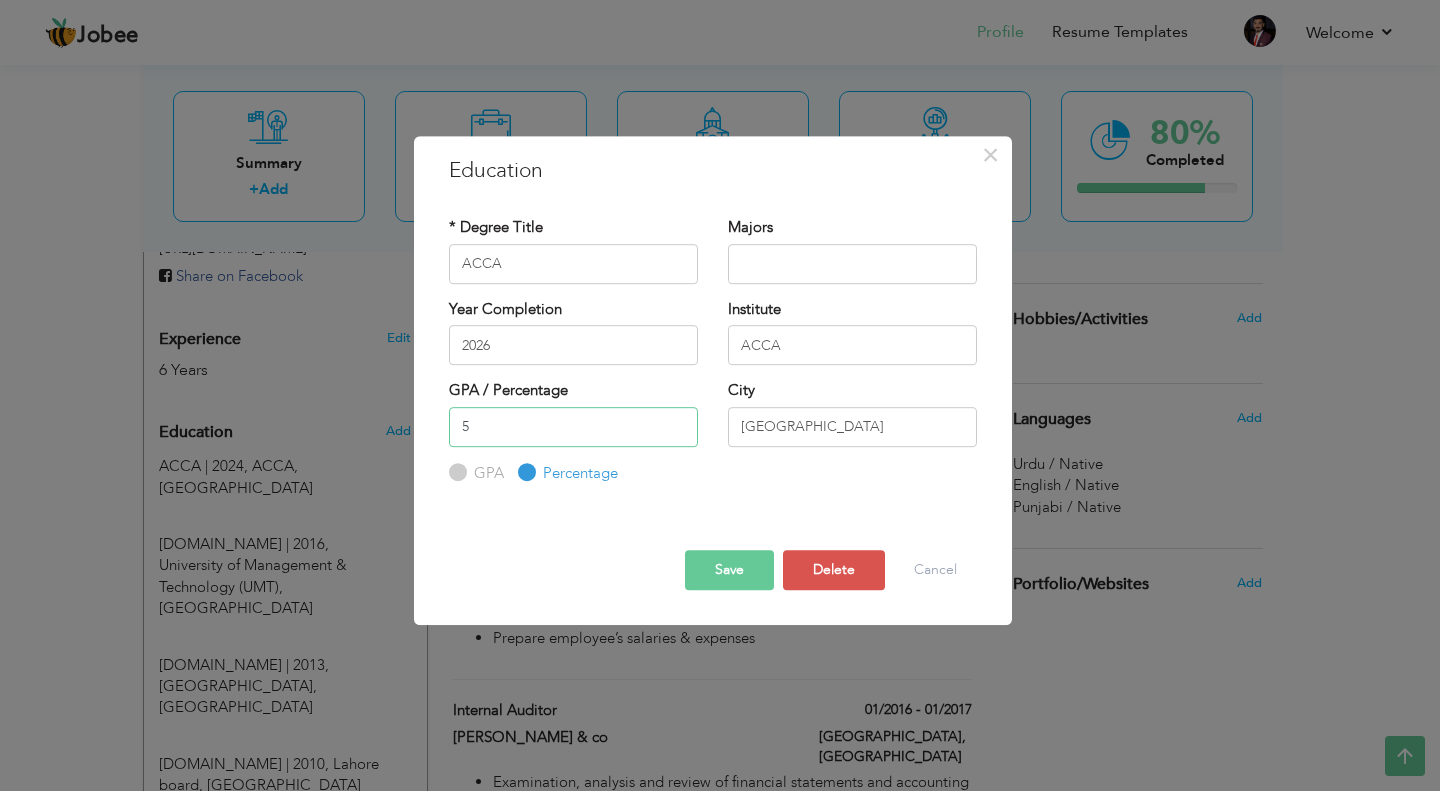 type 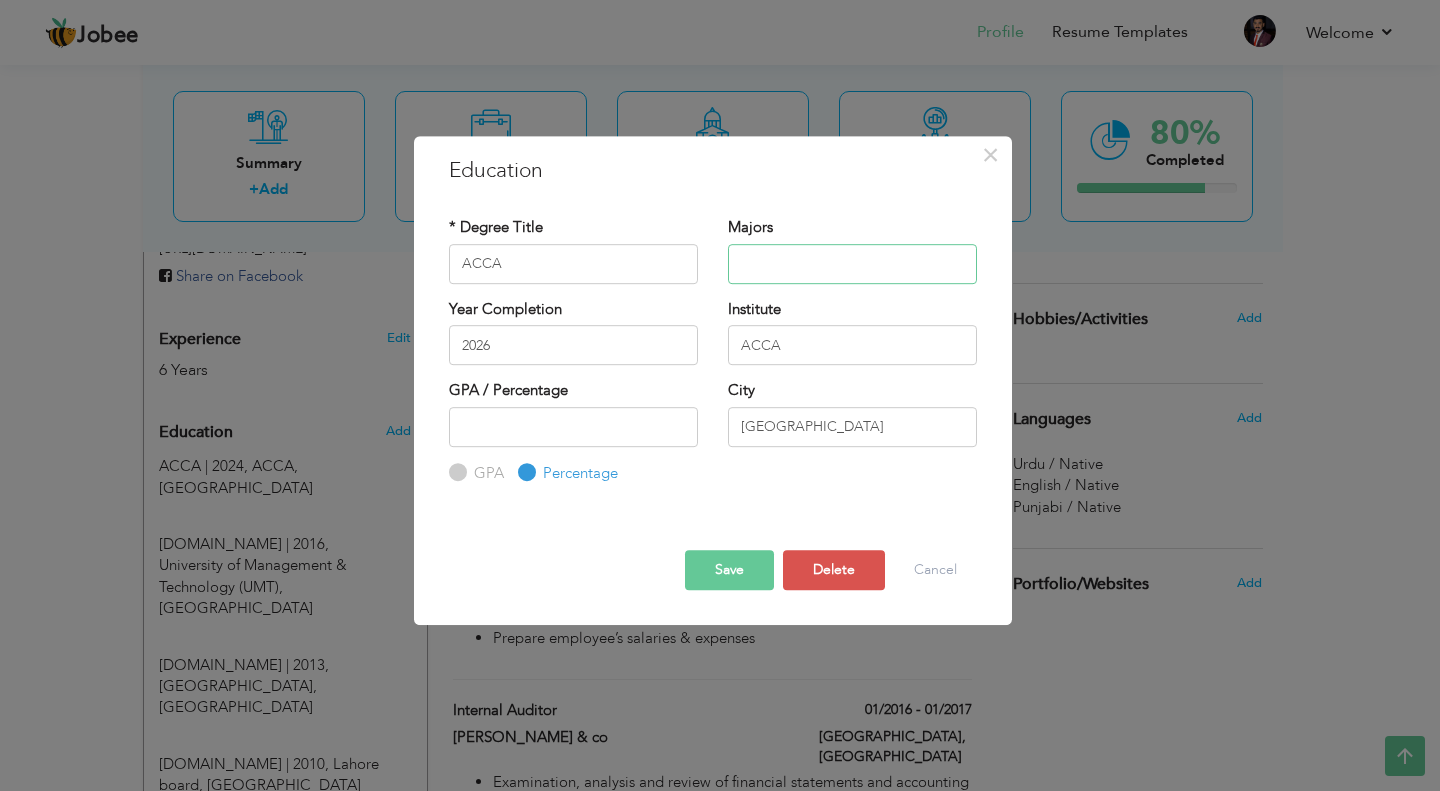 click at bounding box center (852, 264) 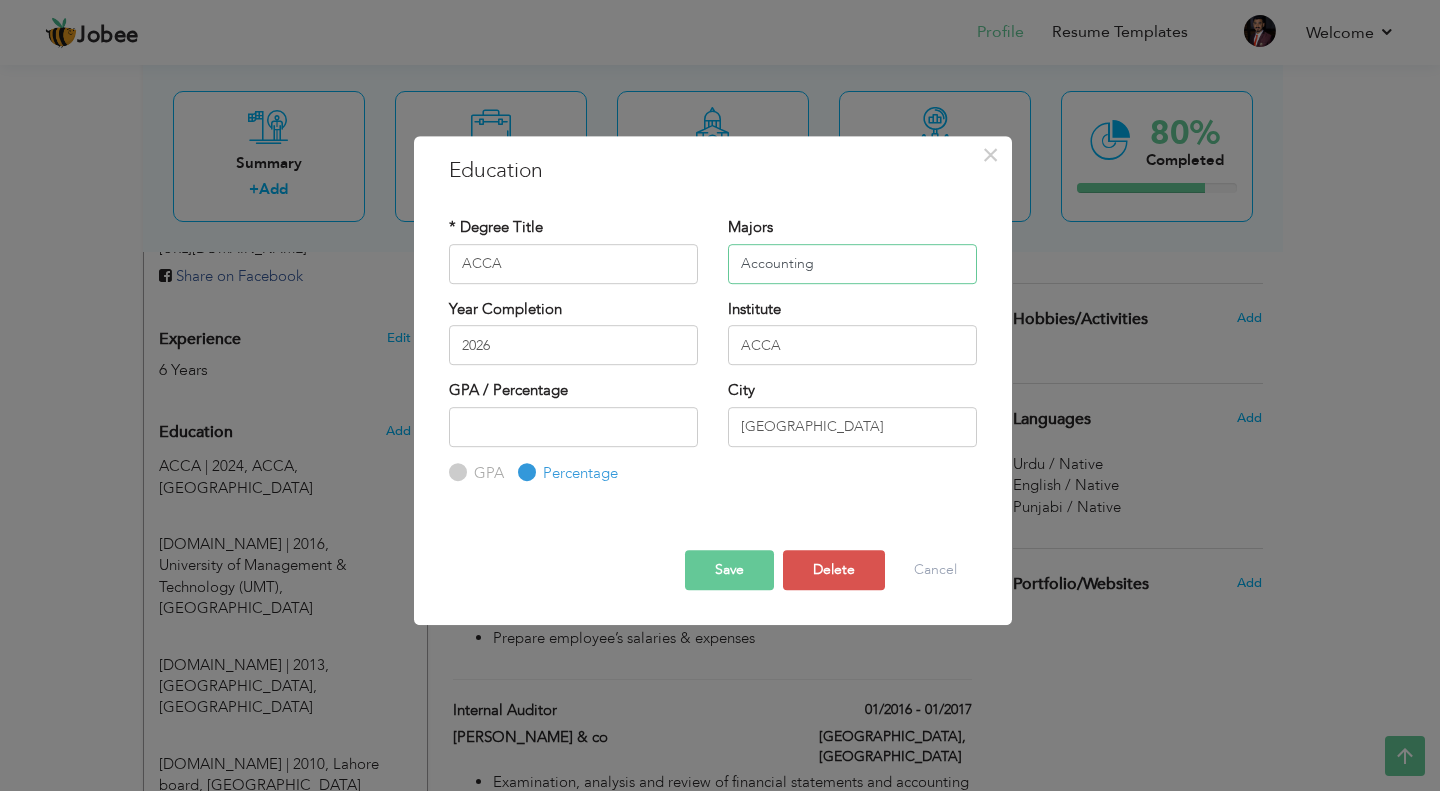 type on "Accounting" 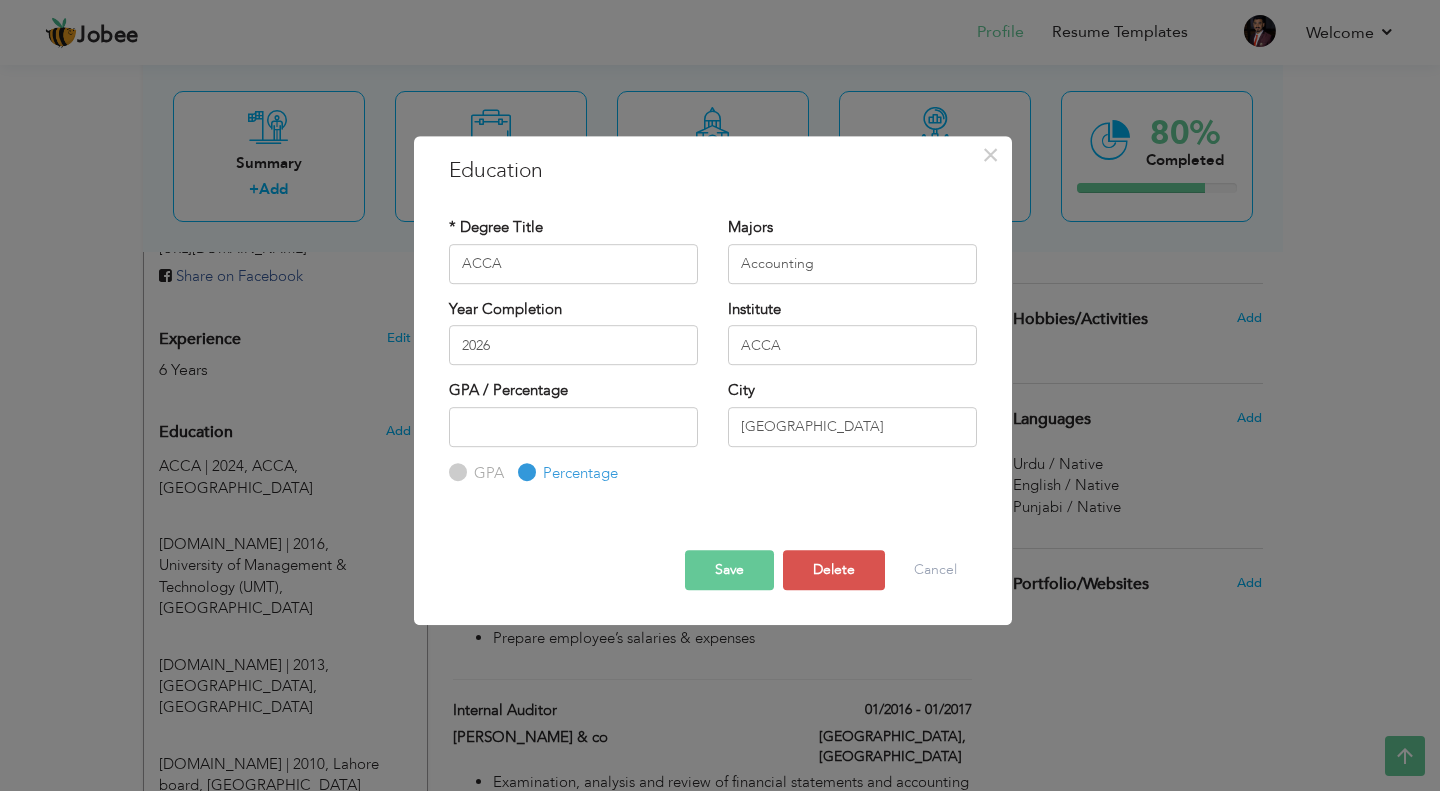click on "Save" at bounding box center (729, 570) 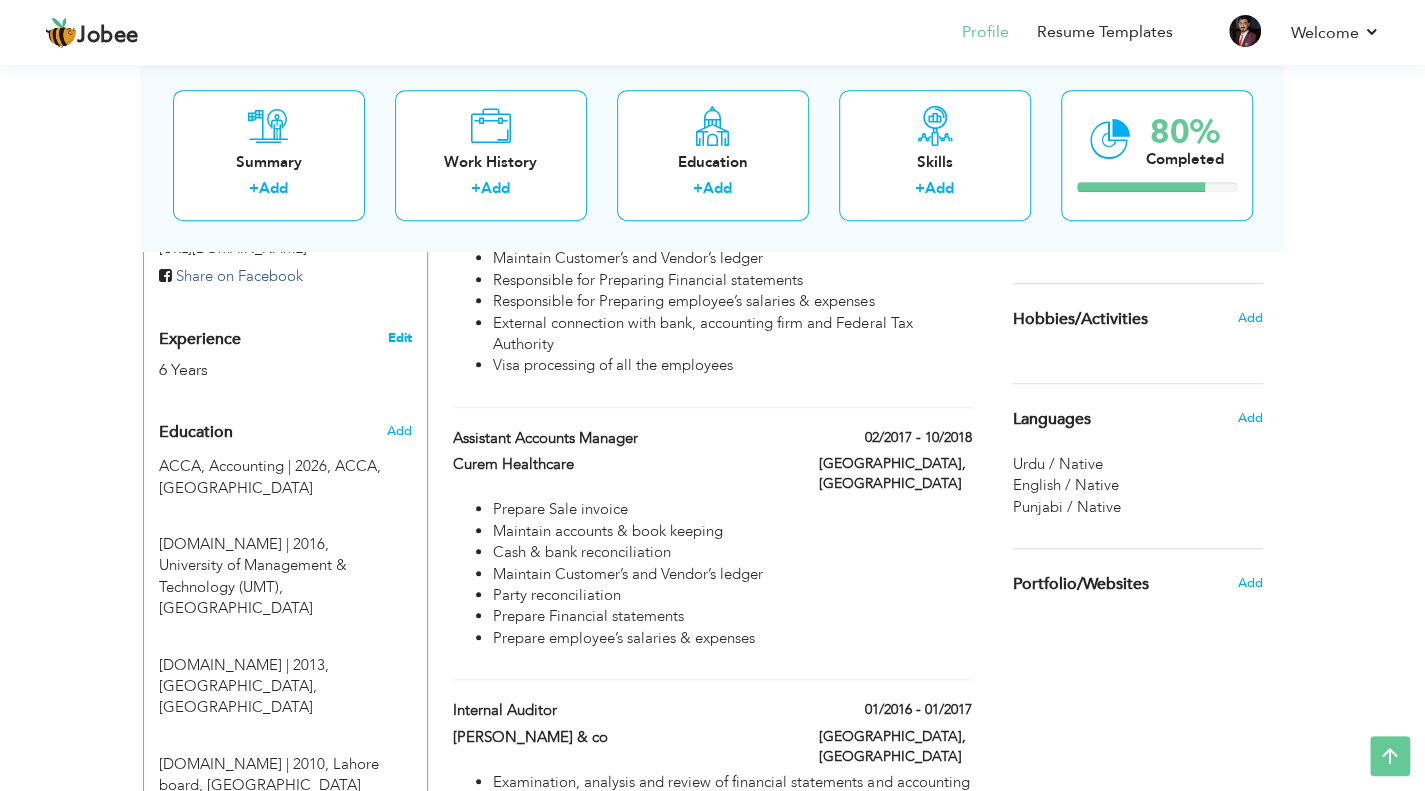 click on "Edit" at bounding box center (399, 338) 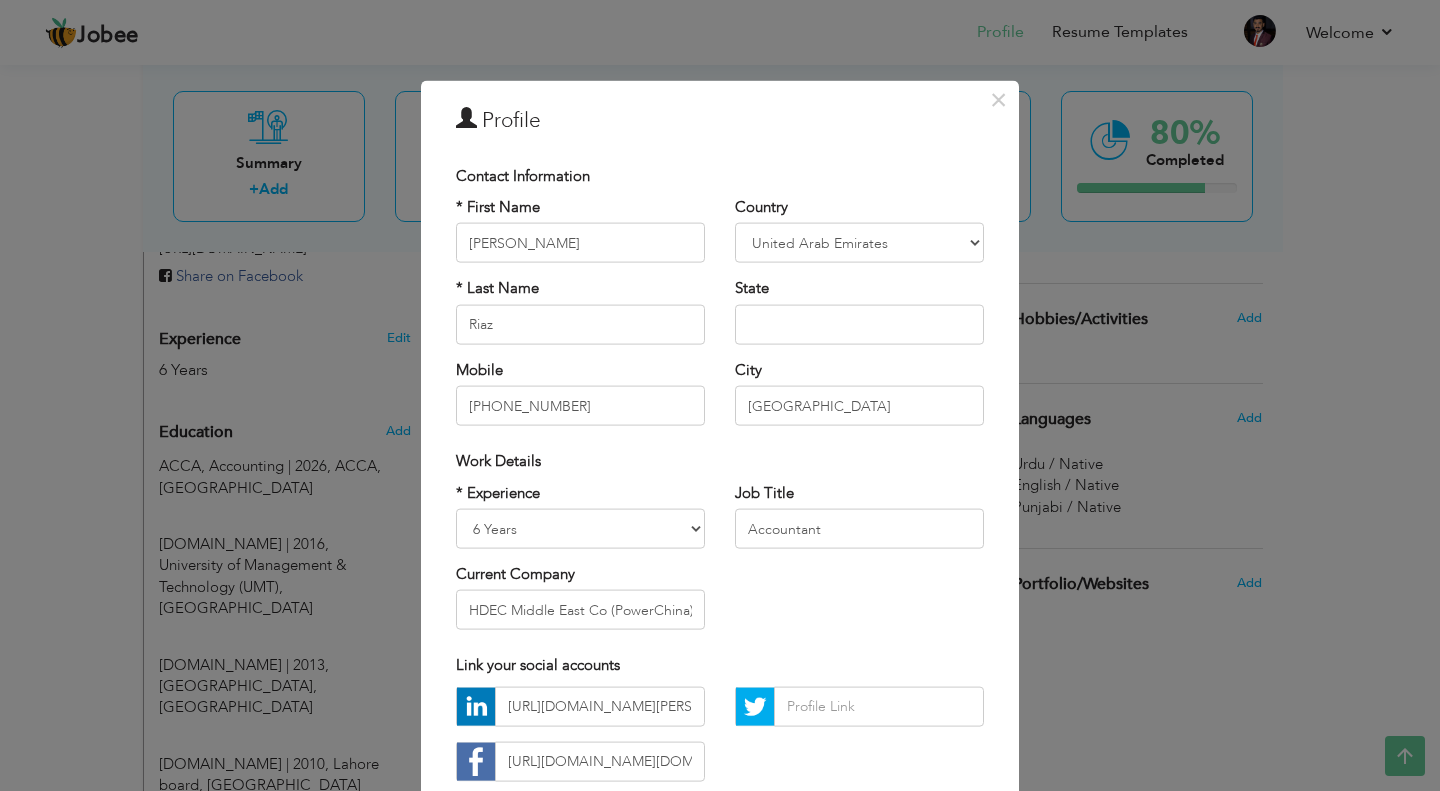 click on "* Experience
Entry Level Less than 1 Year 1 Year 2 Years 3 Years 4 Years 5 Years 6 Years 7 Years 8 Years 9 Years 10 Years 11 Years 12 Years 13 Years 14 Years 15 Years 16 Years 17 Years 18 Years 19 Years 20 Years 21 Years 22 Years 23 Years 24 Years 25 Years 26 Years 27 Years 28 Years 29 Years 30 Years 31 Years 32 Years 33 Years 34 Years 35 Years More than 35 Years
Current Company
HDEC Middle East Co (PowerChina)" at bounding box center (580, 563) 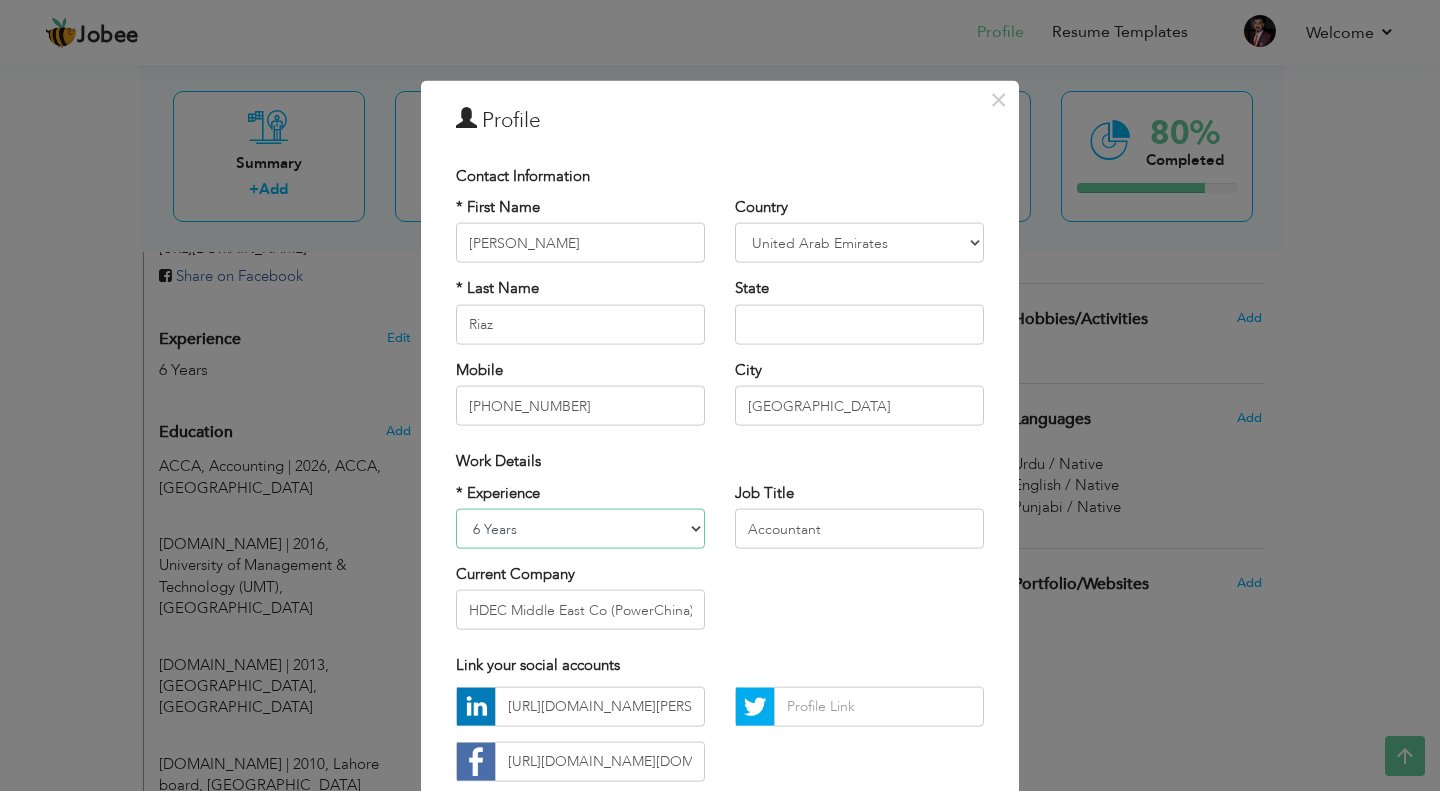 click on "Entry Level Less than 1 Year 1 Year 2 Years 3 Years 4 Years 5 Years 6 Years 7 Years 8 Years 9 Years 10 Years 11 Years 12 Years 13 Years 14 Years 15 Years 16 Years 17 Years 18 Years 19 Years 20 Years 21 Years 22 Years 23 Years 24 Years 25 Years 26 Years 27 Years 28 Years 29 Years 30 Years 31 Years 32 Years 33 Years 34 Years 35 Years More than 35 Years" at bounding box center (580, 529) 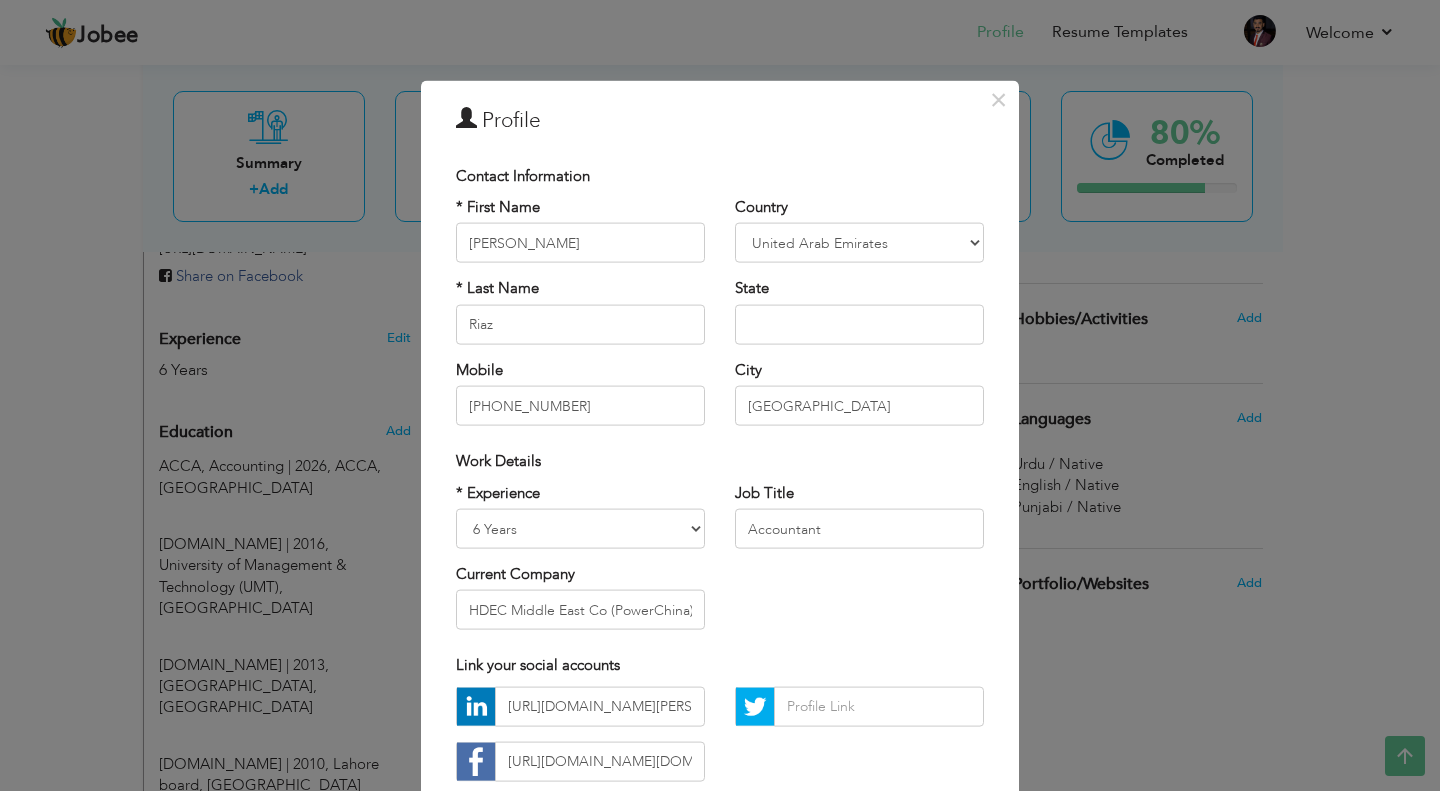 click on "Profile" at bounding box center [720, 120] 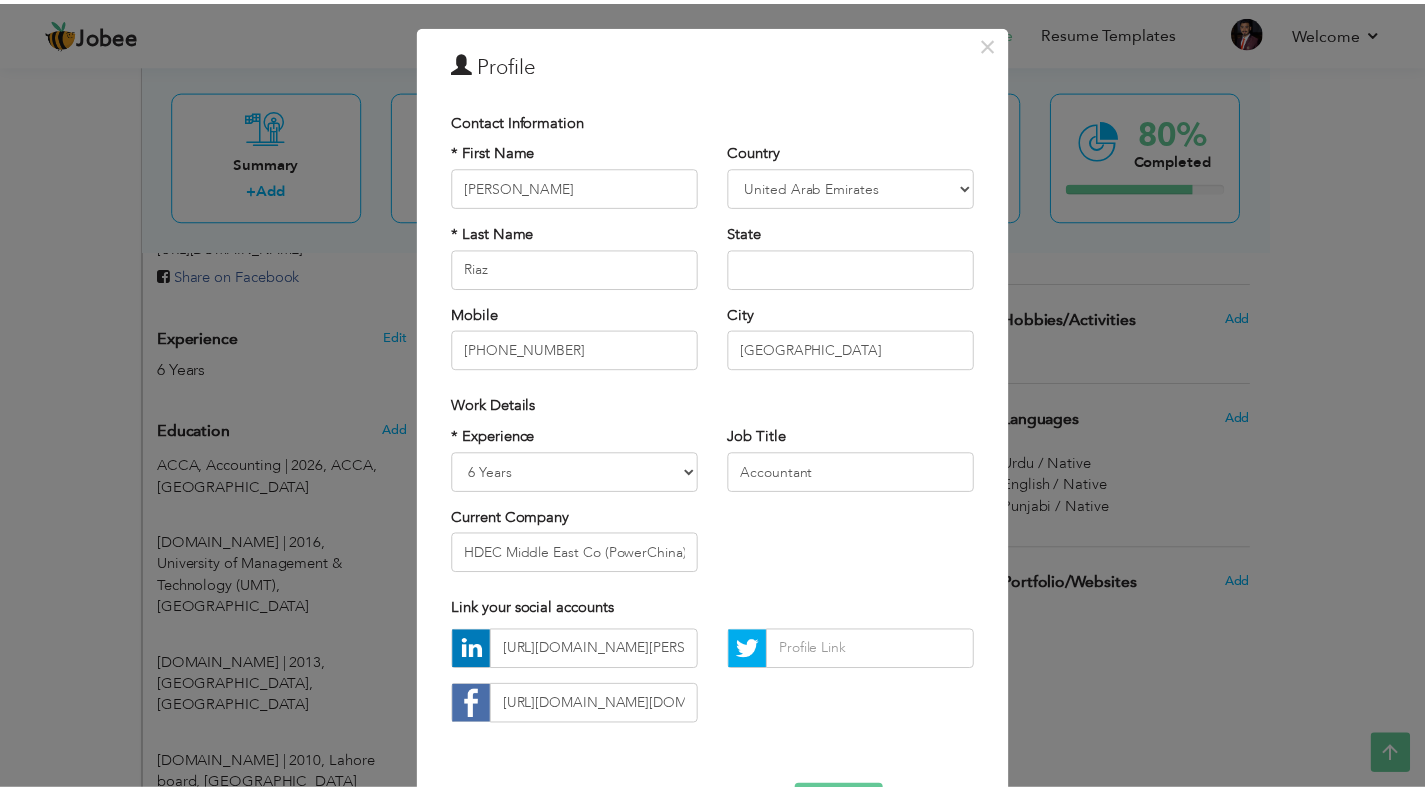 scroll, scrollTop: 100, scrollLeft: 0, axis: vertical 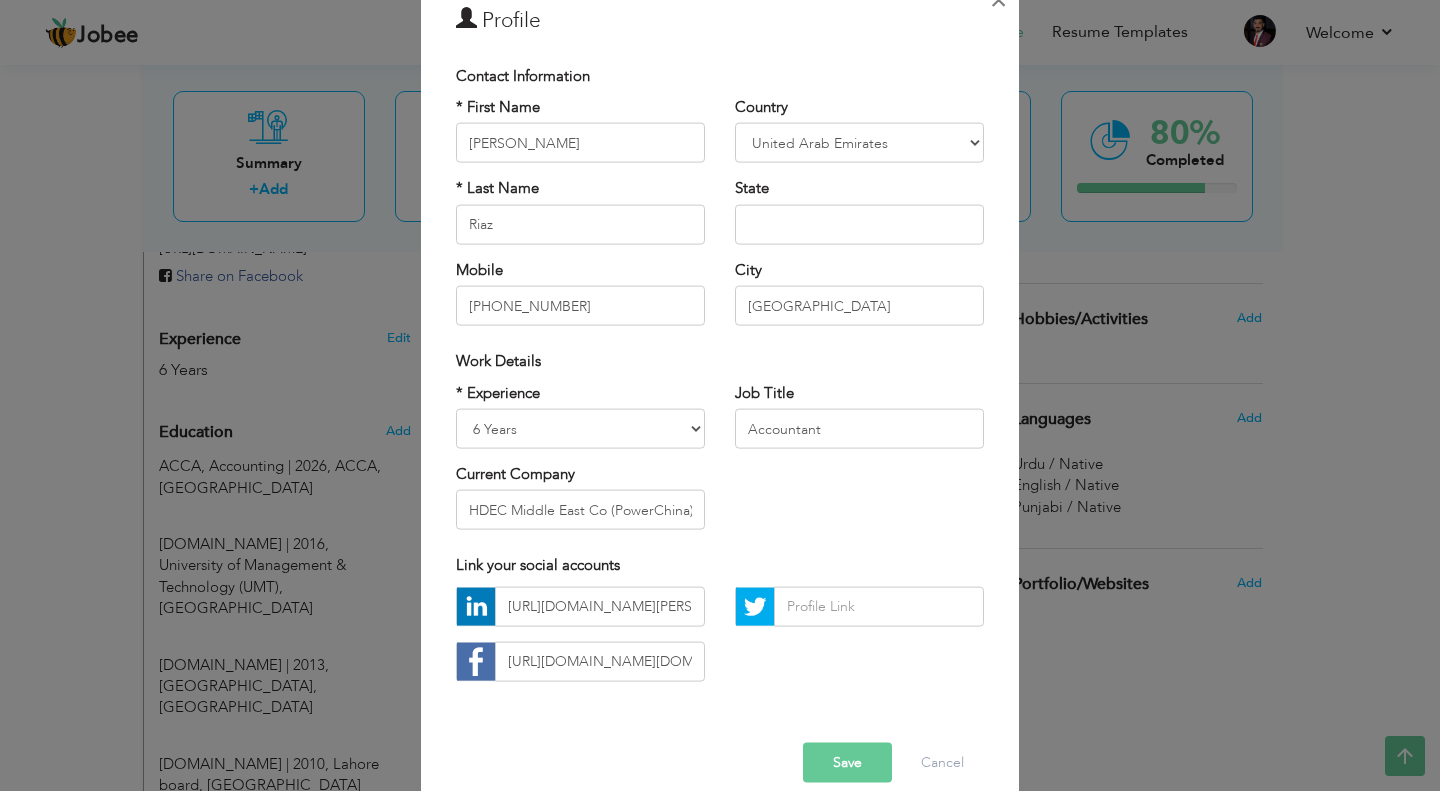 click on "×" at bounding box center (998, -1) 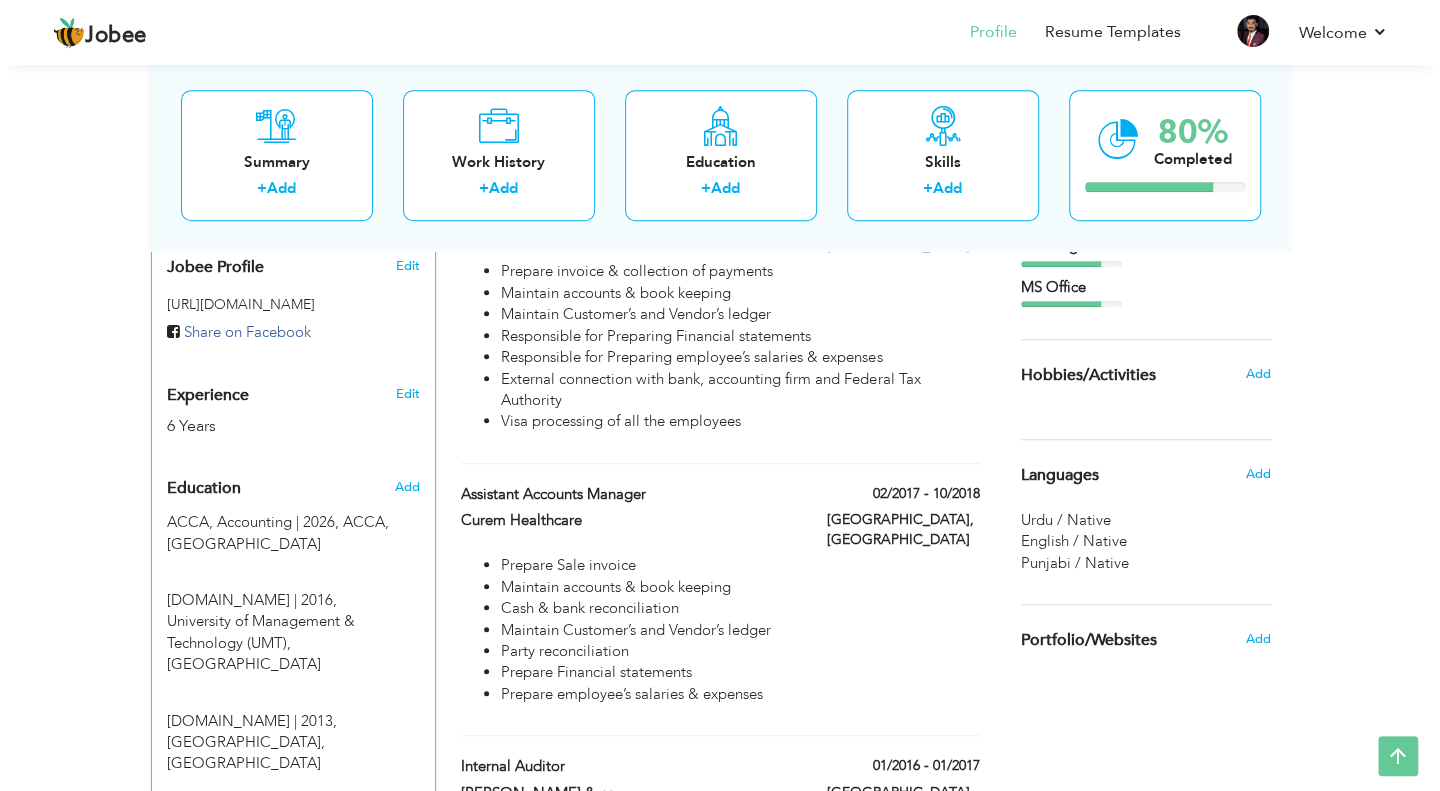 scroll, scrollTop: 614, scrollLeft: 0, axis: vertical 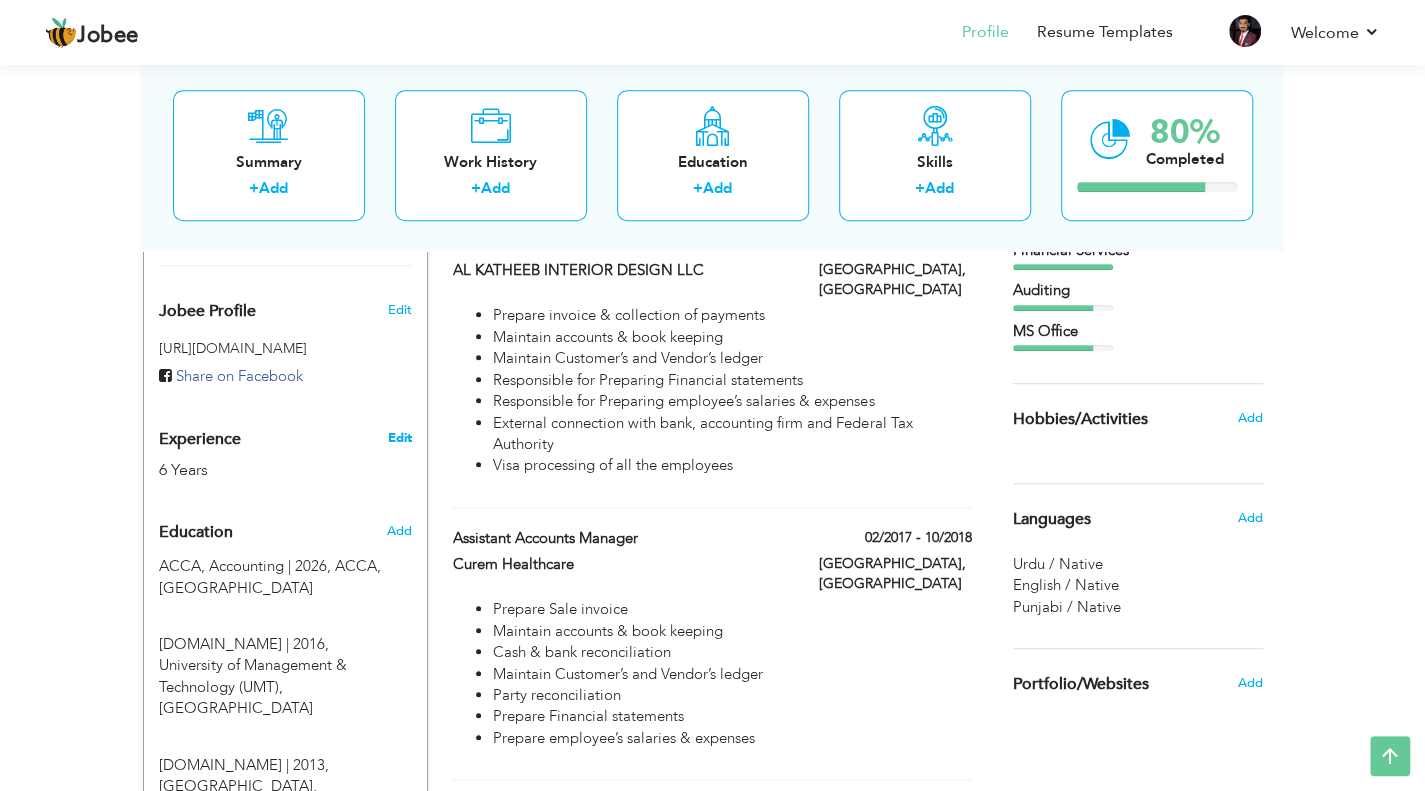 click on "Edit" at bounding box center [399, 438] 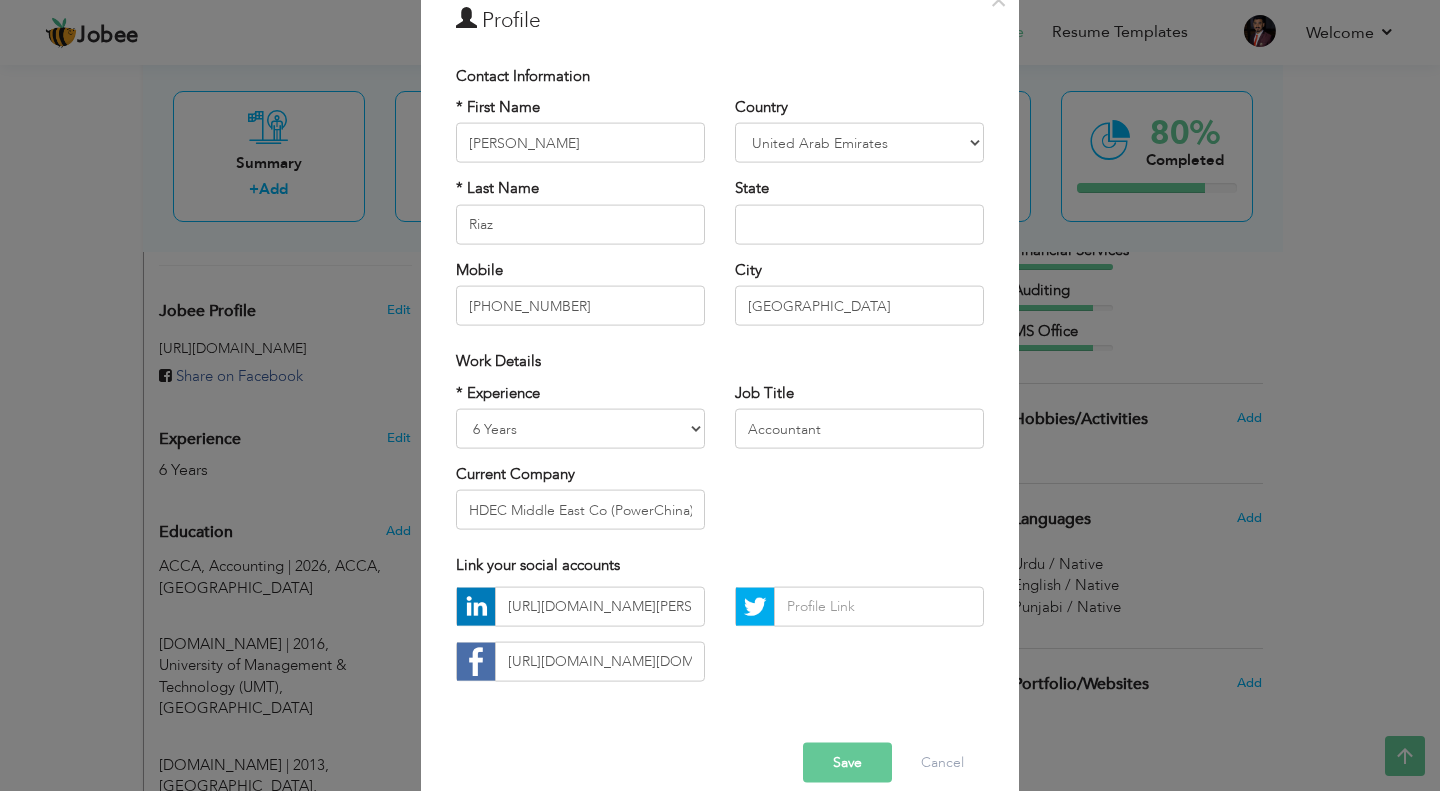 scroll, scrollTop: 0, scrollLeft: 0, axis: both 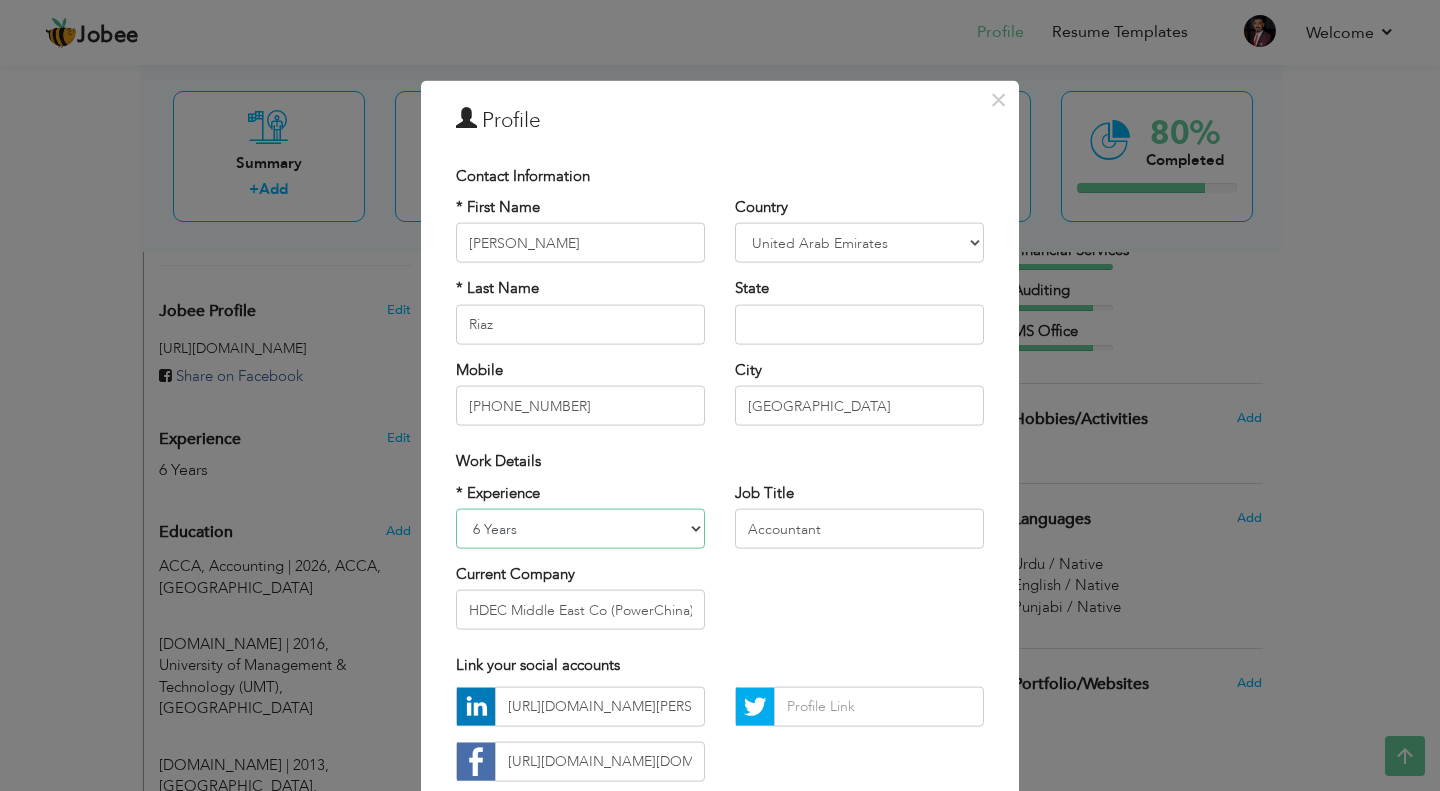 click on "Entry Level Less than 1 Year 1 Year 2 Years 3 Years 4 Years 5 Years 6 Years 7 Years 8 Years 9 Years 10 Years 11 Years 12 Years 13 Years 14 Years 15 Years 16 Years 17 Years 18 Years 19 Years 20 Years 21 Years 22 Years 23 Years 24 Years 25 Years 26 Years 27 Years 28 Years 29 Years 30 Years 31 Years 32 Years 33 Years 34 Years 35 Years More than 35 Years" at bounding box center (580, 529) 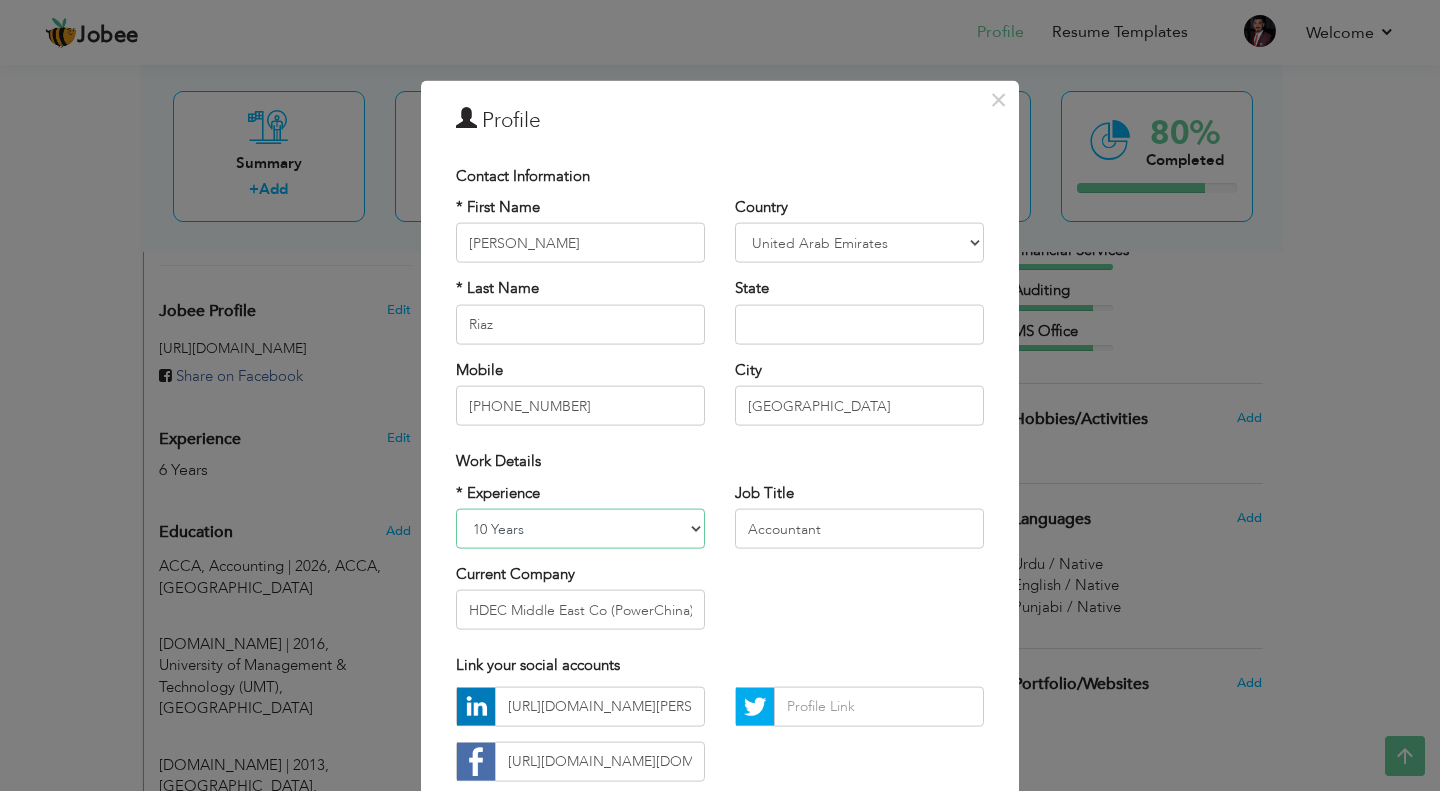 click on "Entry Level Less than 1 Year 1 Year 2 Years 3 Years 4 Years 5 Years 6 Years 7 Years 8 Years 9 Years 10 Years 11 Years 12 Years 13 Years 14 Years 15 Years 16 Years 17 Years 18 Years 19 Years 20 Years 21 Years 22 Years 23 Years 24 Years 25 Years 26 Years 27 Years 28 Years 29 Years 30 Years 31 Years 32 Years 33 Years 34 Years 35 Years More than 35 Years" at bounding box center [580, 529] 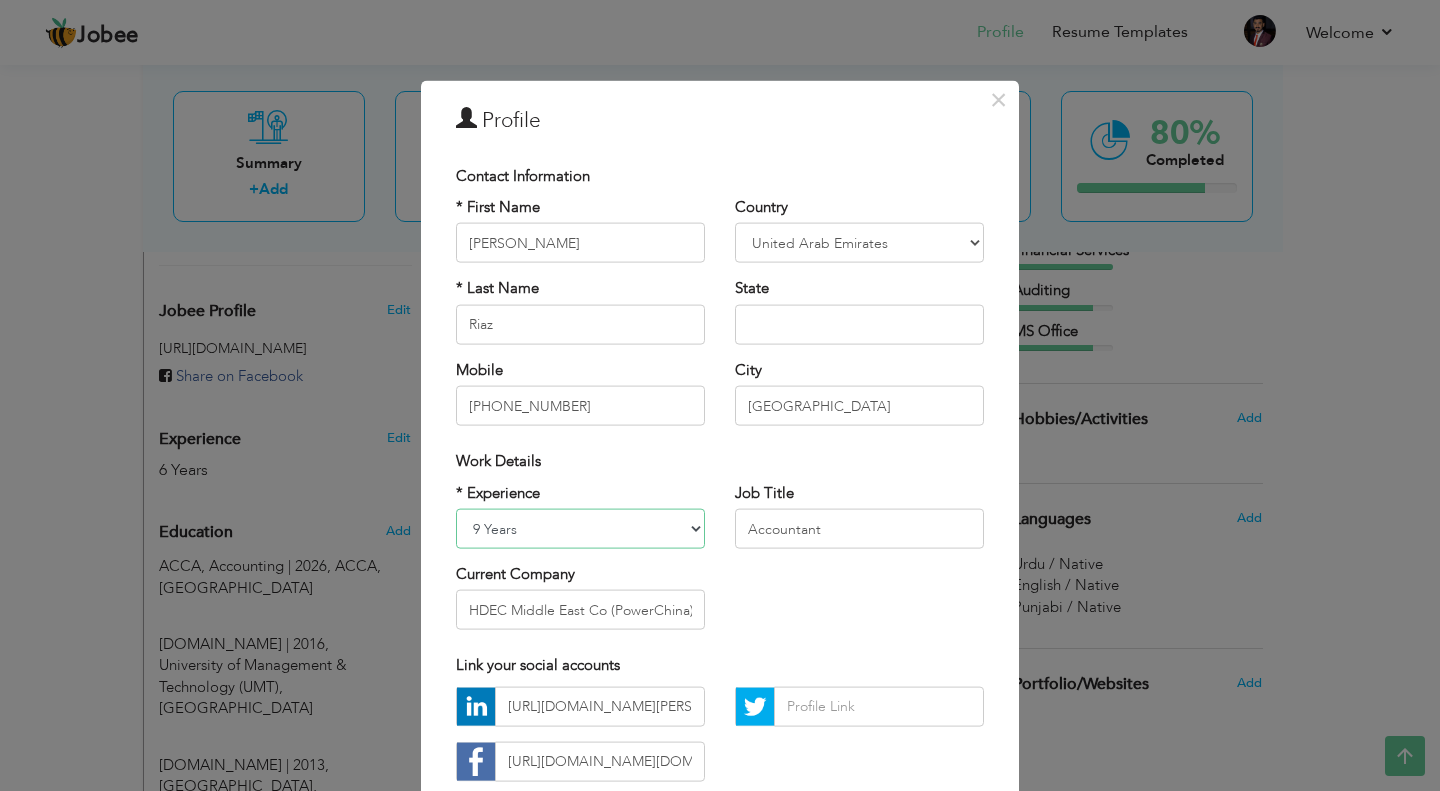 click on "Entry Level Less than 1 Year 1 Year 2 Years 3 Years 4 Years 5 Years 6 Years 7 Years 8 Years 9 Years 10 Years 11 Years 12 Years 13 Years 14 Years 15 Years 16 Years 17 Years 18 Years 19 Years 20 Years 21 Years 22 Years 23 Years 24 Years 25 Years 26 Years 27 Years 28 Years 29 Years 30 Years 31 Years 32 Years 33 Years 34 Years 35 Years More than 35 Years" at bounding box center (580, 529) 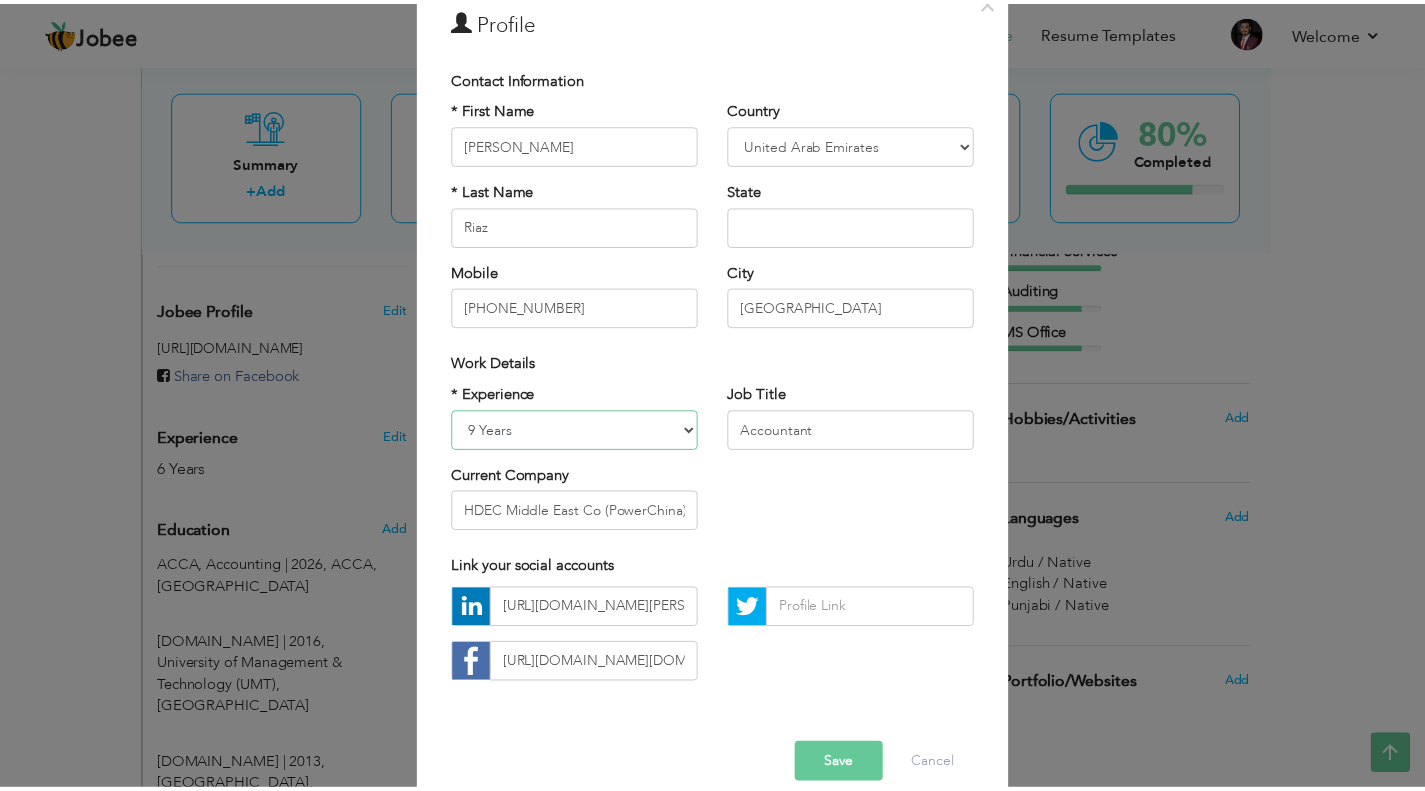 scroll, scrollTop: 126, scrollLeft: 0, axis: vertical 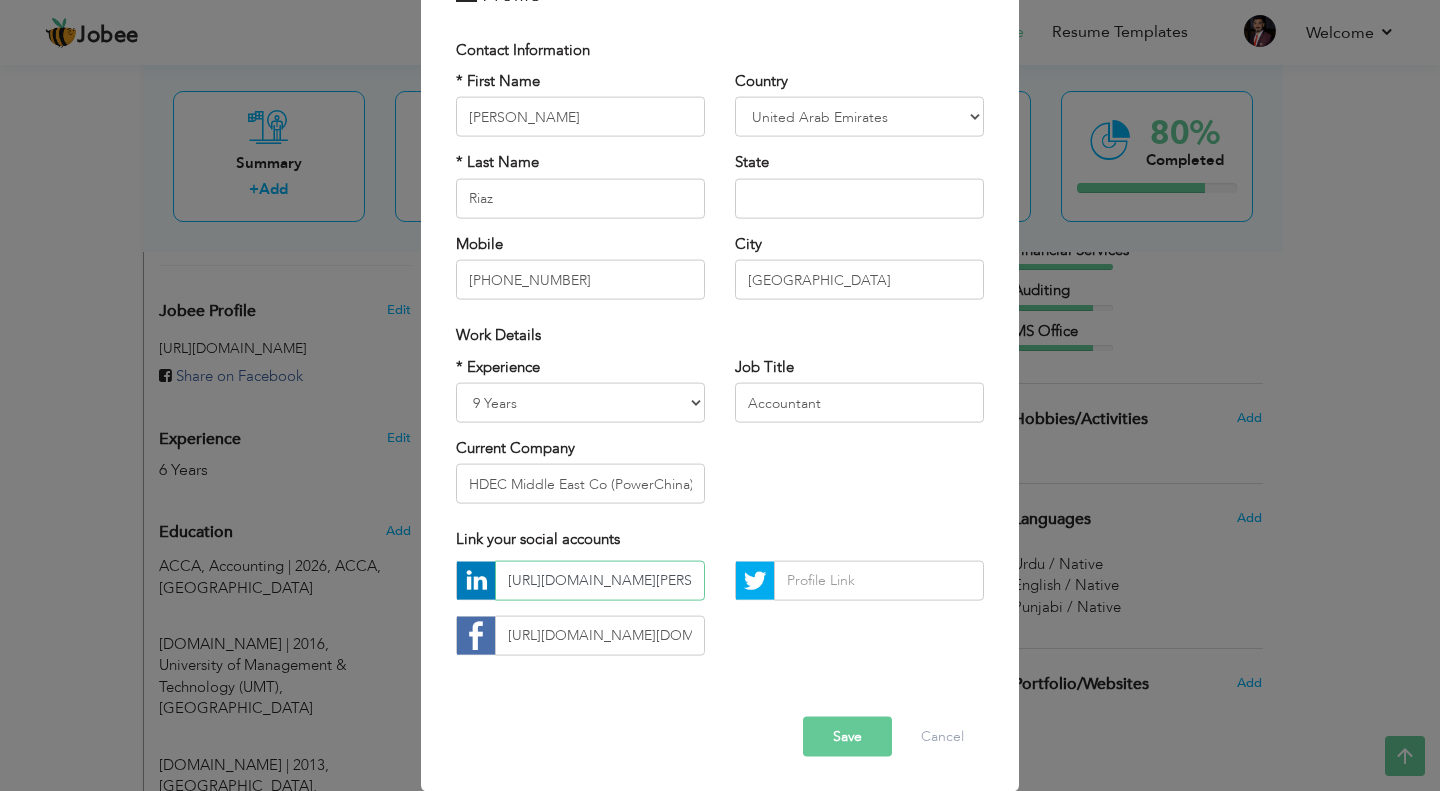 click on "https://www.linkedin.com/in/abdullah-ghani-a67b59122/" at bounding box center [600, 580] 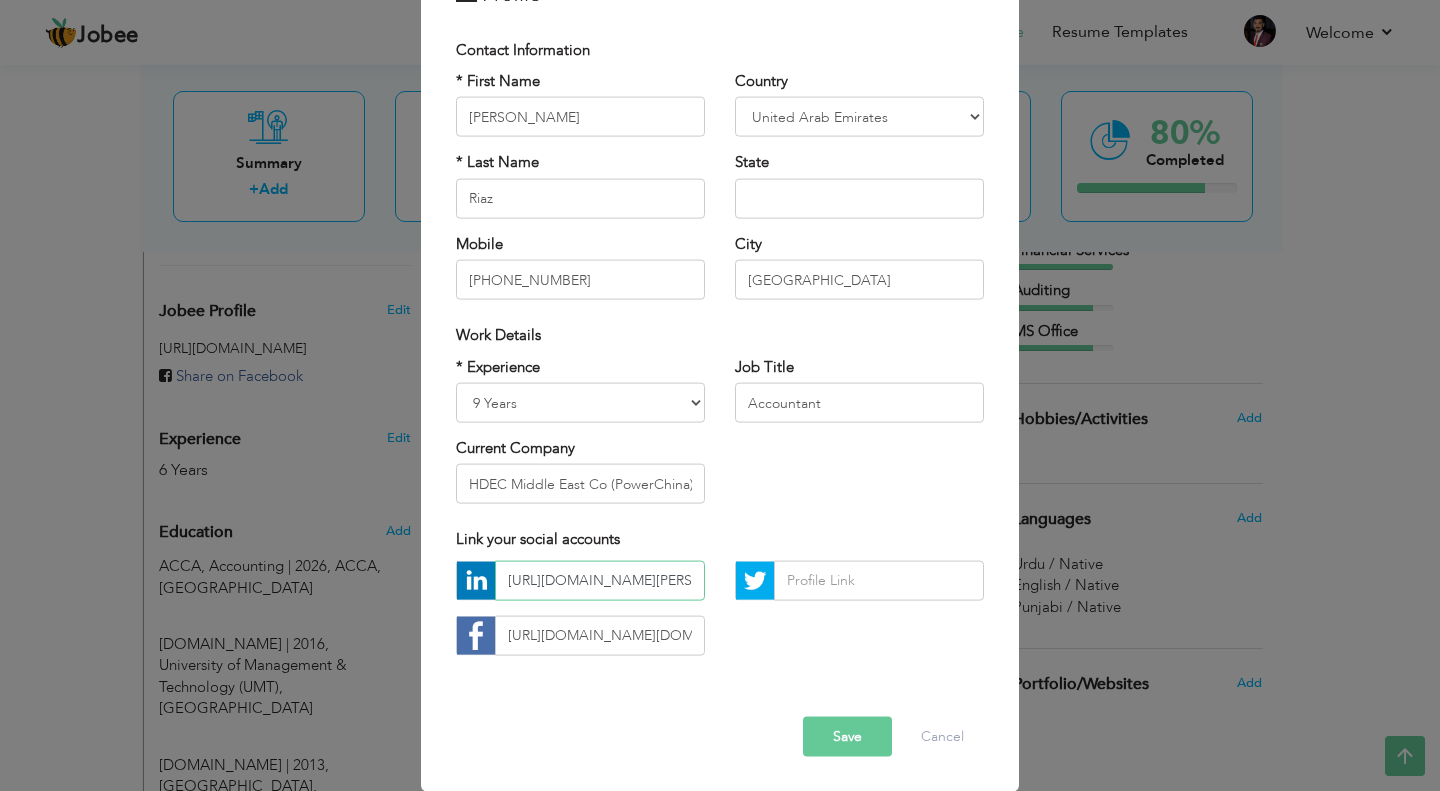 click on "https://www.linkedin.com/in/abdullah-ghani-a67b59122/" at bounding box center [600, 580] 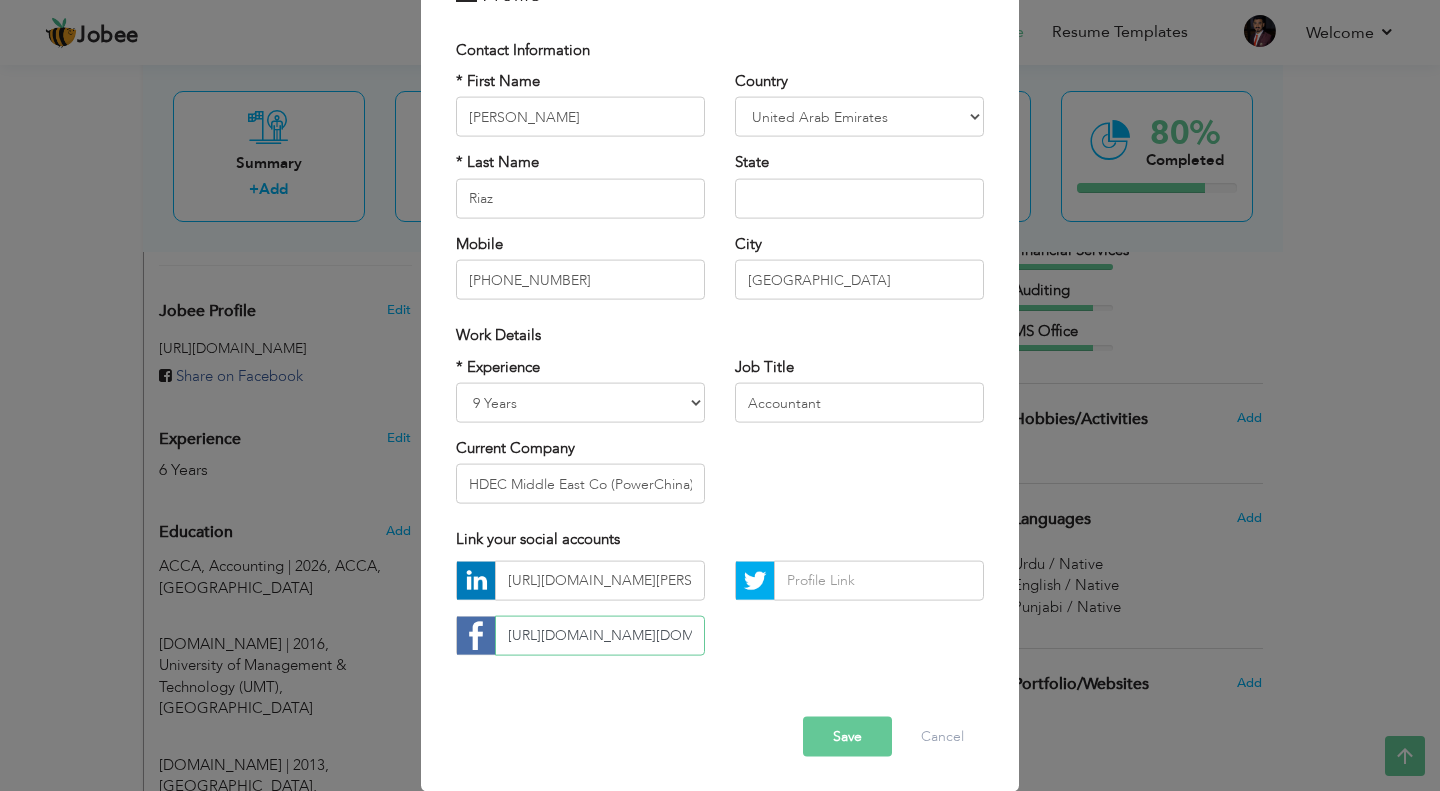 click on "https://www.facebook.com/abdullah.ghani786?lst=100000220322774%3A100000220322774%3A1526204341" at bounding box center [600, 635] 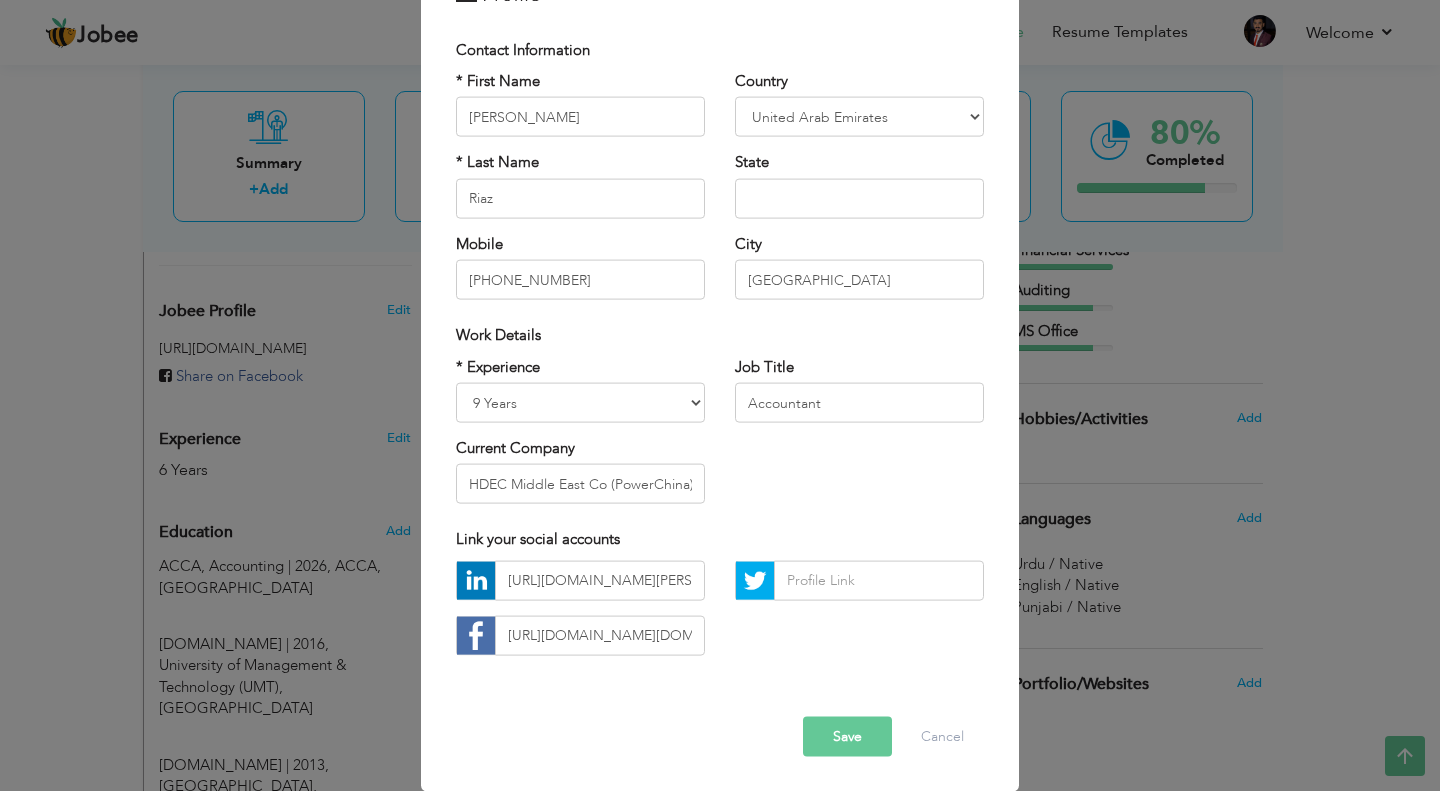 click on "Save" at bounding box center (847, 736) 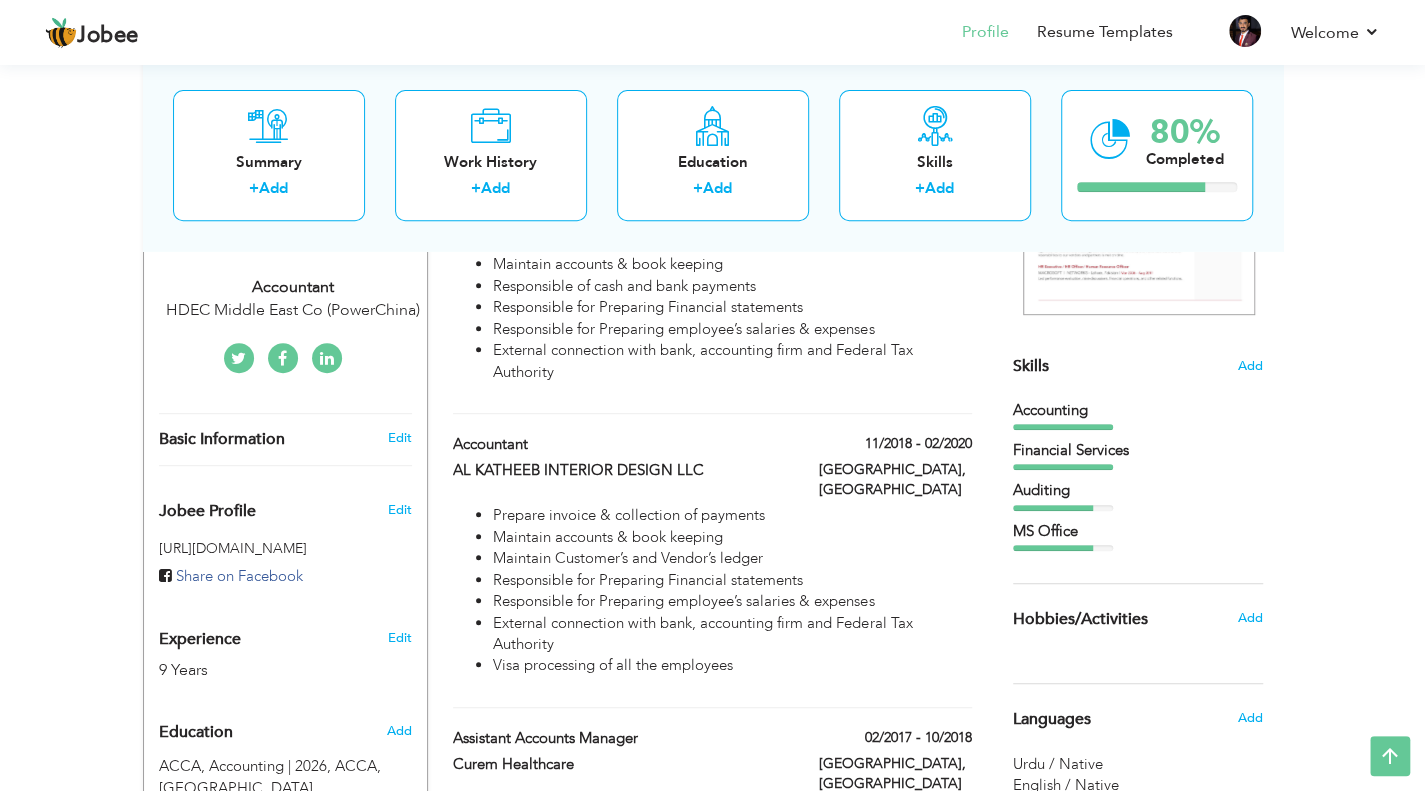 scroll, scrollTop: 0, scrollLeft: 0, axis: both 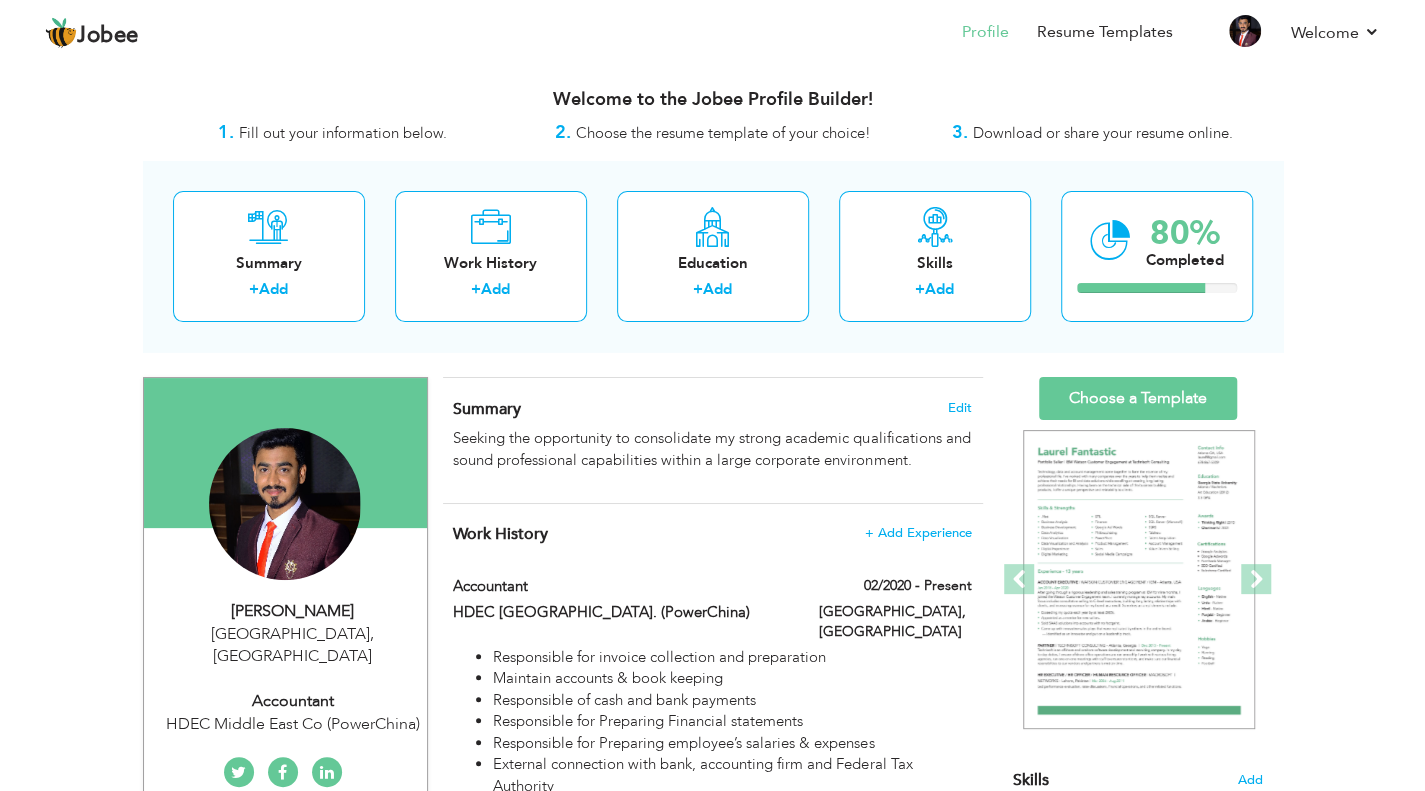 click on "View Resume
Export PDF
Profile
Summary
Public Link
Experience
Education
Awards
Work Histroy
Projects
Certifications
Skills
Preferred Job City" at bounding box center (712, 1206) 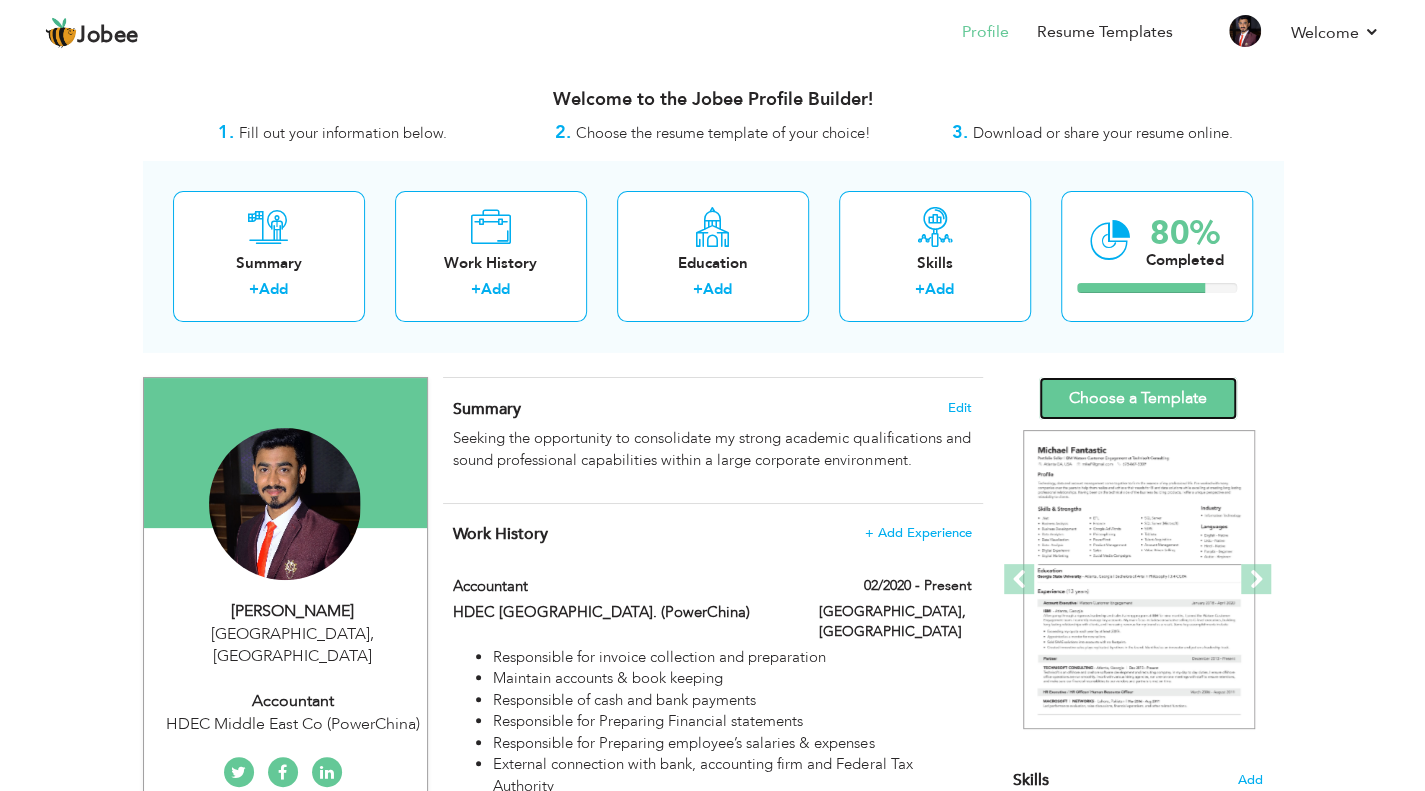 click on "Choose a Template" at bounding box center [1138, 398] 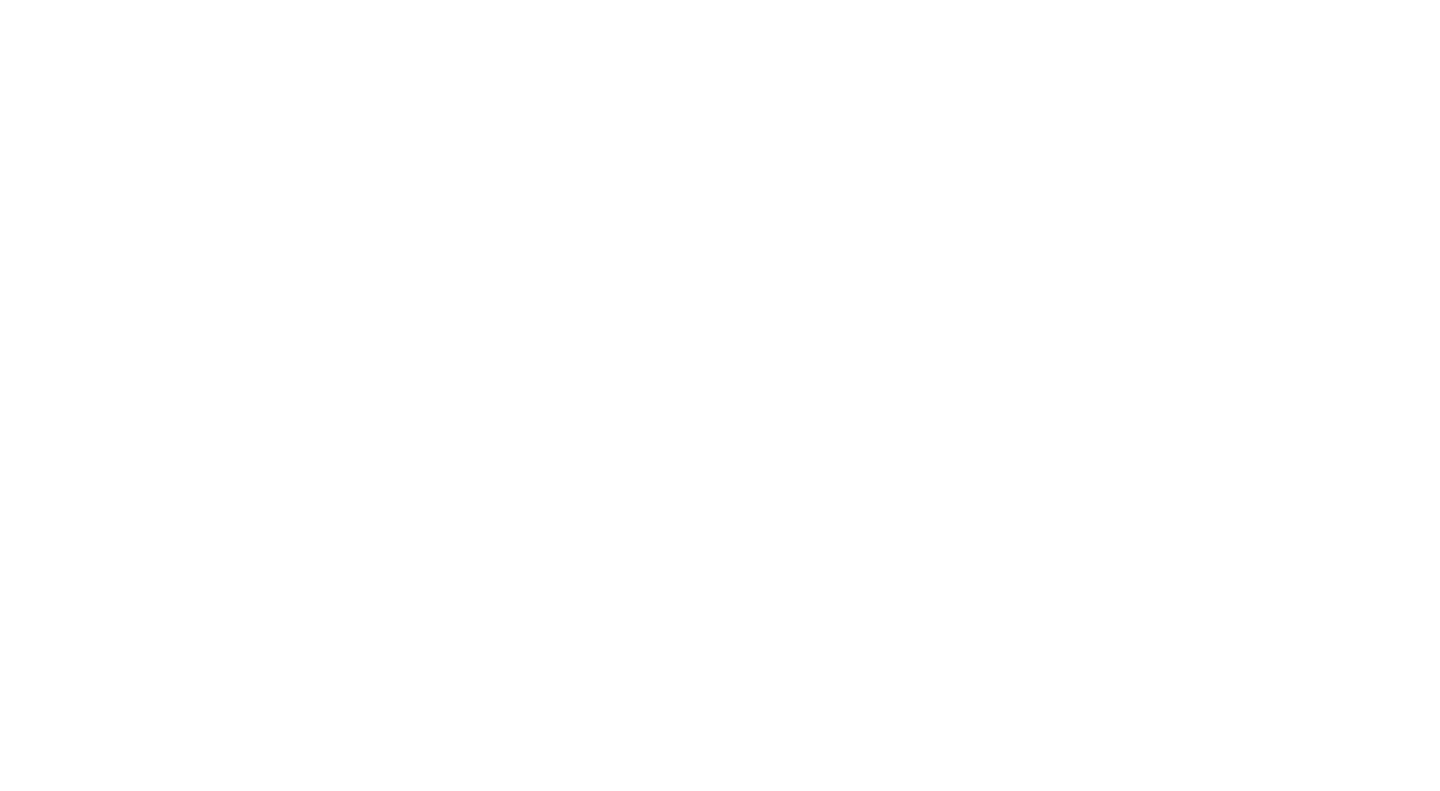 scroll, scrollTop: 0, scrollLeft: 0, axis: both 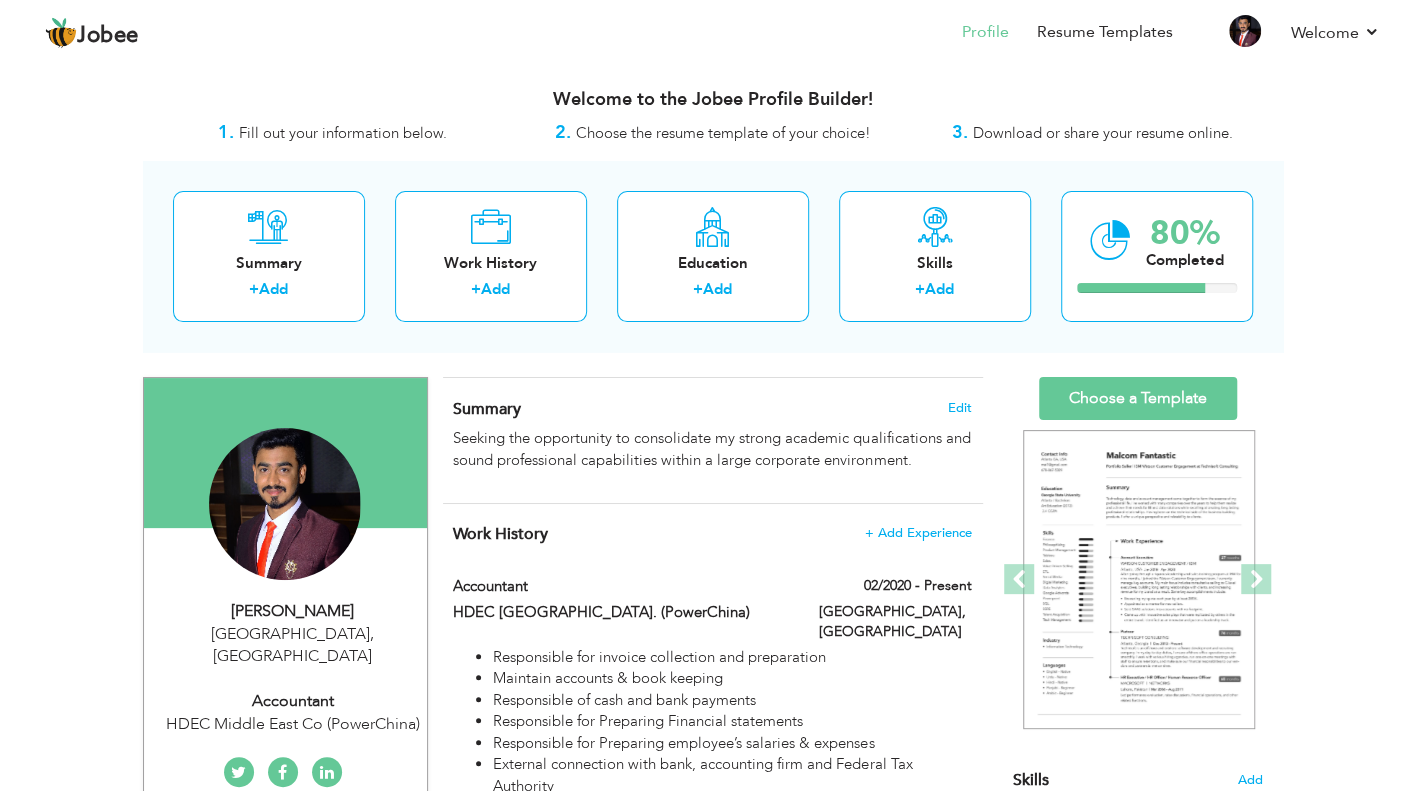 click on "View Resume
Export PDF
Profile
Summary
Public Link
Experience
Education
Awards
Work Histroy
Projects
Certifications
Skills
Preferred Job City" at bounding box center [712, 1206] 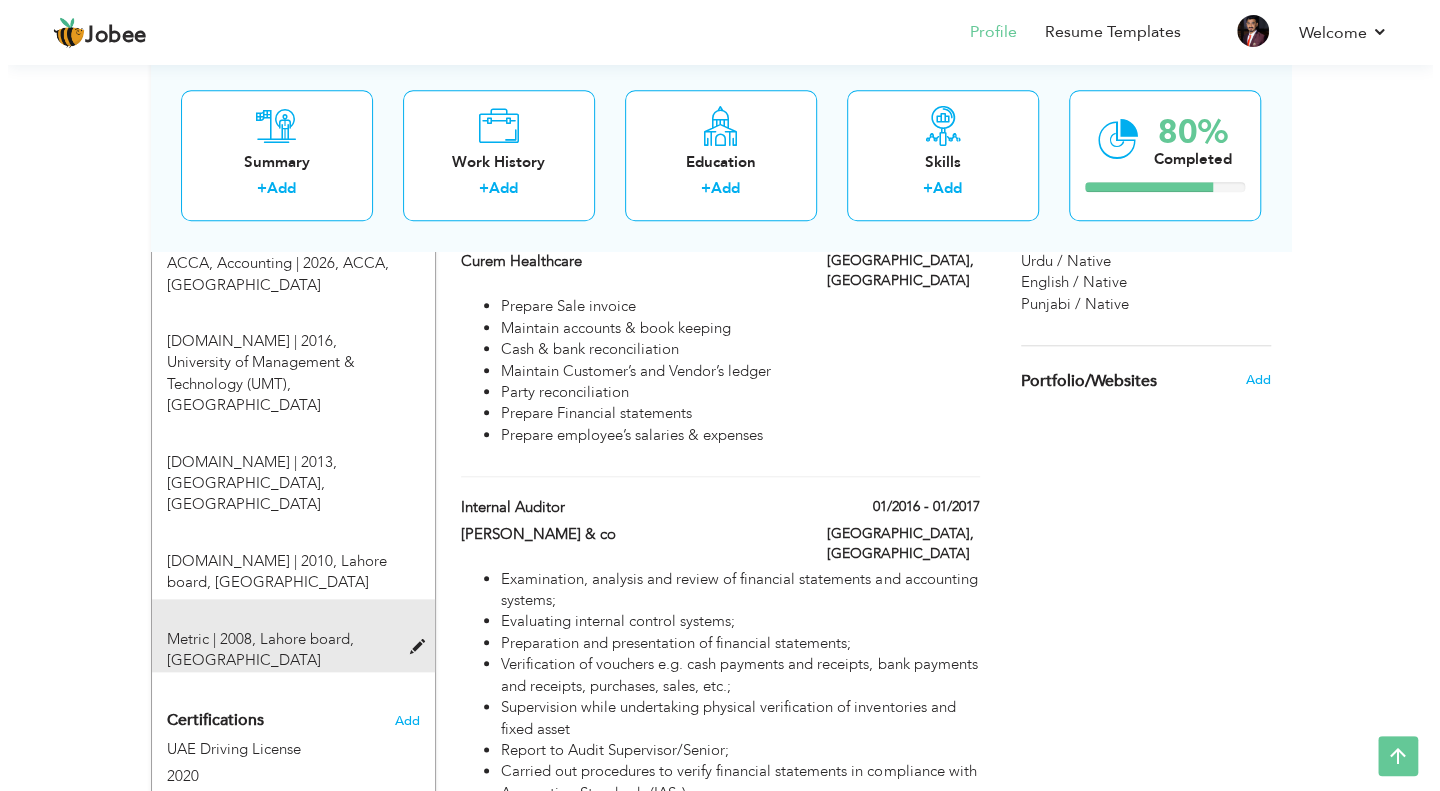 scroll, scrollTop: 614, scrollLeft: 0, axis: vertical 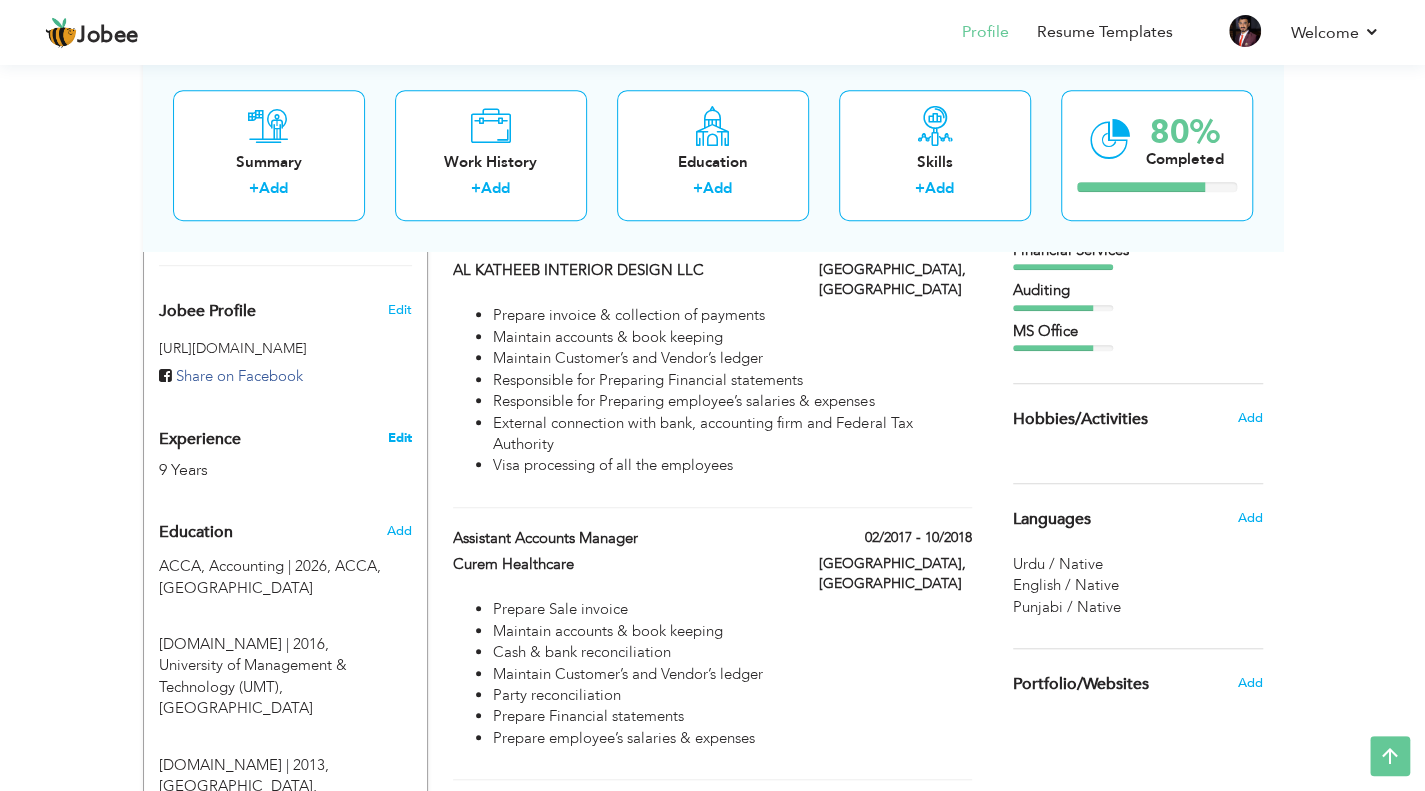 click on "Edit" at bounding box center [399, 438] 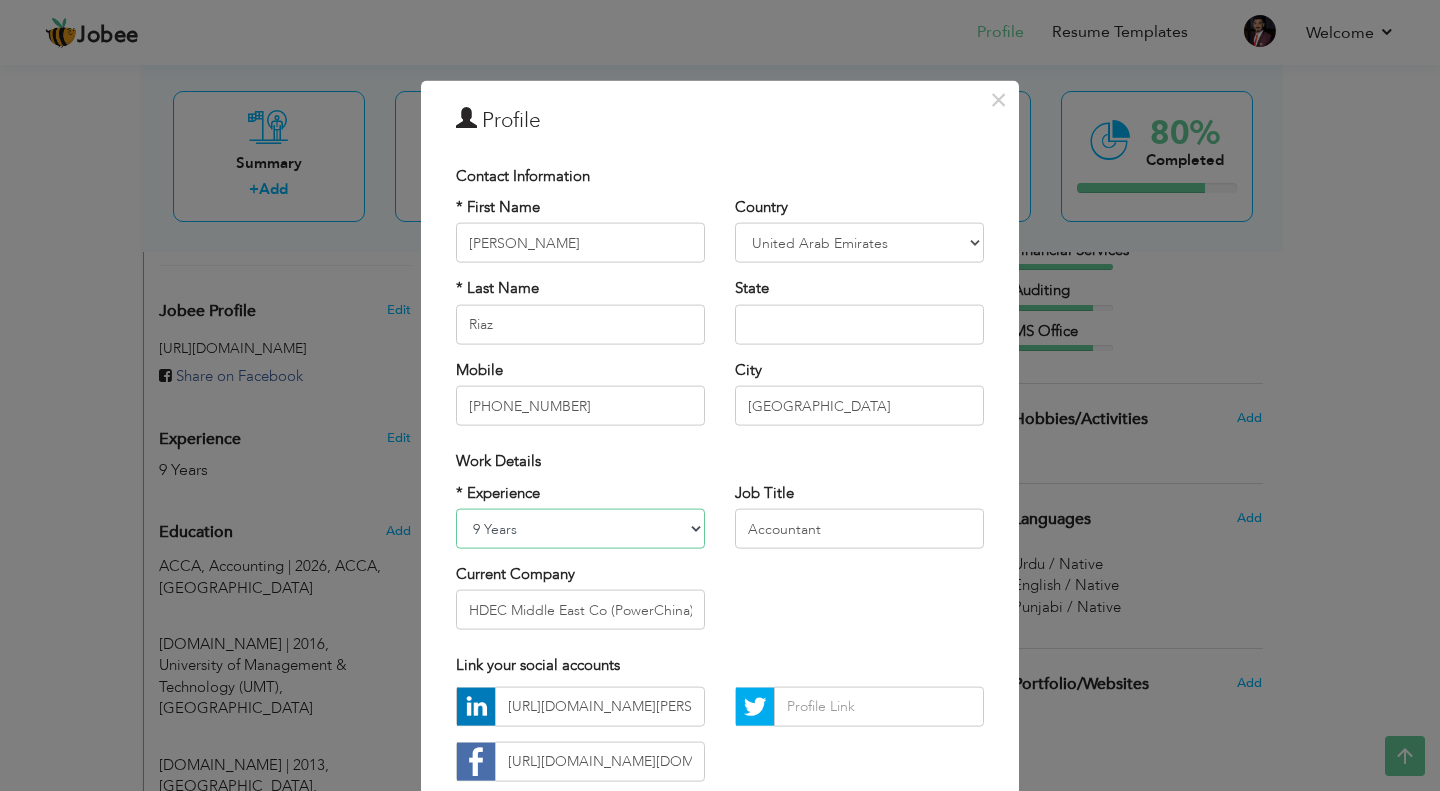 click on "Entry Level Less than 1 Year 1 Year 2 Years 3 Years 4 Years 5 Years 6 Years 7 Years 8 Years 9 Years 10 Years 11 Years 12 Years 13 Years 14 Years 15 Years 16 Years 17 Years 18 Years 19 Years 20 Years 21 Years 22 Years 23 Years 24 Years 25 Years 26 Years 27 Years 28 Years 29 Years 30 Years 31 Years 32 Years 33 Years 34 Years 35 Years More than 35 Years" at bounding box center [580, 529] 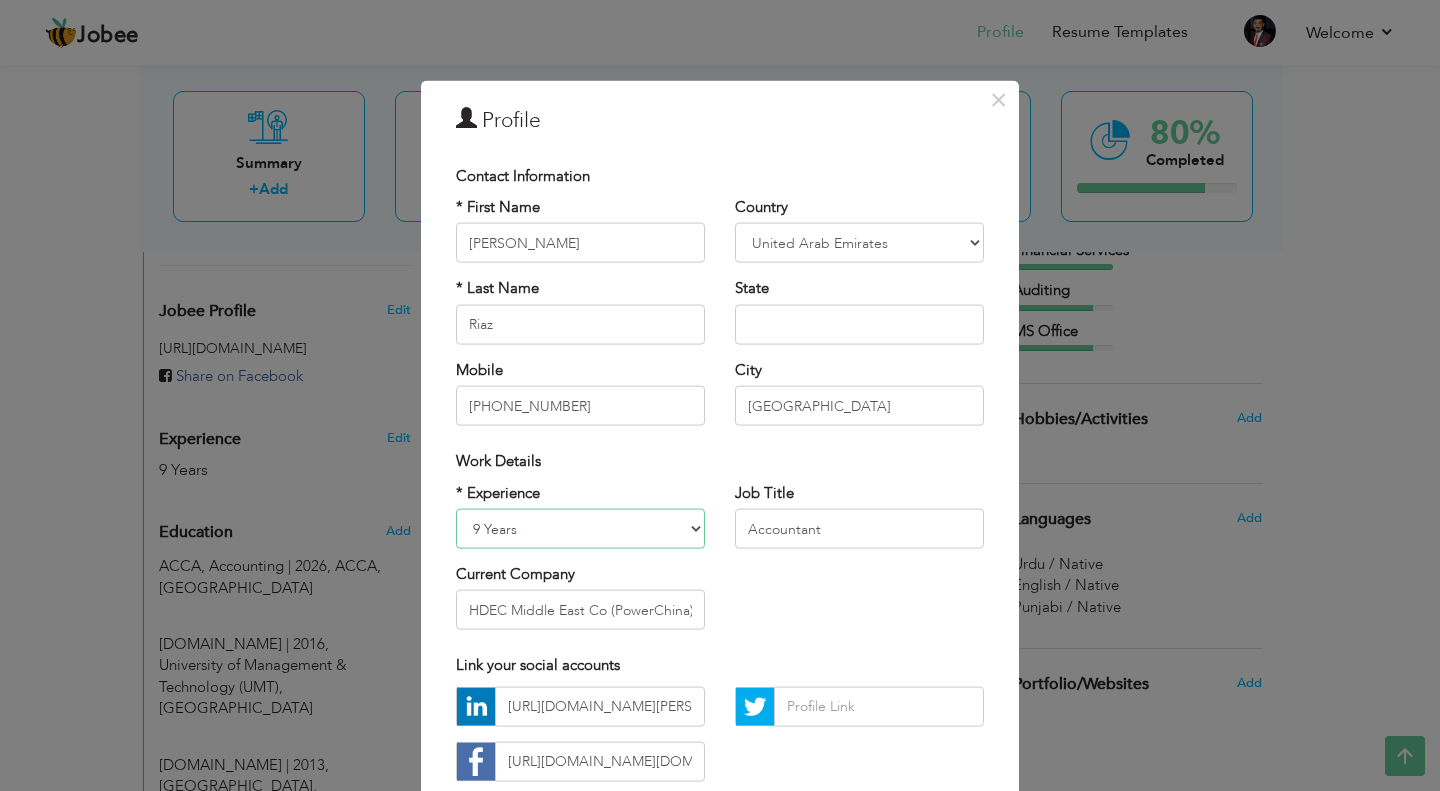 select on "number:12" 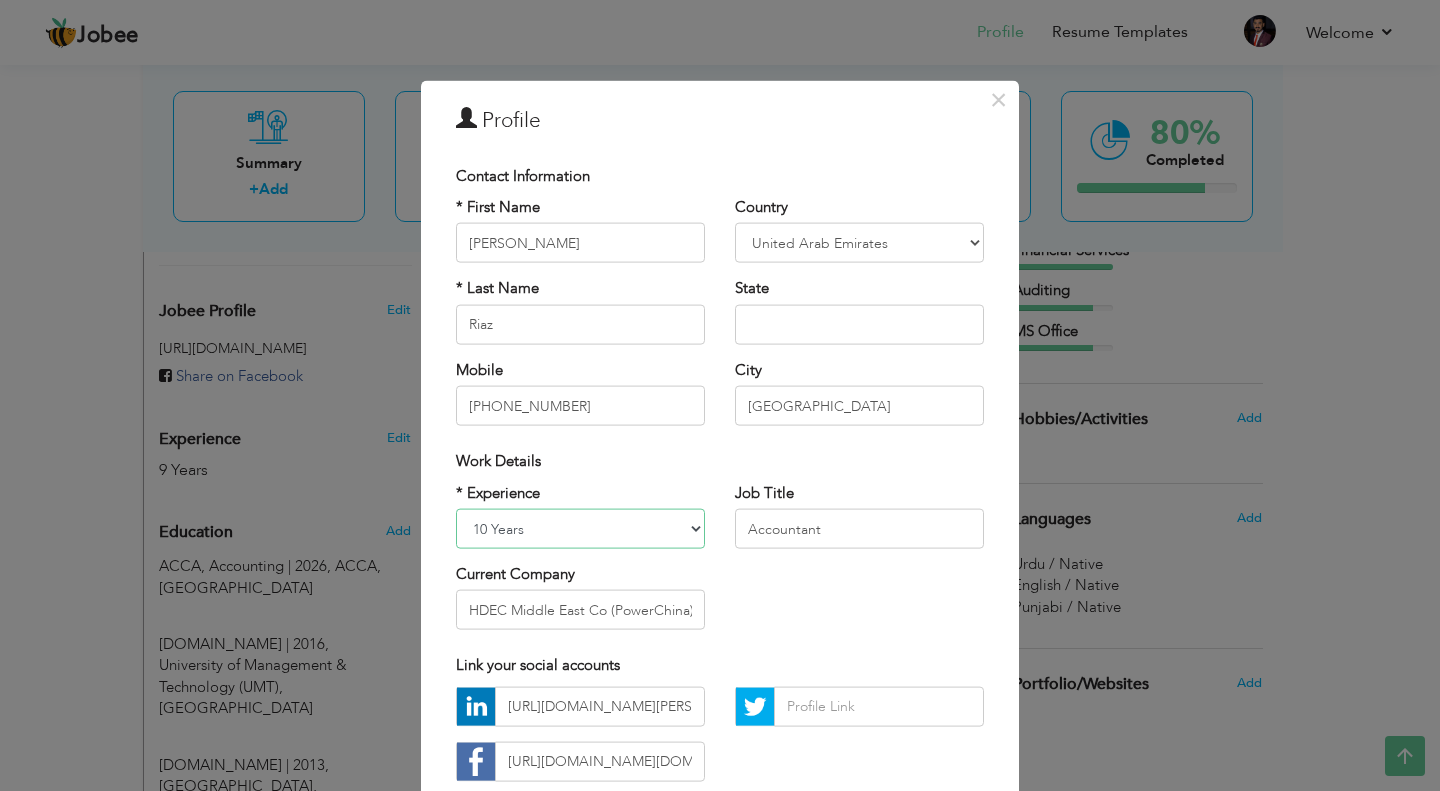 click on "Entry Level Less than 1 Year 1 Year 2 Years 3 Years 4 Years 5 Years 6 Years 7 Years 8 Years 9 Years 10 Years 11 Years 12 Years 13 Years 14 Years 15 Years 16 Years 17 Years 18 Years 19 Years 20 Years 21 Years 22 Years 23 Years 24 Years 25 Years 26 Years 27 Years 28 Years 29 Years 30 Years 31 Years 32 Years 33 Years 34 Years 35 Years More than 35 Years" at bounding box center (580, 529) 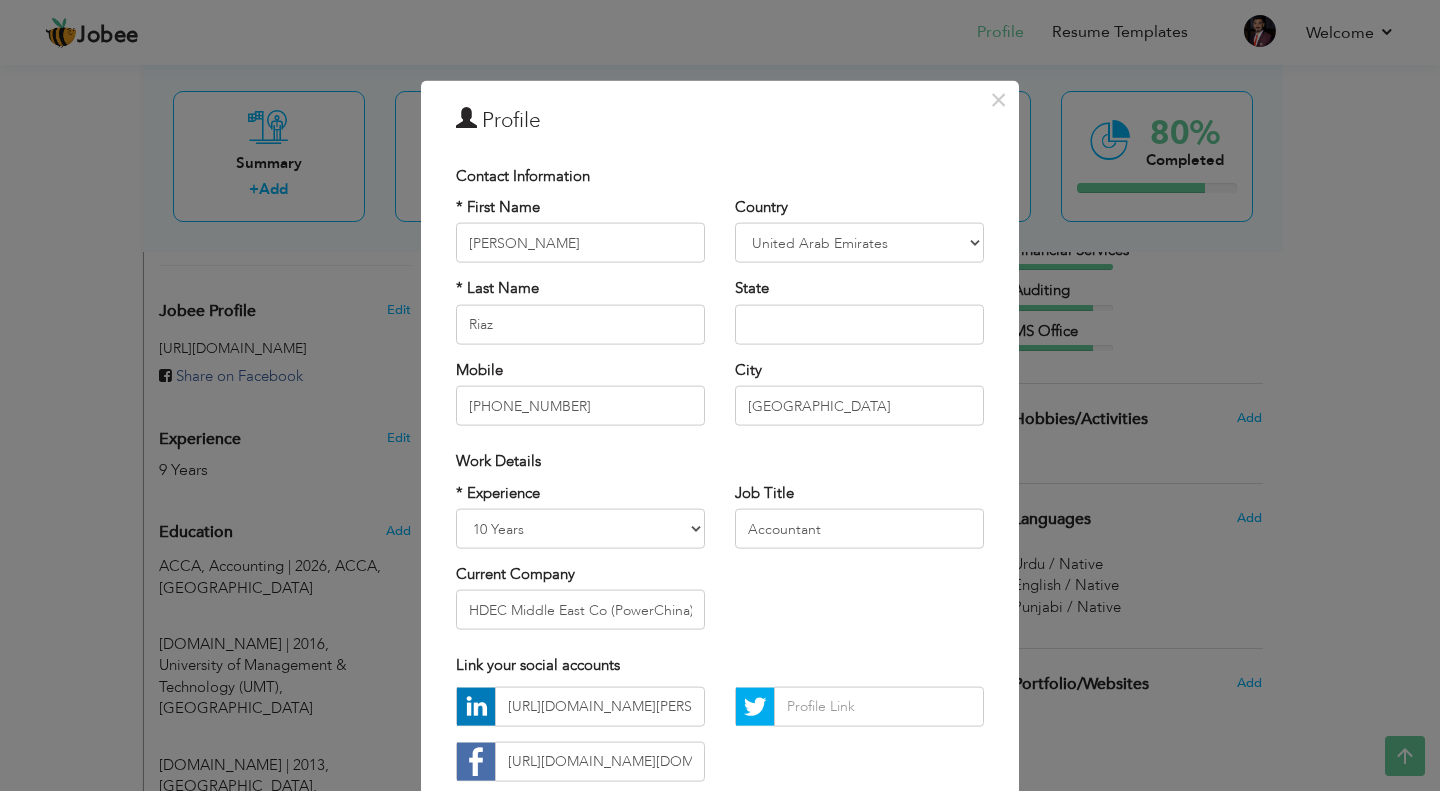 click on "* Experience
Entry Level Less than 1 Year 1 Year 2 Years 3 Years 4 Years 5 Years 6 Years 7 Years 8 Years 9 Years 10 Years 11 Years 12 Years 13 Years 14 Years 15 Years 16 Years 17 Years 18 Years 19 Years 20 Years 21 Years 22 Years 23 Years 24 Years 25 Years 26 Years 27 Years 28 Years 29 Years 30 Years 31 Years 32 Years 33 Years 34 Years 35 Years More than 35 Years
Current Company
HDEC Middle East Co (PowerChina)" at bounding box center (720, 563) 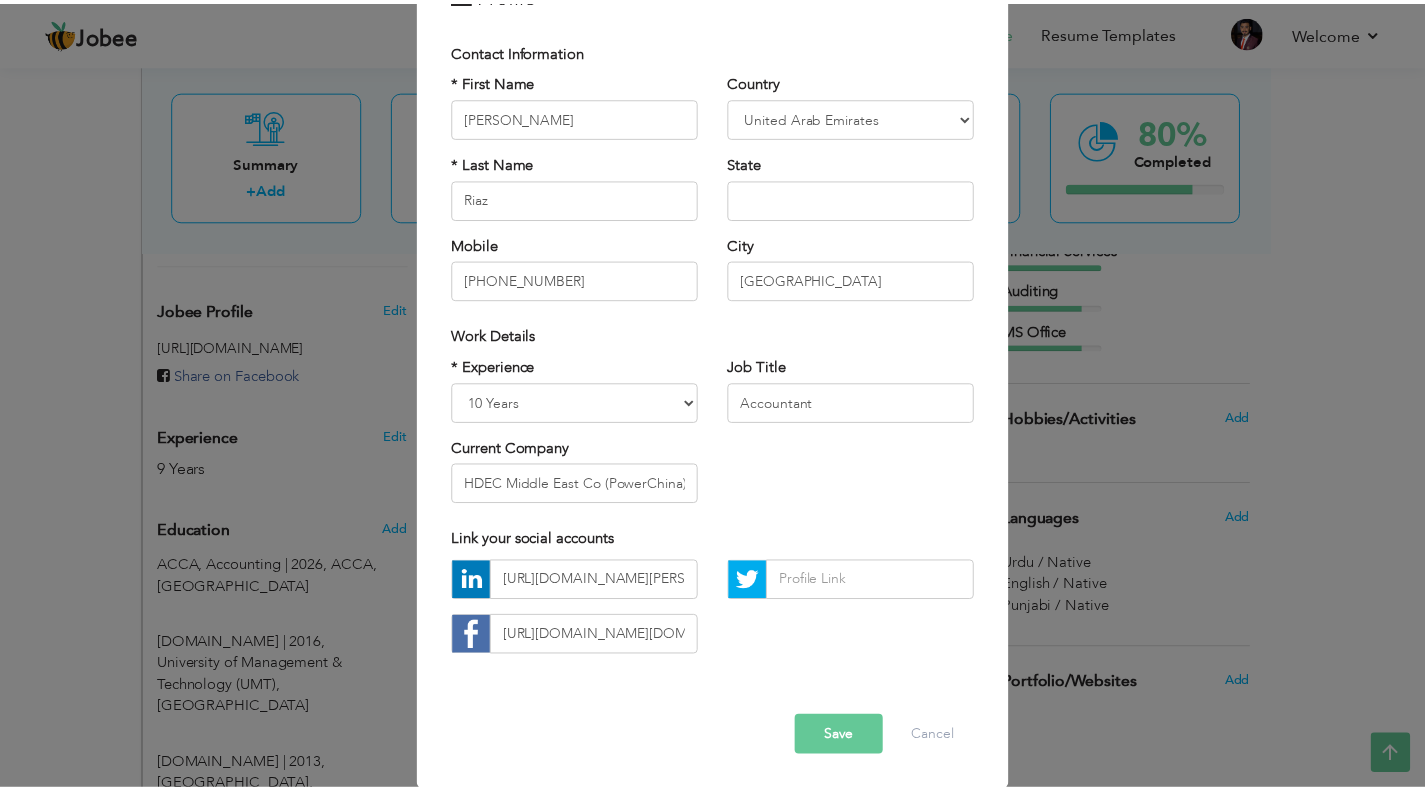 scroll, scrollTop: 126, scrollLeft: 0, axis: vertical 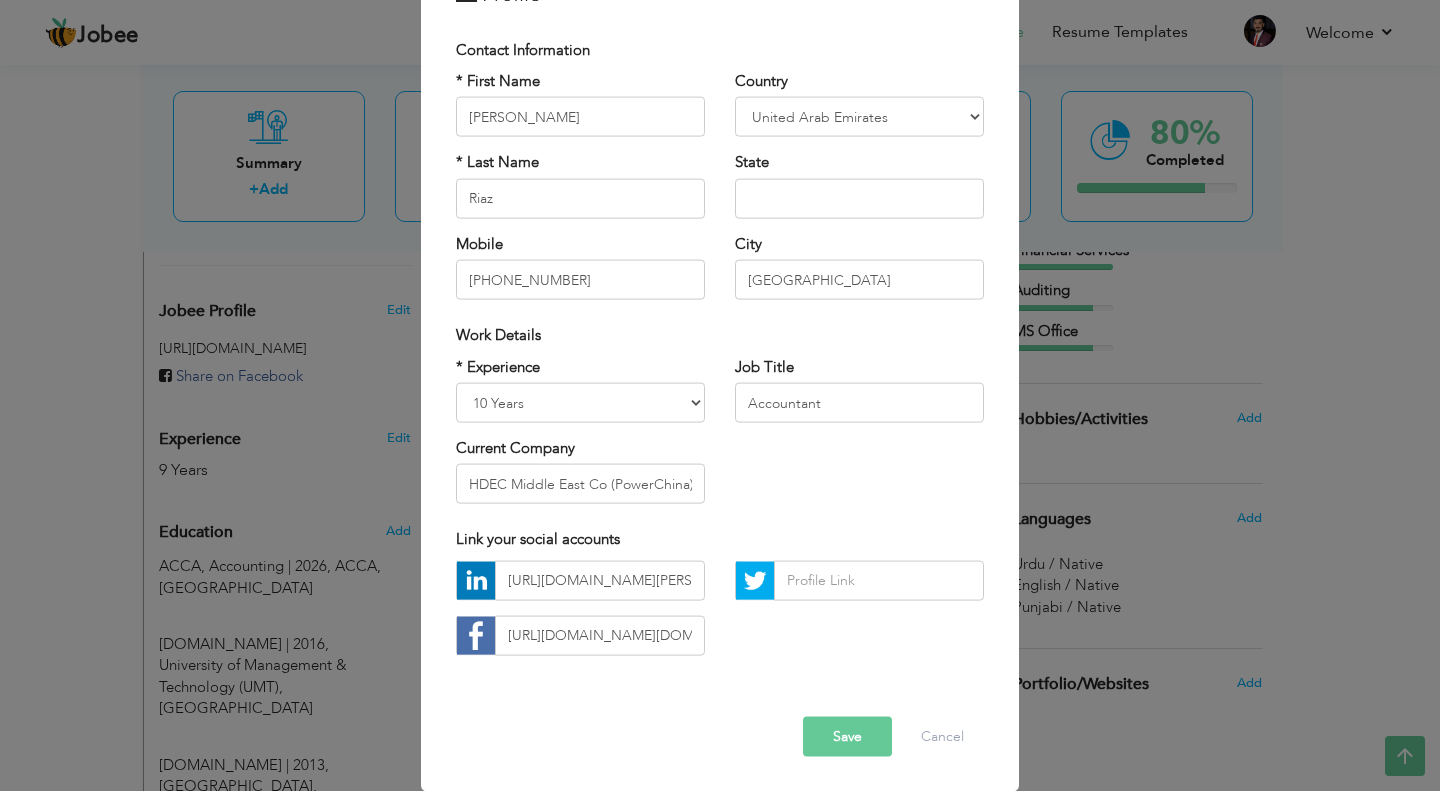 click on "Save" at bounding box center [847, 736] 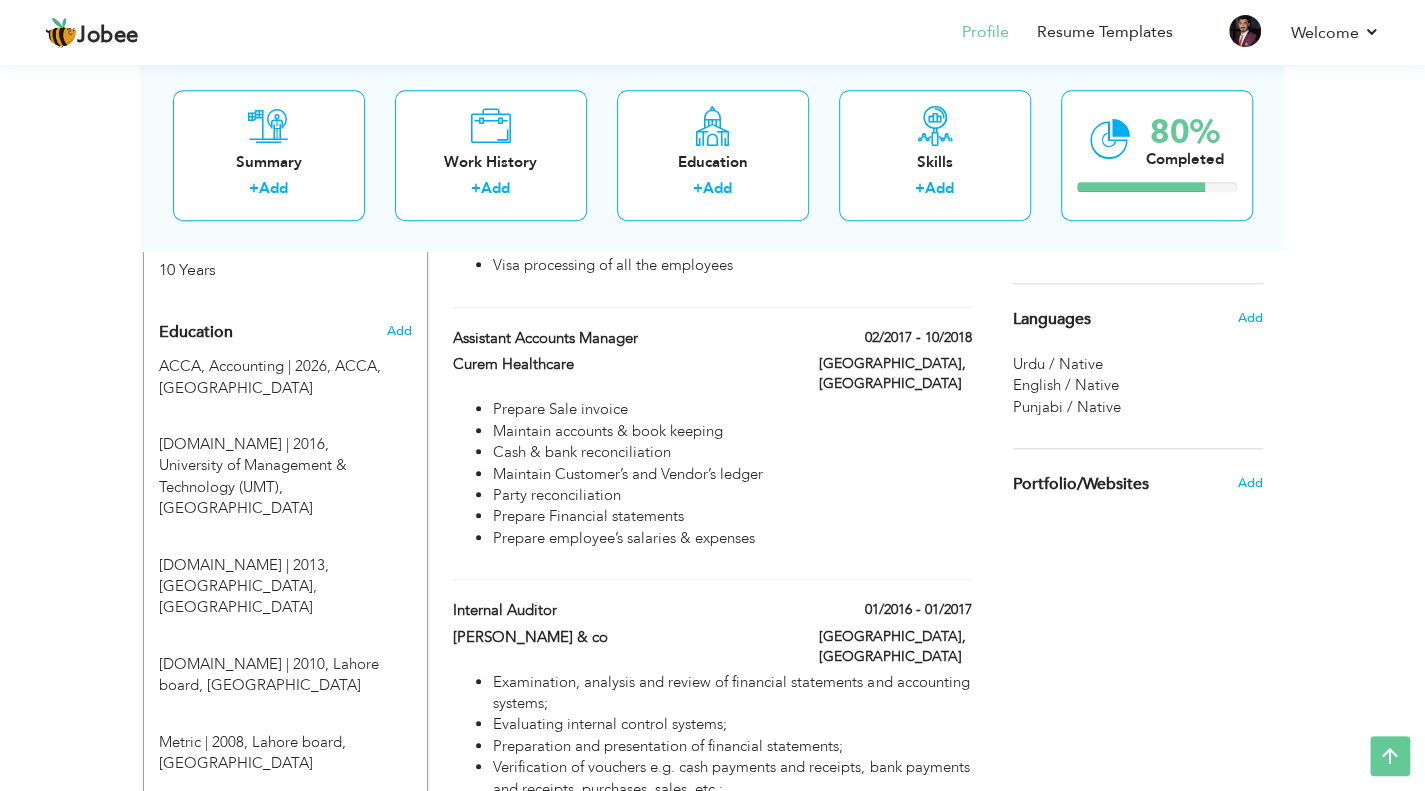scroll, scrollTop: 414, scrollLeft: 0, axis: vertical 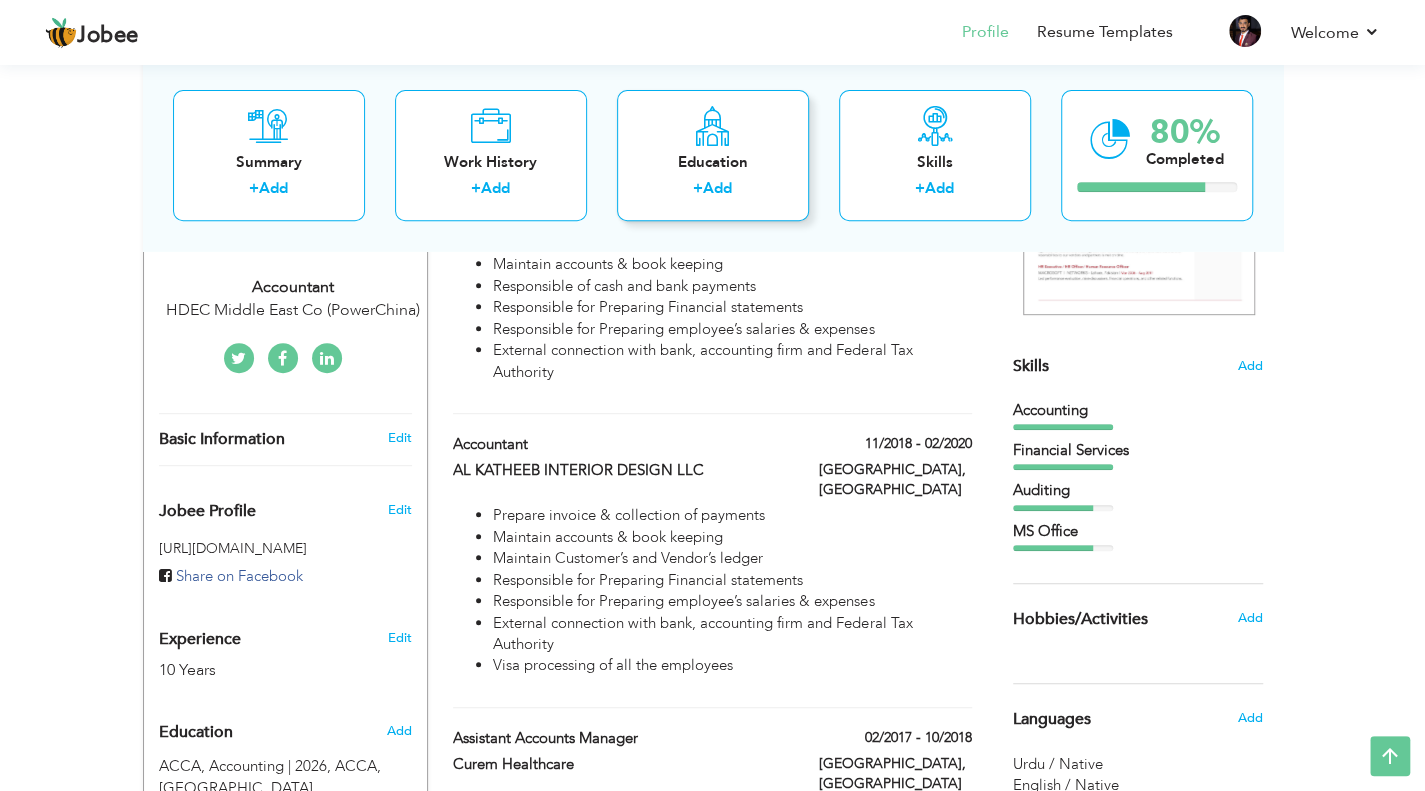 click on "Add" at bounding box center [717, 189] 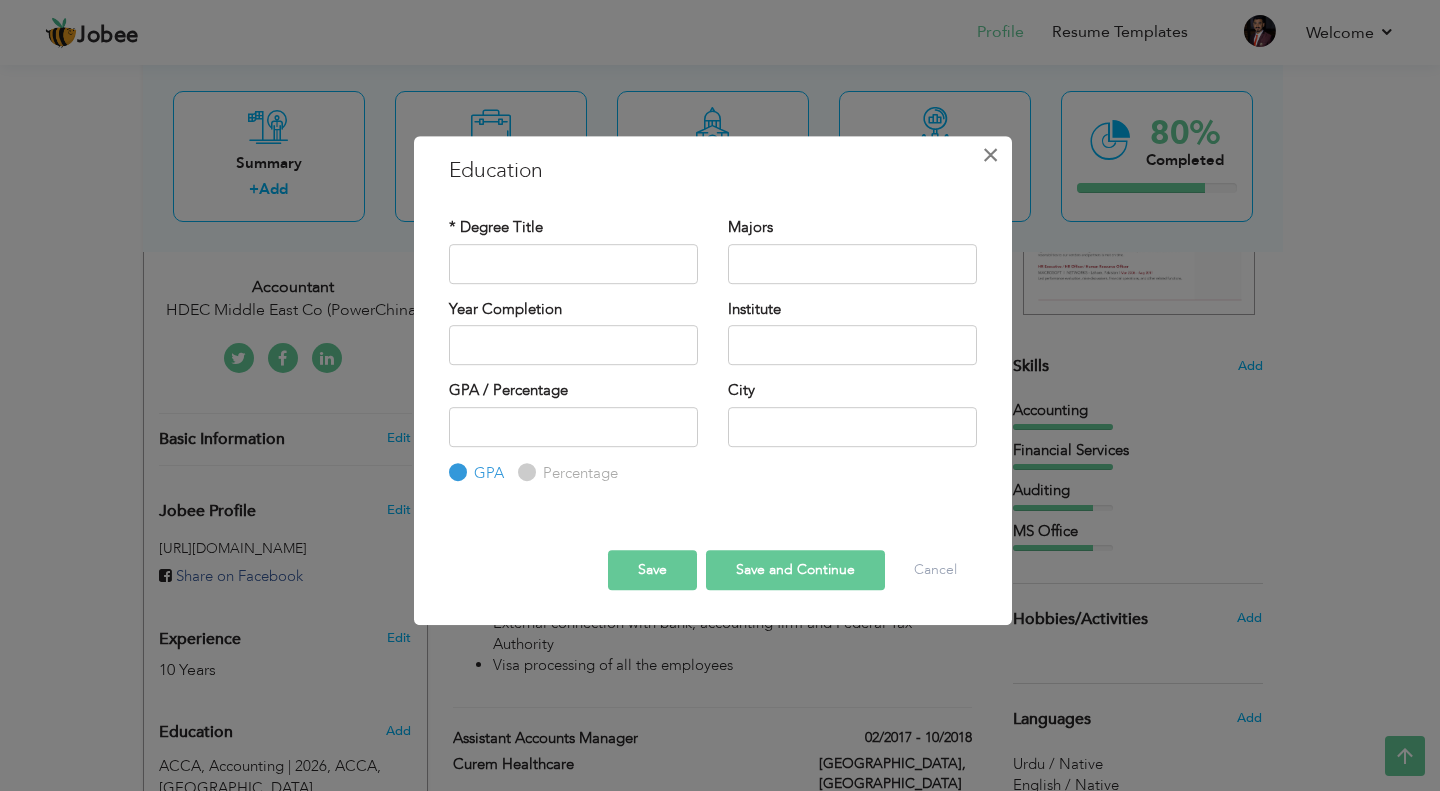 click on "×" at bounding box center [990, 155] 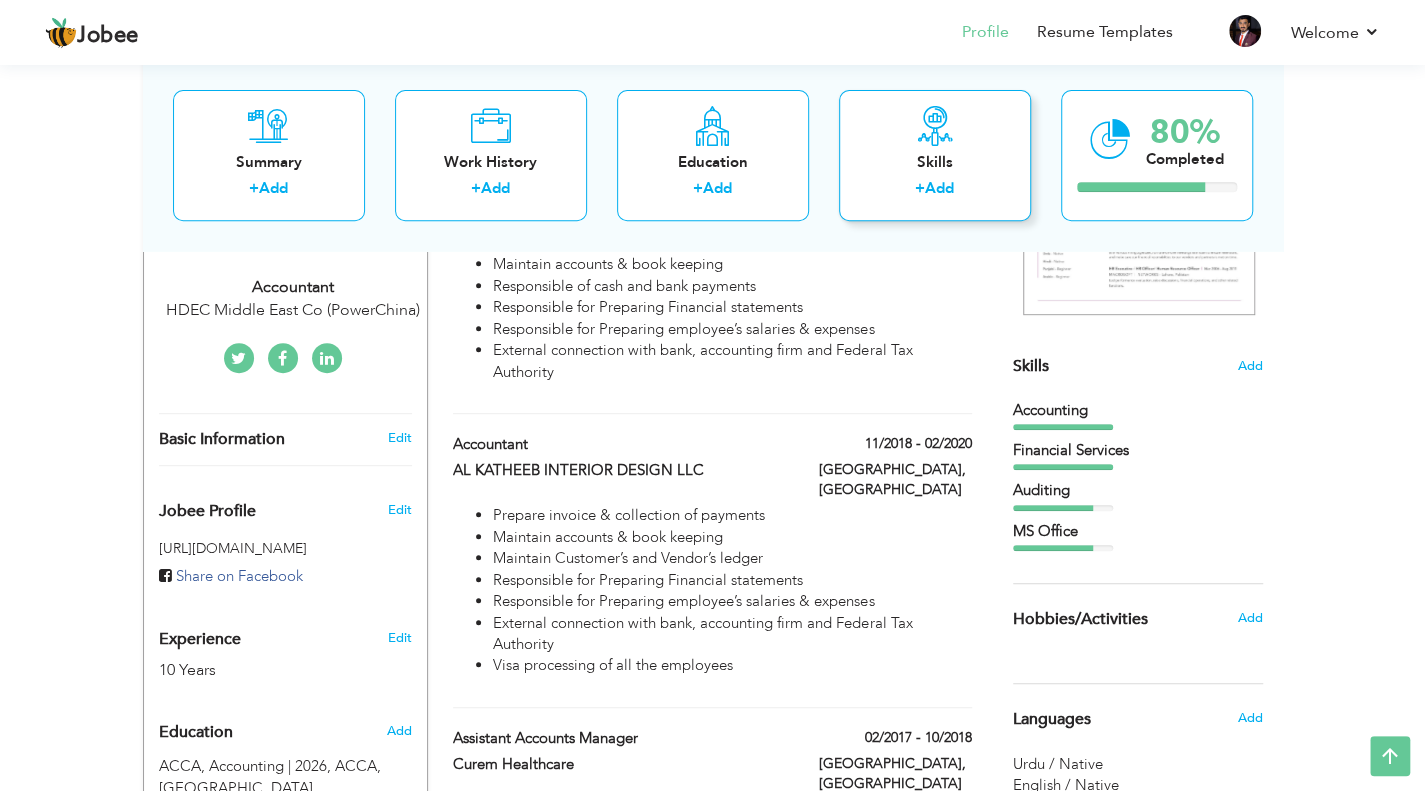 click on "Add" at bounding box center [939, 189] 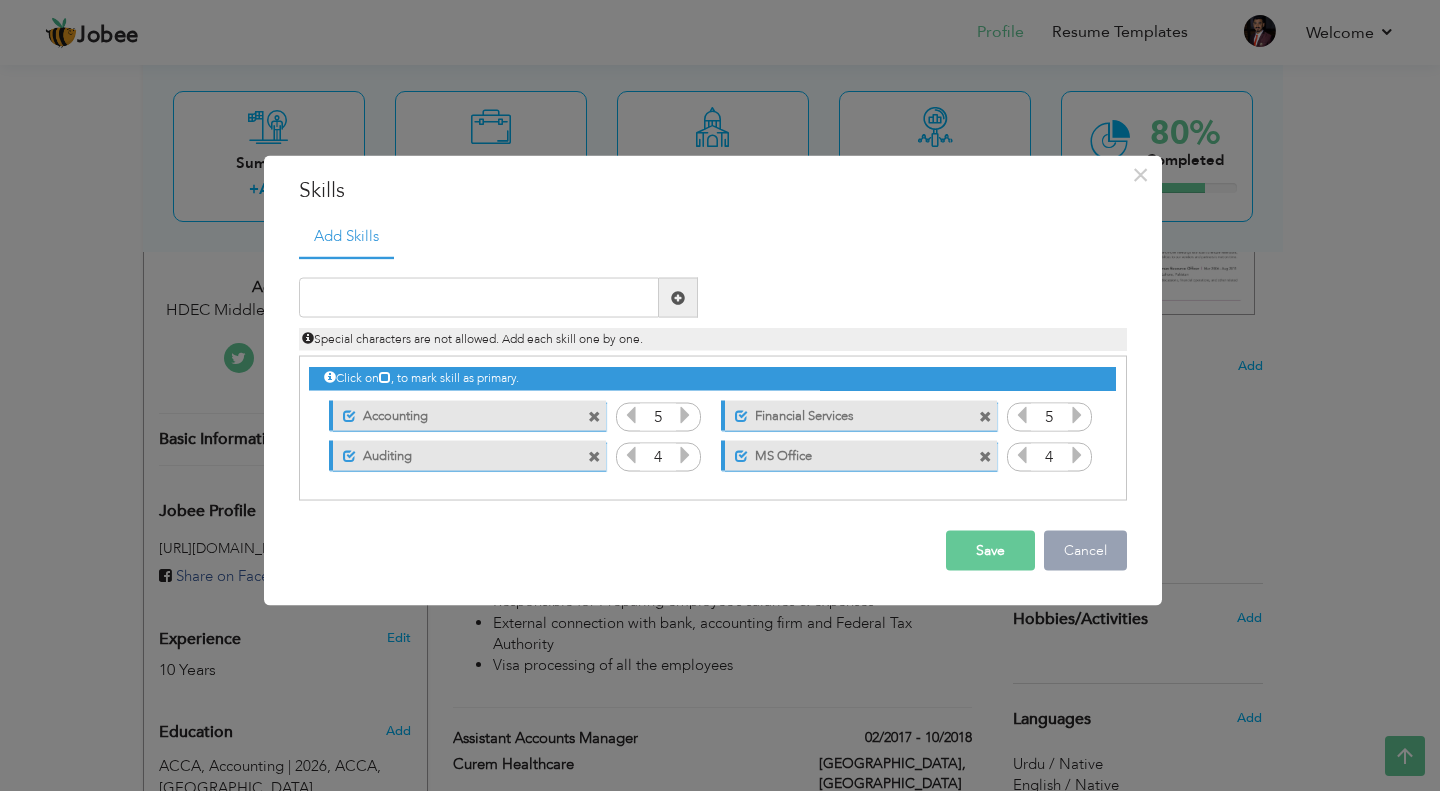 click on "Cancel" at bounding box center (1085, 551) 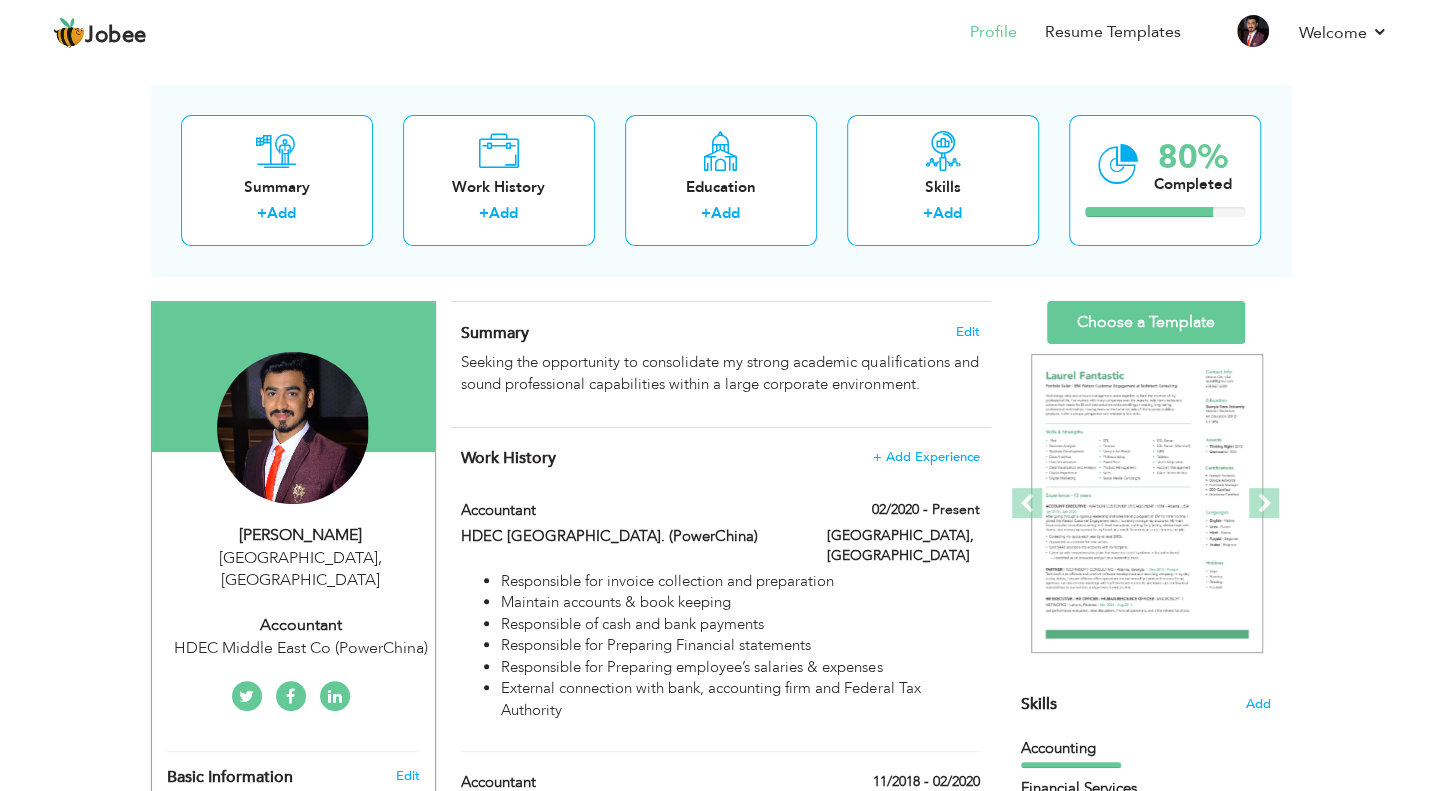 scroll, scrollTop: 100, scrollLeft: 0, axis: vertical 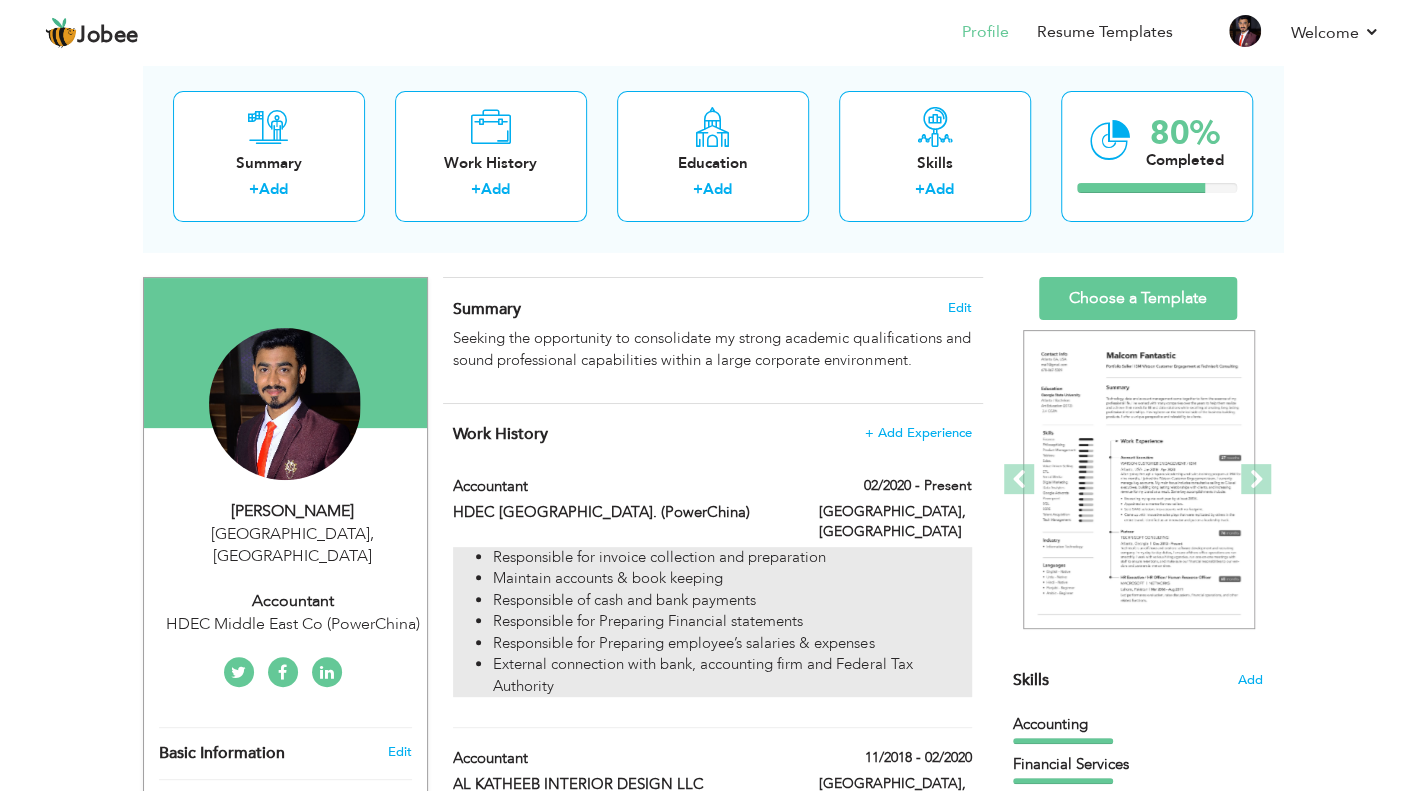 click on "Responsible of cash and bank payments" at bounding box center [732, 600] 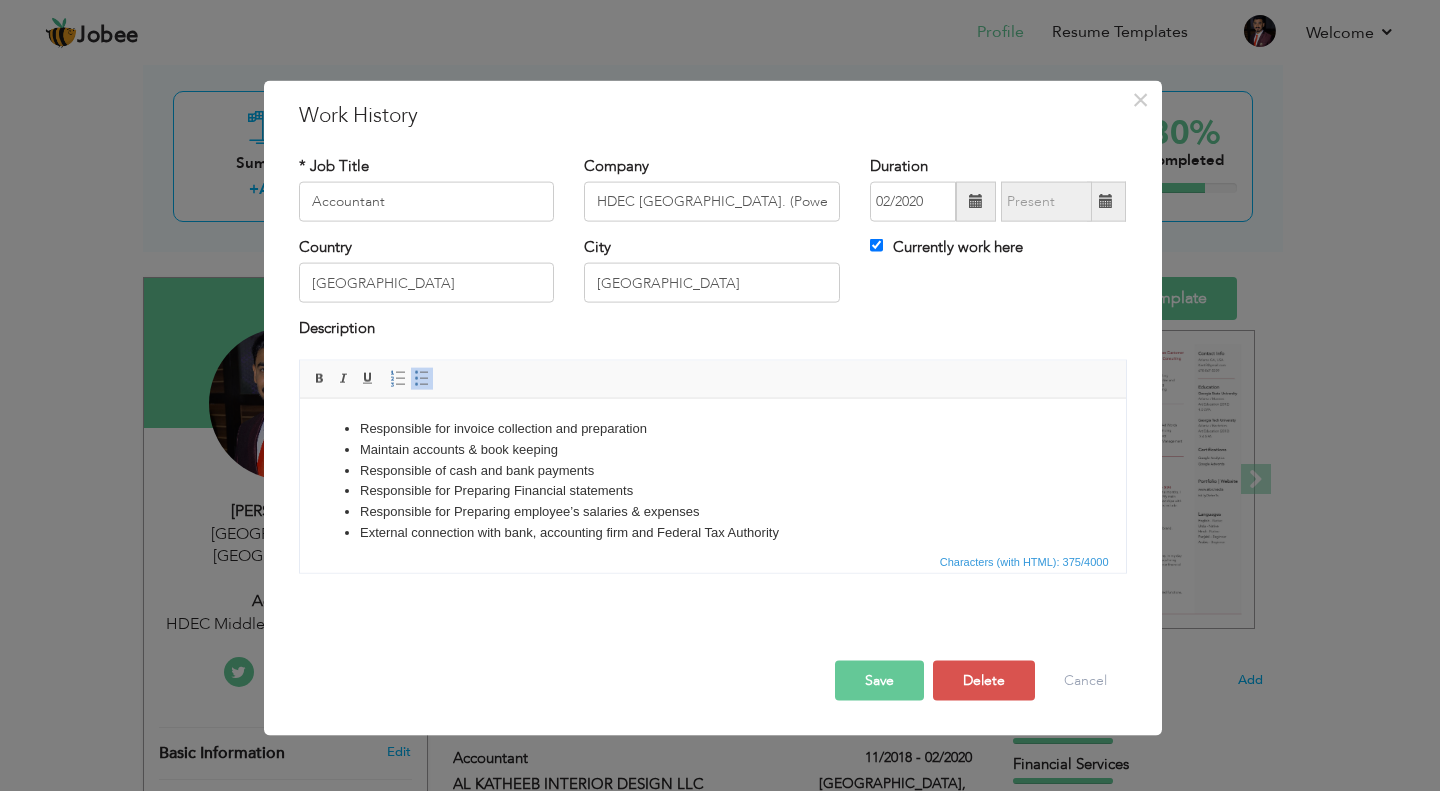 click on "Responsible for Preparing employee’s salaries & expenses" at bounding box center (712, 511) 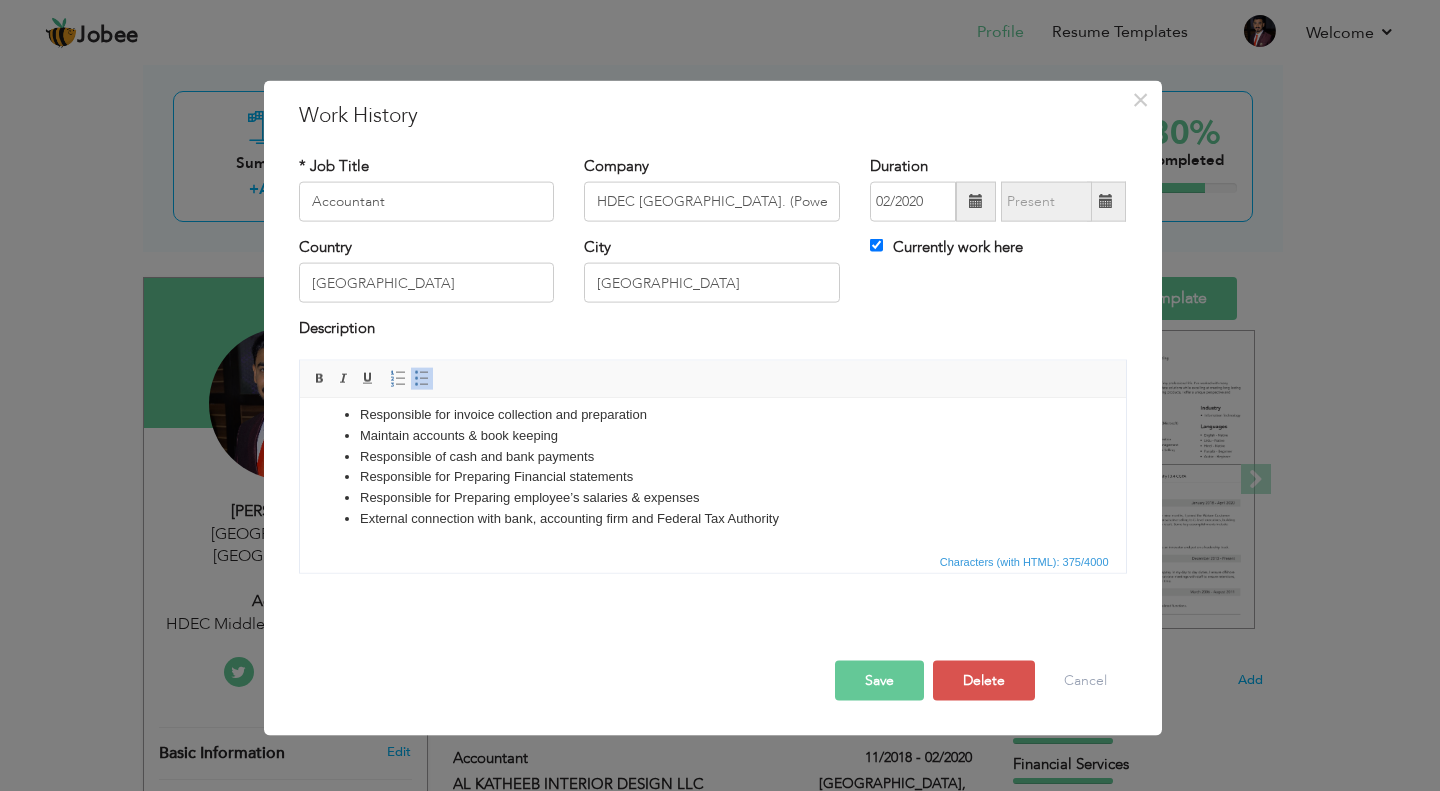 scroll, scrollTop: 0, scrollLeft: 0, axis: both 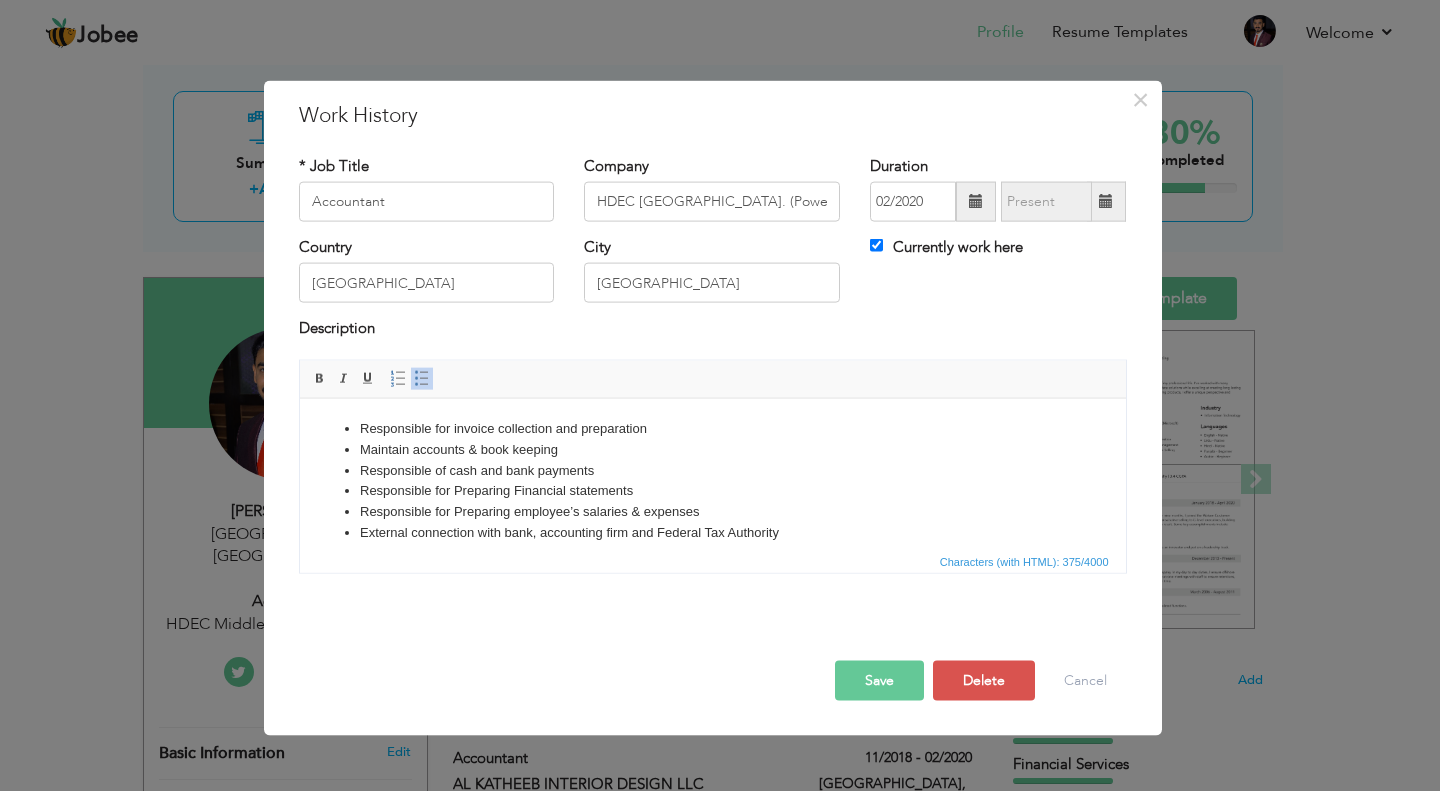 click on "Responsible for Preparing employee’s salaries & expenses" at bounding box center [712, 511] 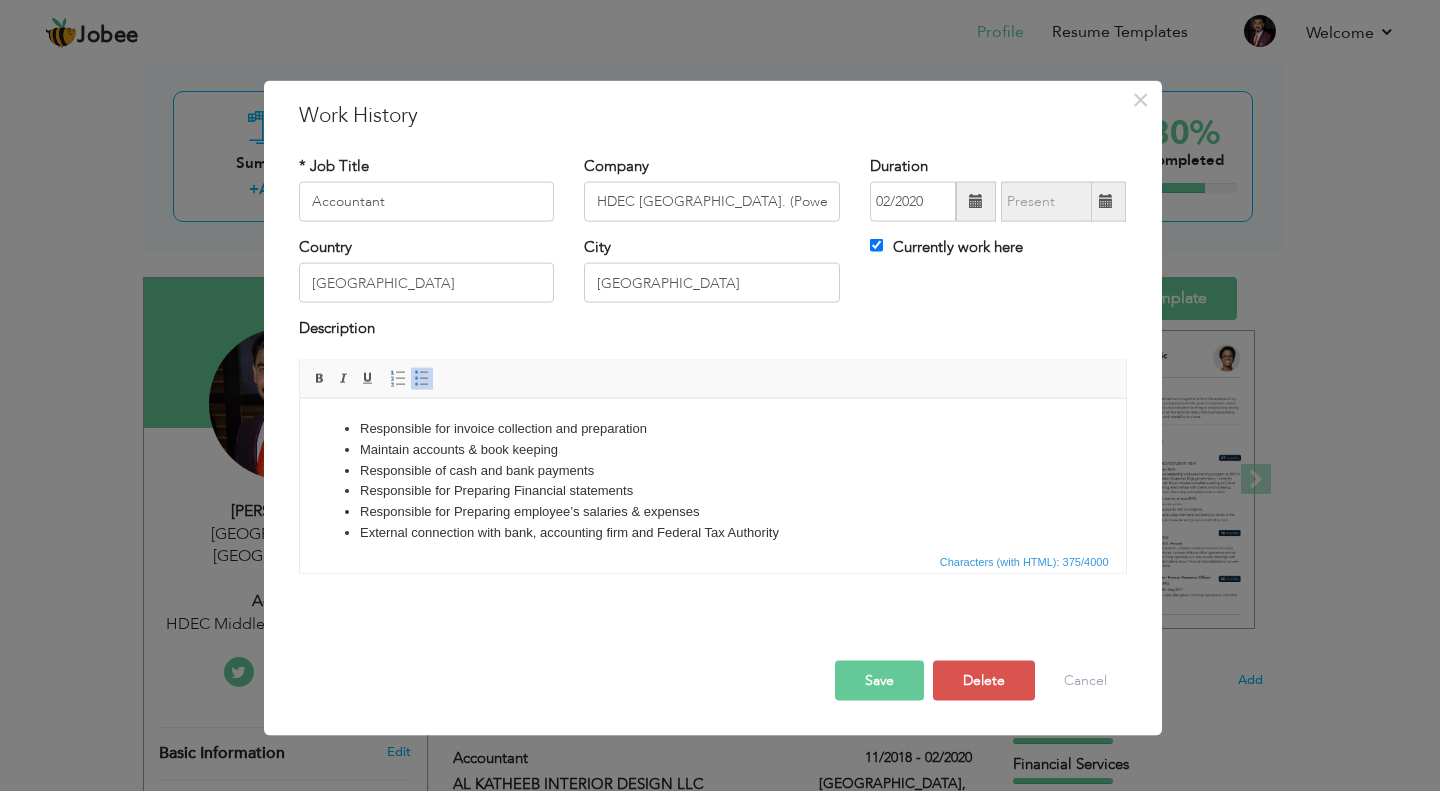 type 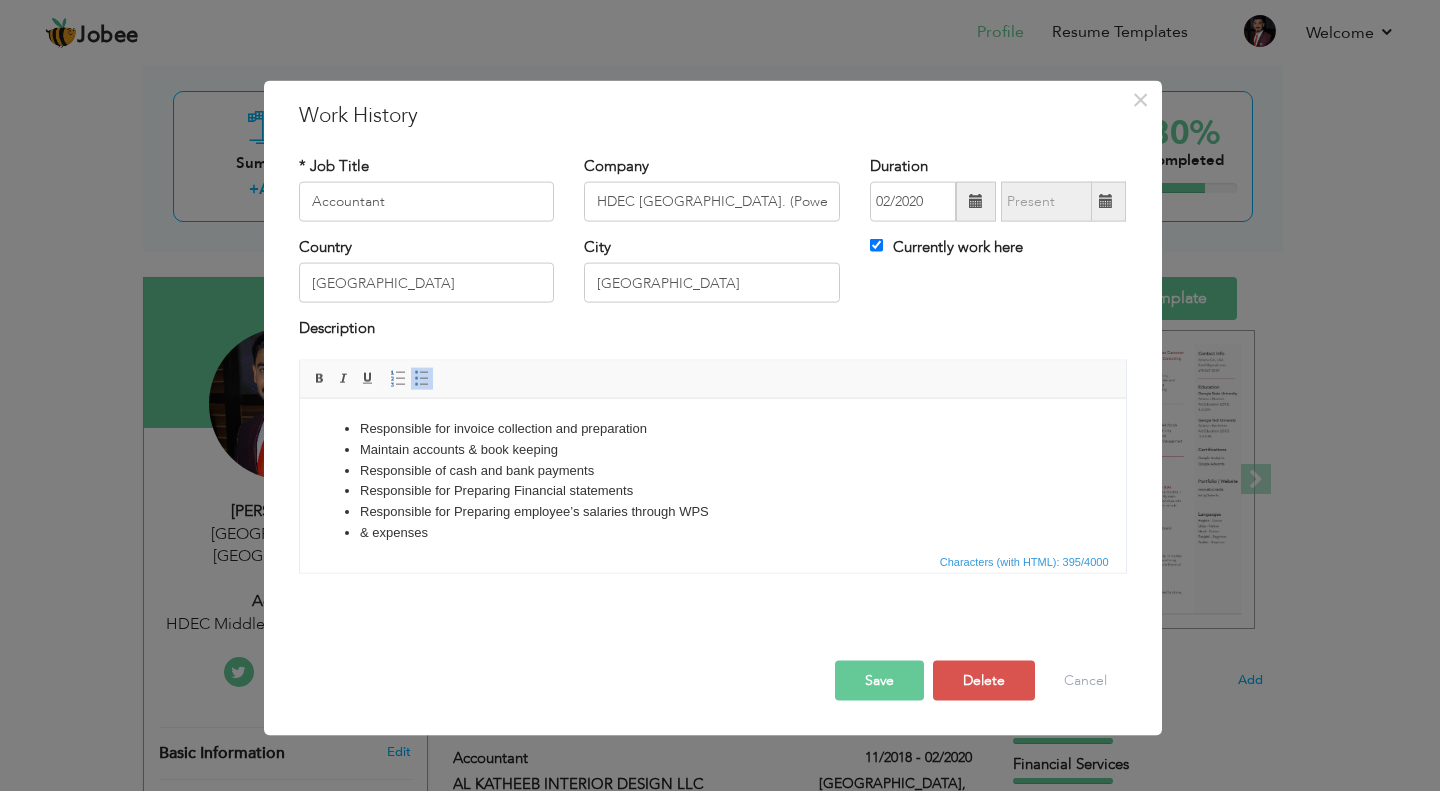 click on "Responsible for Preparing employee’s salaries through WPS" at bounding box center (712, 511) 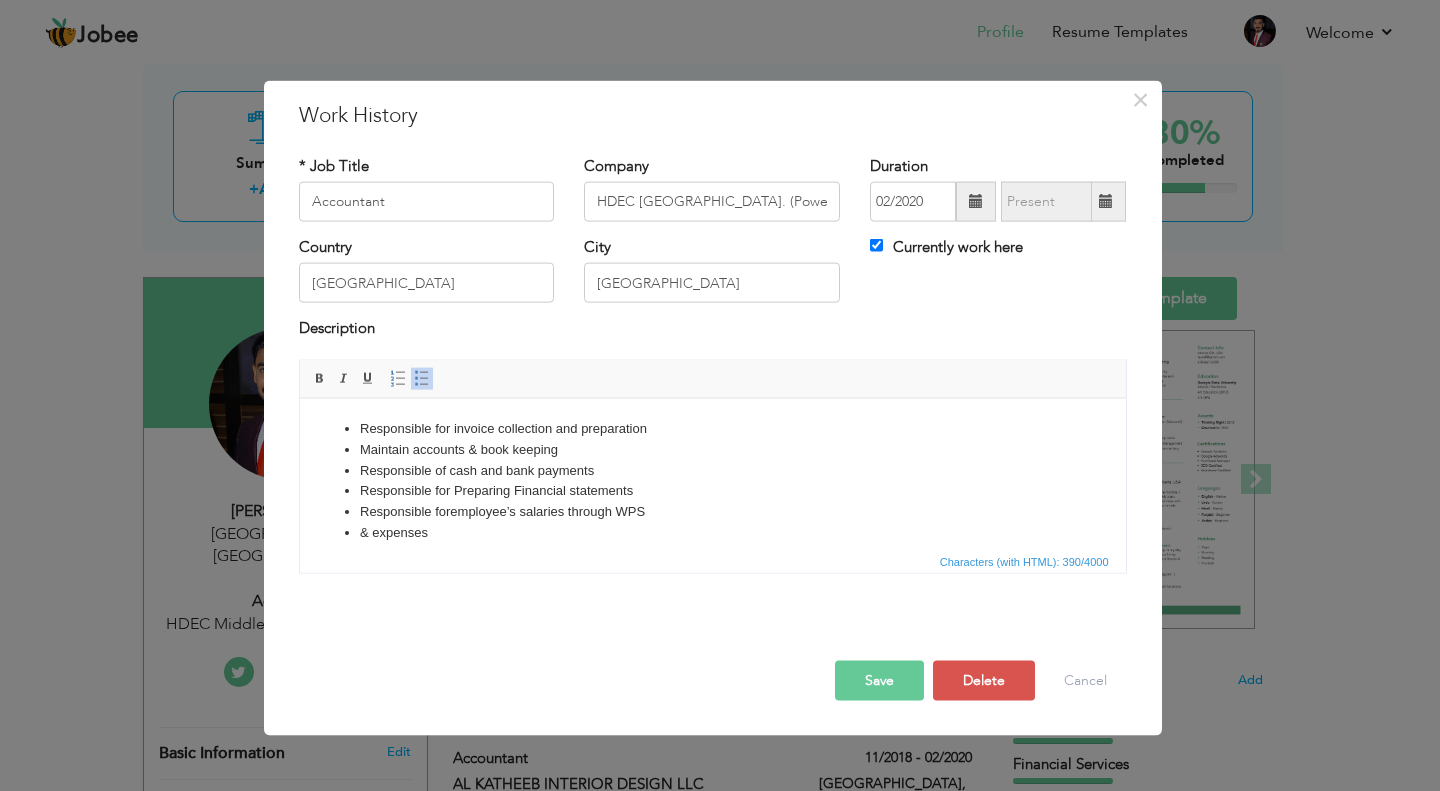 click on "Responsible for  employee’s salaries through WPS" at bounding box center (712, 511) 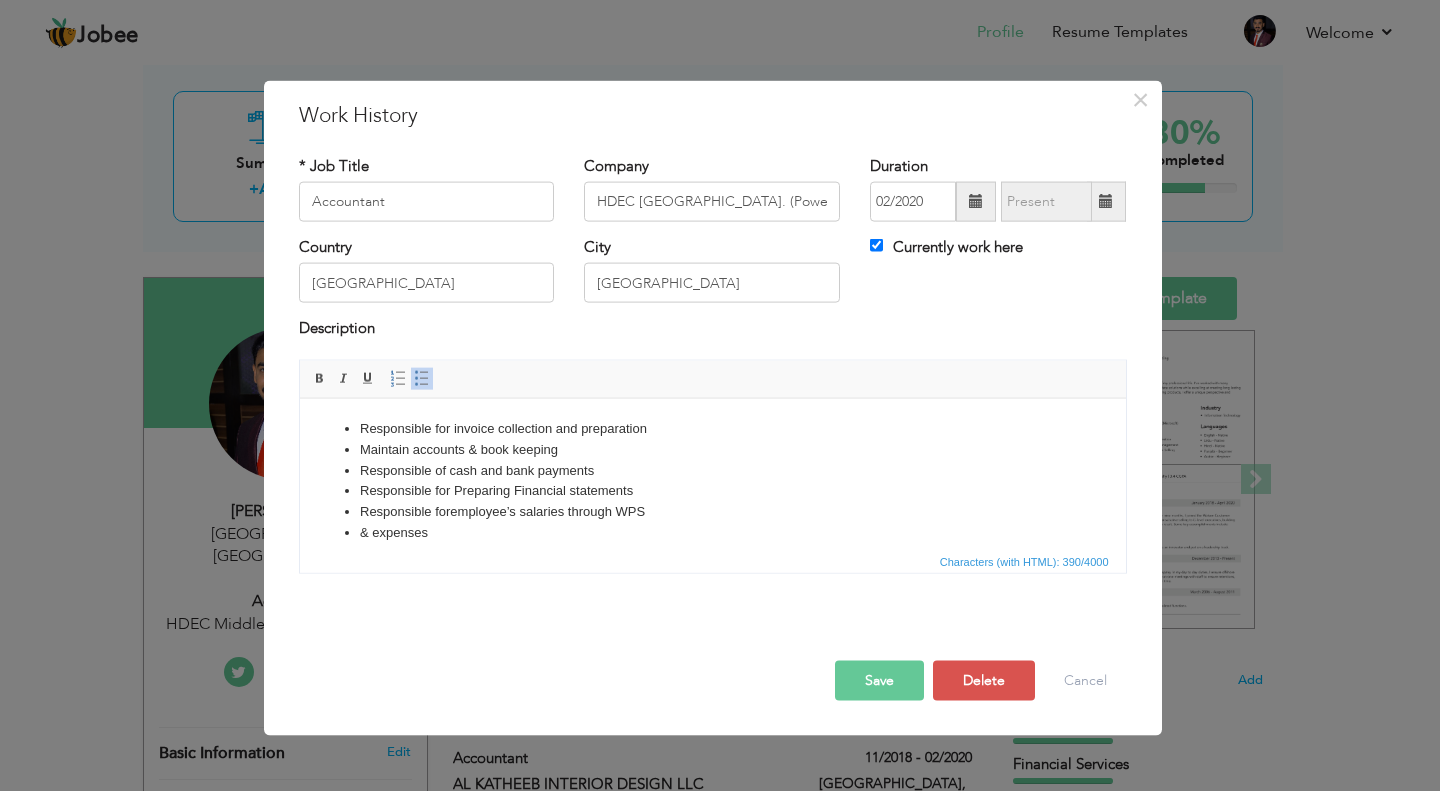 click on "Responsible for  employee’s salaries through WPS" at bounding box center [712, 511] 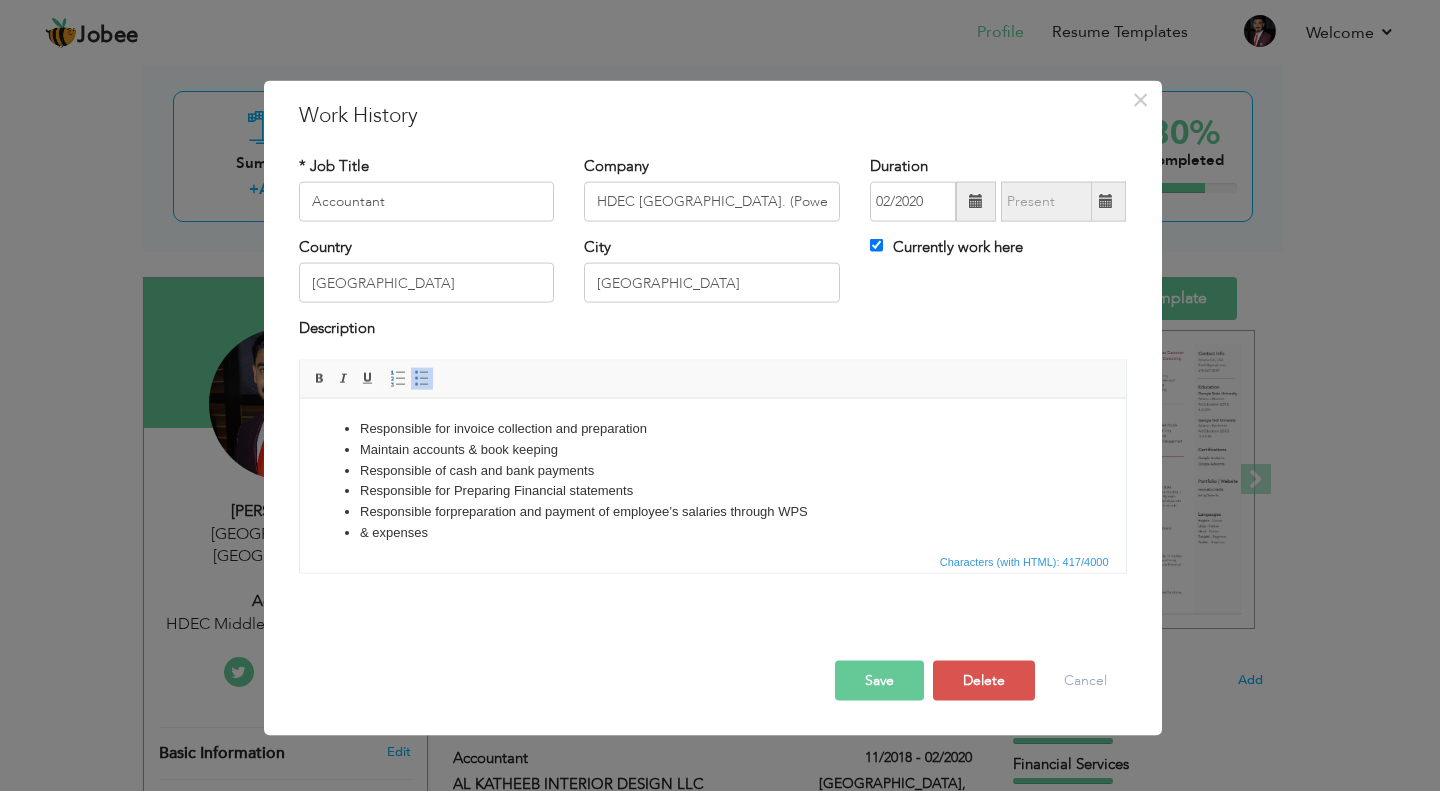 click on "Responsible for  preparation and payment of employee’s salaries through WPS" at bounding box center [712, 511] 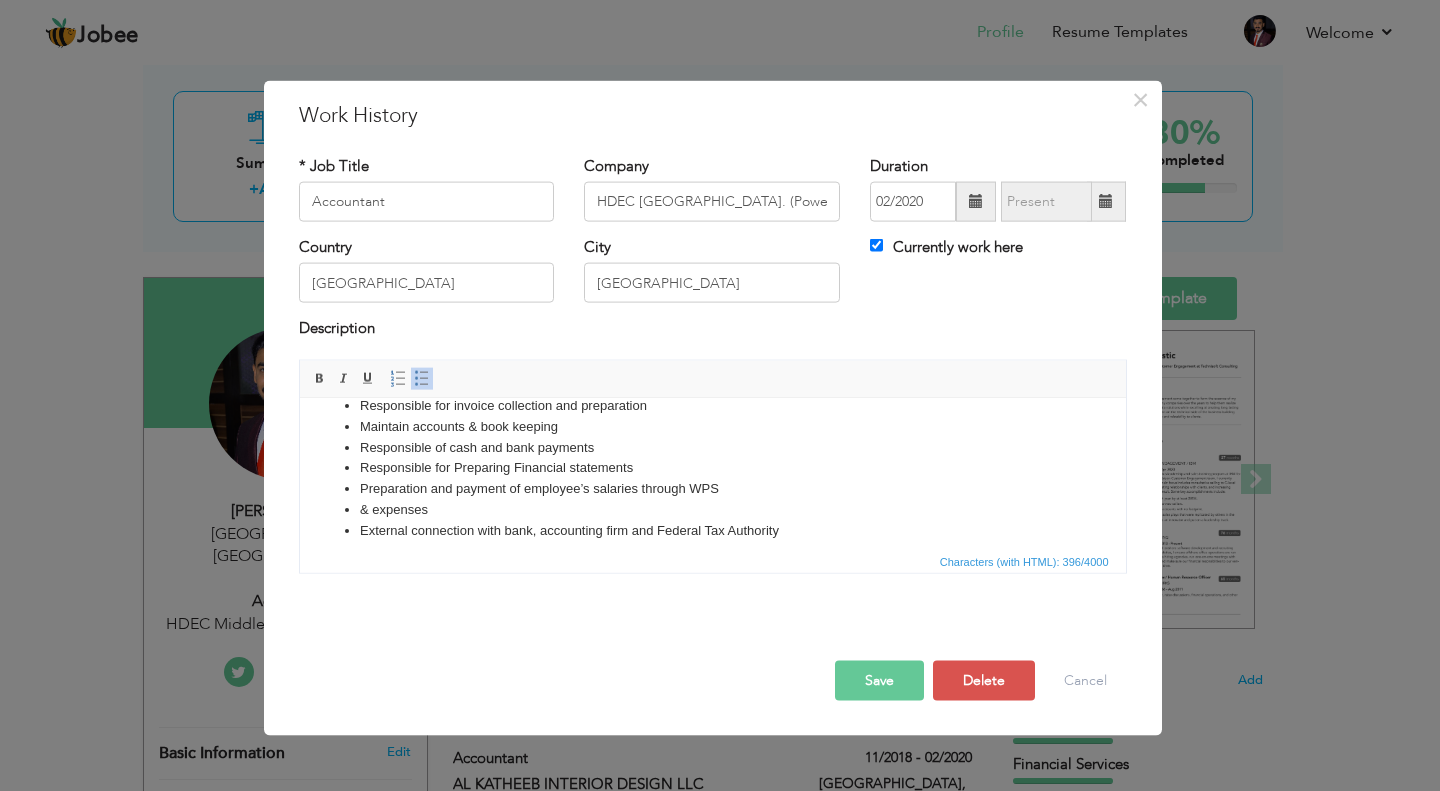 scroll, scrollTop: 35, scrollLeft: 0, axis: vertical 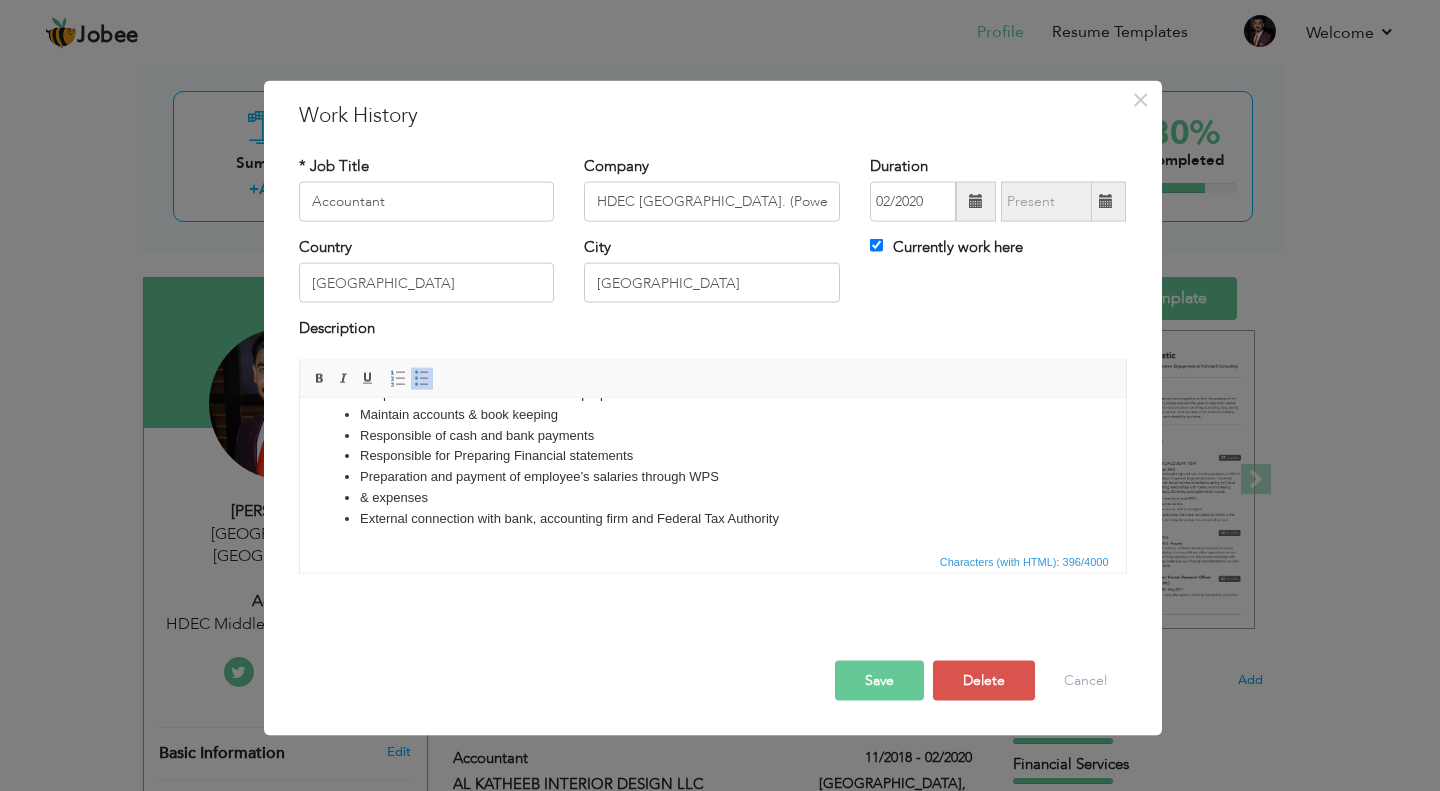 click on "& expenses" at bounding box center [712, 497] 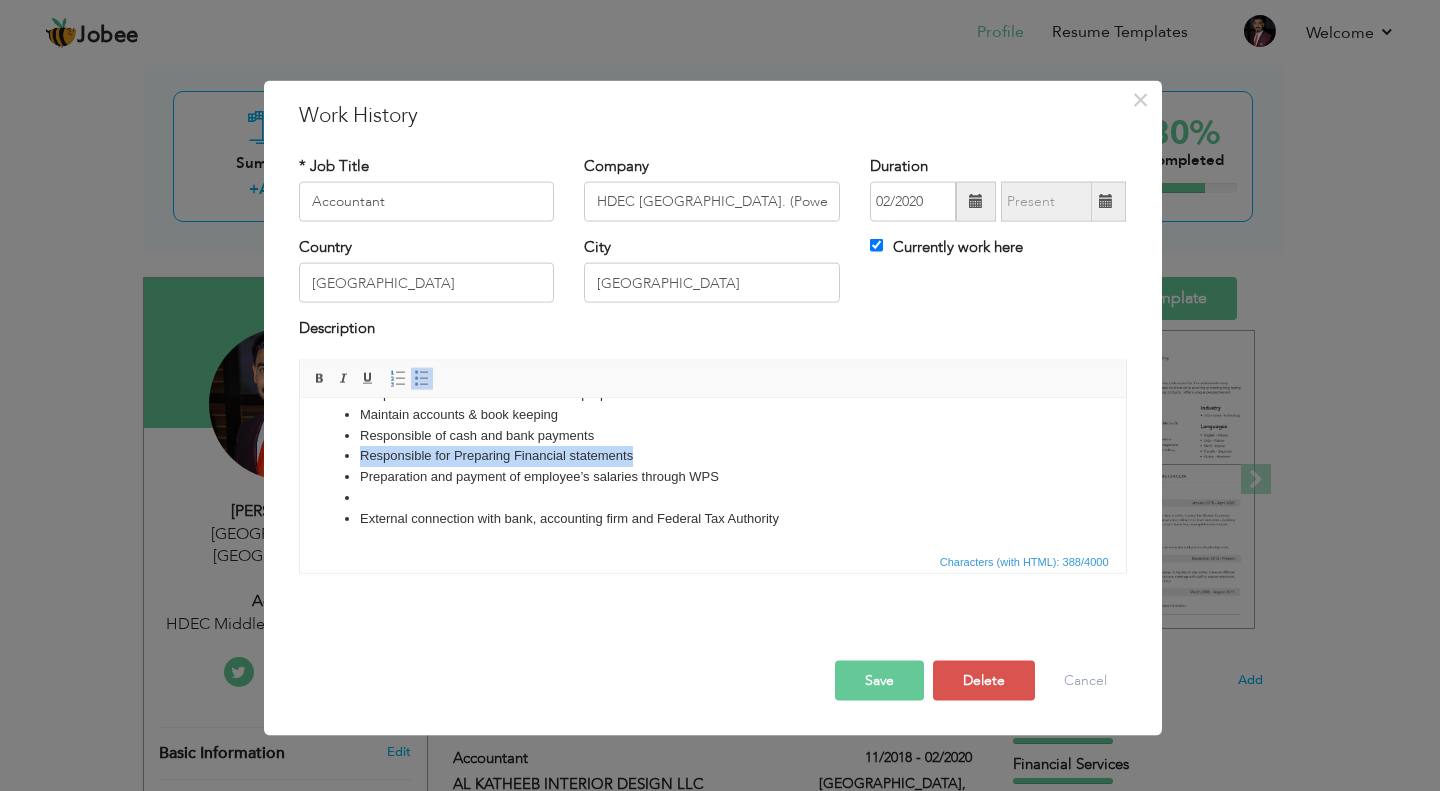 drag, startPoint x: 639, startPoint y: 453, endPoint x: 360, endPoint y: 450, distance: 279.01614 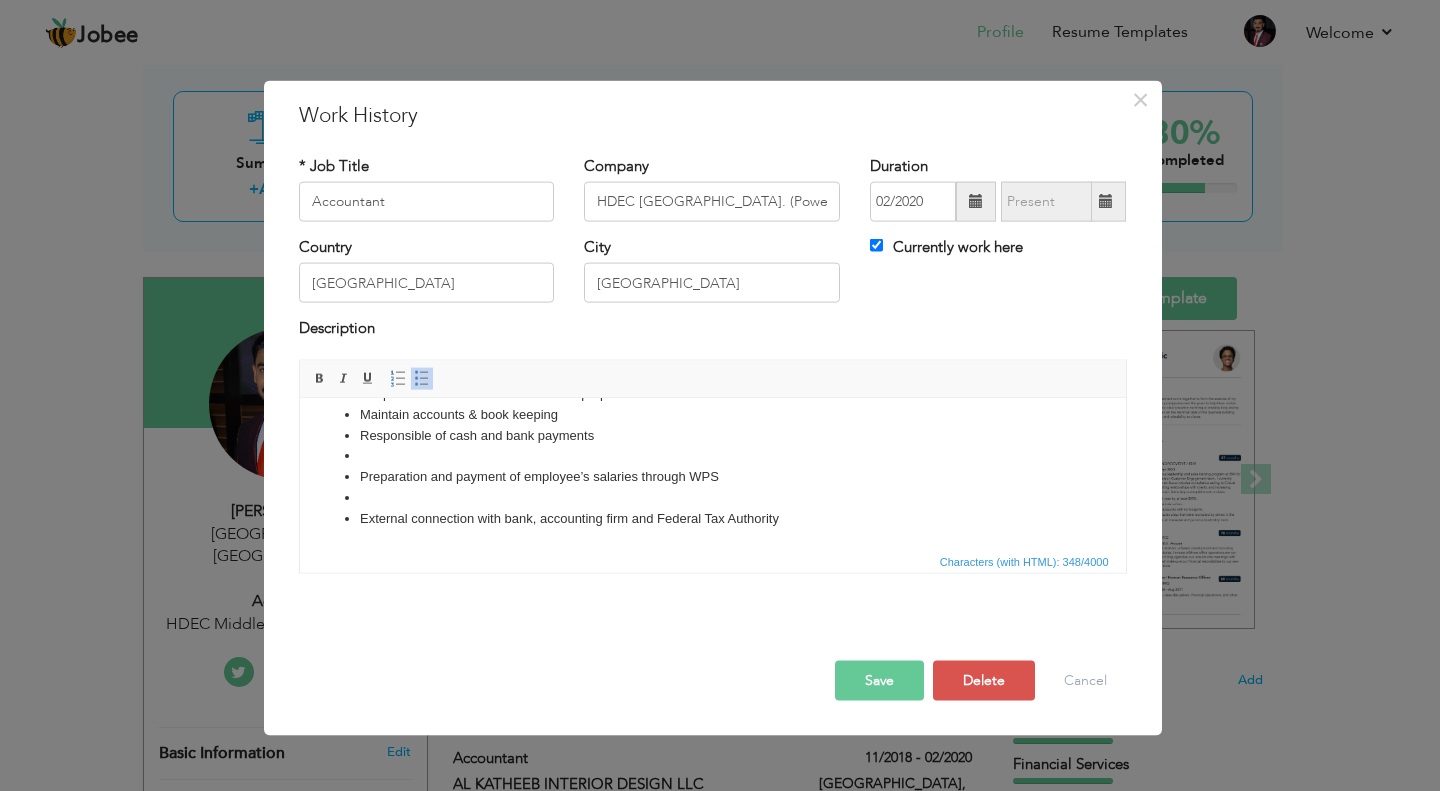 click at bounding box center (712, 497) 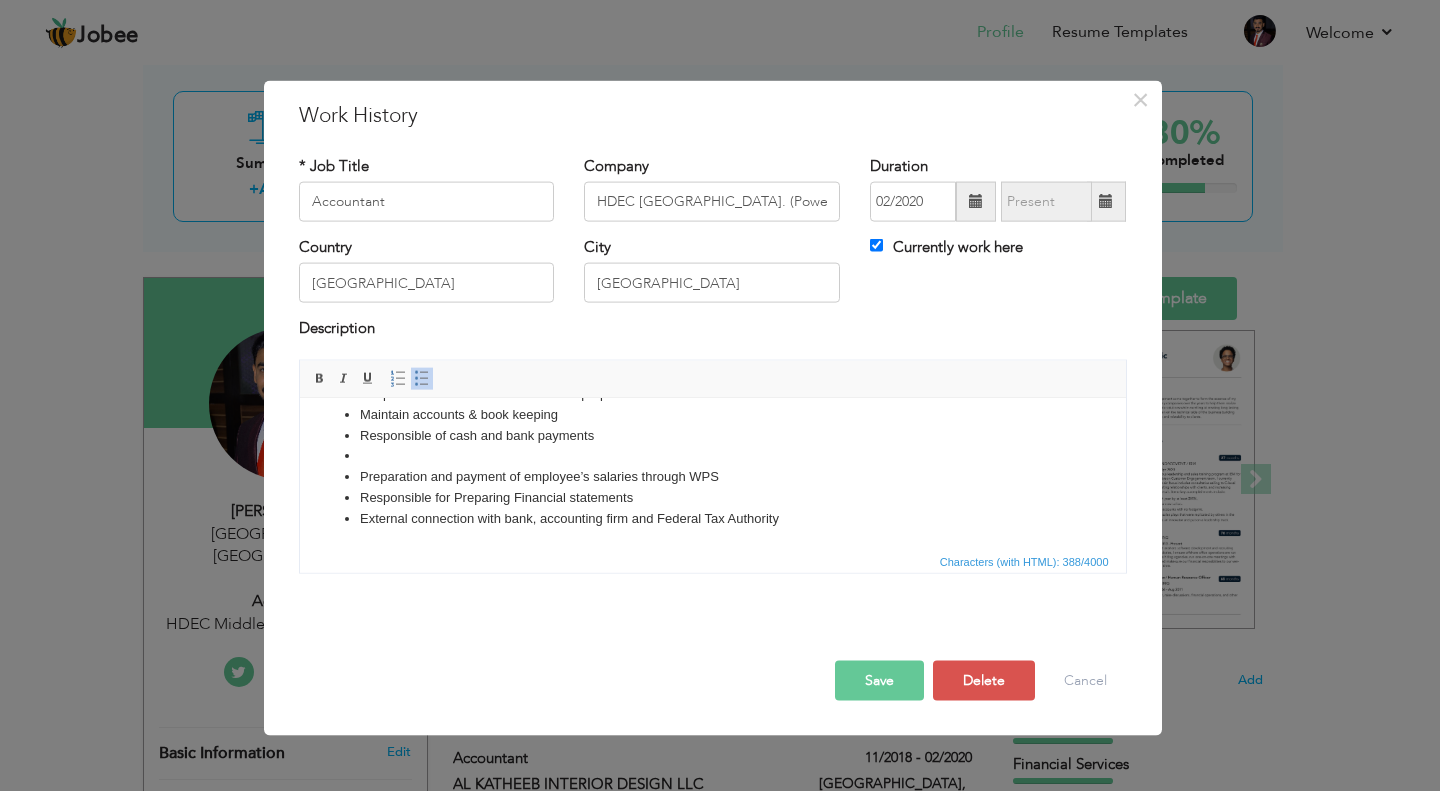 click at bounding box center (712, 455) 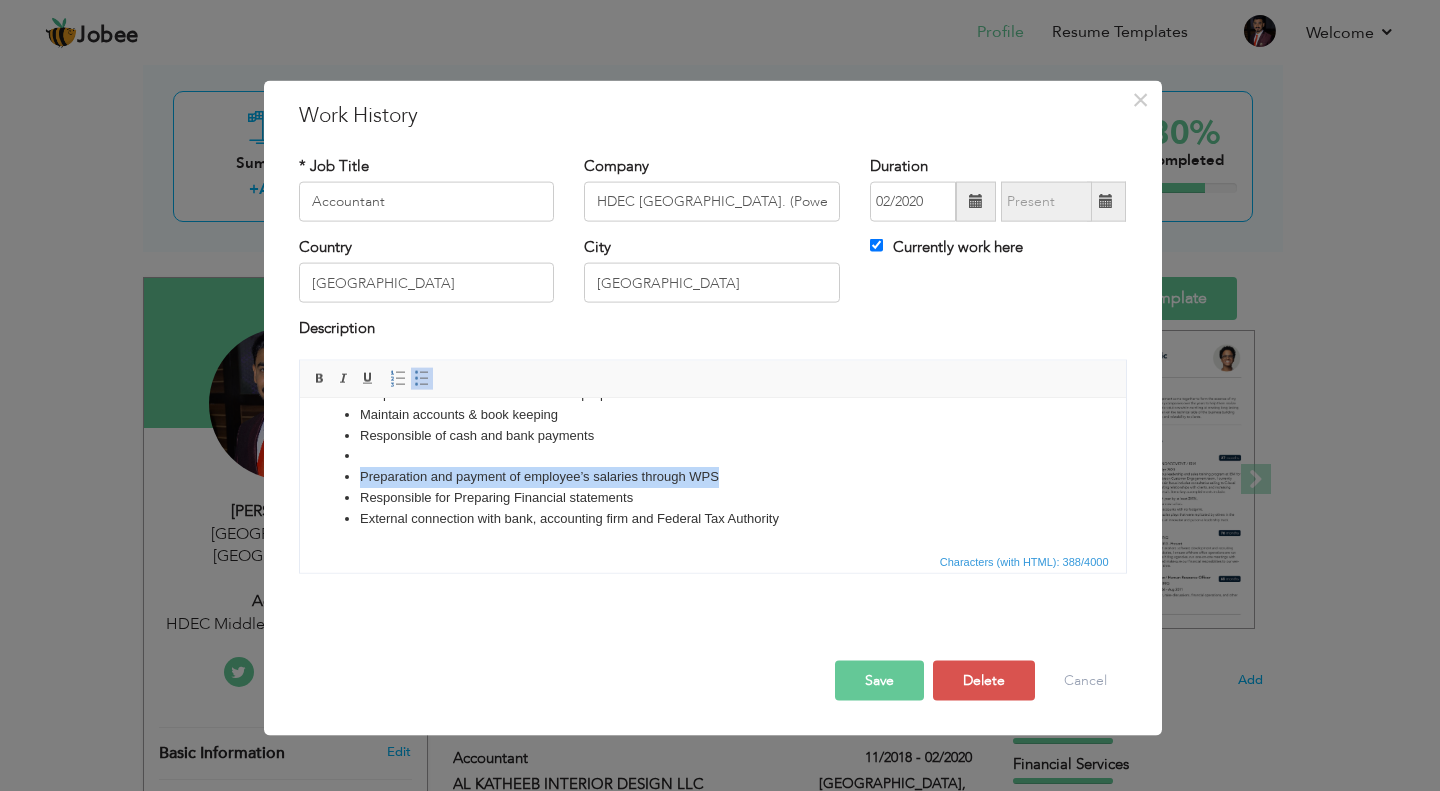 drag, startPoint x: 726, startPoint y: 468, endPoint x: 360, endPoint y: 470, distance: 366.00546 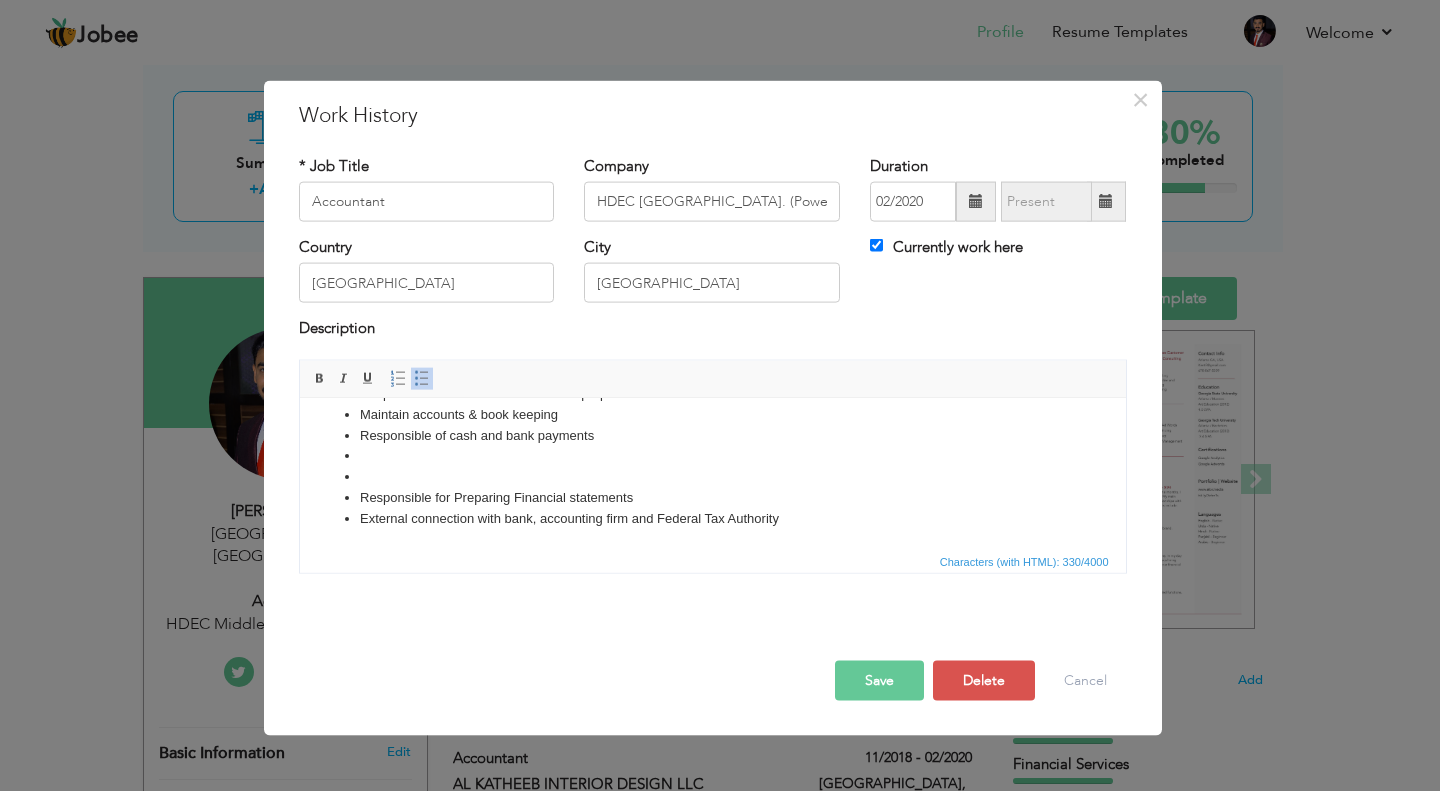 click at bounding box center (712, 455) 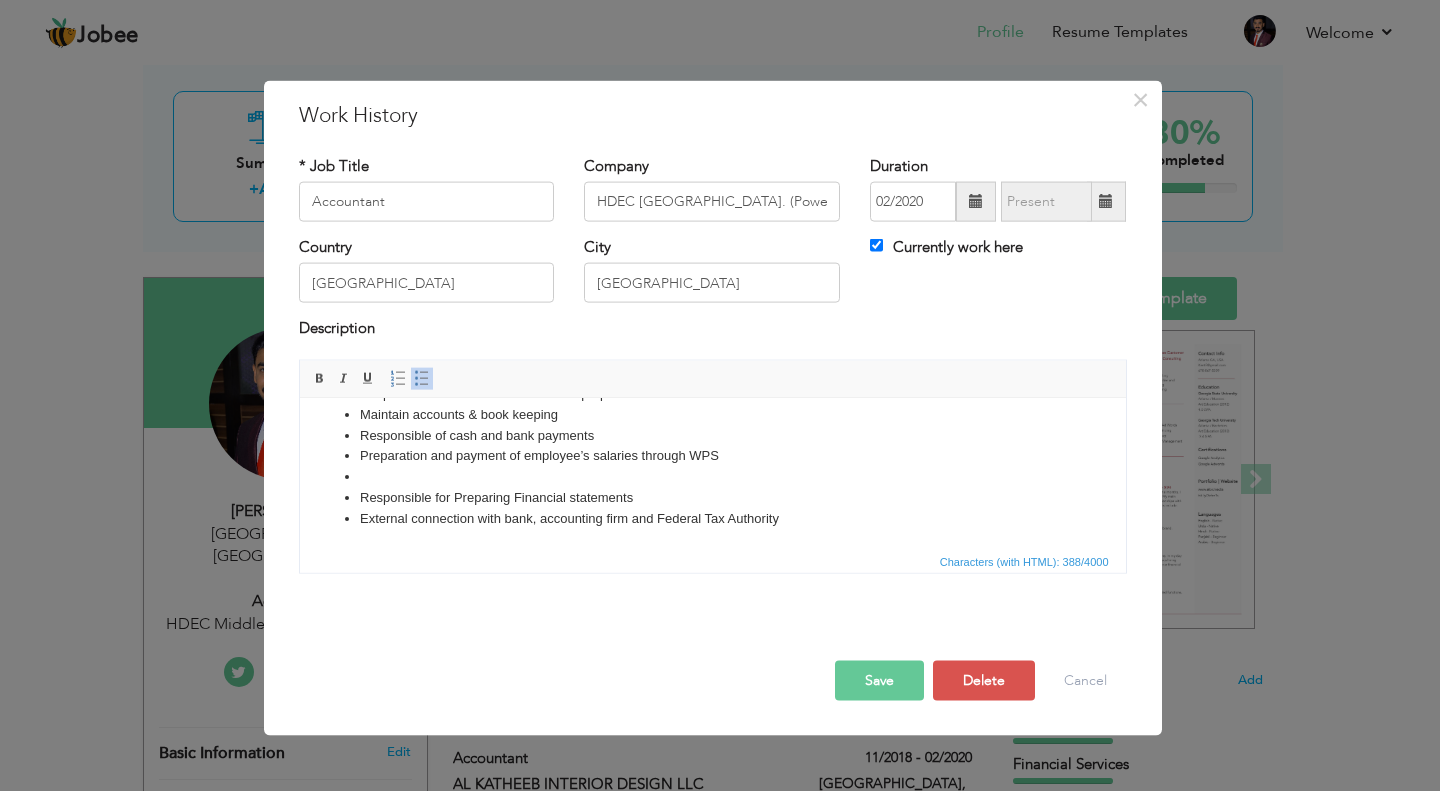 click at bounding box center [712, 476] 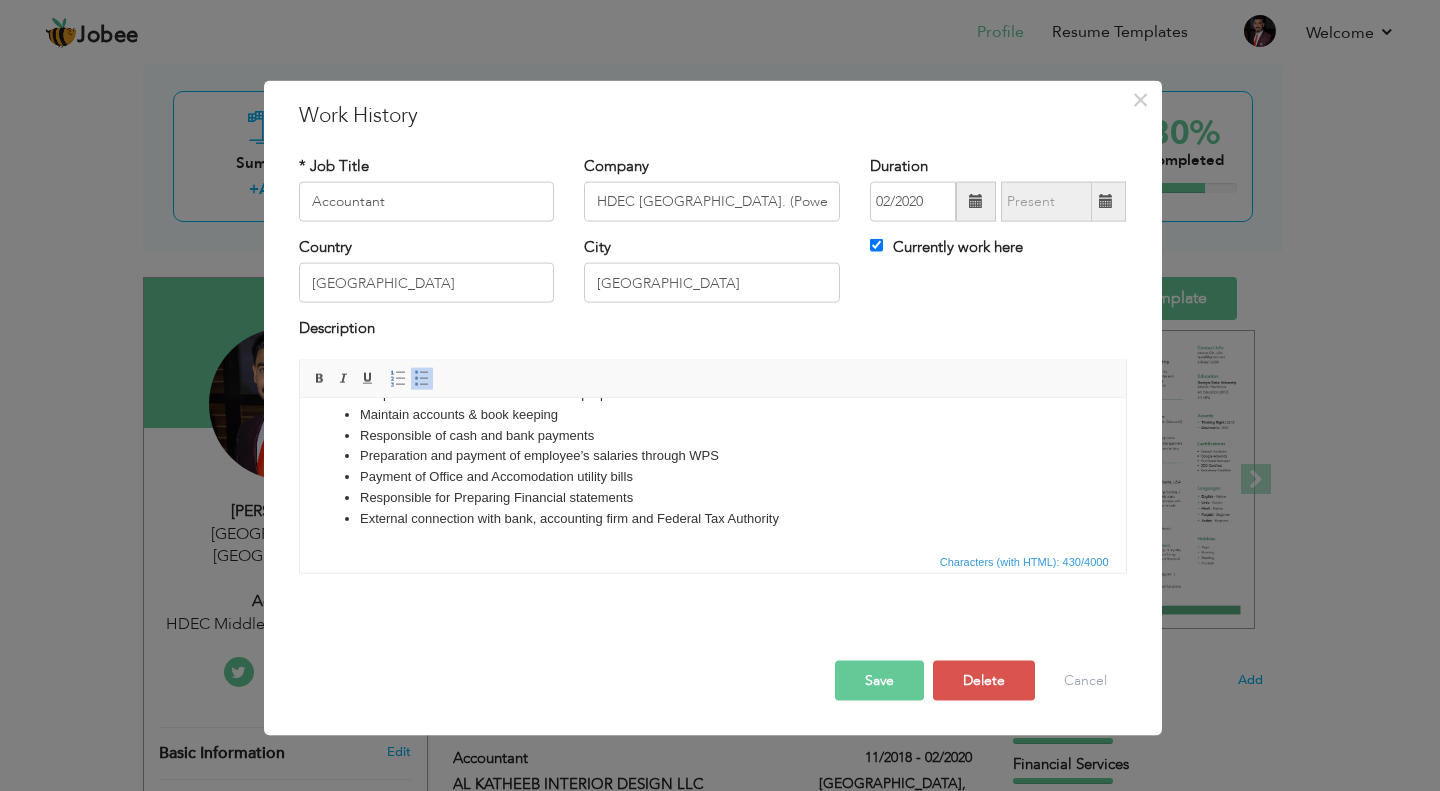 click on "External connection with bank, accounting firm and Federal Tax Authority" at bounding box center (712, 518) 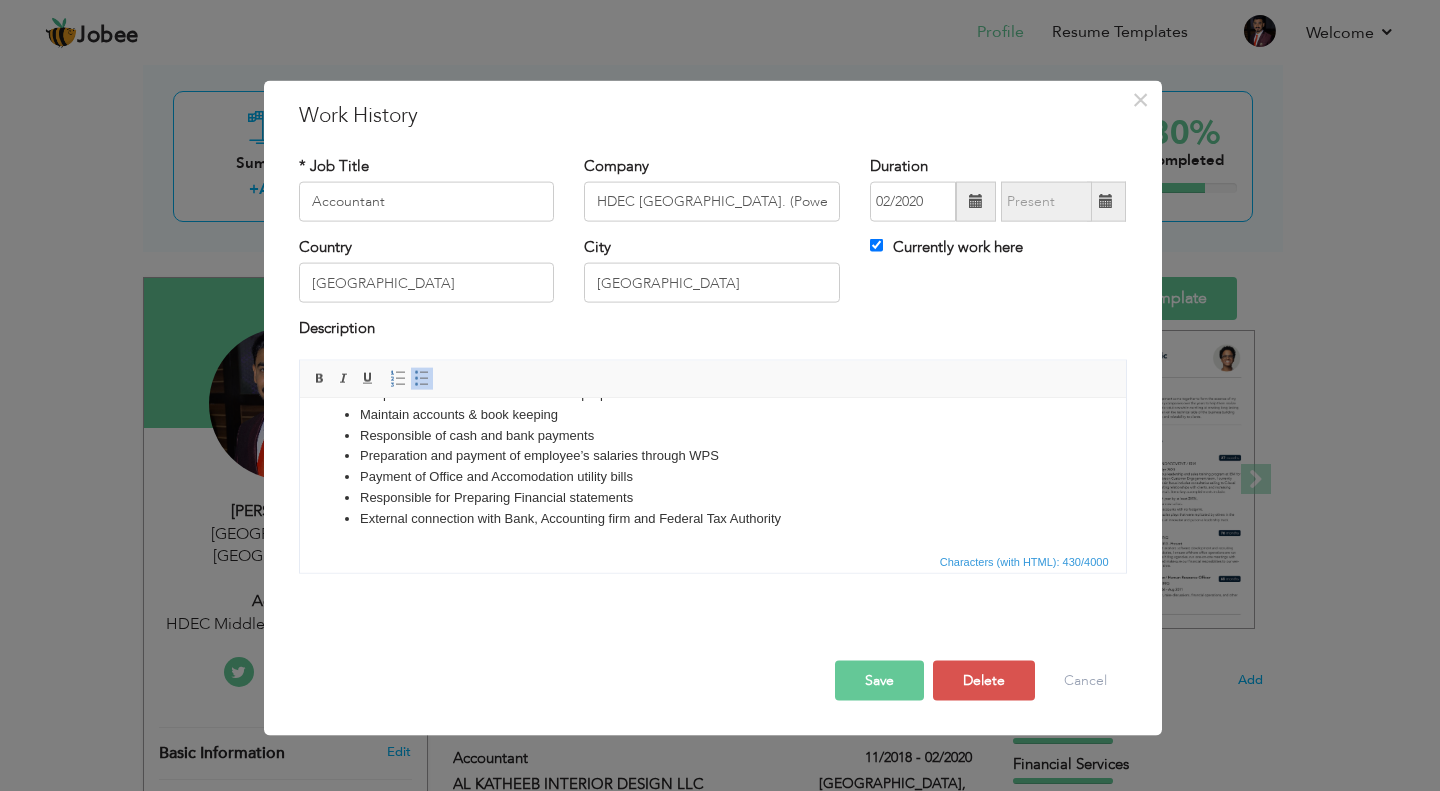 click on "External connection with B ank, A ccounting firm and Federal Tax Authority" at bounding box center [712, 518] 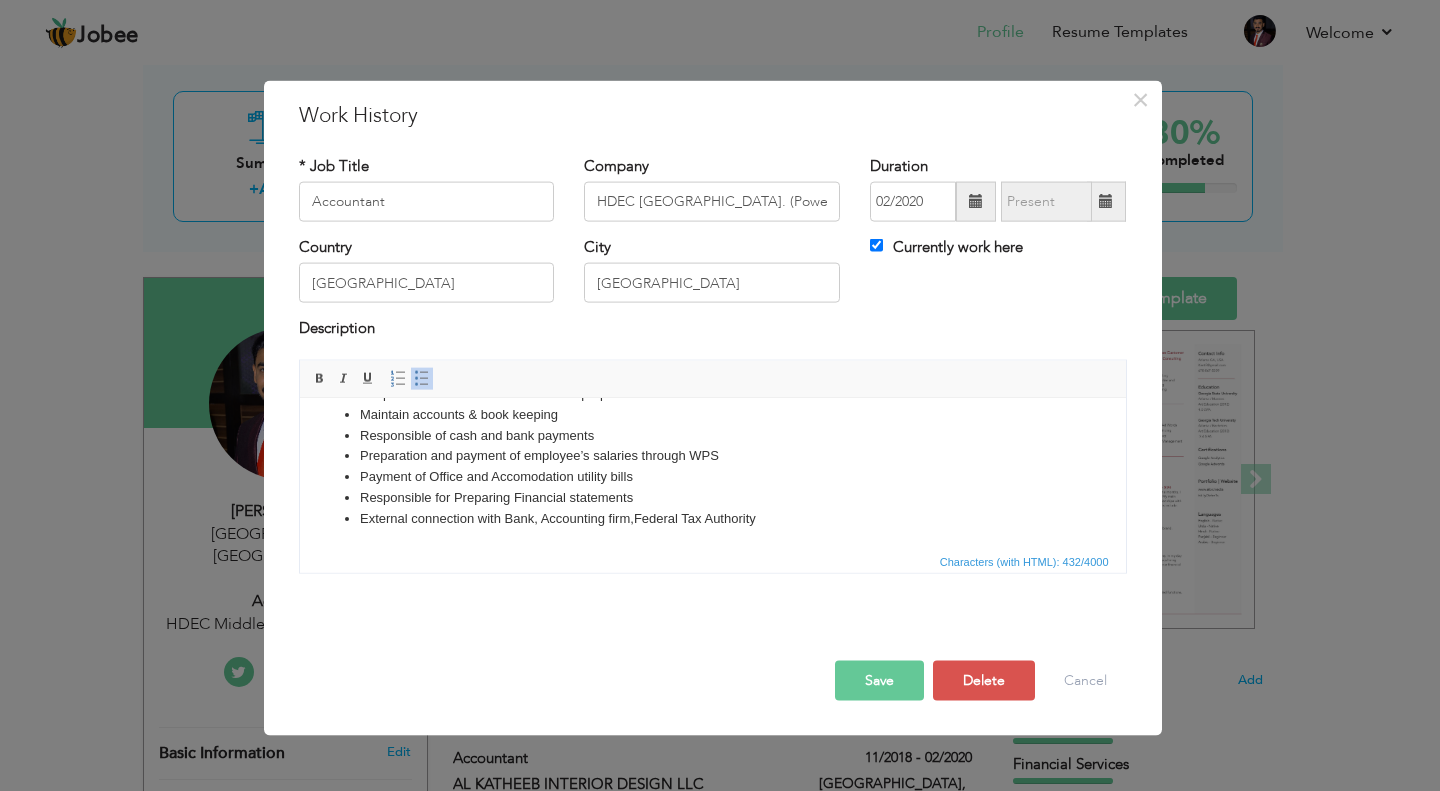 click on "External connection with B ank, A ccounting firm,  Federal Tax Authority" at bounding box center (712, 518) 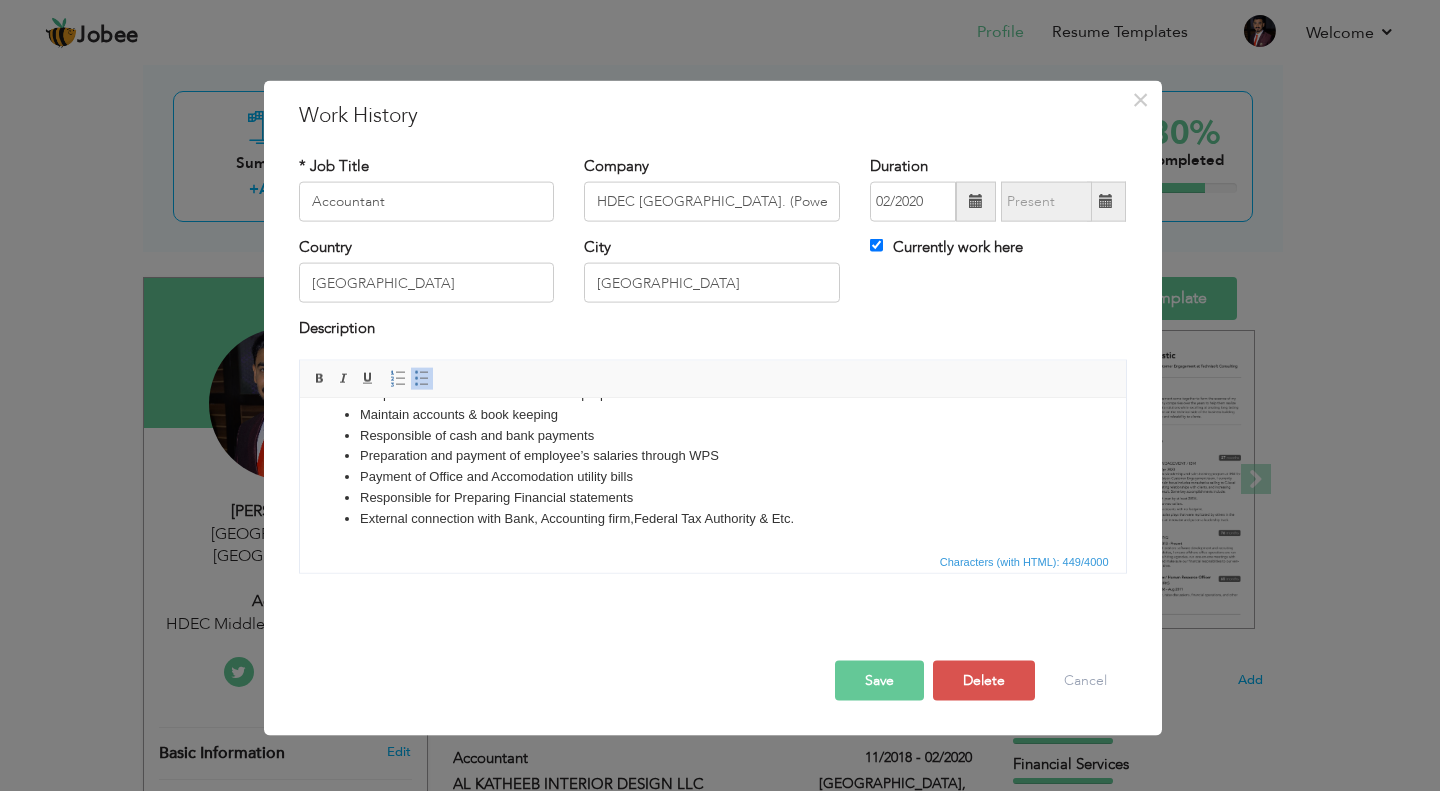 scroll, scrollTop: 0, scrollLeft: 0, axis: both 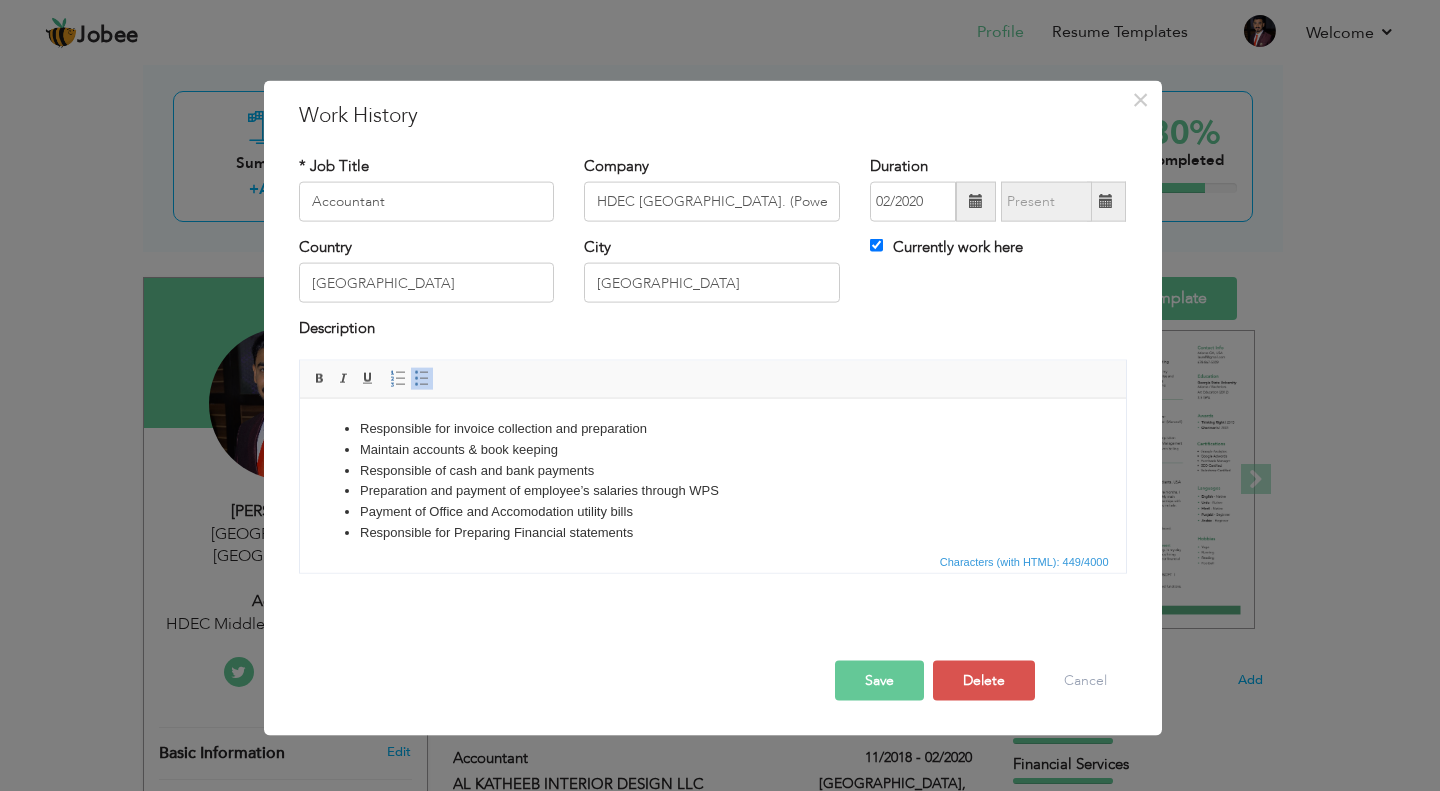 click on "Responsible of cash and bank payments" at bounding box center [712, 470] 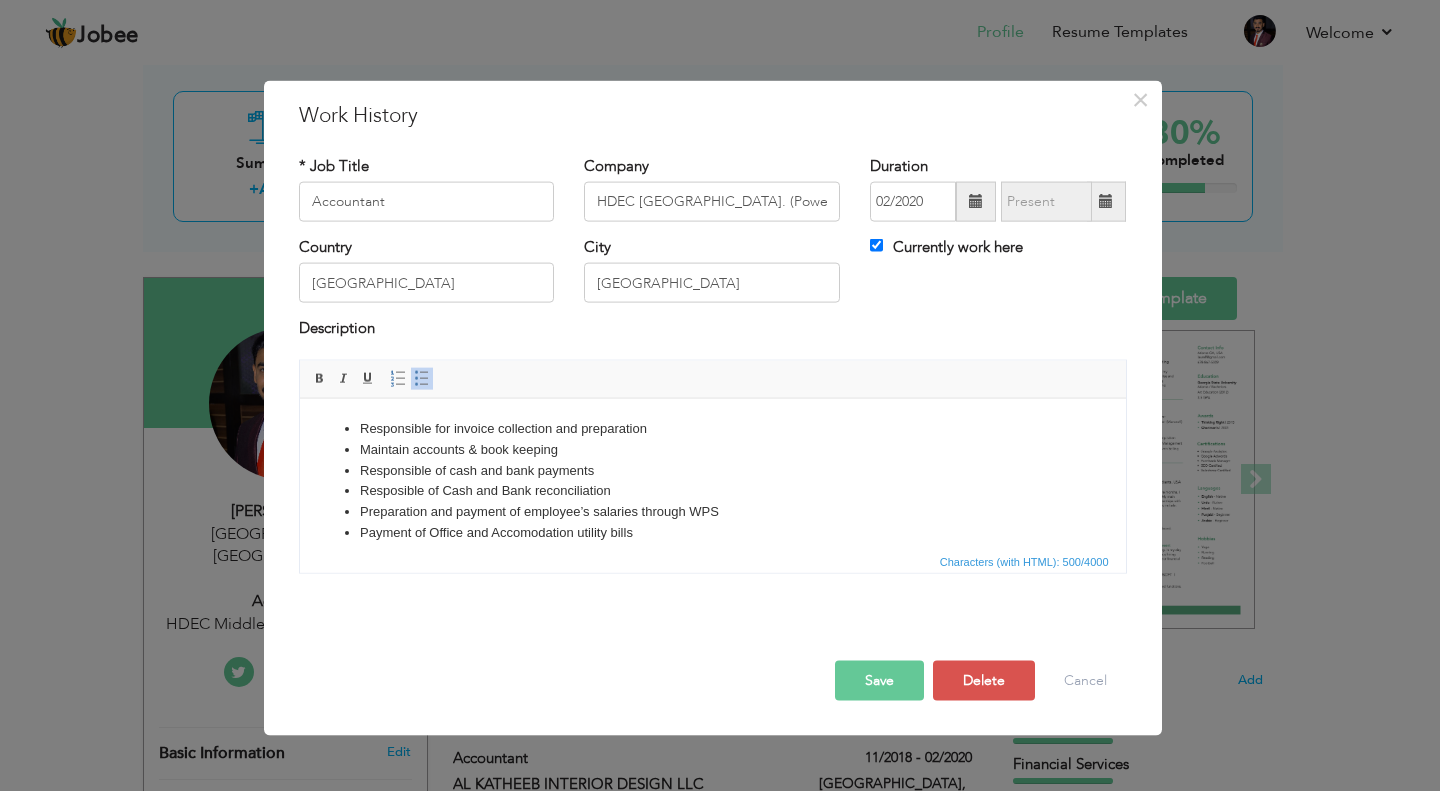 scroll, scrollTop: 56, scrollLeft: 0, axis: vertical 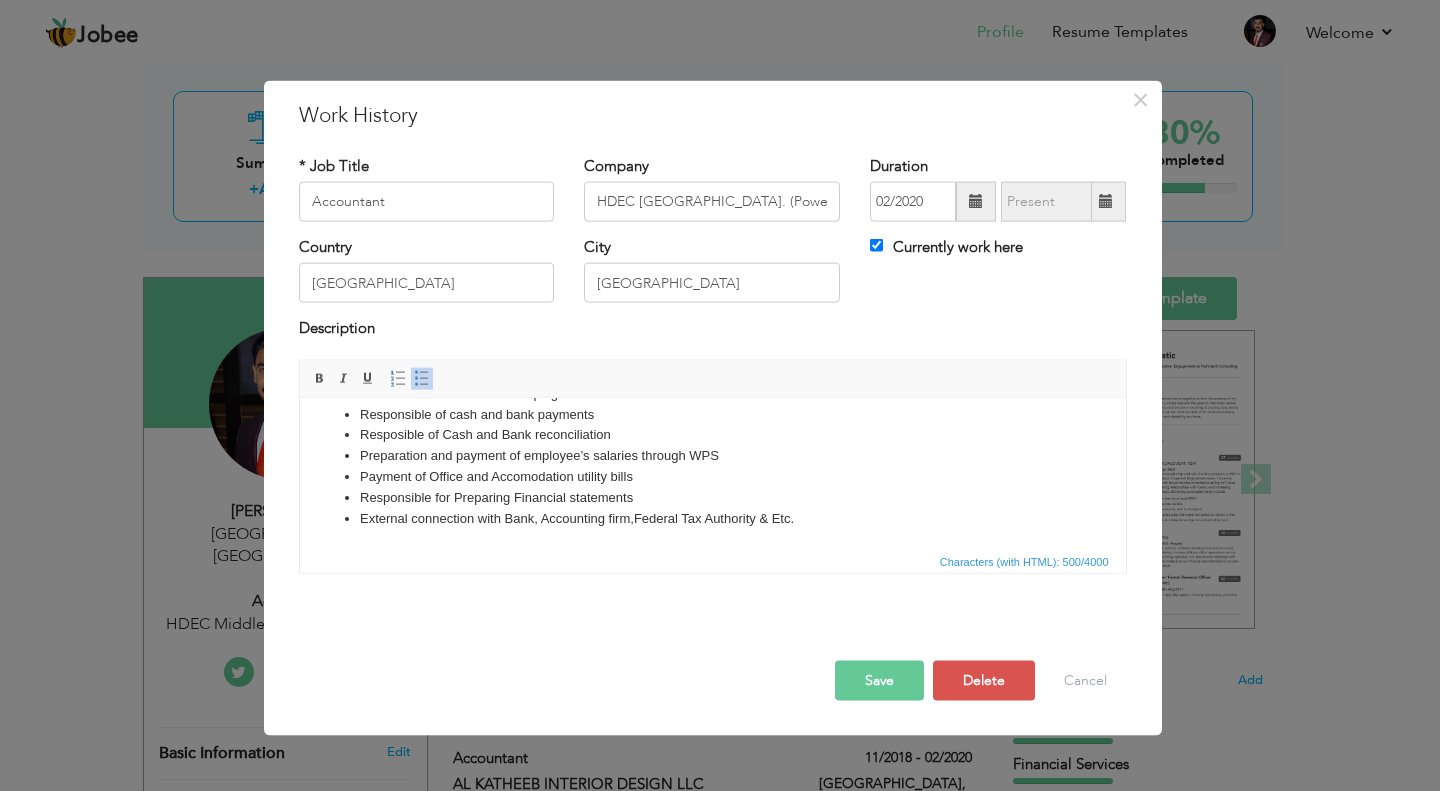 drag, startPoint x: 572, startPoint y: 493, endPoint x: 583, endPoint y: 497, distance: 11.7046995 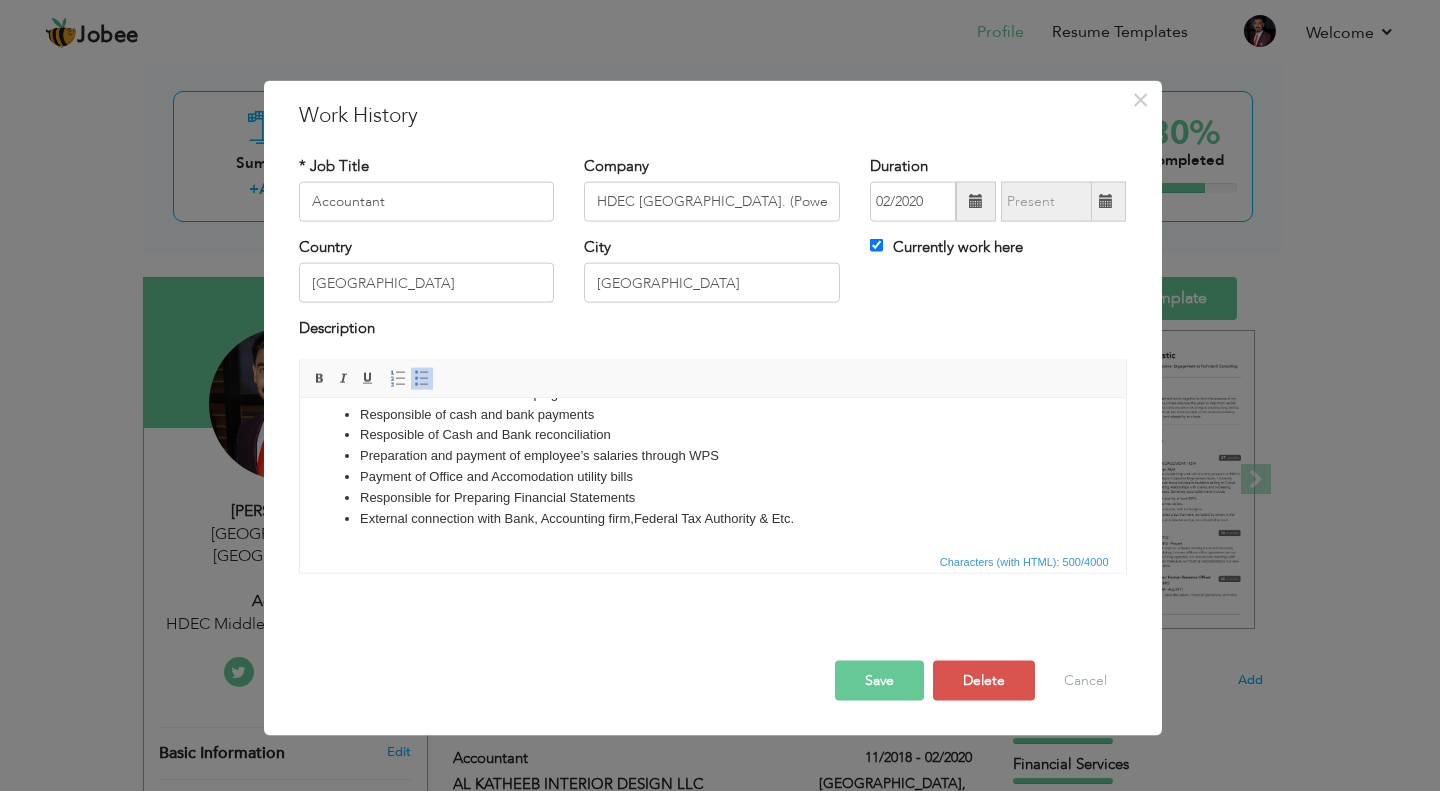 click on "Responsible for Preparing Financial S tatements" at bounding box center (712, 497) 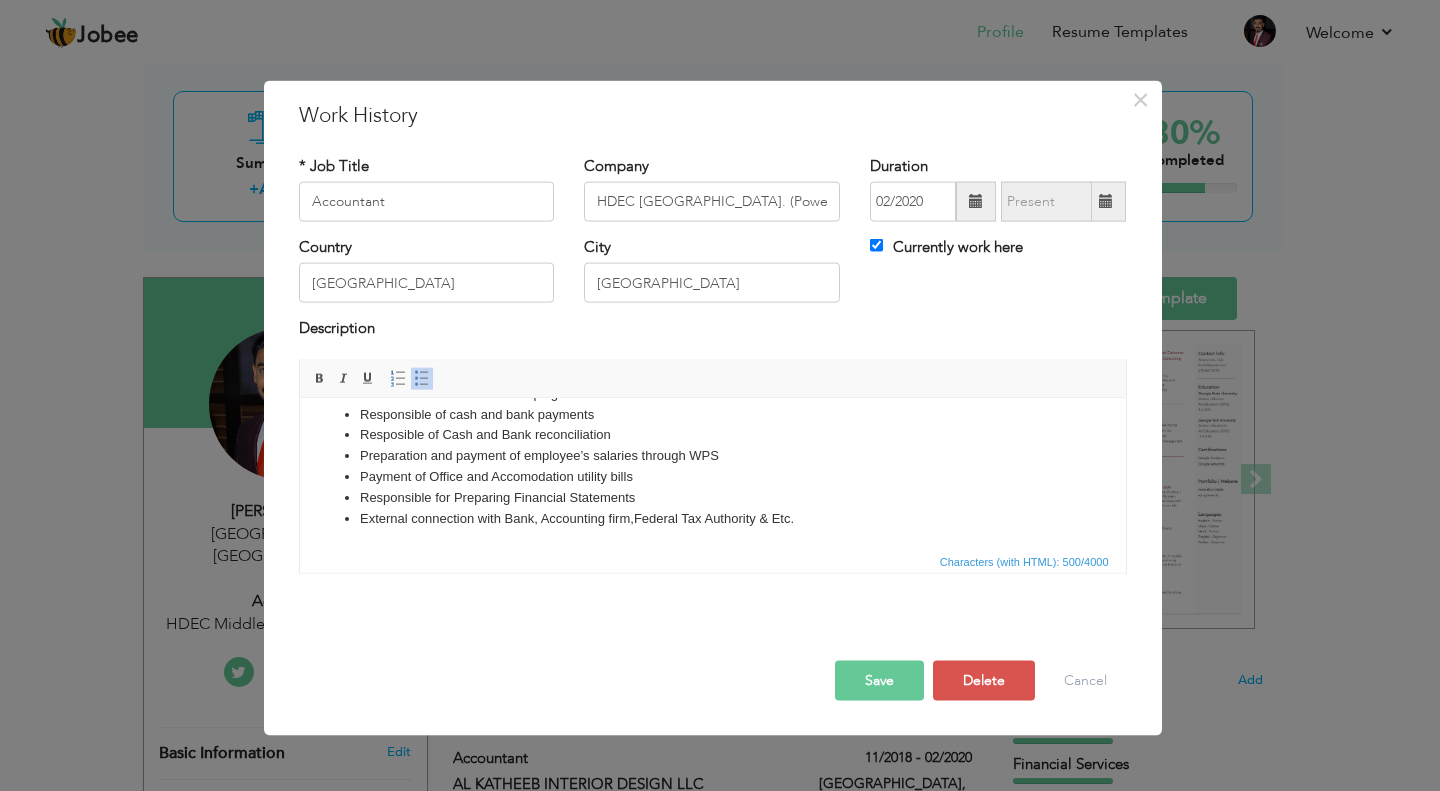 click on "Save" at bounding box center [879, 680] 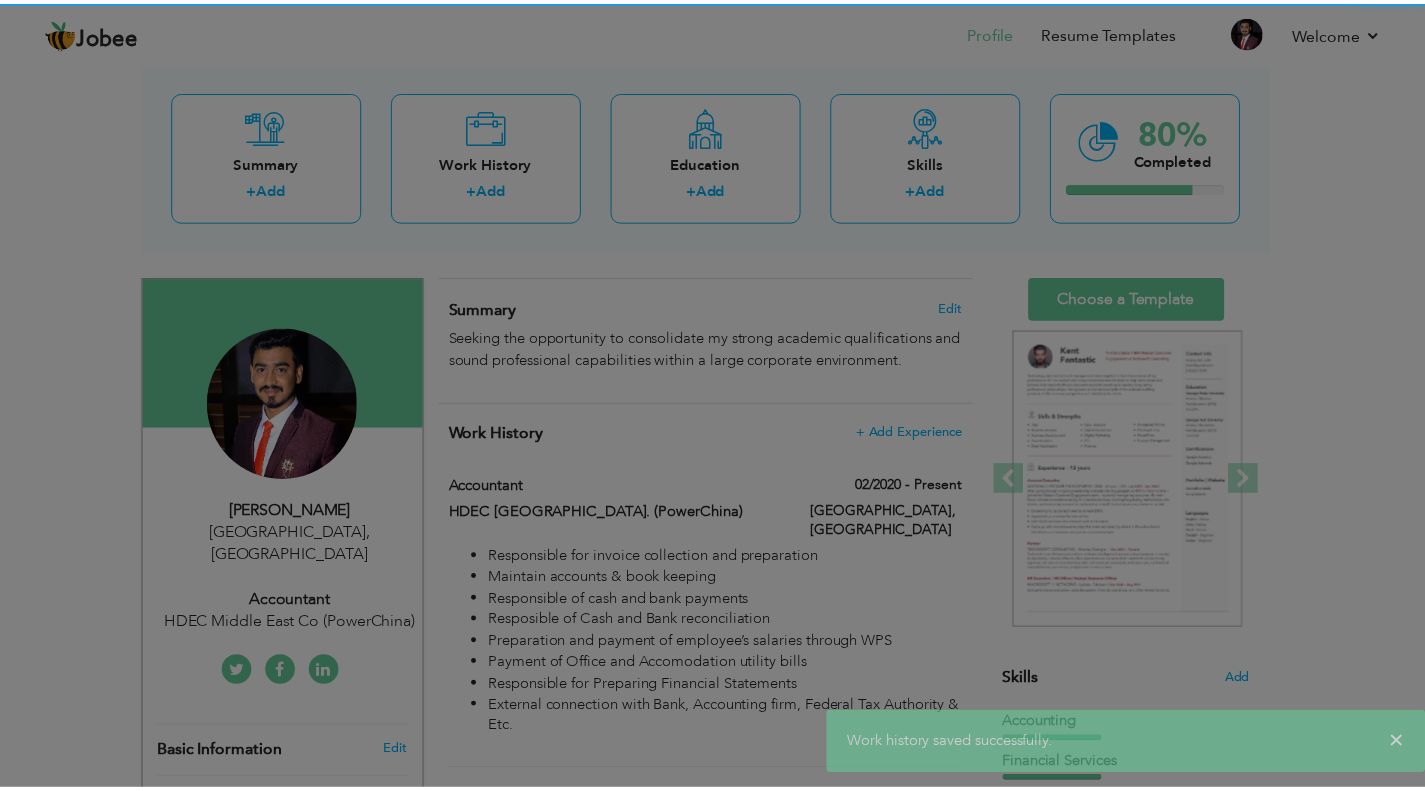 scroll, scrollTop: 0, scrollLeft: 0, axis: both 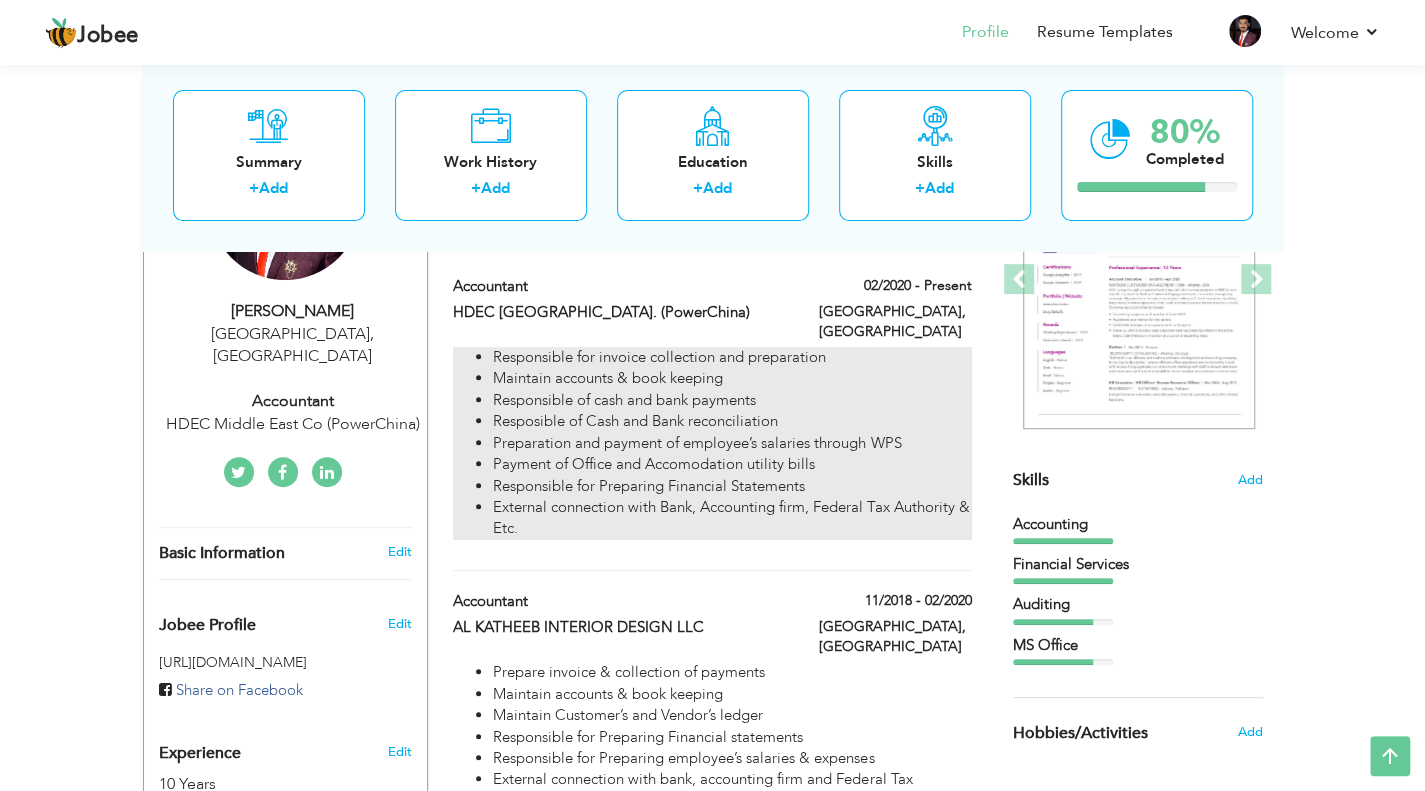 click on "Resposible of Cash and Bank reconciliation" at bounding box center (732, 421) 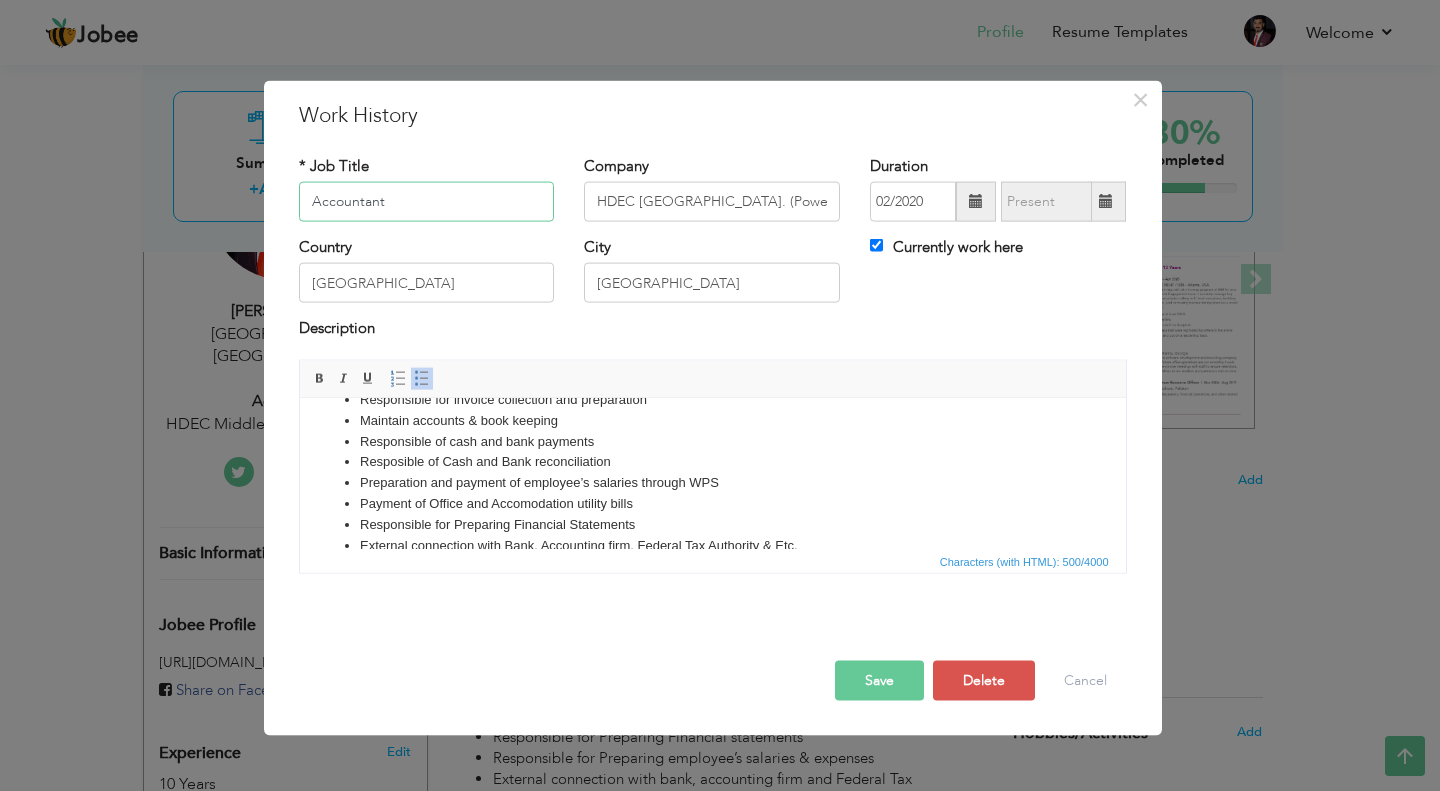 scroll, scrollTop: 56, scrollLeft: 0, axis: vertical 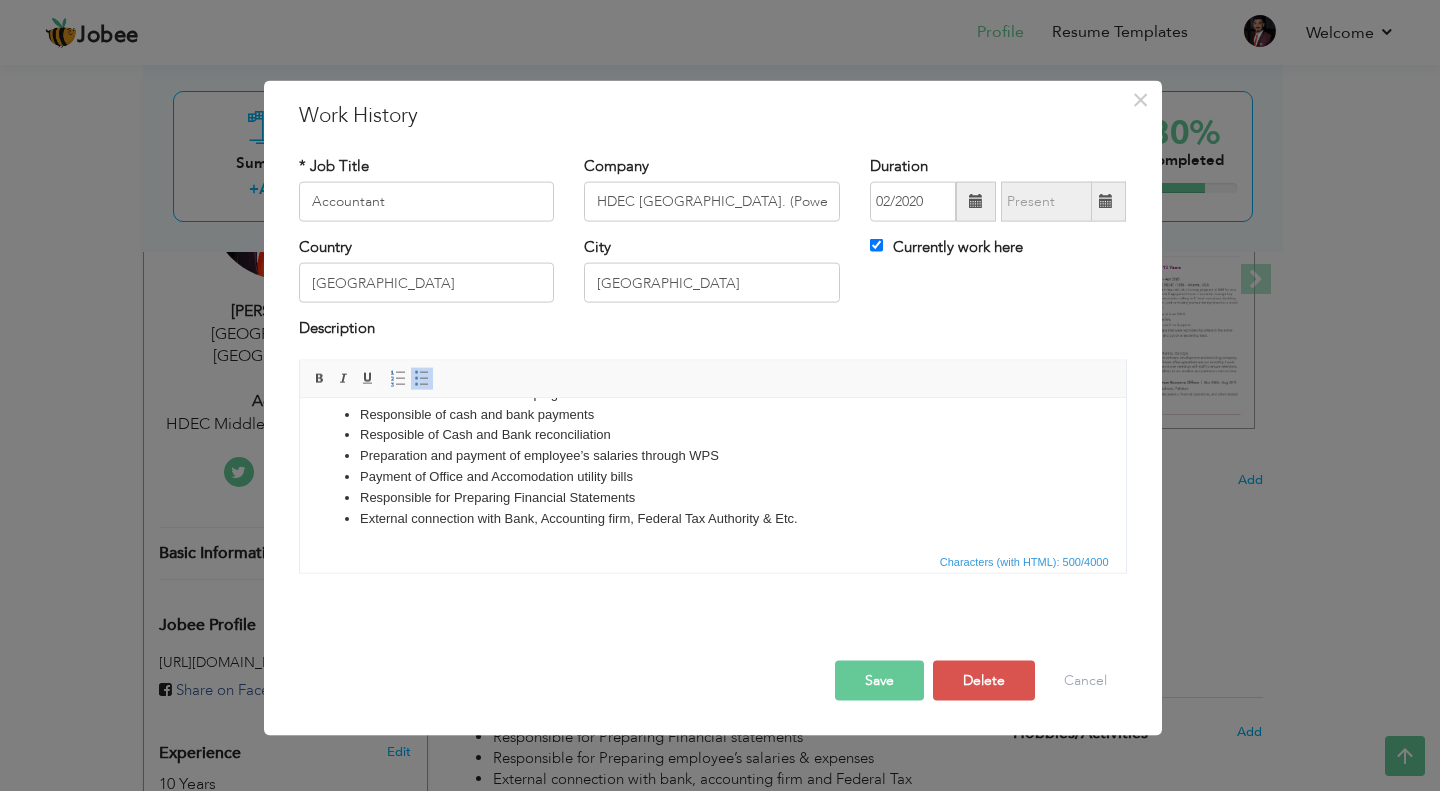 click on "External connection with Bank, Accounting firm, Federal Tax Authority & Etc." at bounding box center (712, 518) 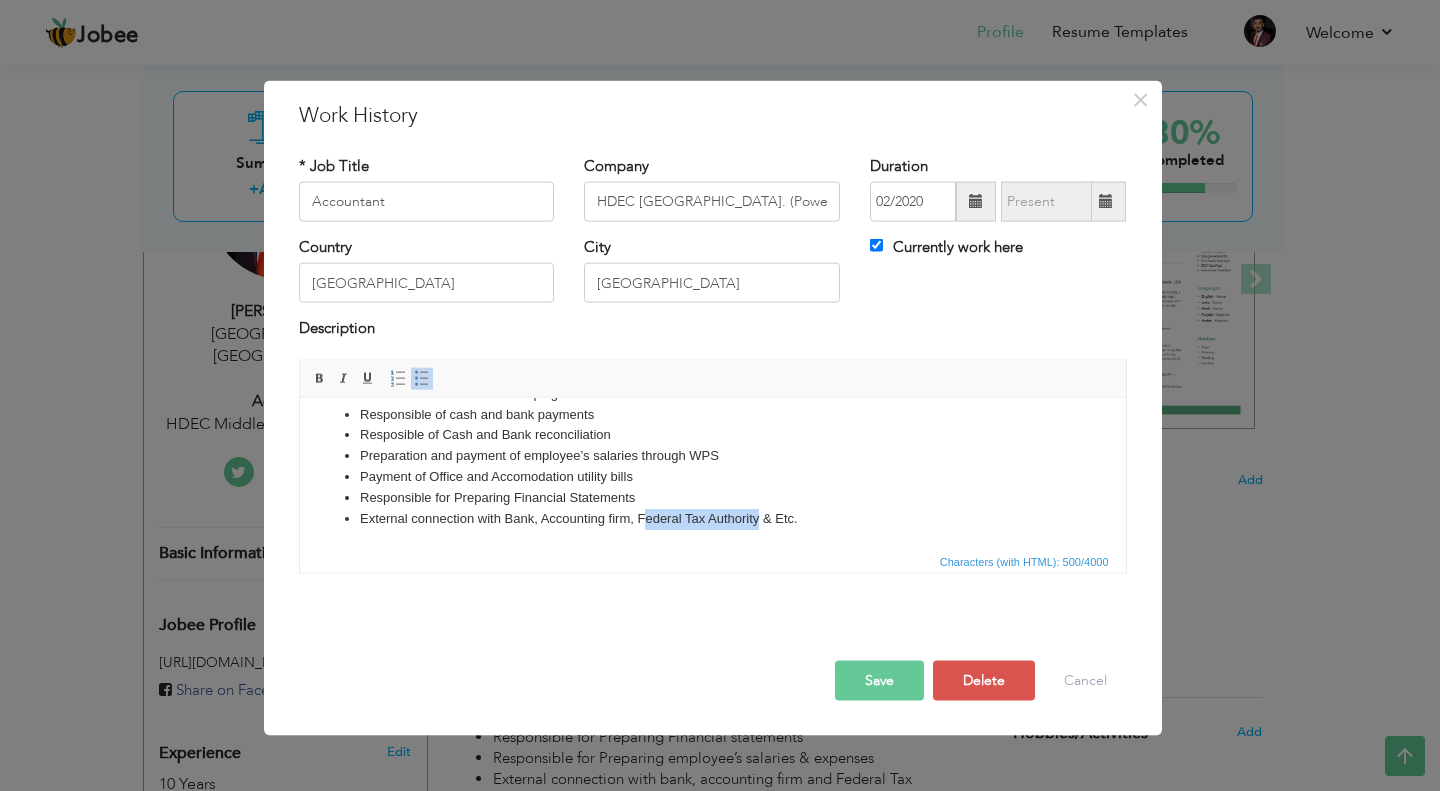 type 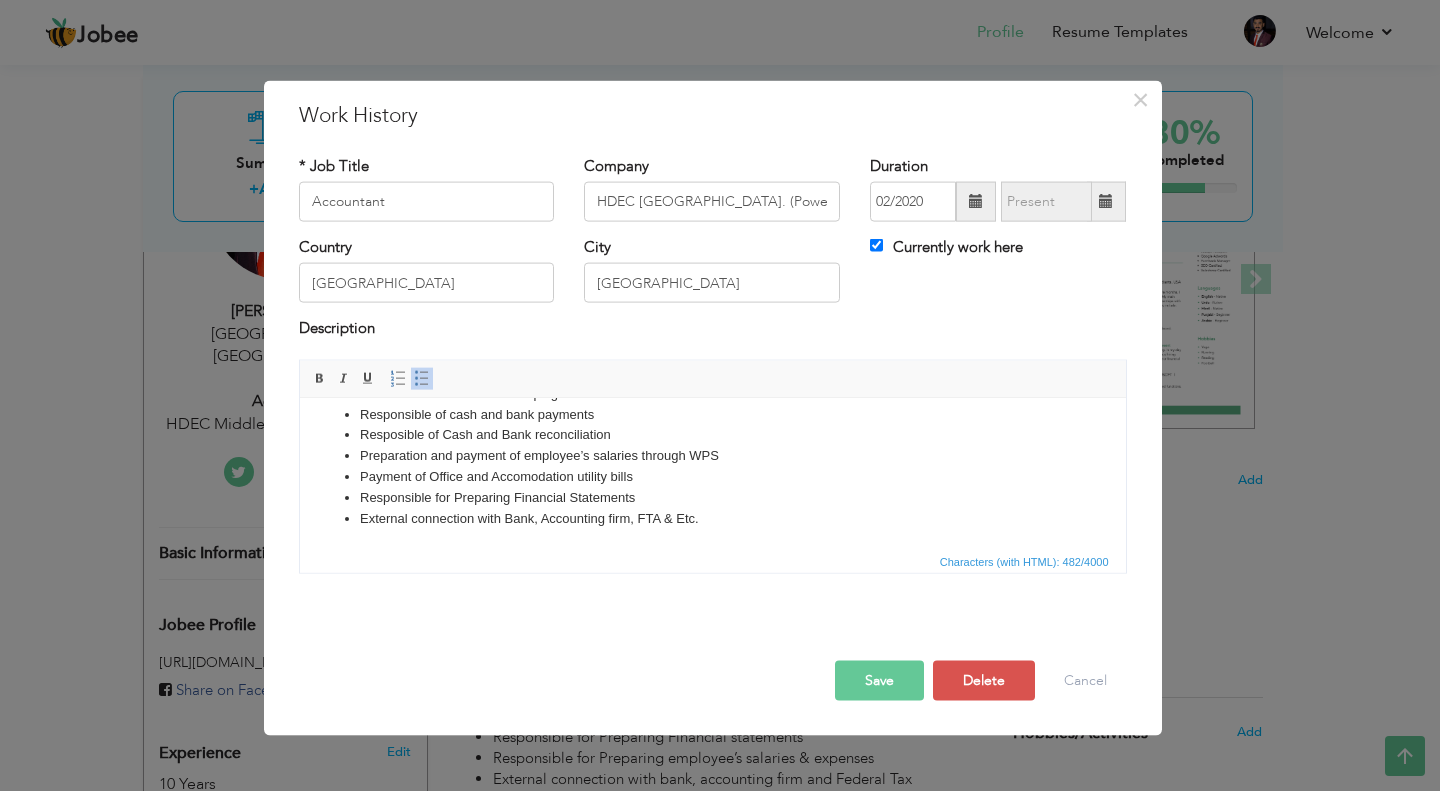 click on "External connection with Bank, Accounting firm, FTA & Etc." at bounding box center [712, 518] 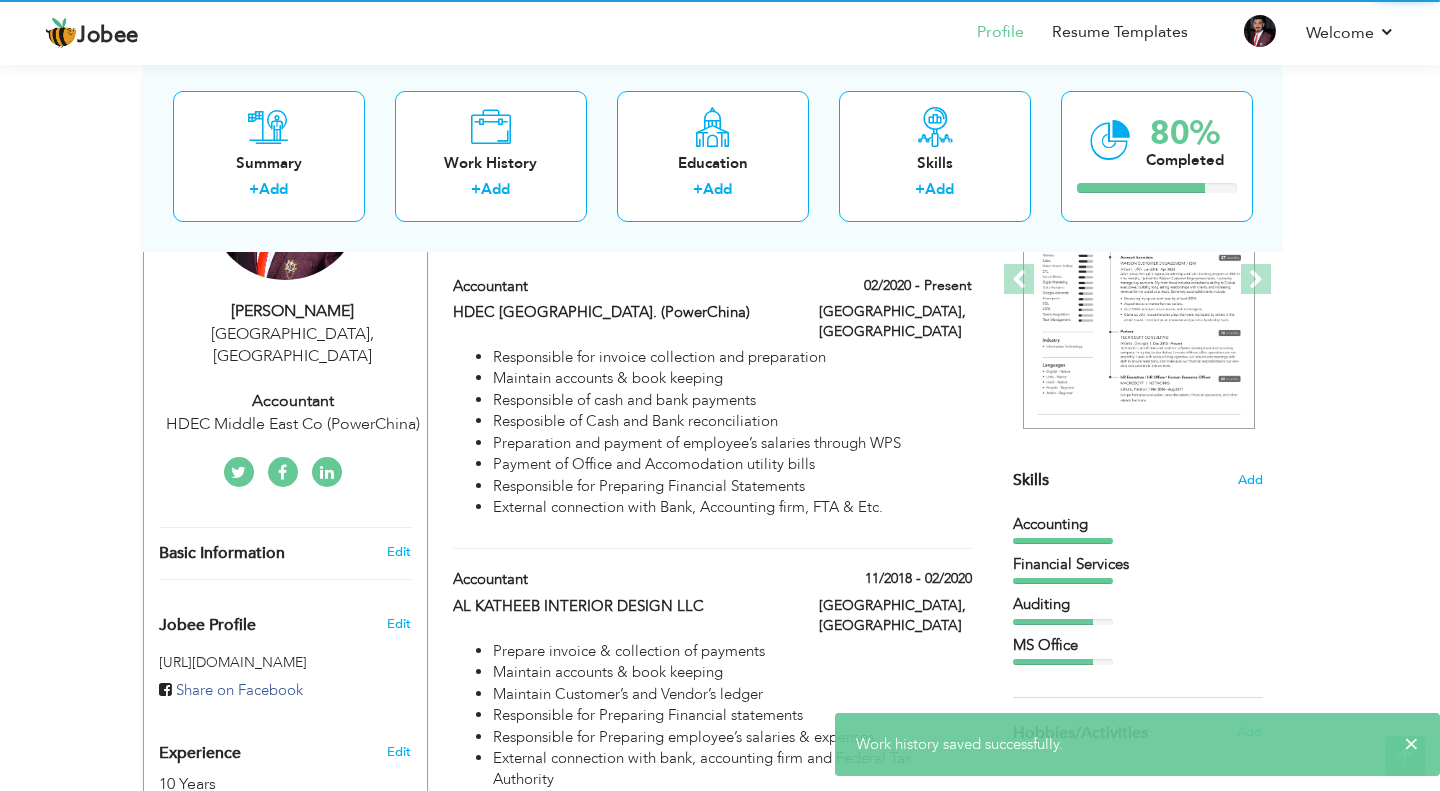 scroll, scrollTop: 0, scrollLeft: 0, axis: both 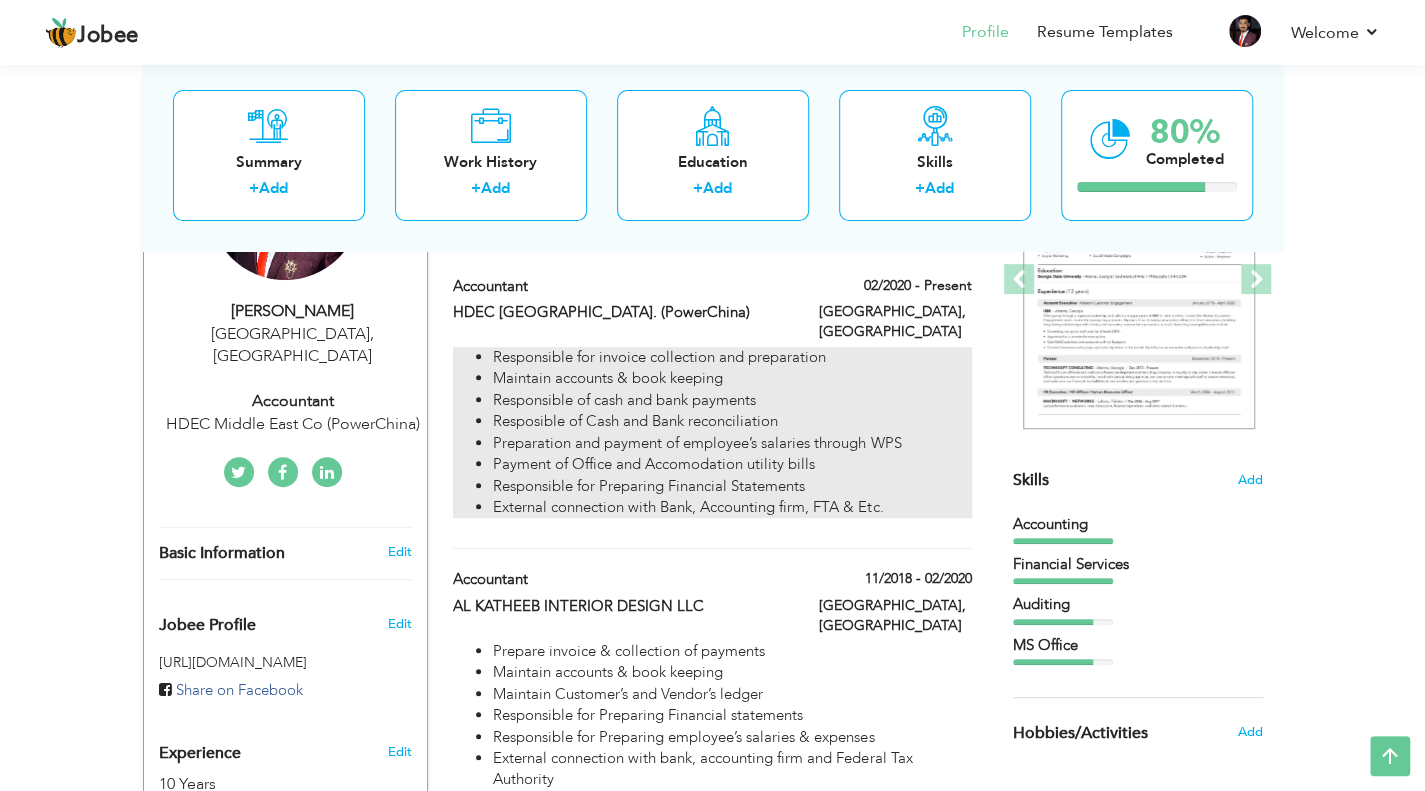 click on "Preparation and payment of employee’s salaries through WPS" at bounding box center (732, 443) 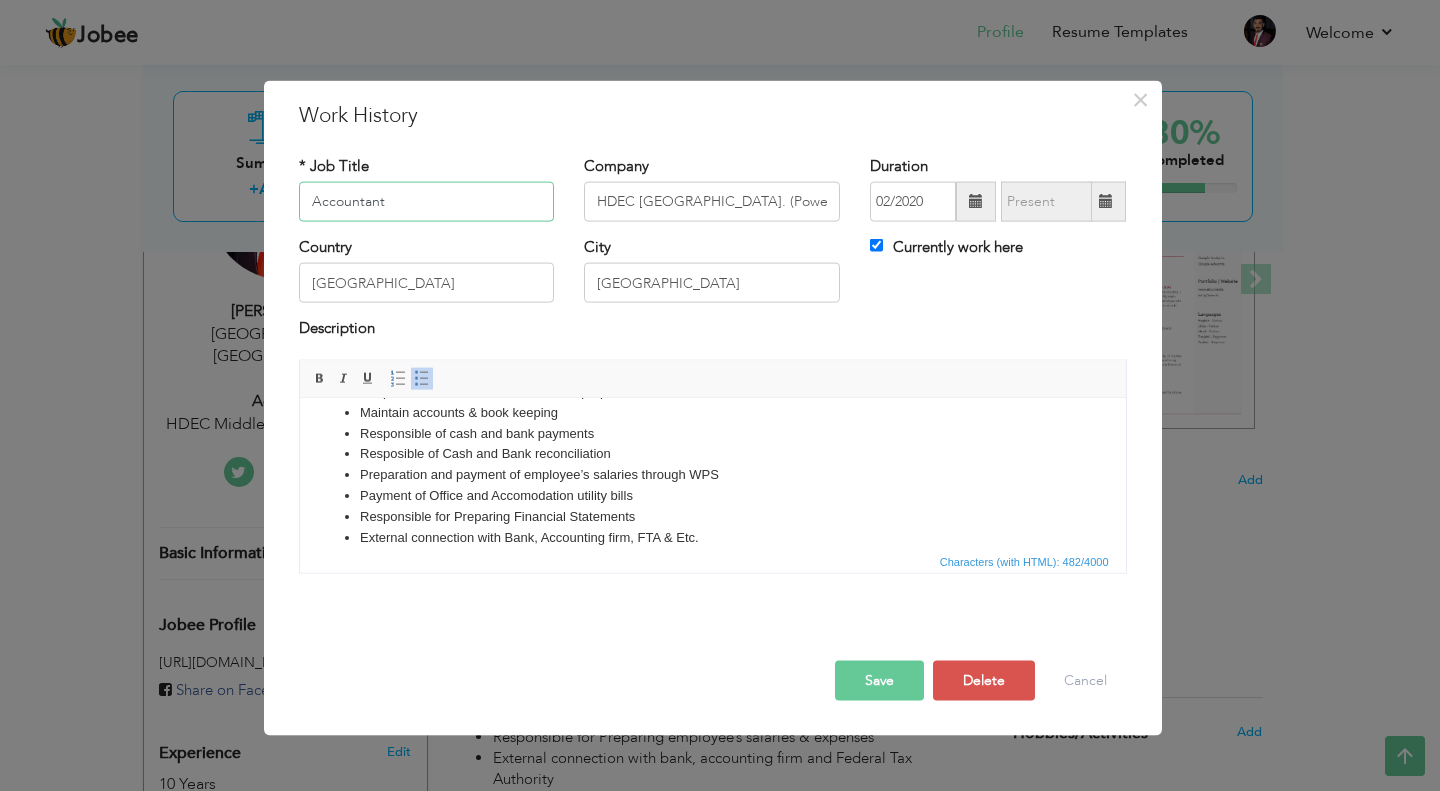 scroll, scrollTop: 56, scrollLeft: 0, axis: vertical 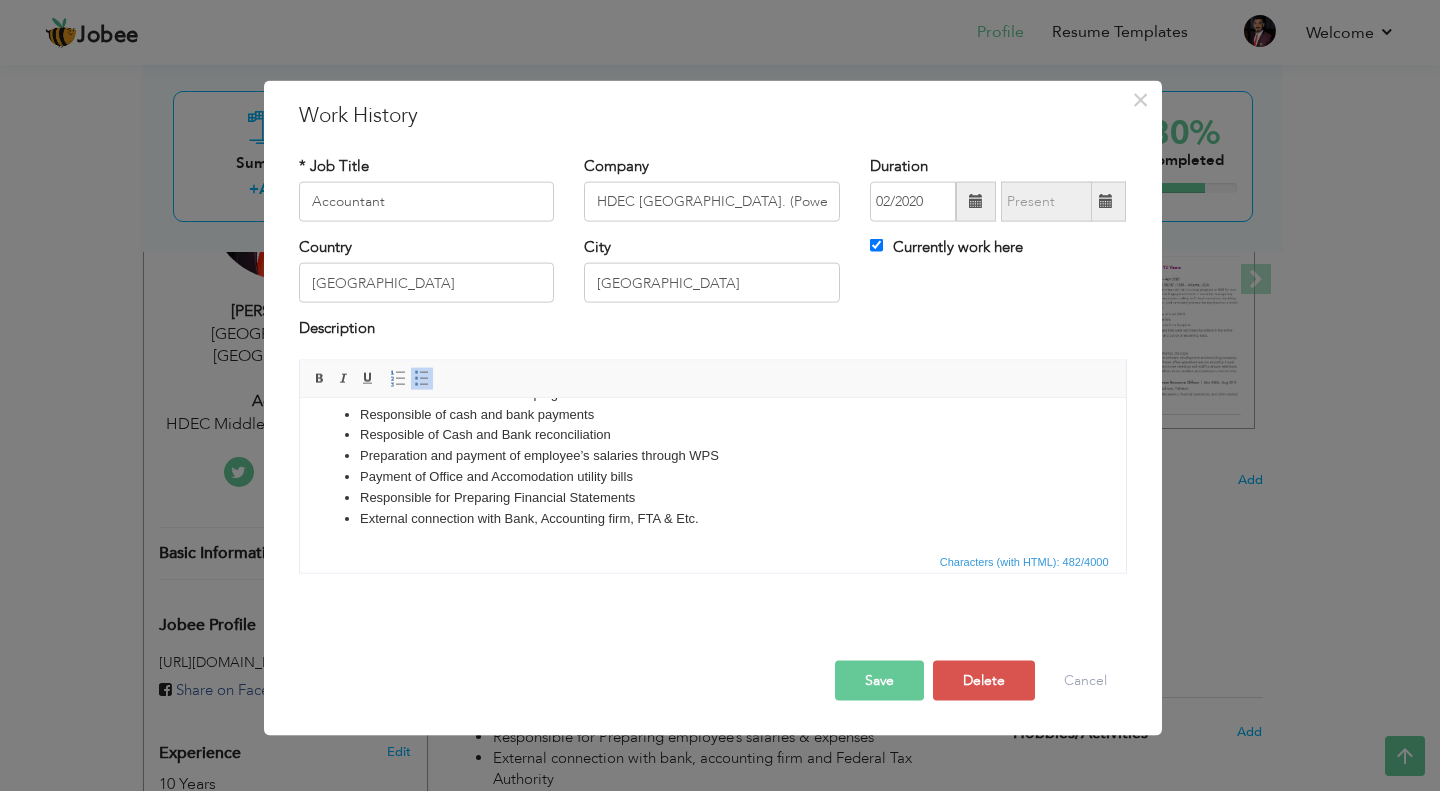 click on "Payment of Office and Accomodation utility bills" at bounding box center (712, 476) 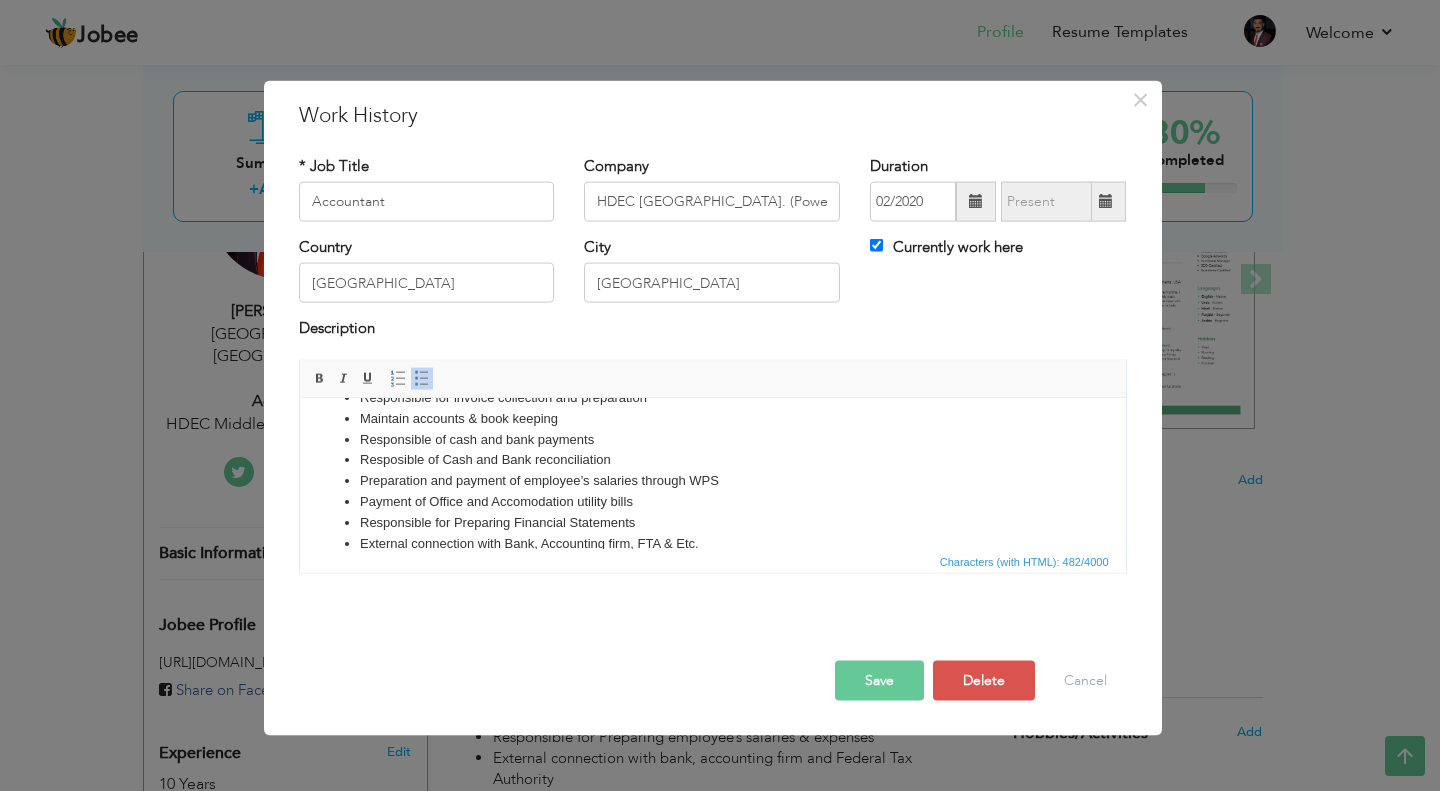 scroll, scrollTop: 56, scrollLeft: 0, axis: vertical 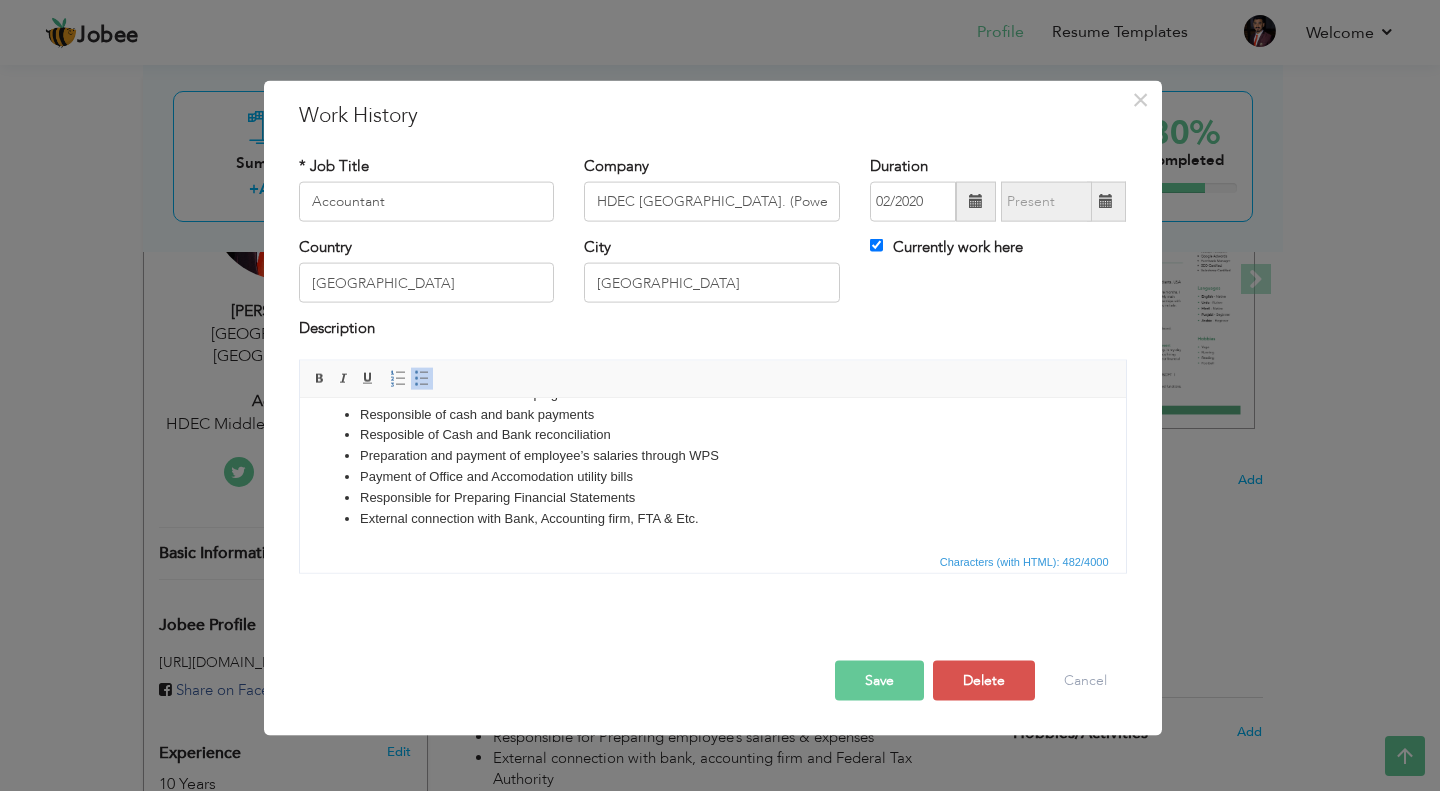 click on "Responsible for Preparing Financial Statements" at bounding box center (712, 497) 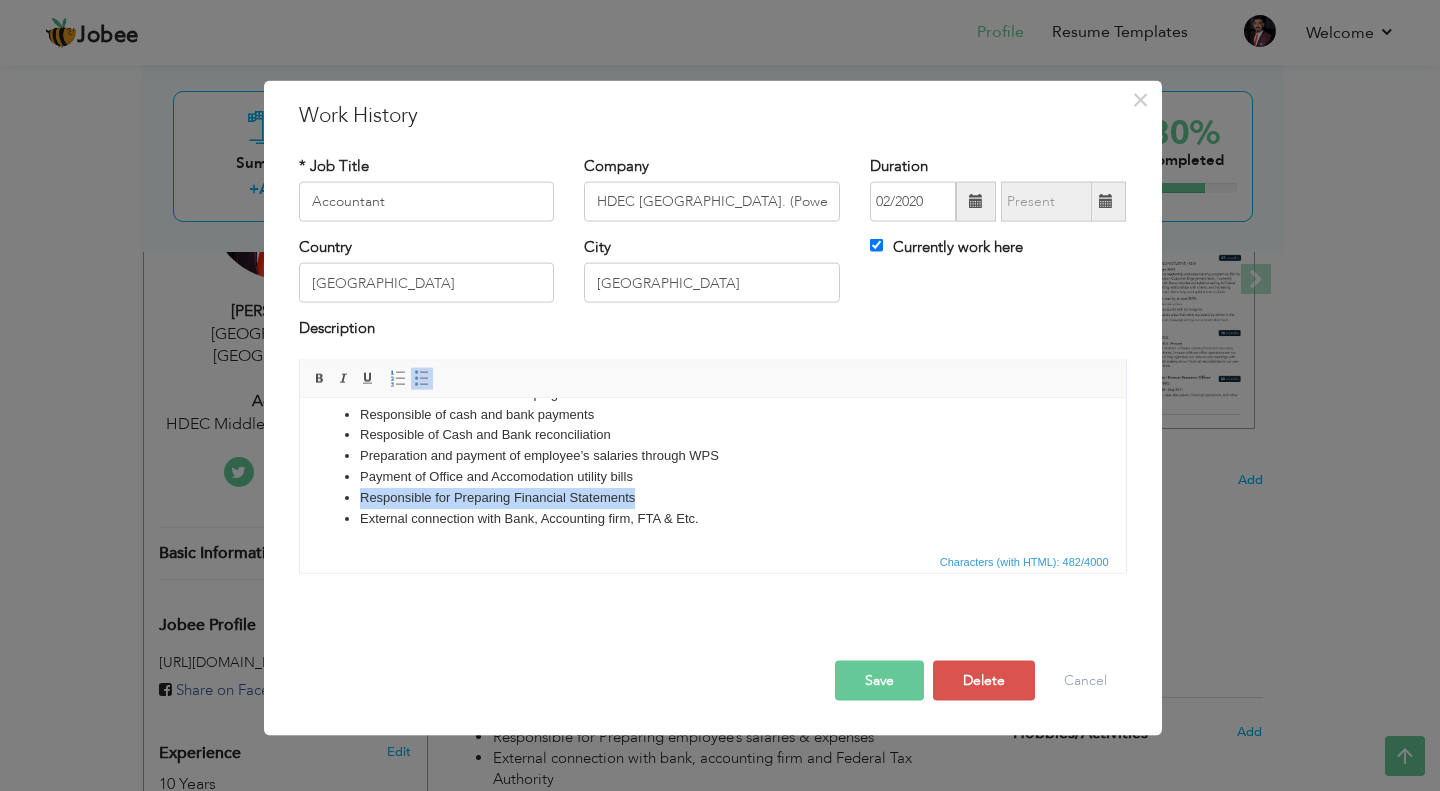 copy on "Responsible for Preparing Financial Statements" 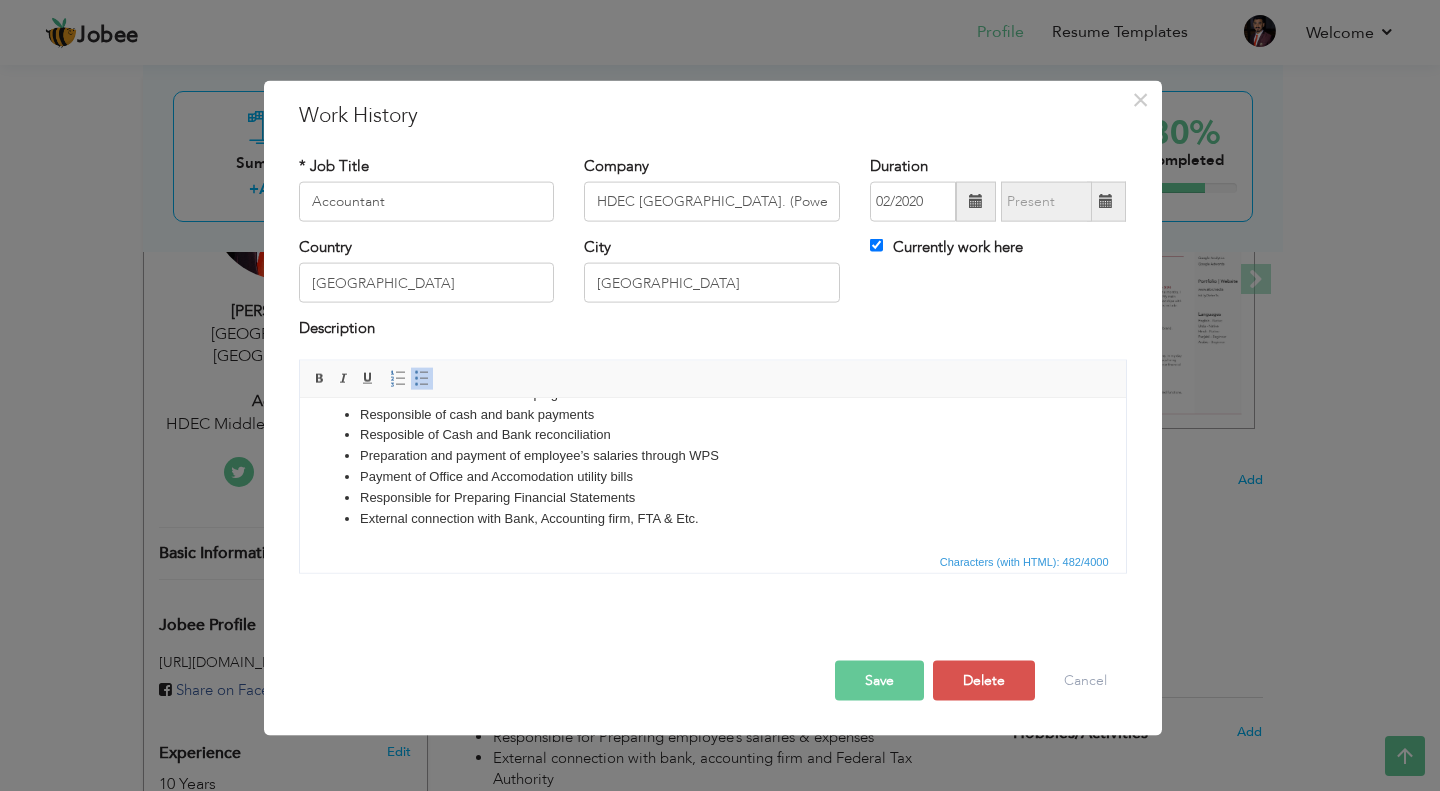 click on "Payment of Office and Accomodation utility bills" at bounding box center (712, 476) 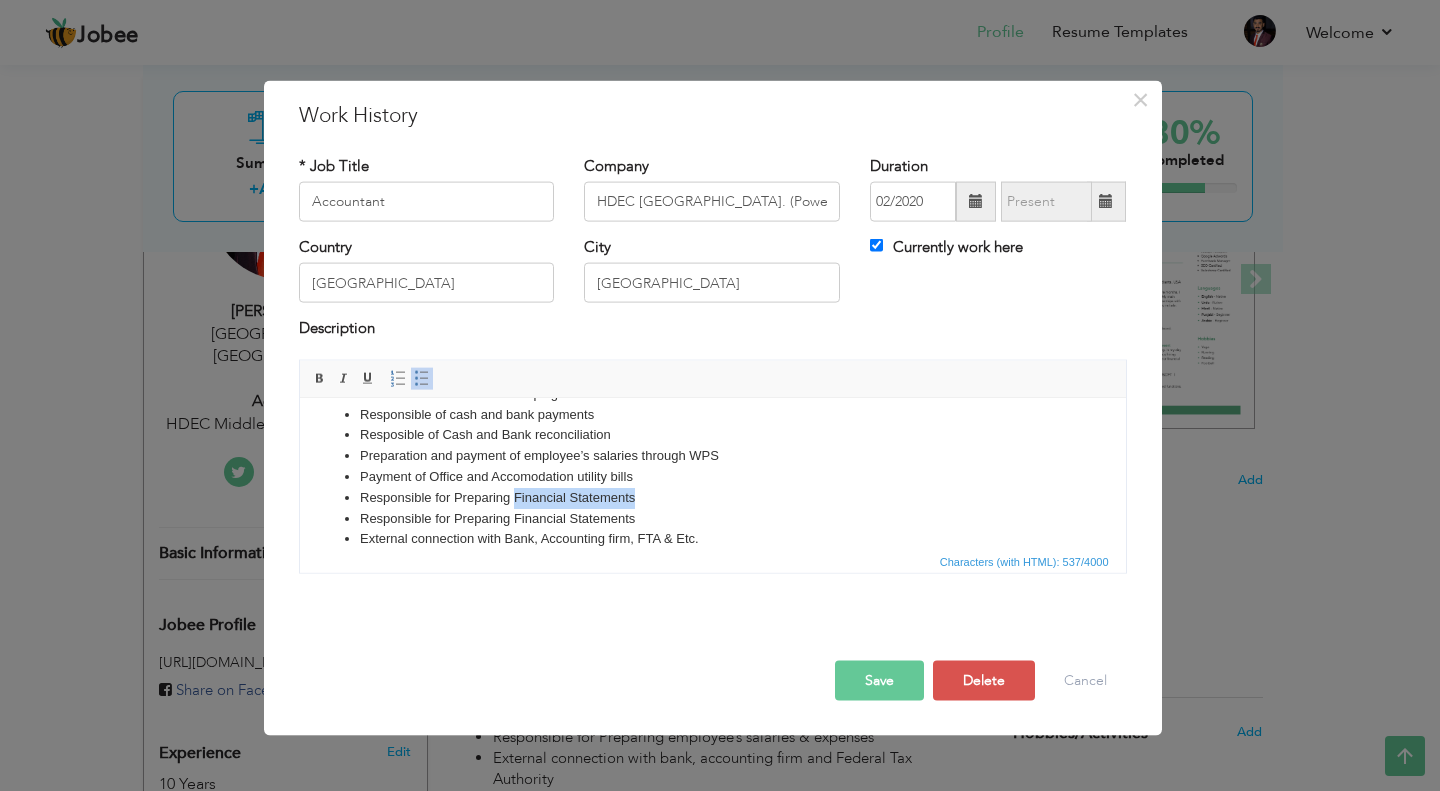 type 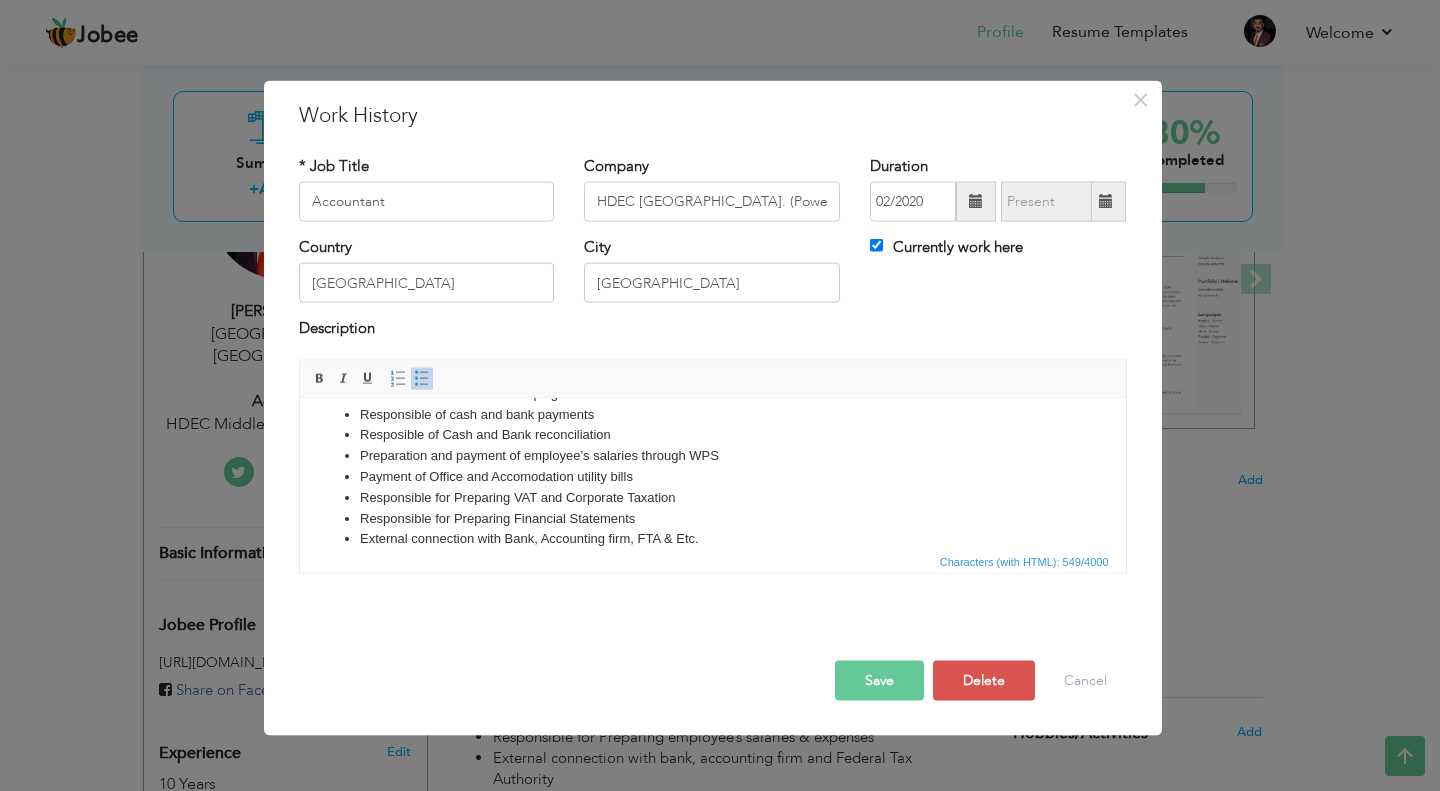 click on "Responsible for Preparing VAT and Corporate Taxation" at bounding box center [712, 497] 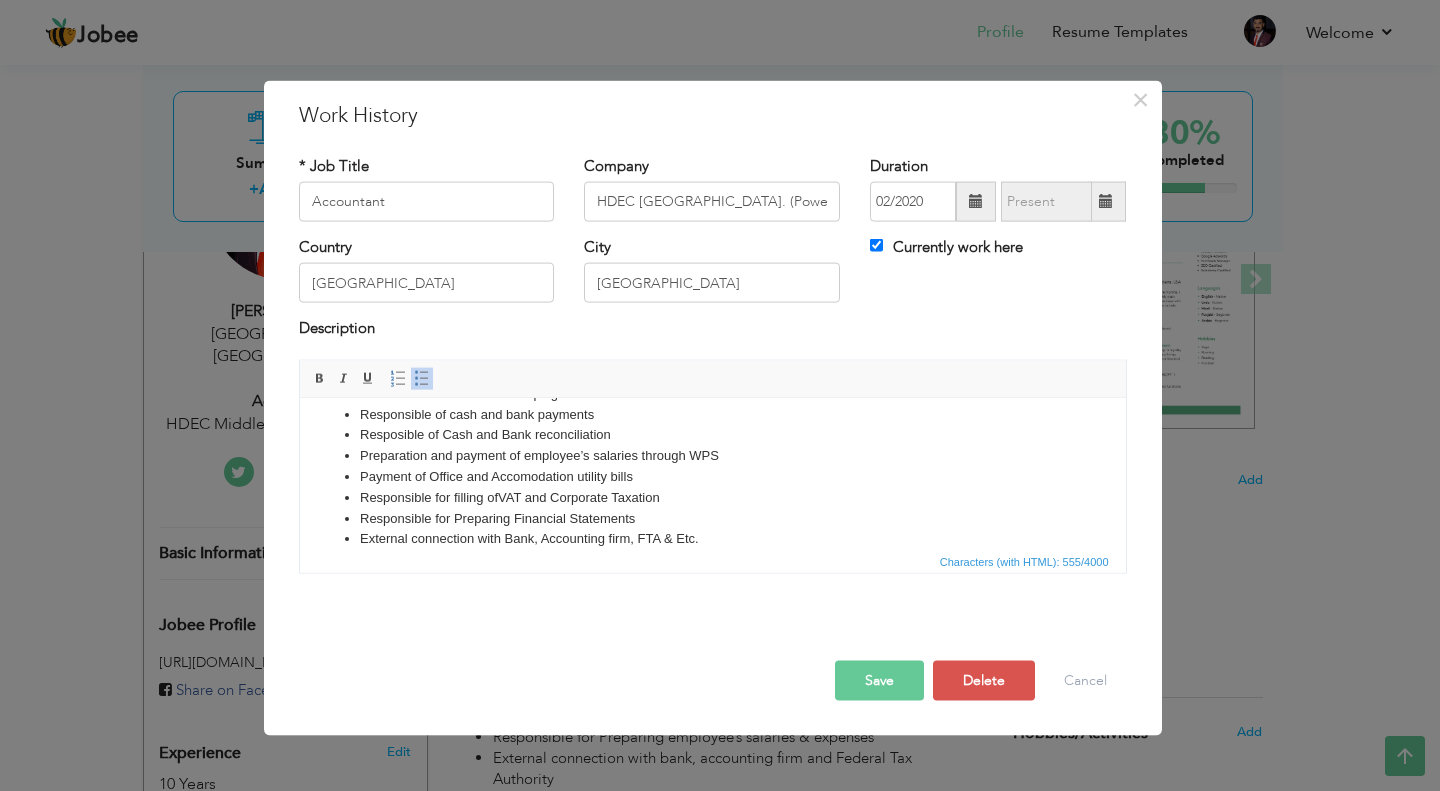 click on "Responsible for filling of  VAT and Corporate Taxation" at bounding box center [712, 497] 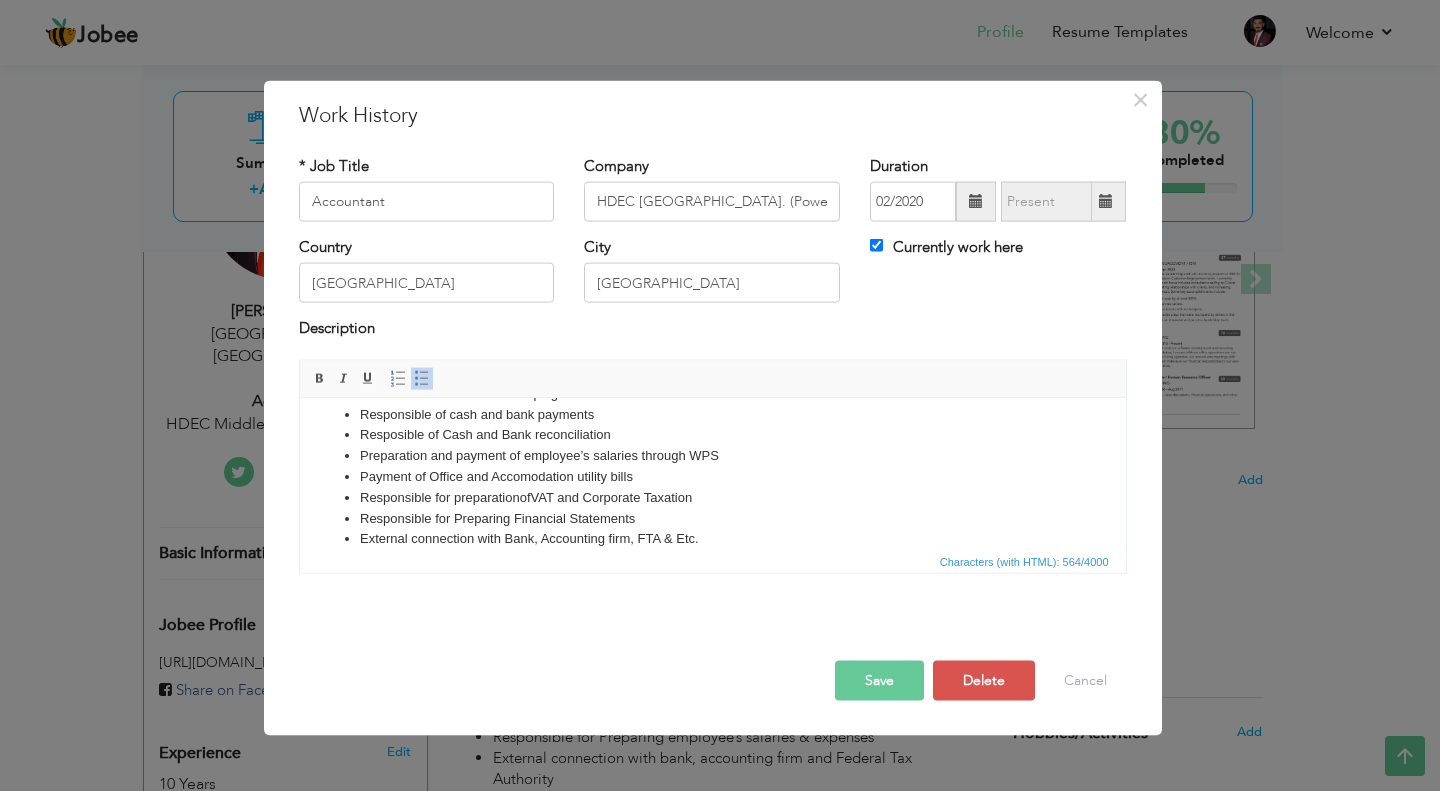 drag, startPoint x: 753, startPoint y: 454, endPoint x: 704, endPoint y: 446, distance: 49.648766 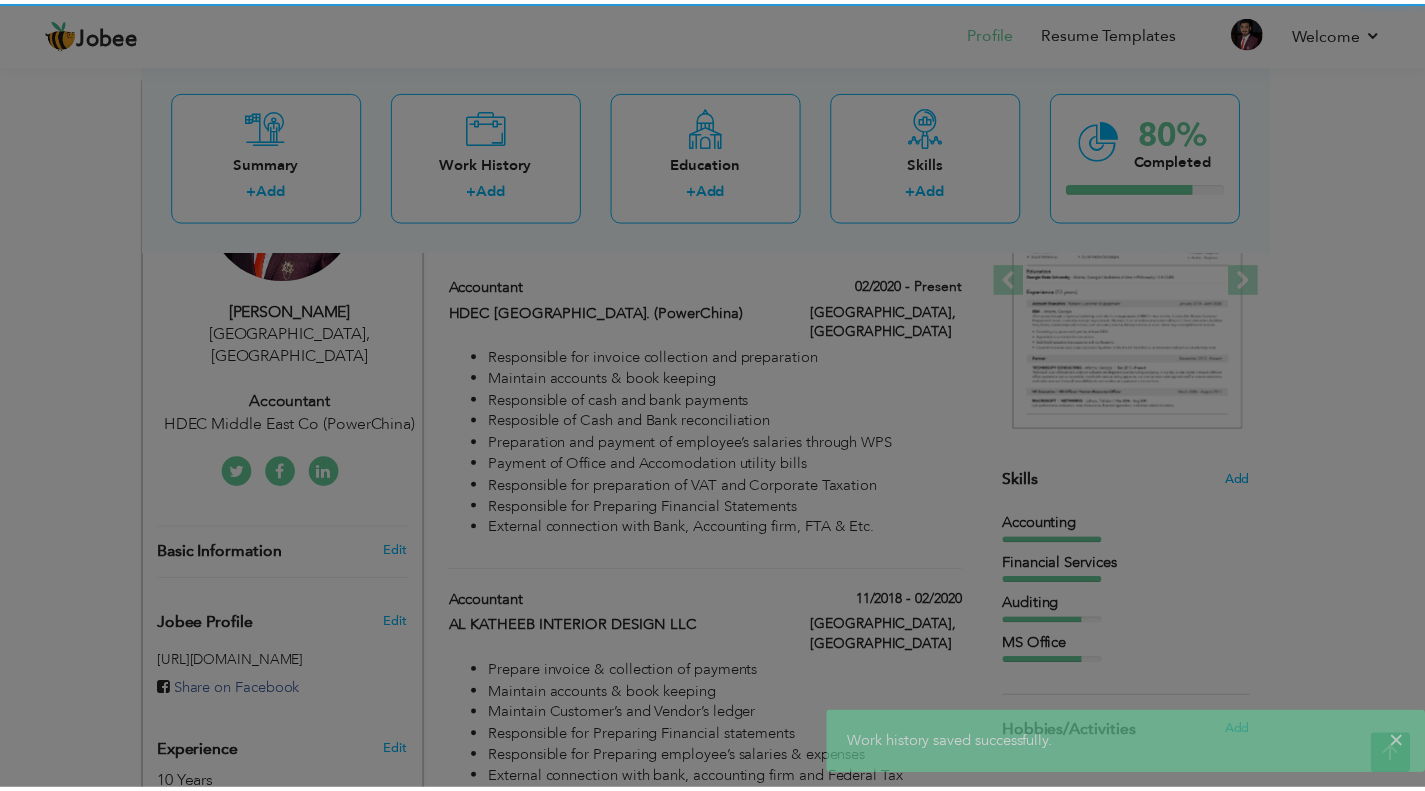 scroll, scrollTop: 0, scrollLeft: 0, axis: both 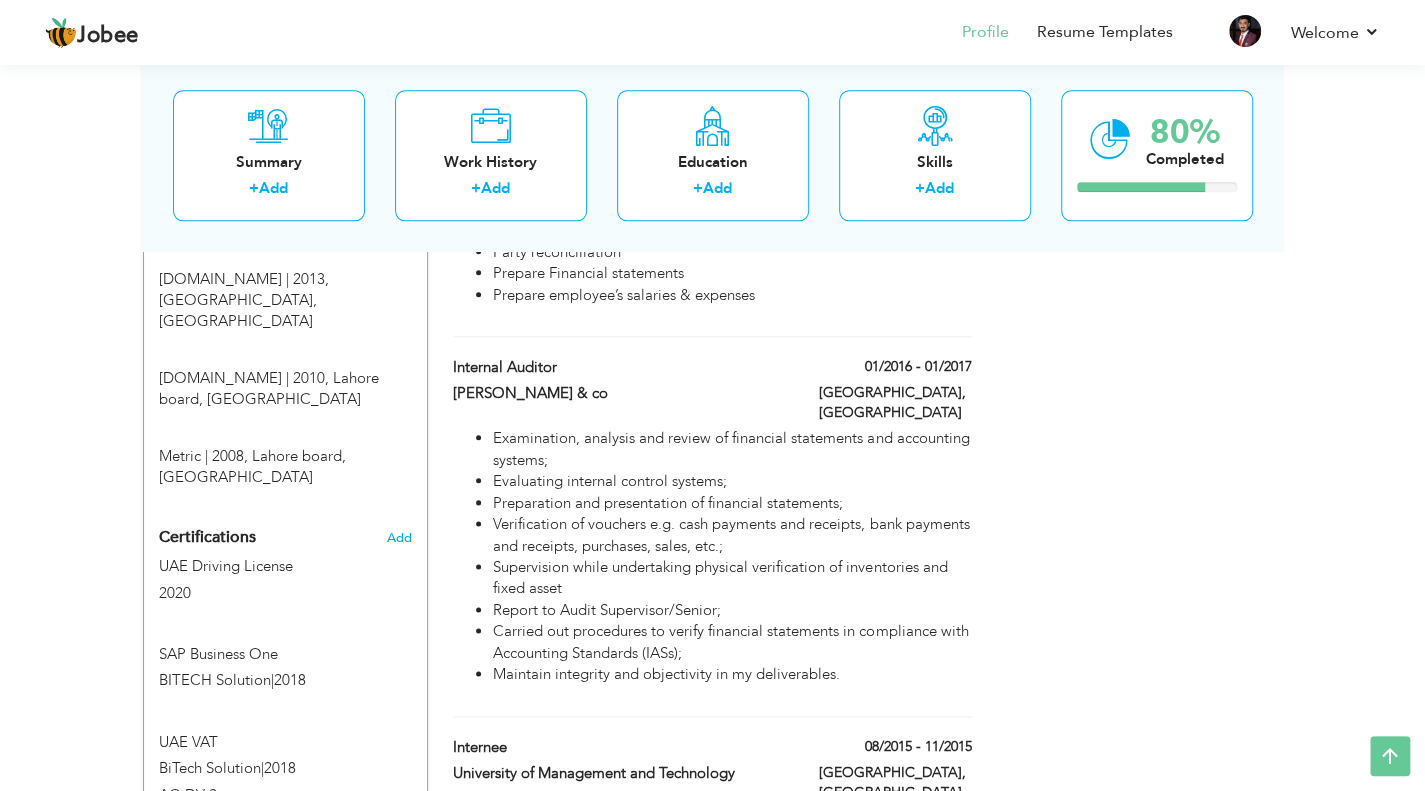 click on "Choose a Template
‹" at bounding box center [1140, 236] 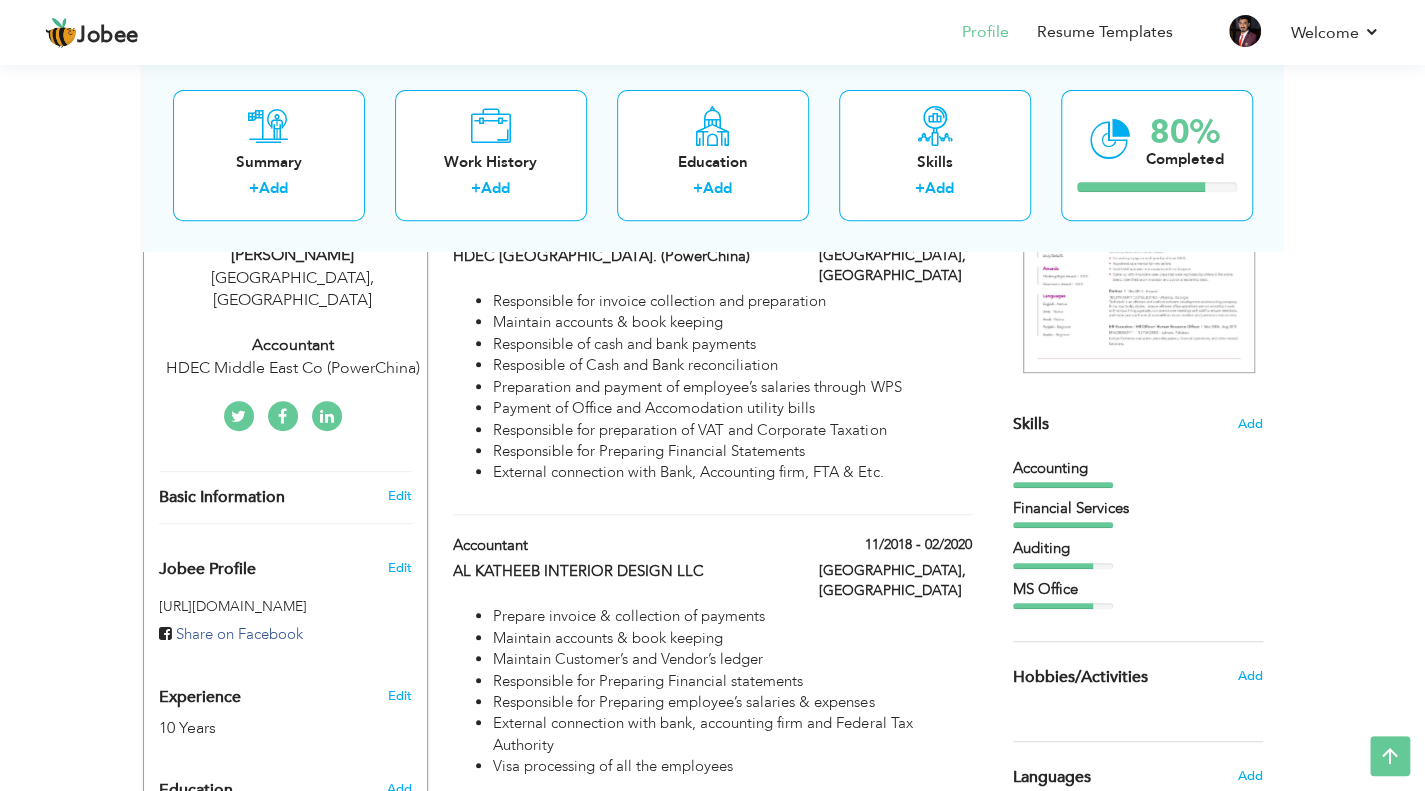 scroll, scrollTop: 0, scrollLeft: 0, axis: both 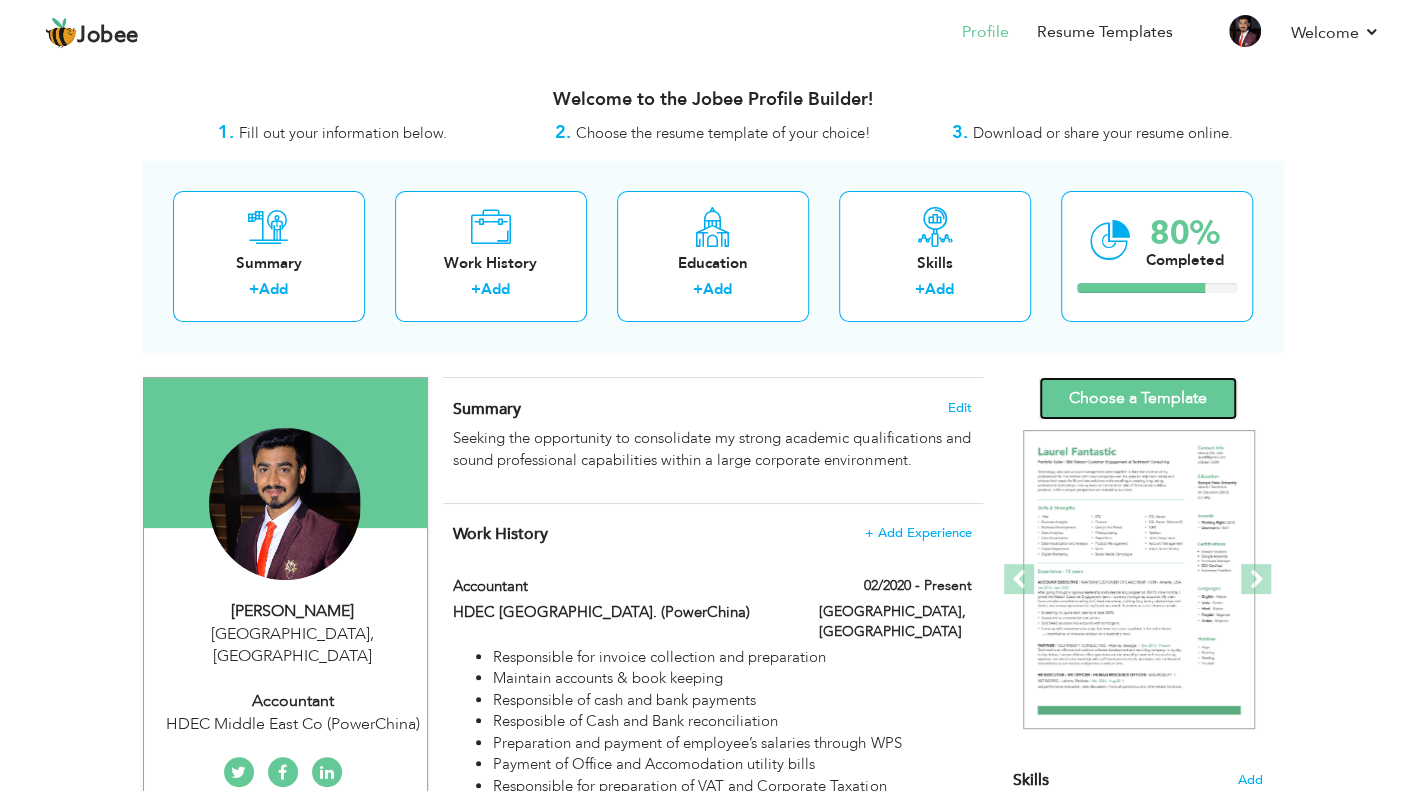 click on "Choose a Template" at bounding box center (1138, 398) 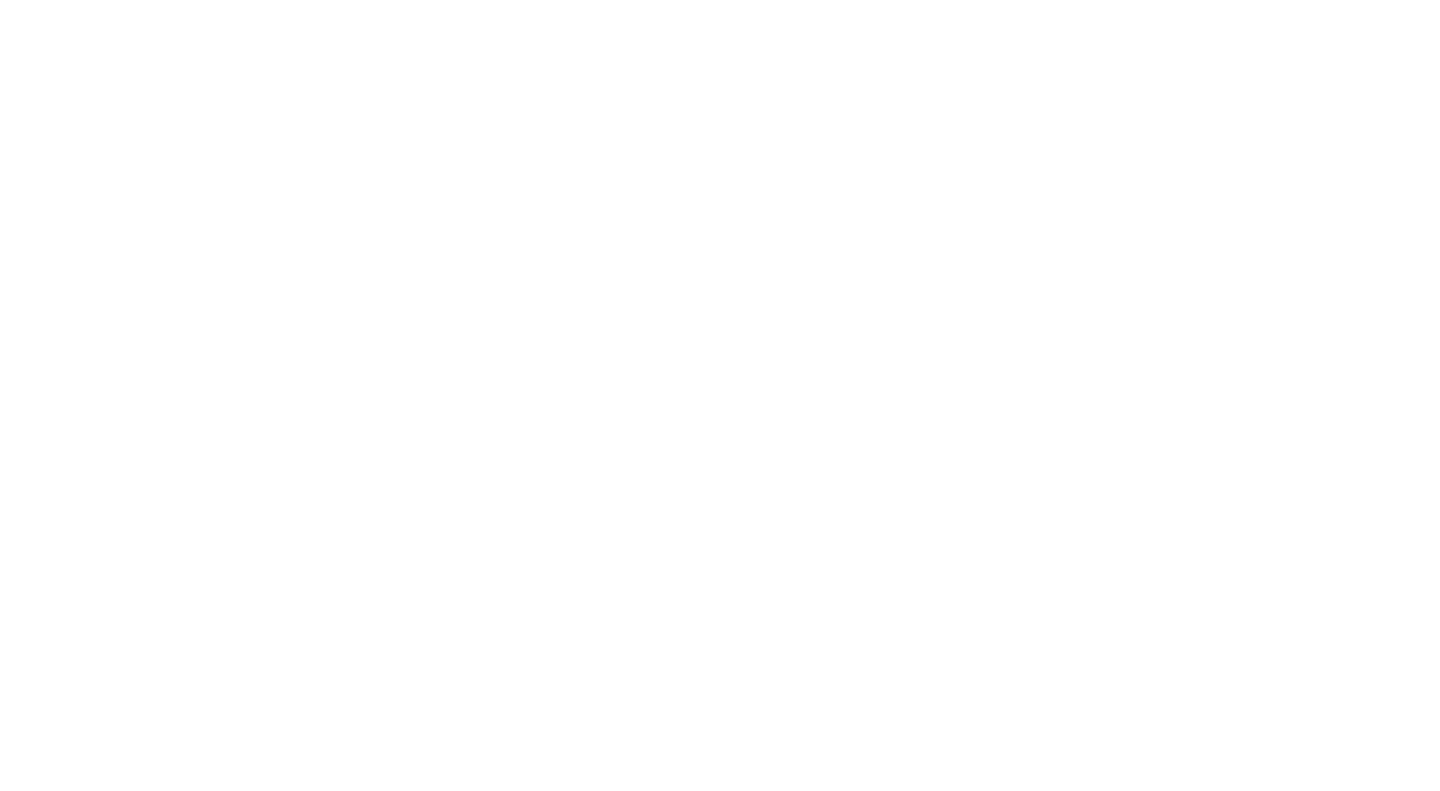 scroll, scrollTop: 0, scrollLeft: 0, axis: both 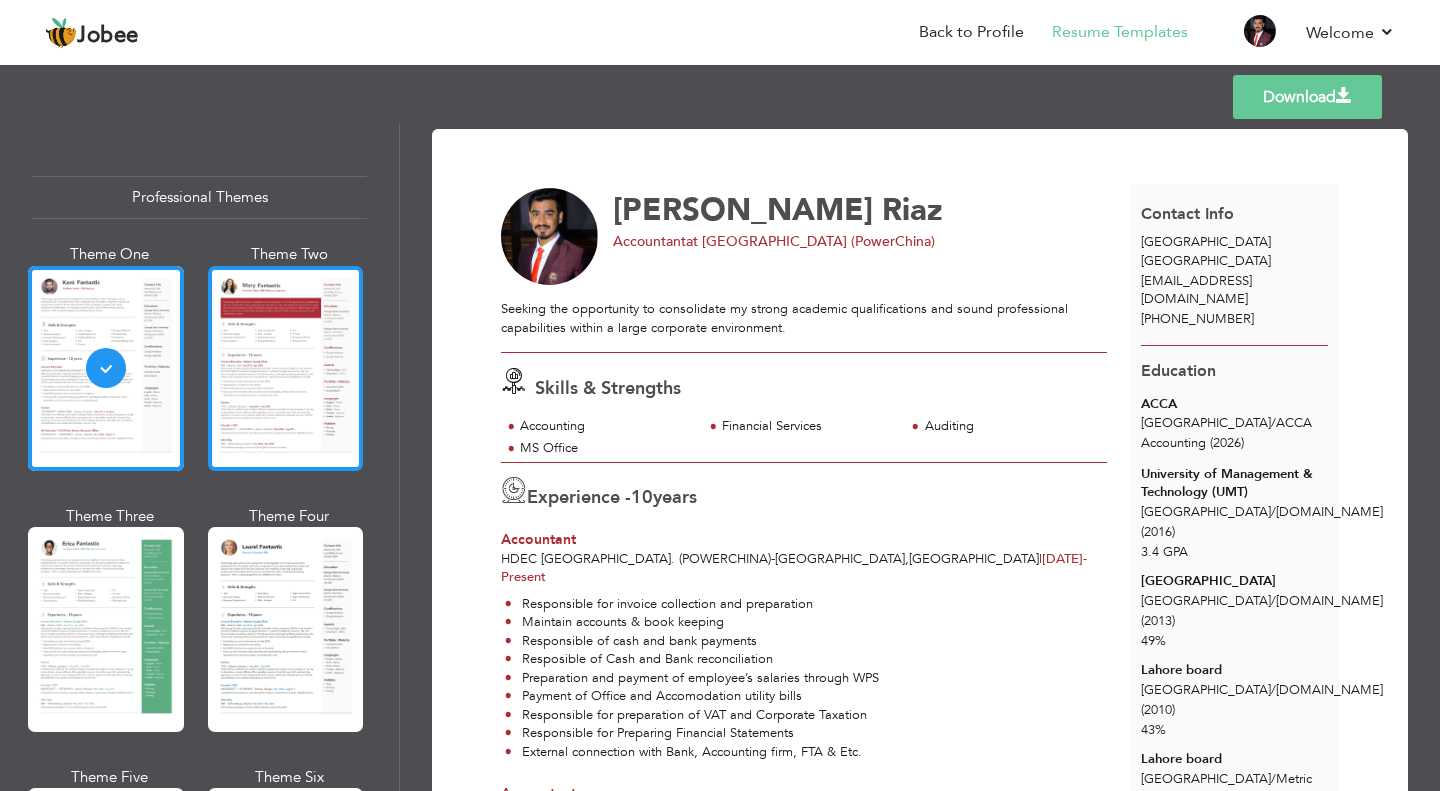 click at bounding box center (286, 368) 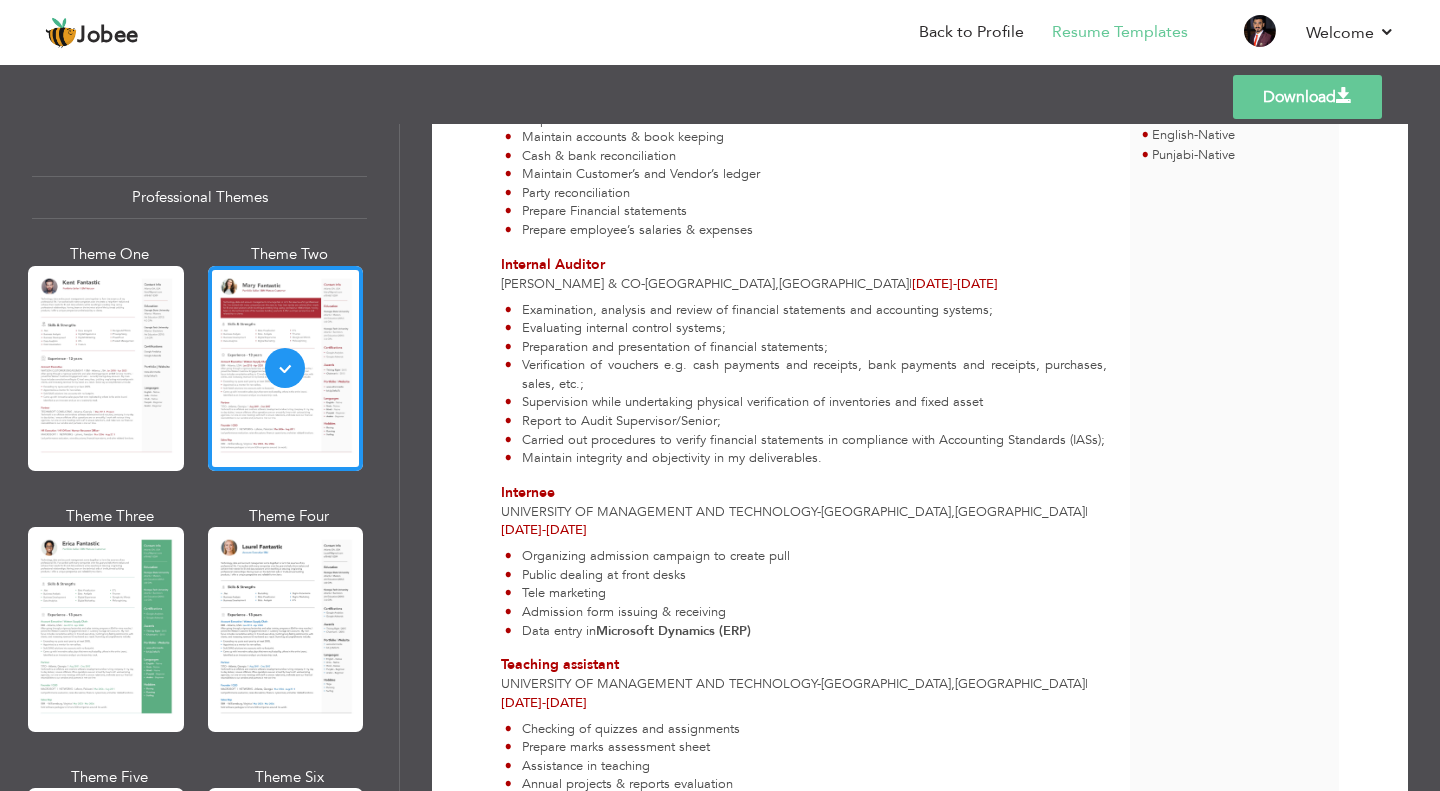 scroll, scrollTop: 998, scrollLeft: 0, axis: vertical 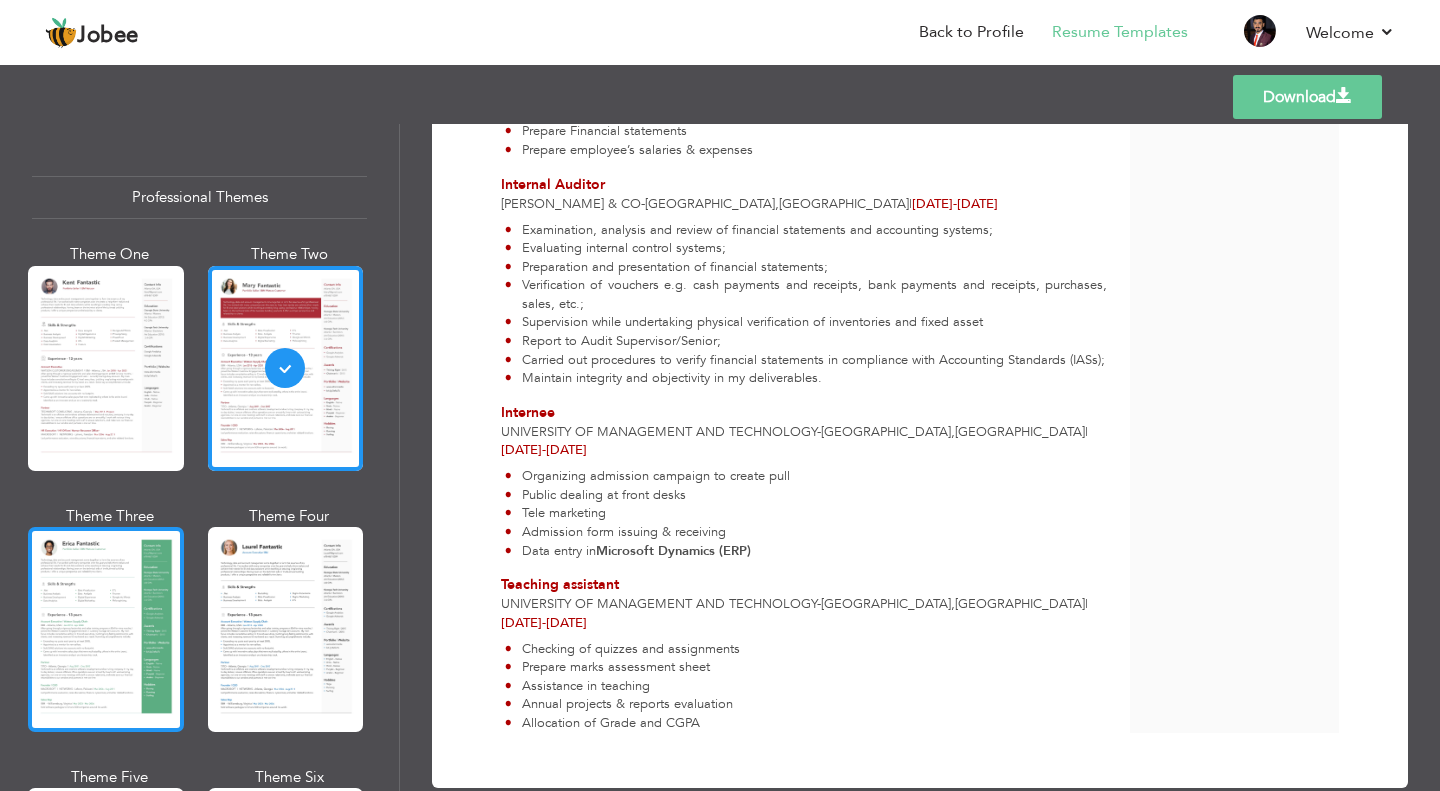 click at bounding box center [106, 629] 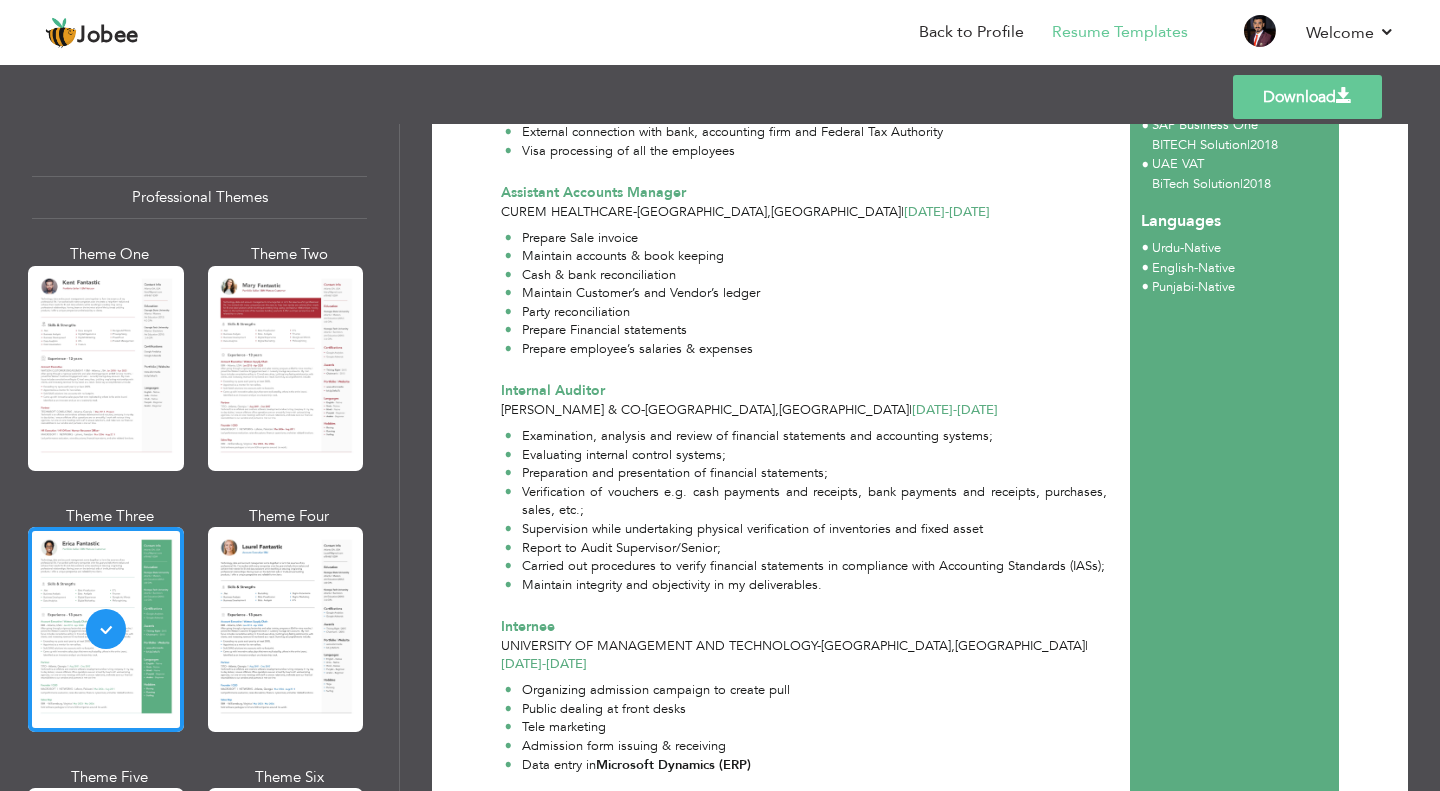 scroll, scrollTop: 1028, scrollLeft: 0, axis: vertical 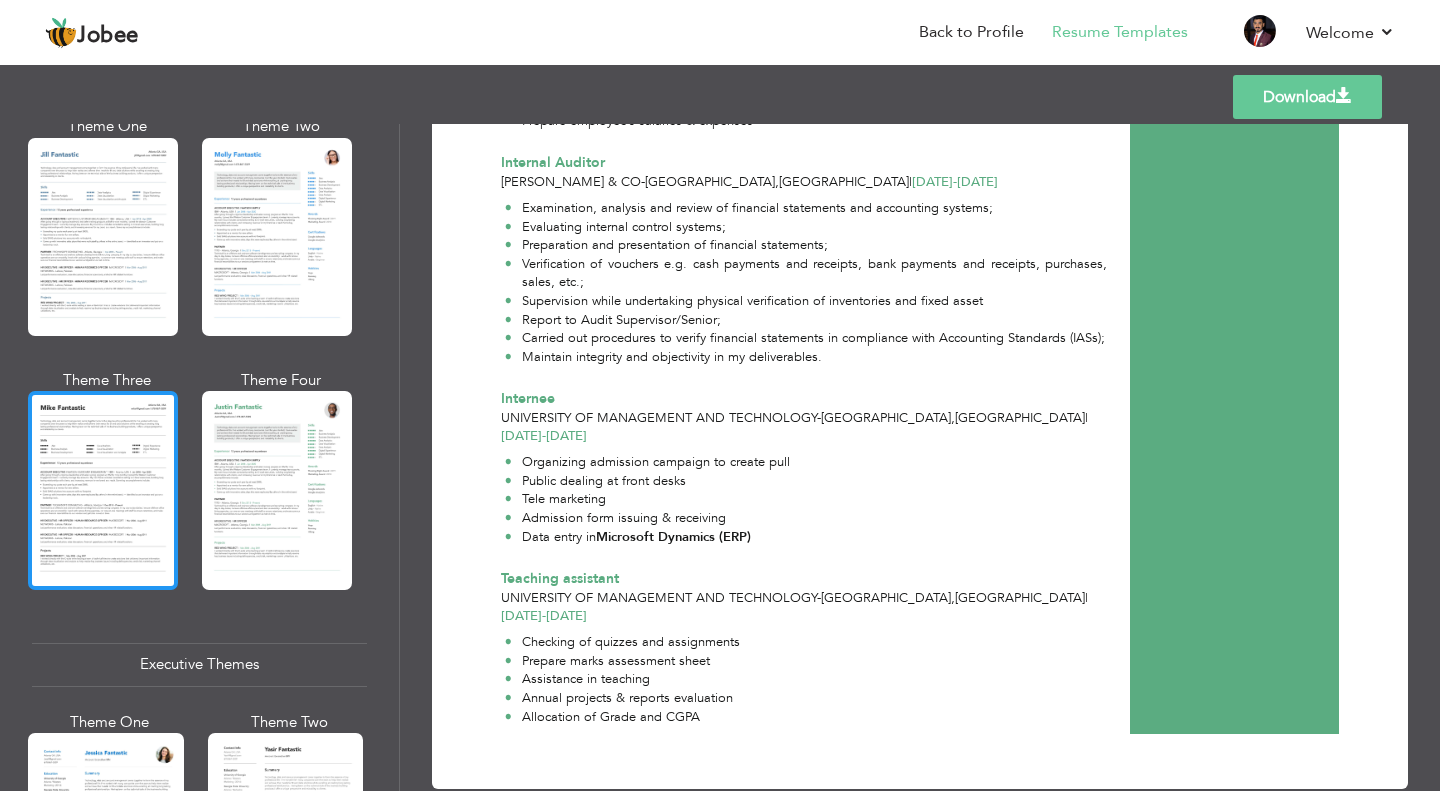 click at bounding box center [103, 490] 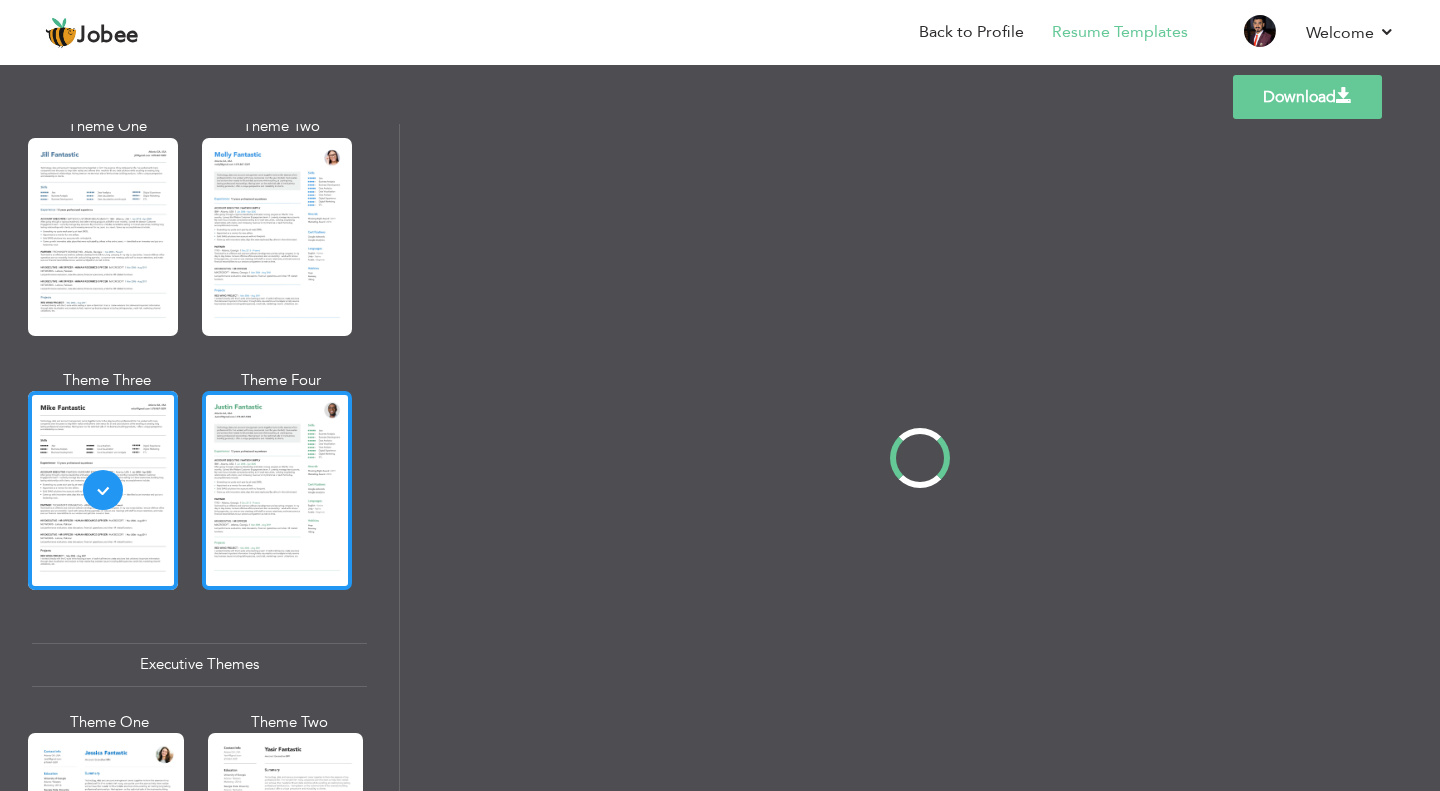 scroll, scrollTop: 0, scrollLeft: 0, axis: both 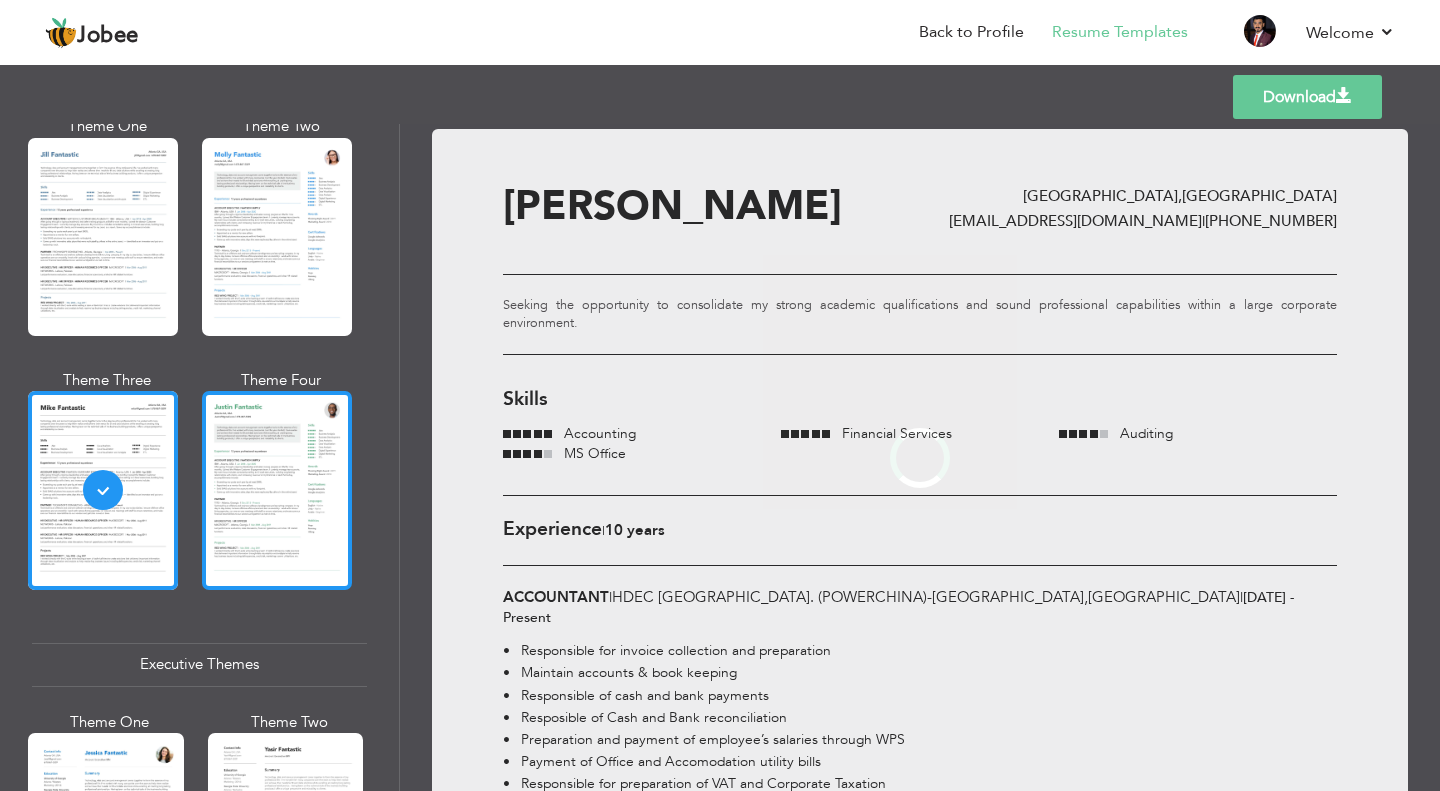 click at bounding box center (277, 490) 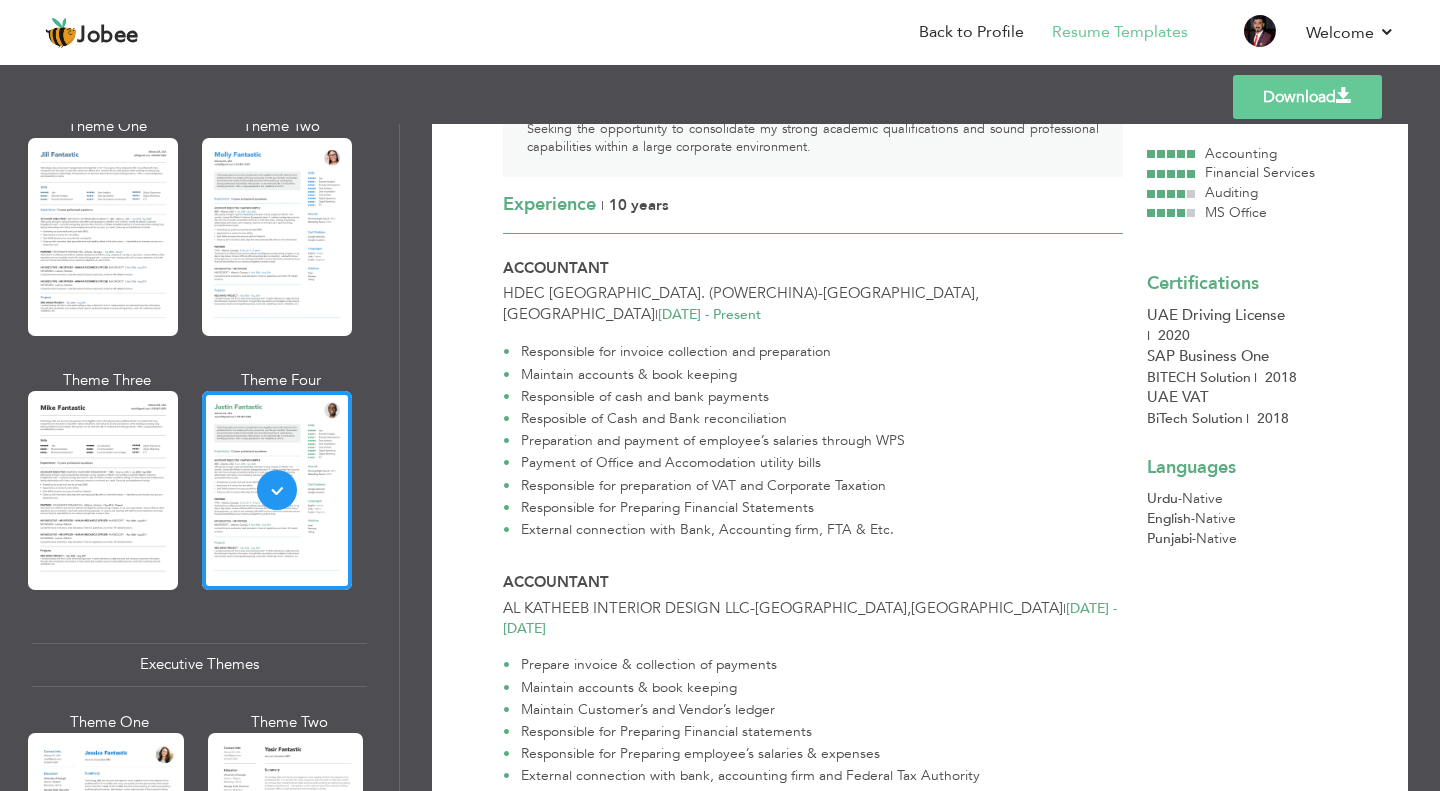 scroll, scrollTop: 0, scrollLeft: 0, axis: both 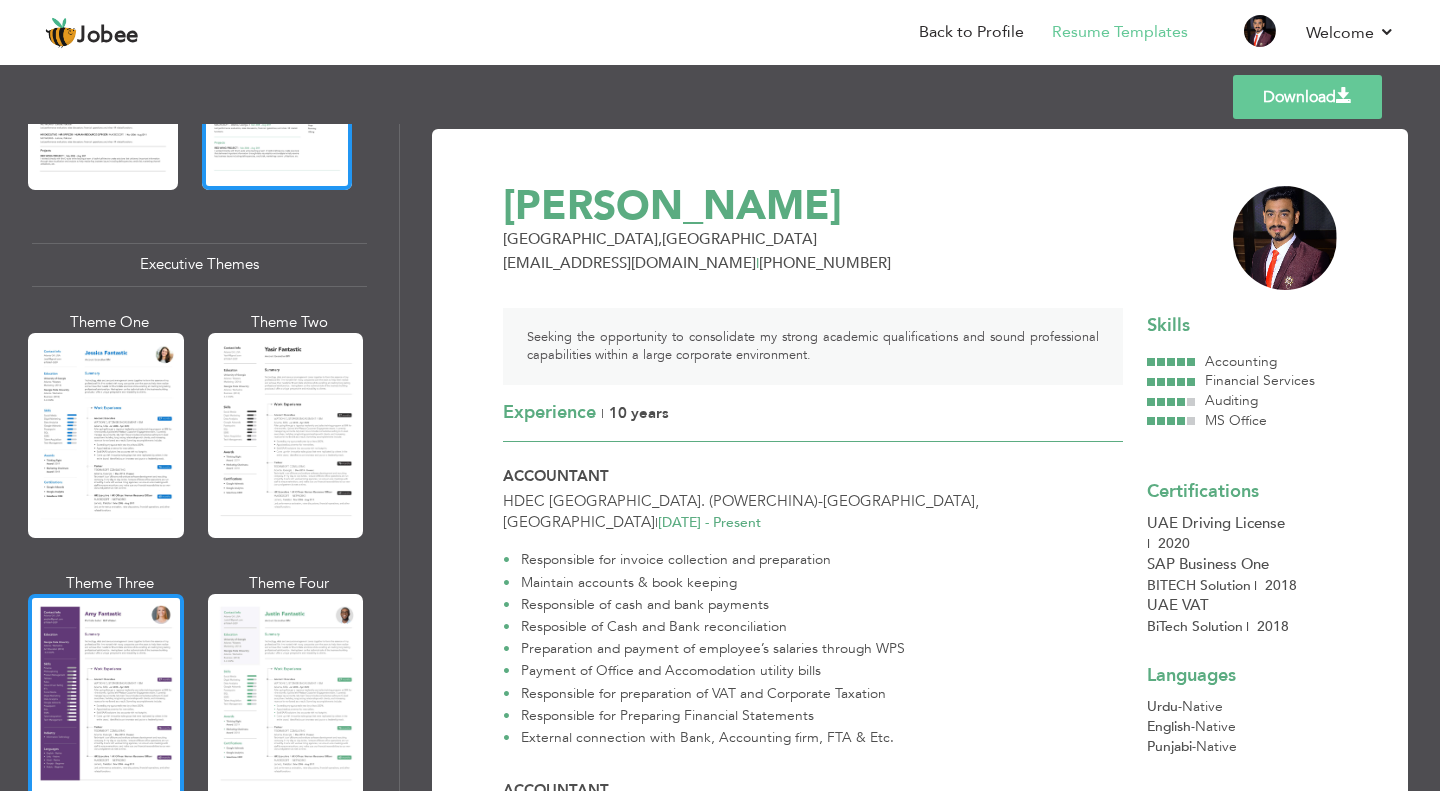 click at bounding box center [106, 696] 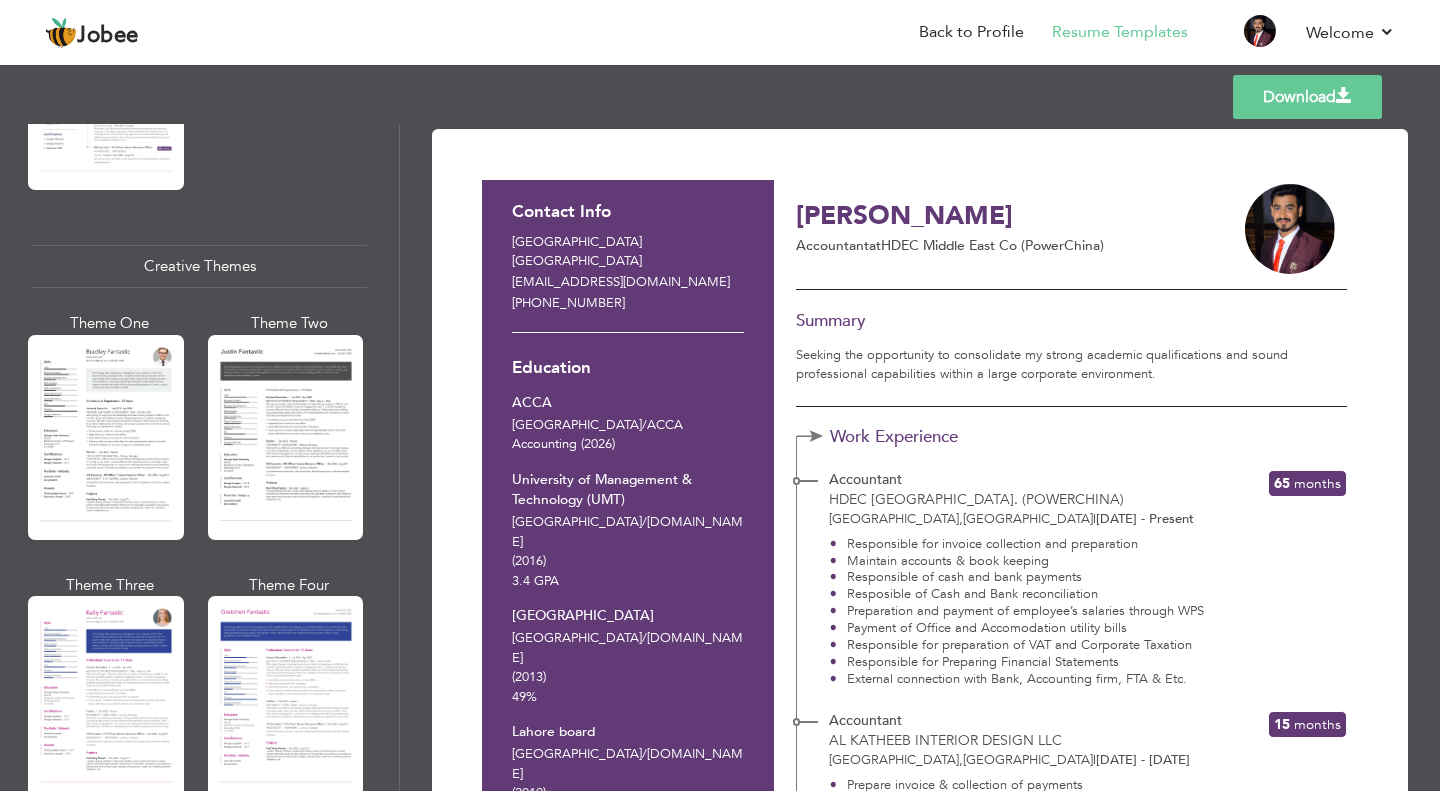 scroll, scrollTop: 2300, scrollLeft: 0, axis: vertical 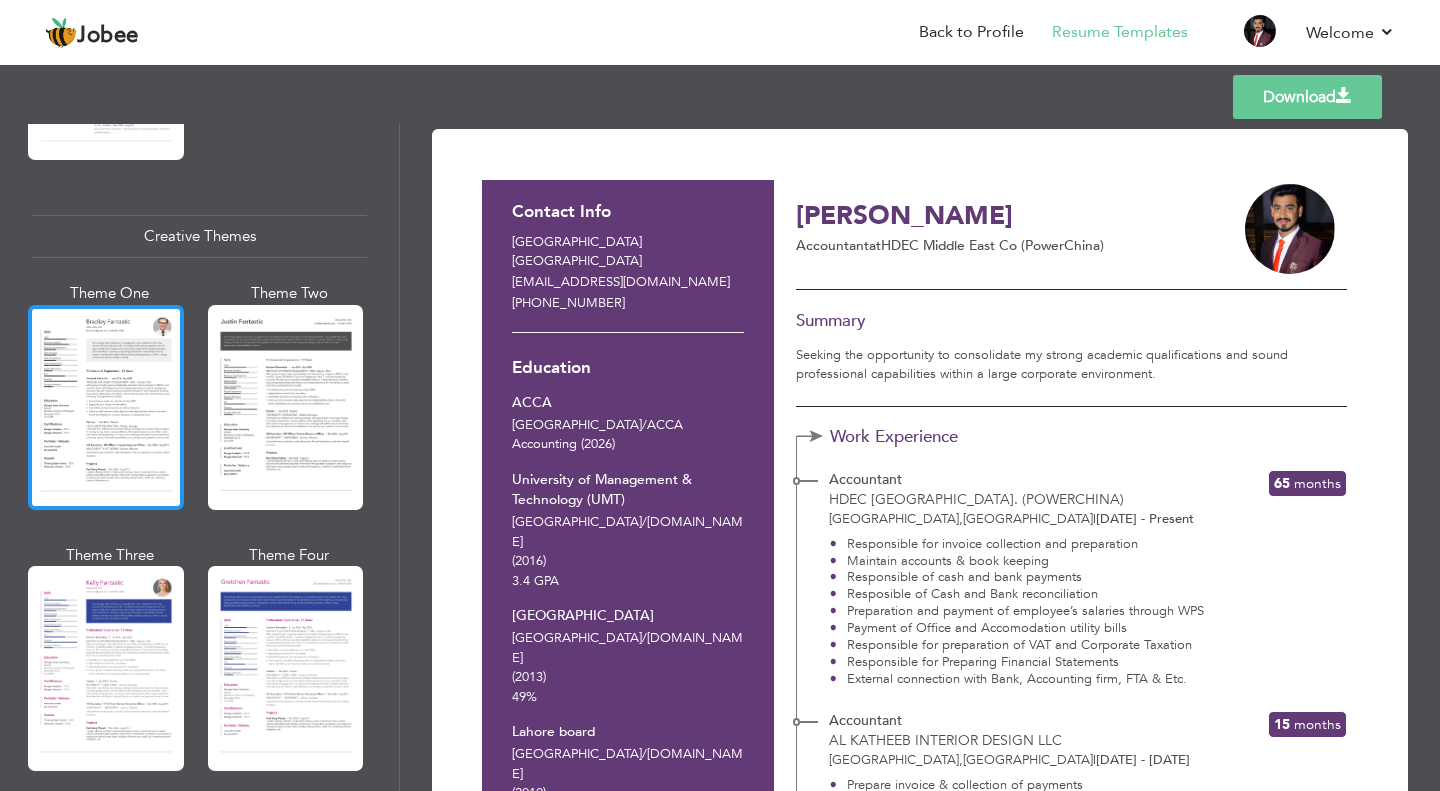 click at bounding box center (106, 407) 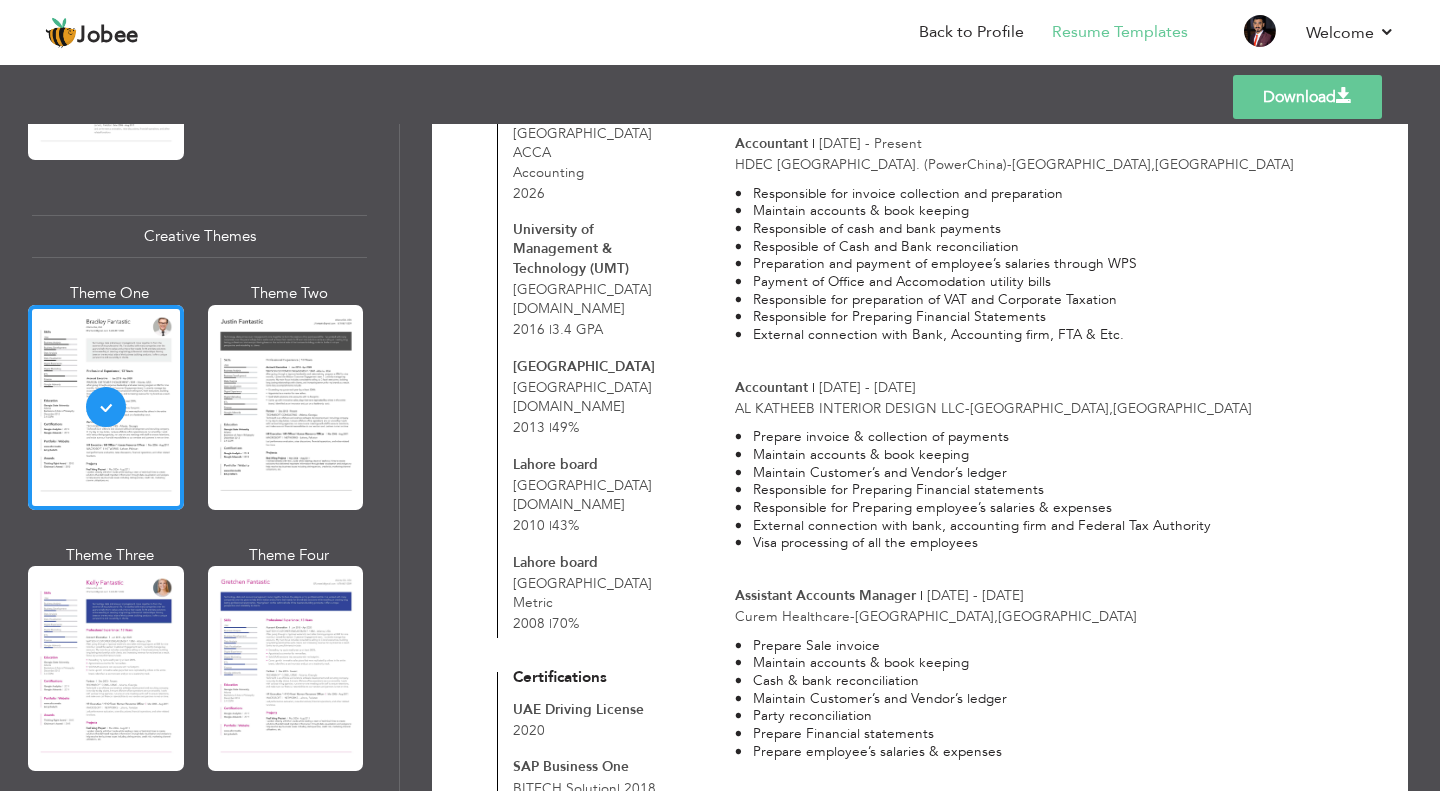 scroll, scrollTop: 30, scrollLeft: 0, axis: vertical 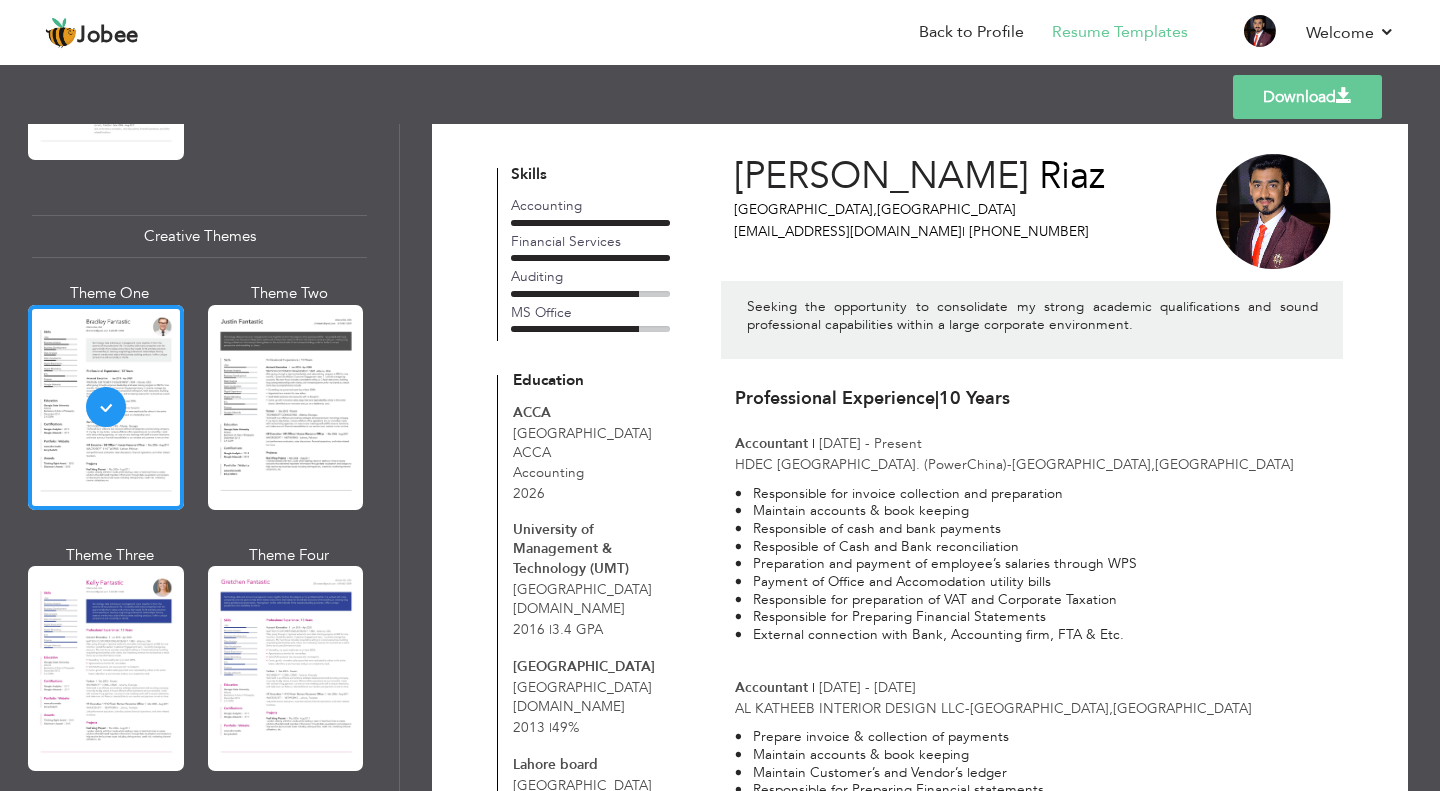 click on "Download" at bounding box center [1307, 97] 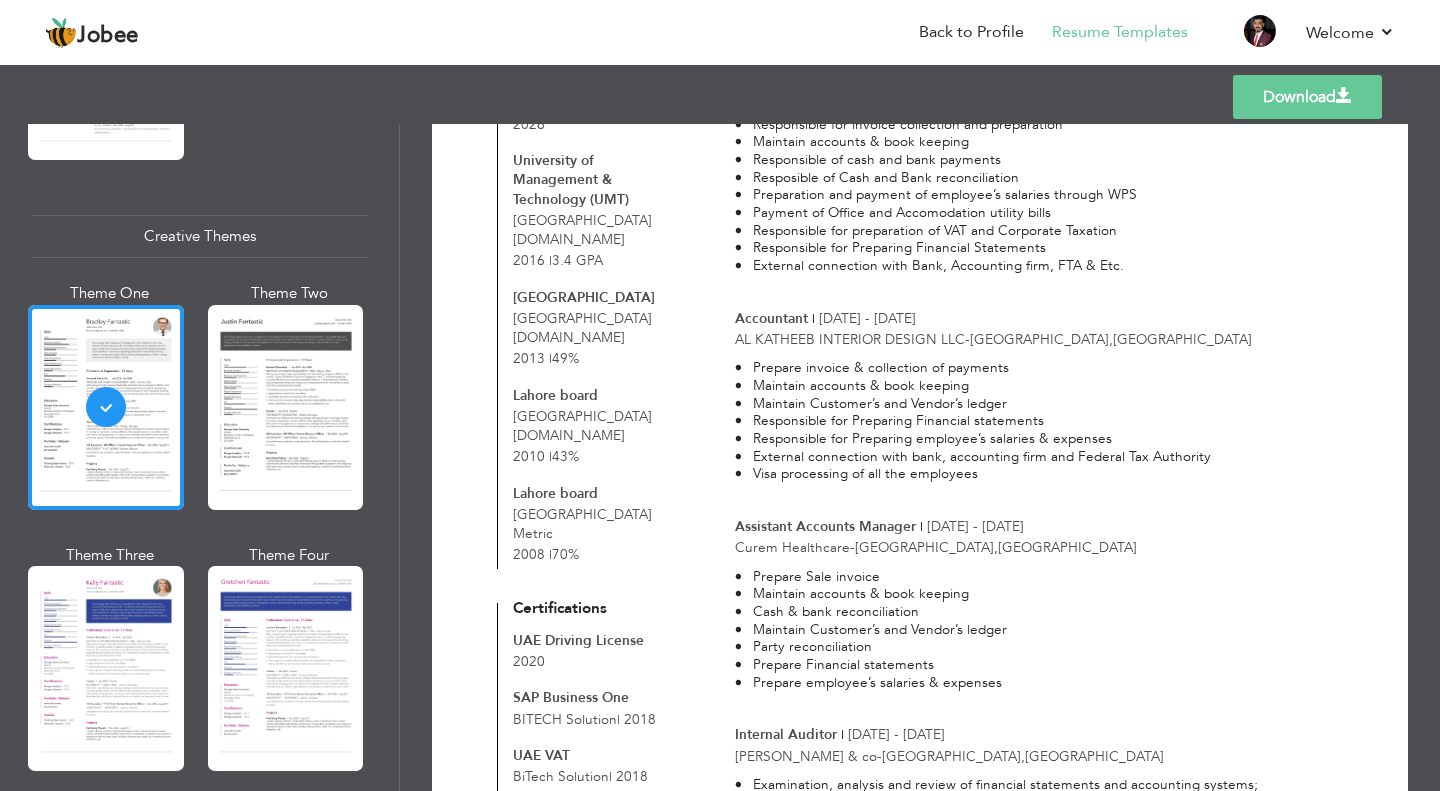scroll, scrollTop: 430, scrollLeft: 0, axis: vertical 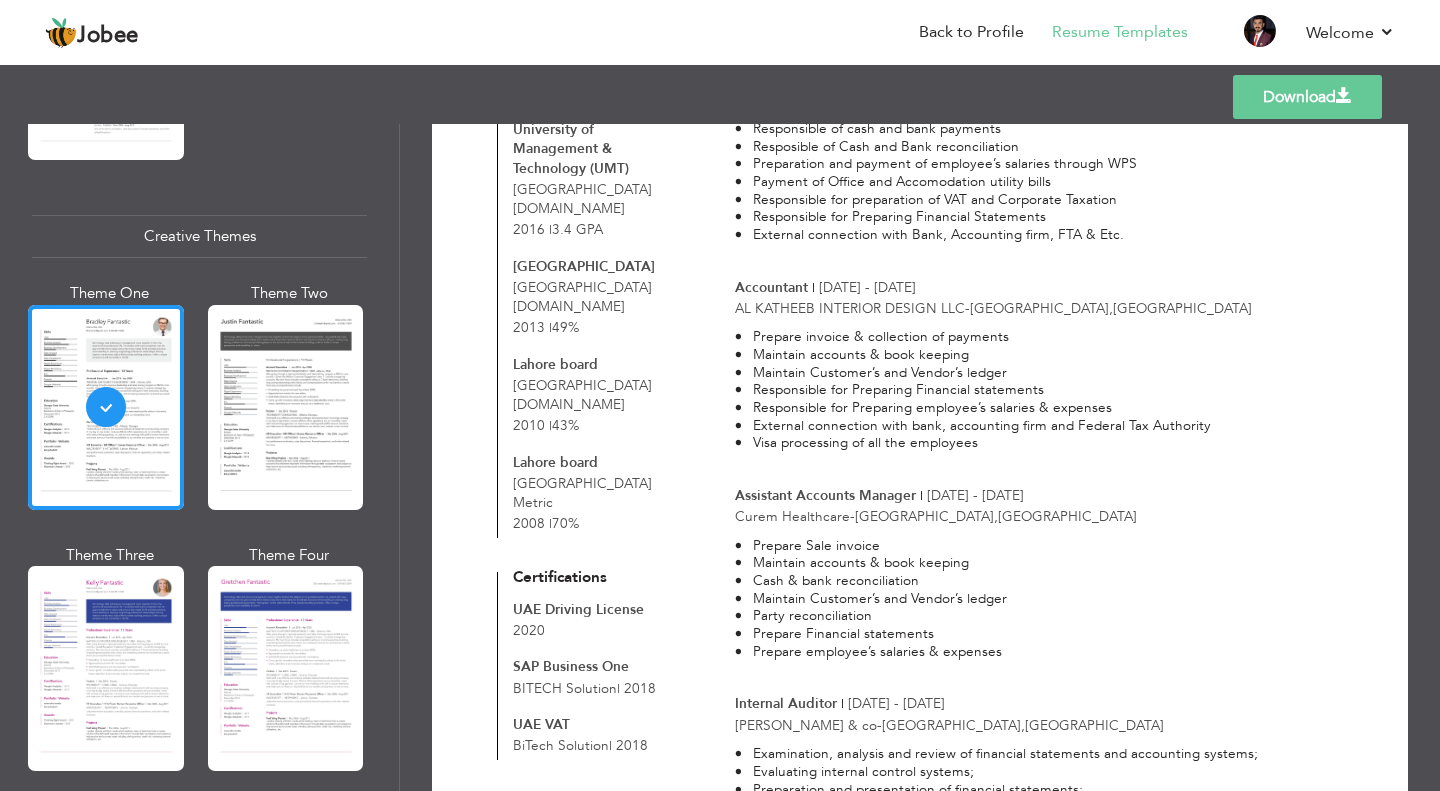 drag, startPoint x: 84, startPoint y: 628, endPoint x: 170, endPoint y: 641, distance: 86.977005 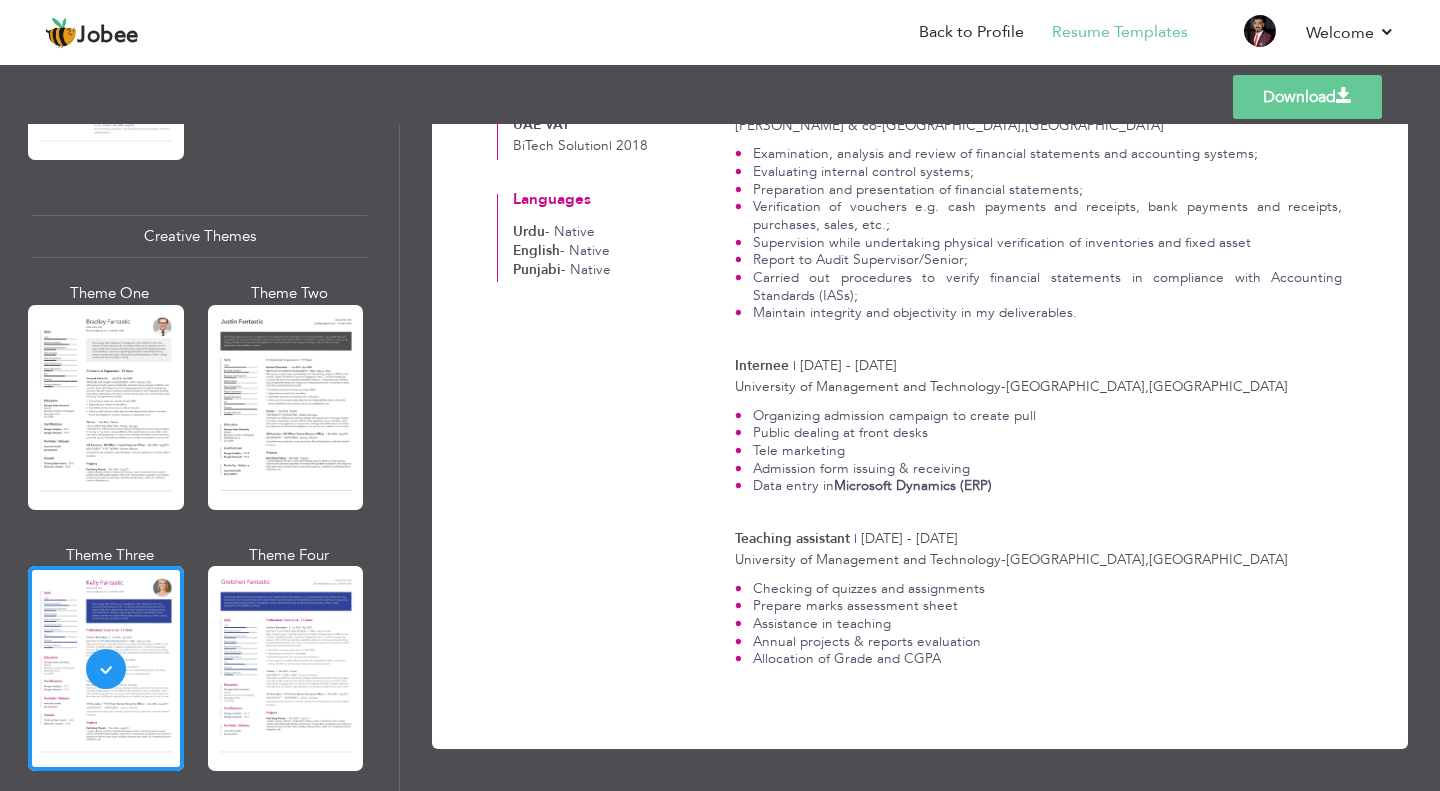 scroll, scrollTop: 530, scrollLeft: 0, axis: vertical 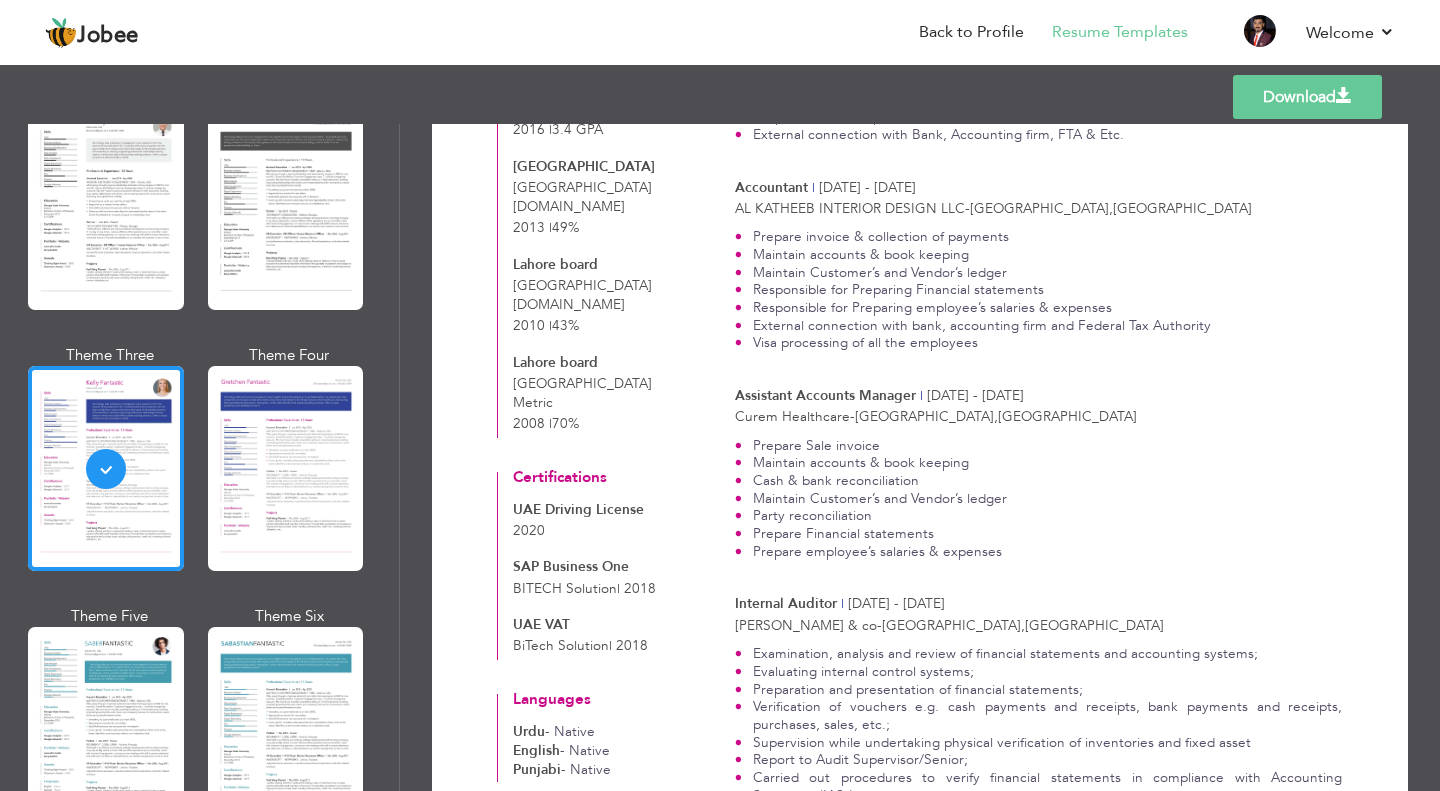 drag, startPoint x: 272, startPoint y: 445, endPoint x: 364, endPoint y: 471, distance: 95.60335 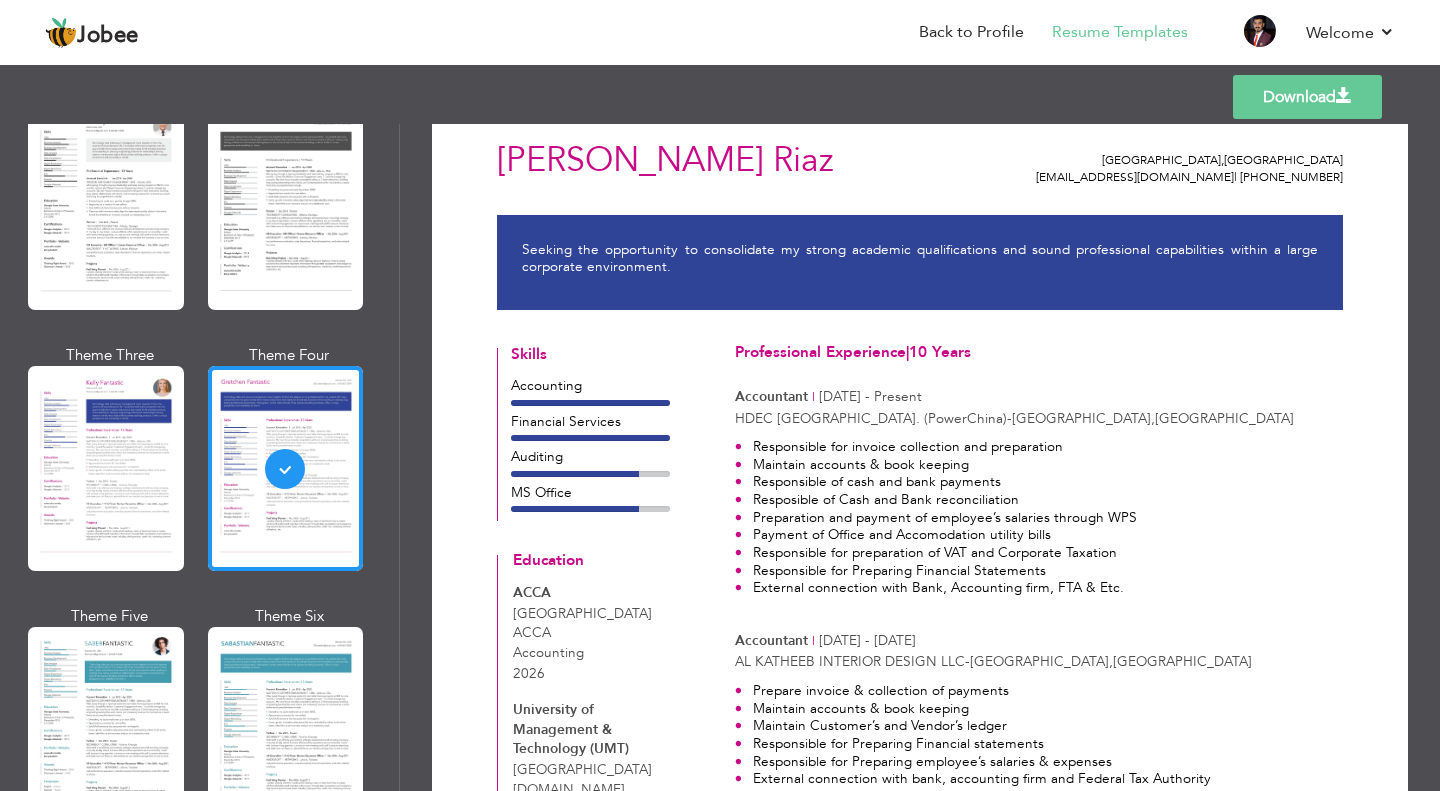 scroll, scrollTop: 0, scrollLeft: 0, axis: both 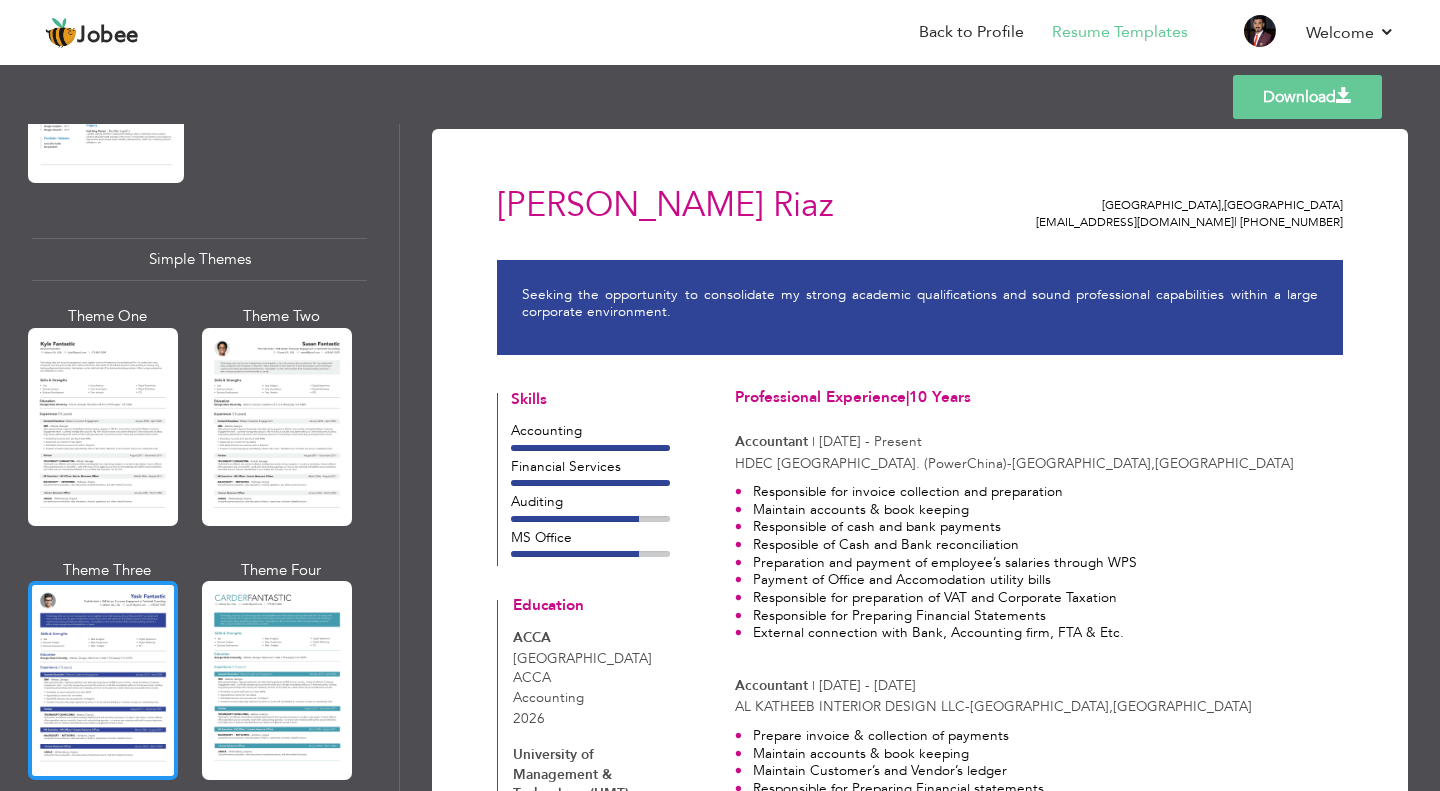 click at bounding box center (103, 680) 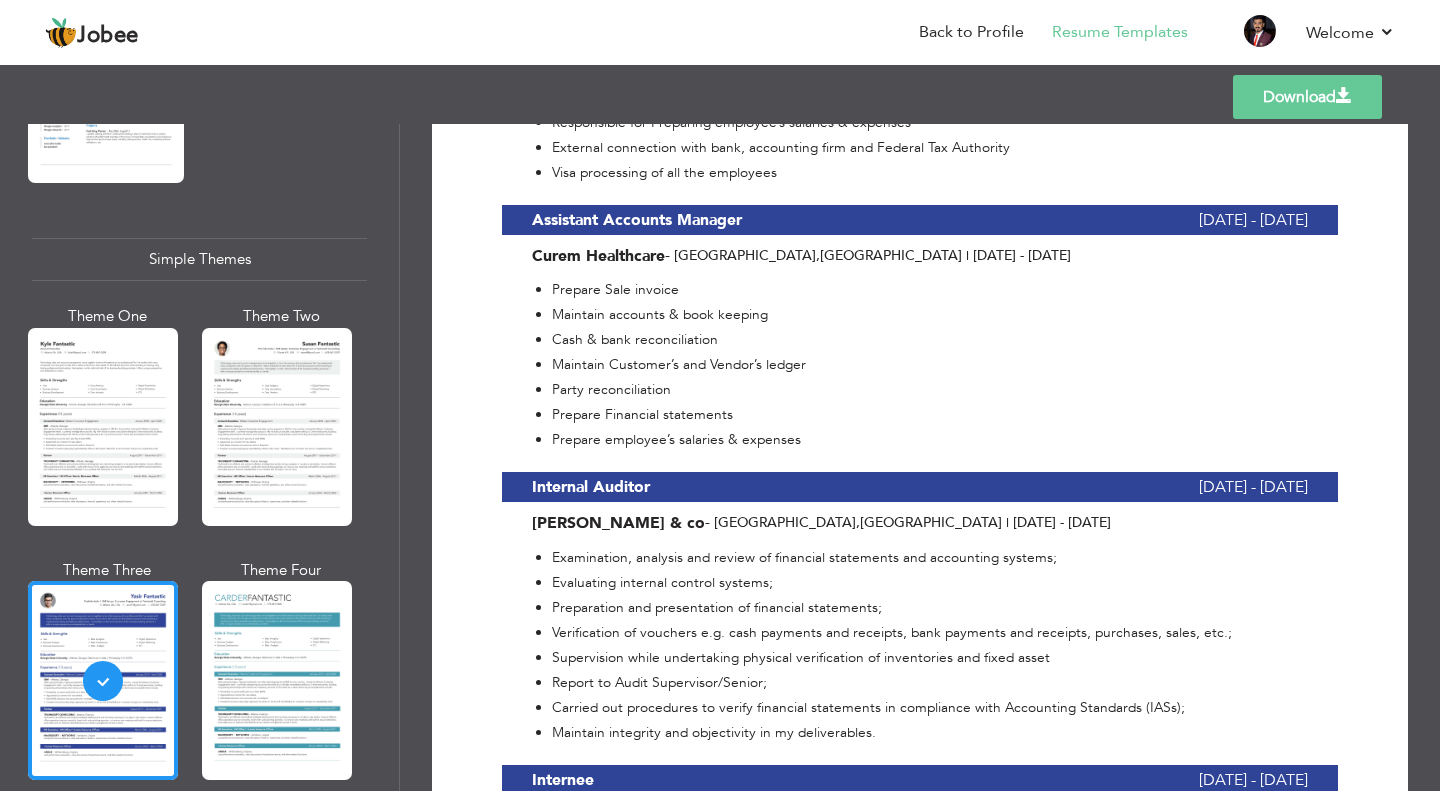 scroll, scrollTop: 1900, scrollLeft: 0, axis: vertical 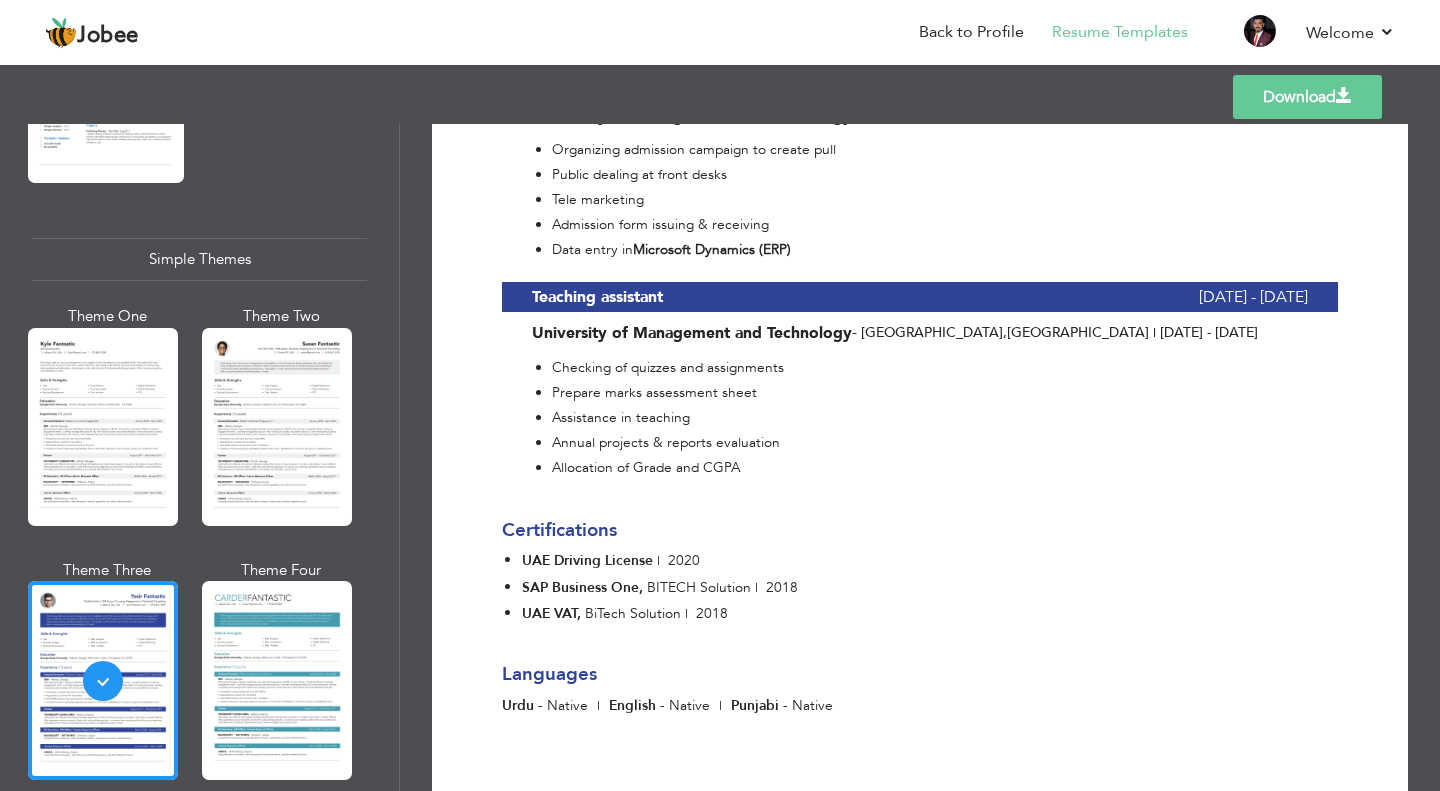 click on "Download" at bounding box center [1307, 97] 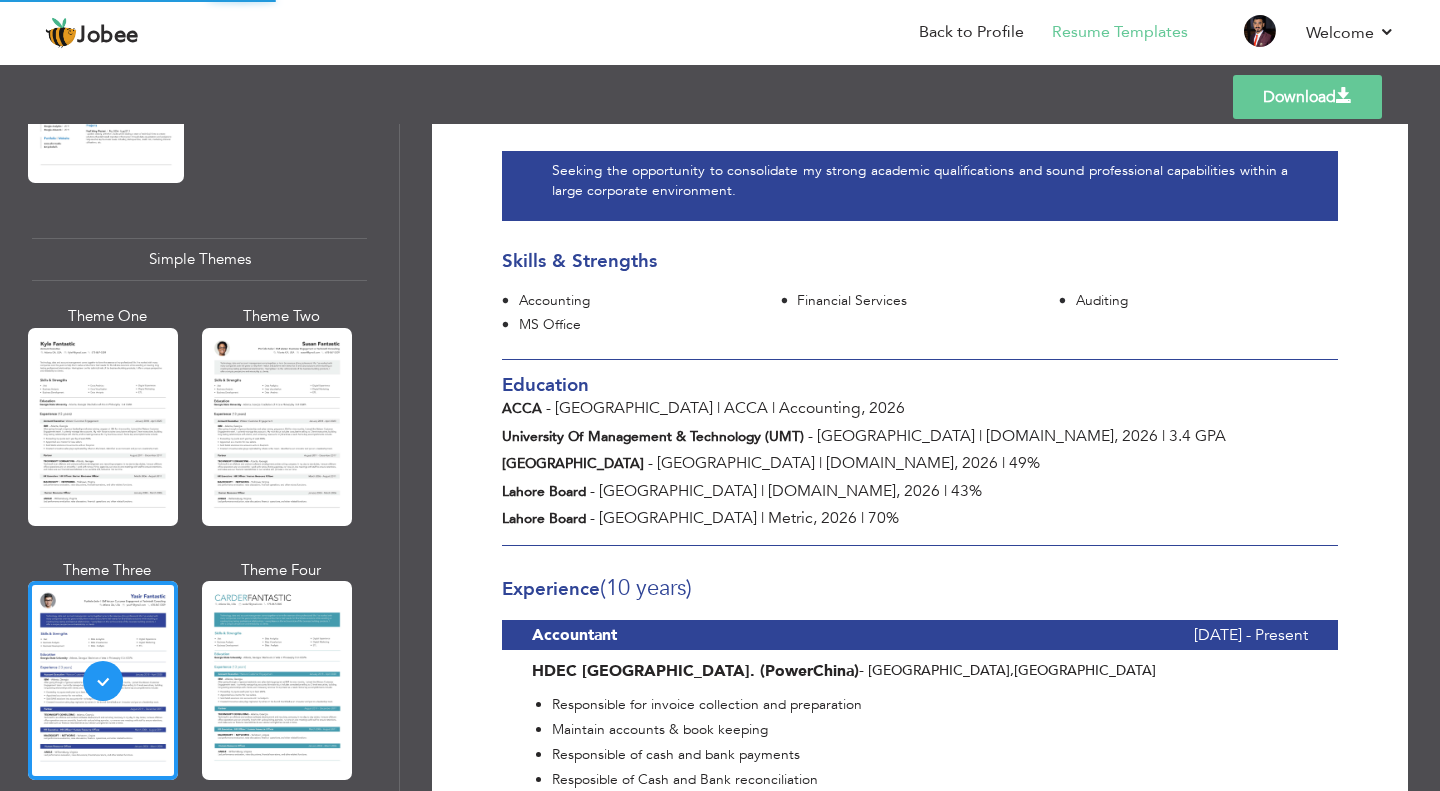 scroll, scrollTop: 0, scrollLeft: 0, axis: both 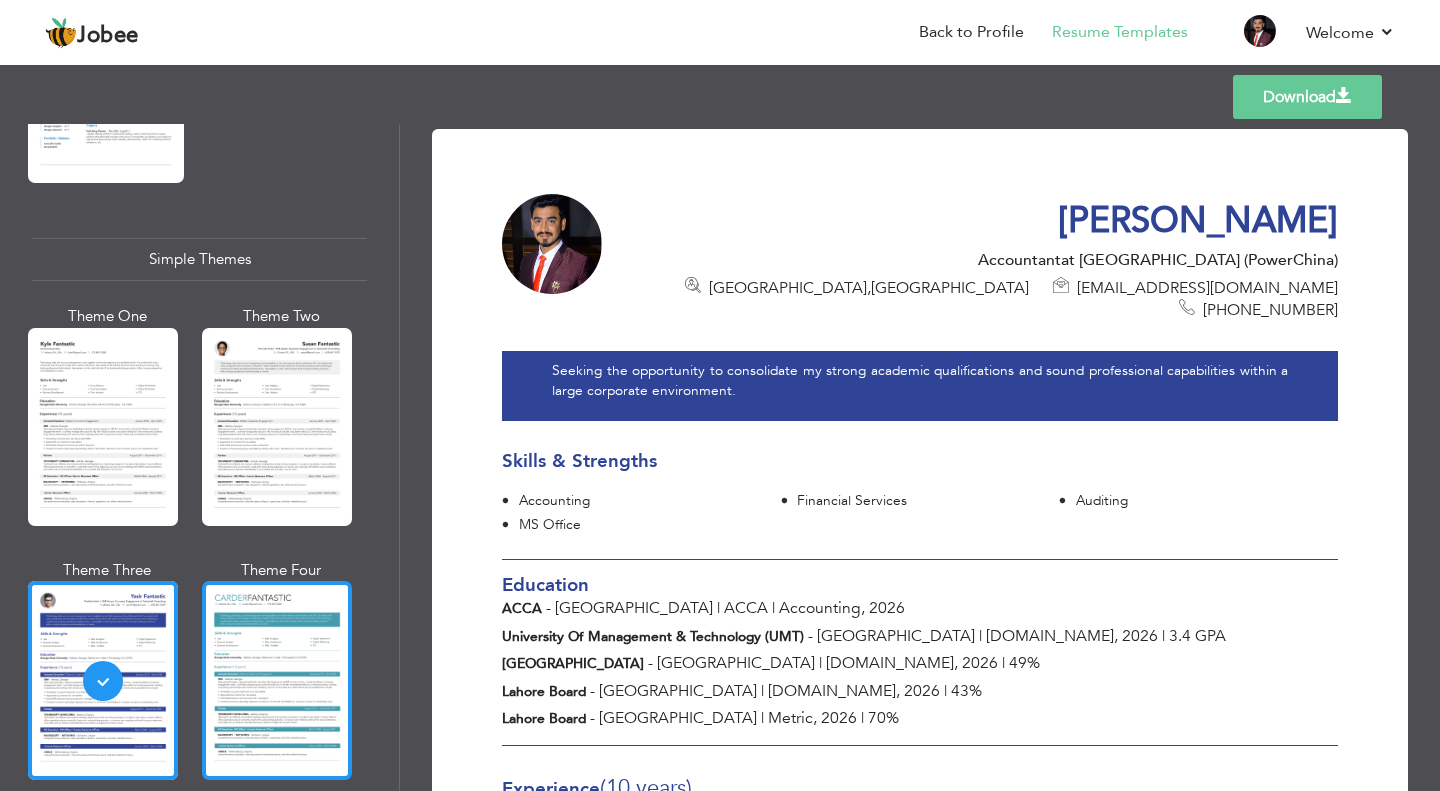 click at bounding box center [277, 680] 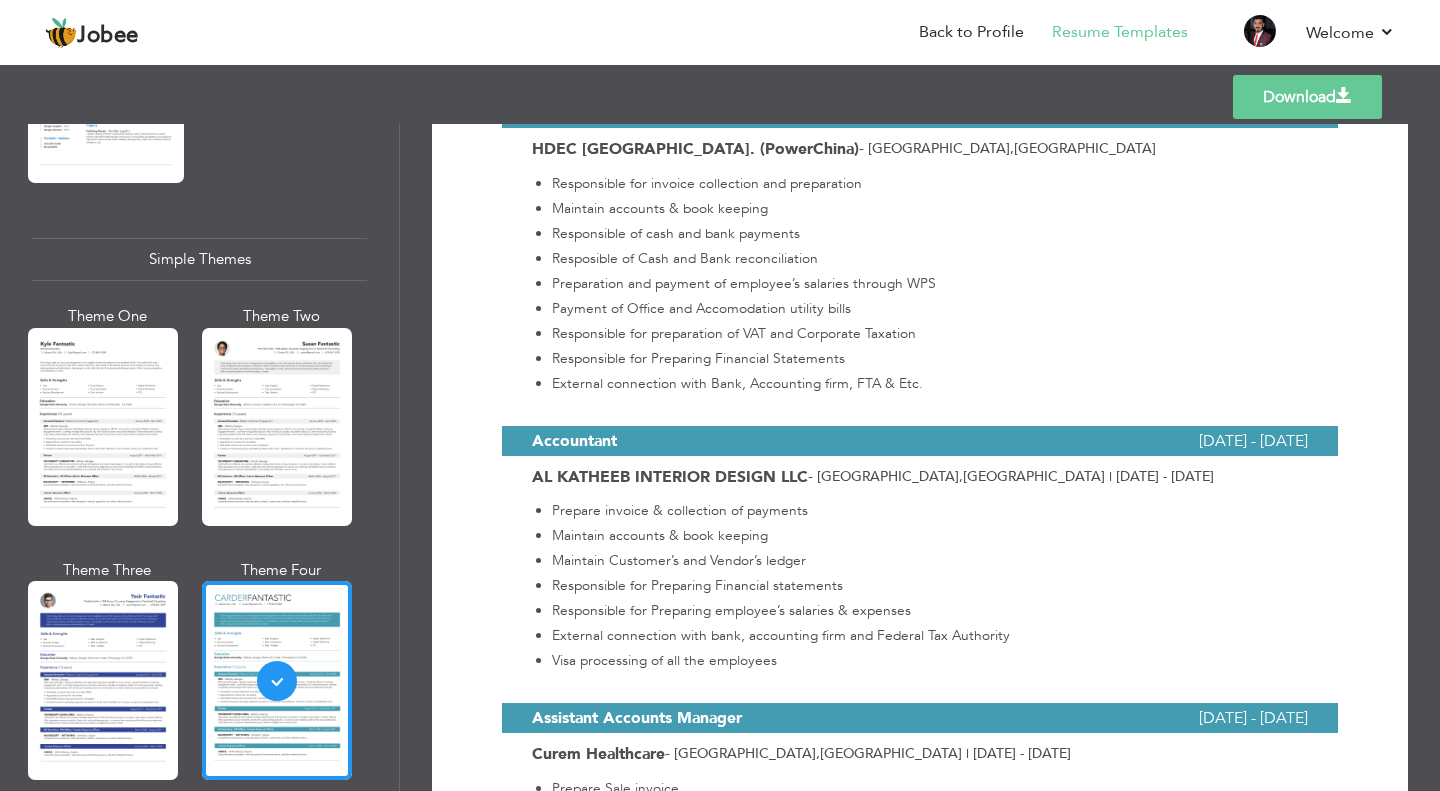 scroll, scrollTop: 200, scrollLeft: 0, axis: vertical 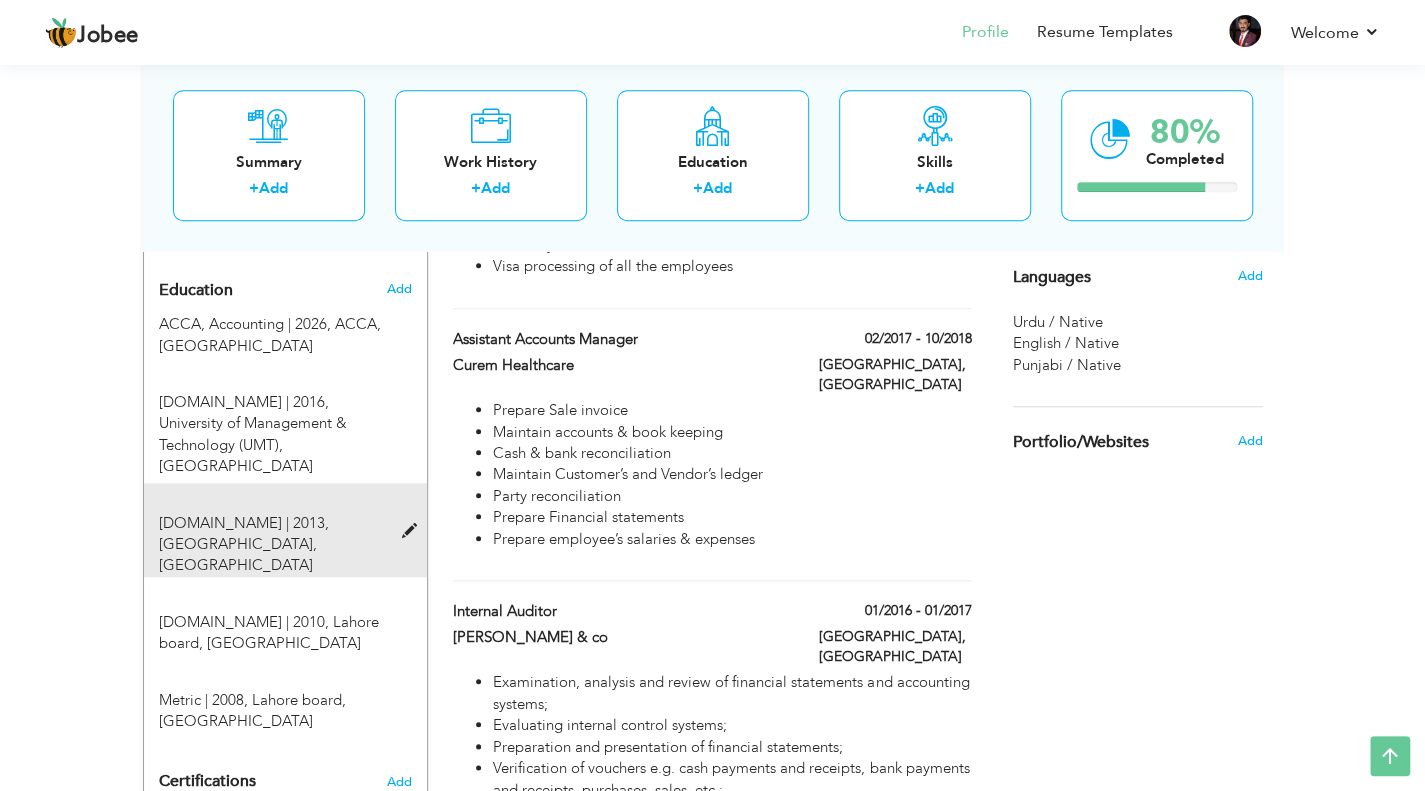click at bounding box center [413, 531] 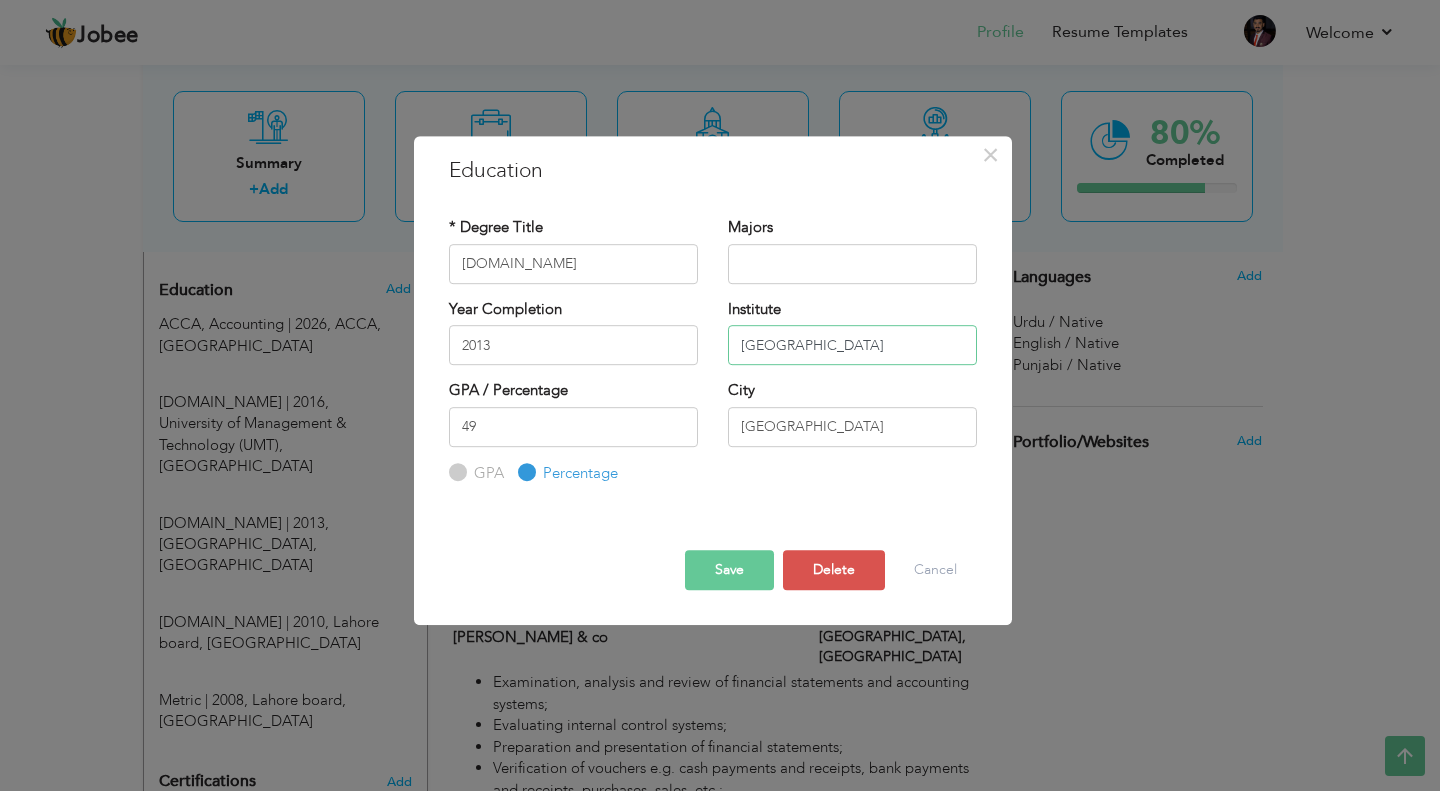 click on "University of th punjab" at bounding box center [852, 345] 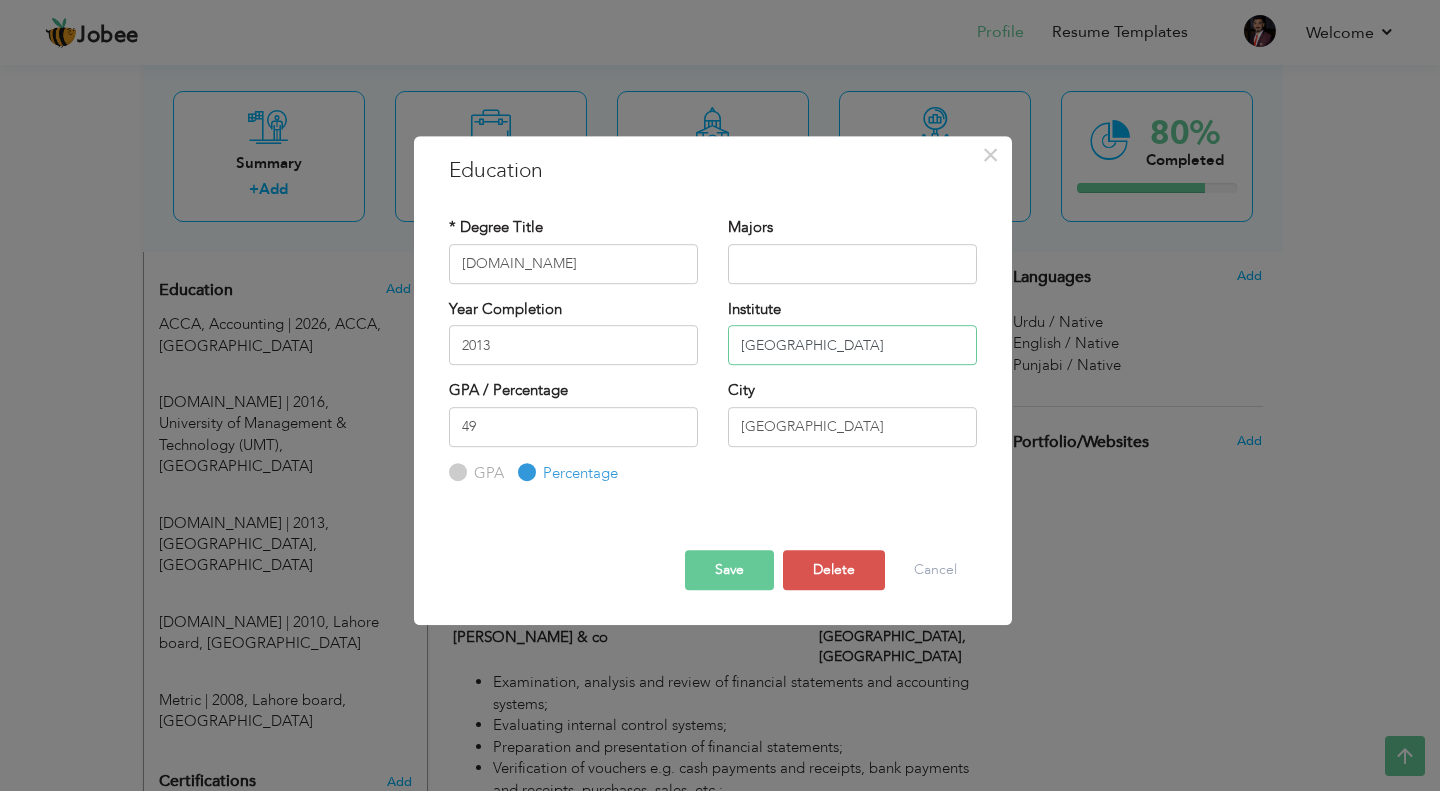 type on "[GEOGRAPHIC_DATA]" 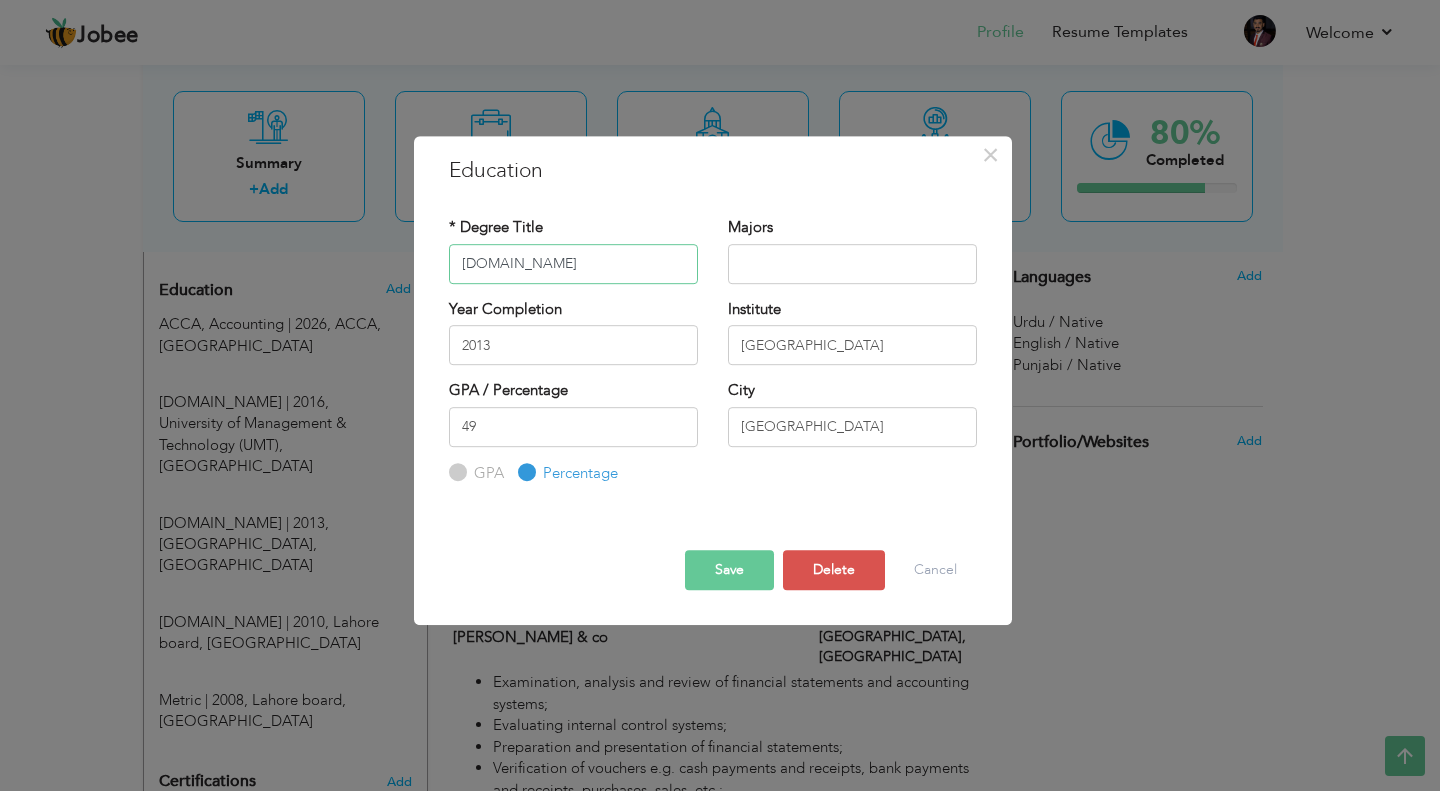 click on "B.com" at bounding box center (573, 264) 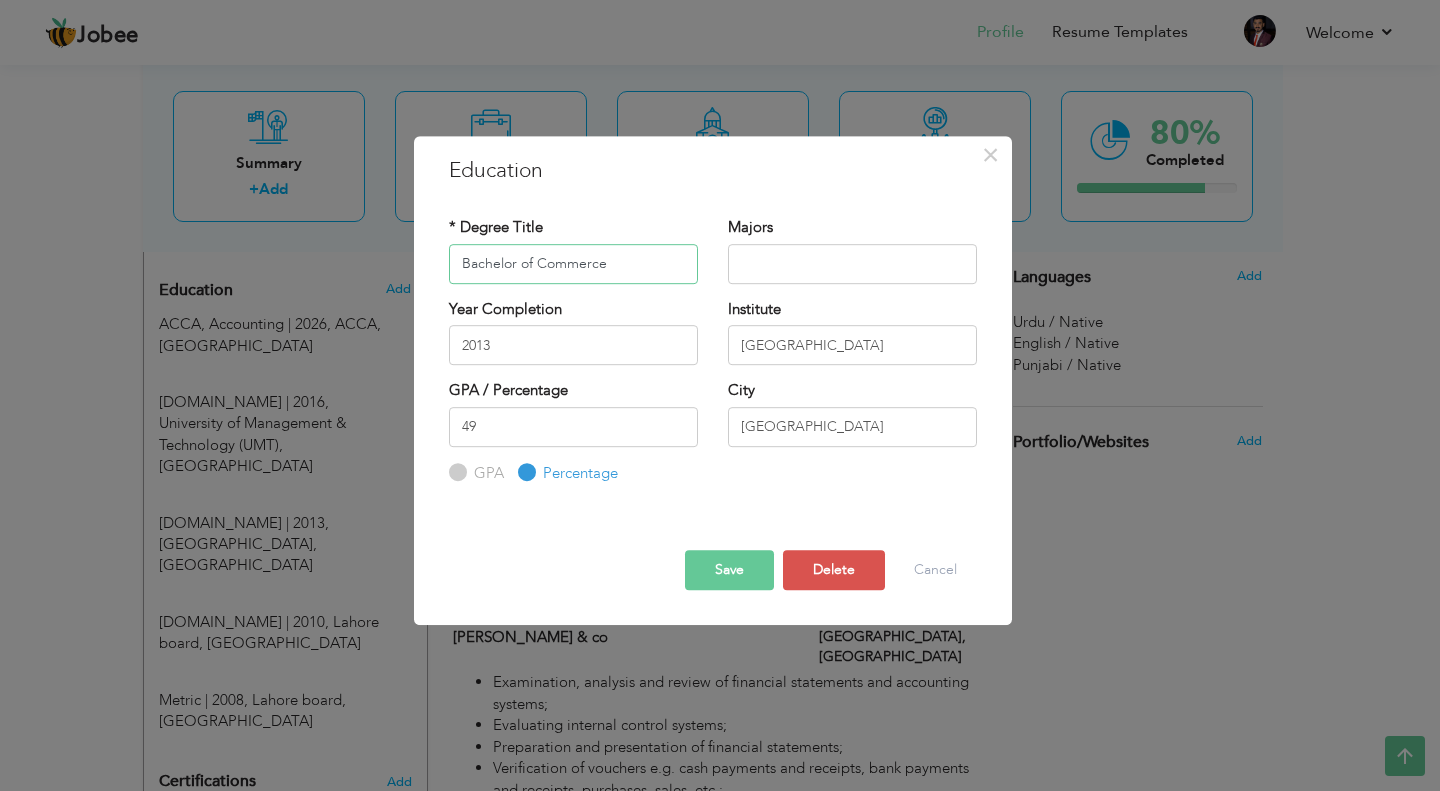 drag, startPoint x: 452, startPoint y: 263, endPoint x: 525, endPoint y: 271, distance: 73.43705 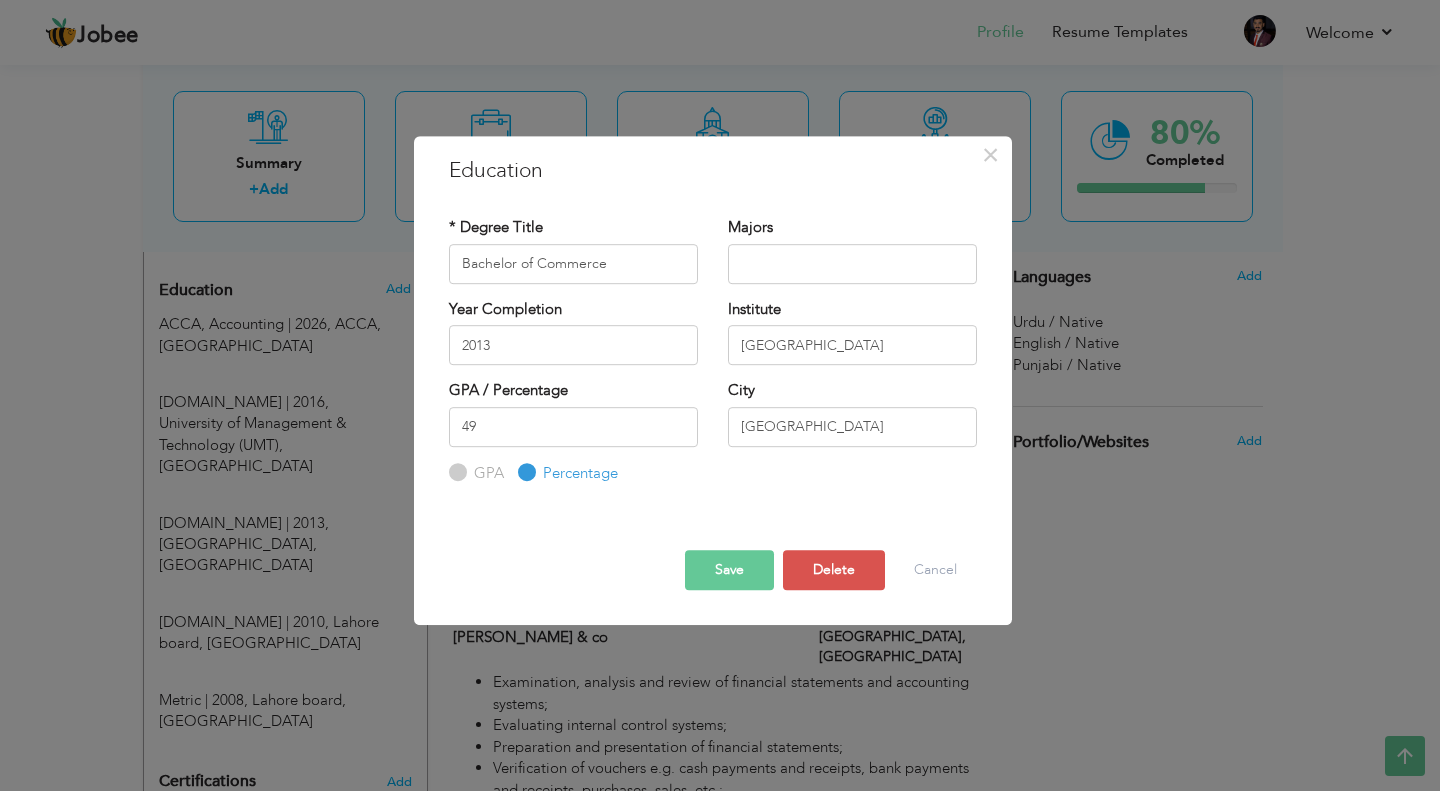 click on "Save" at bounding box center [729, 570] 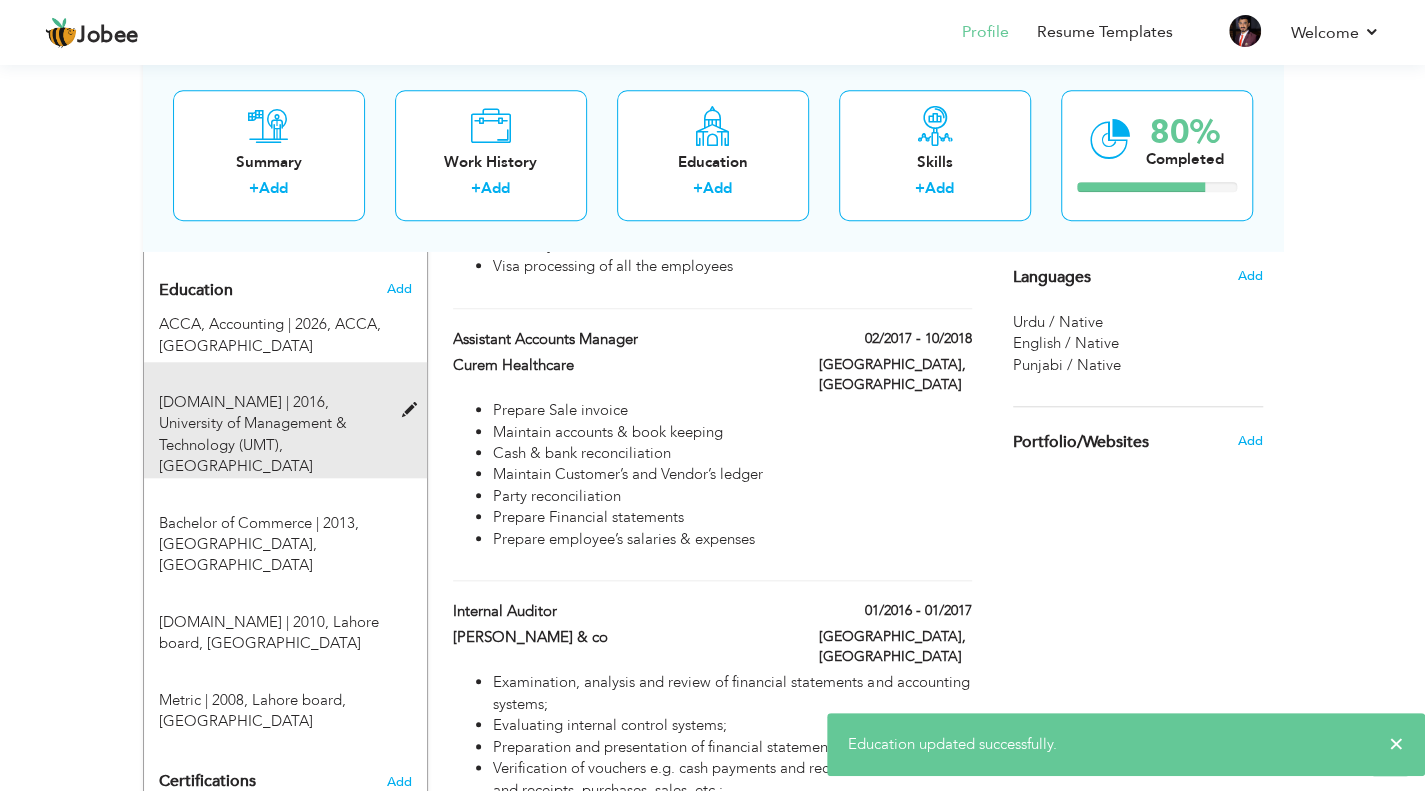 click at bounding box center (413, 410) 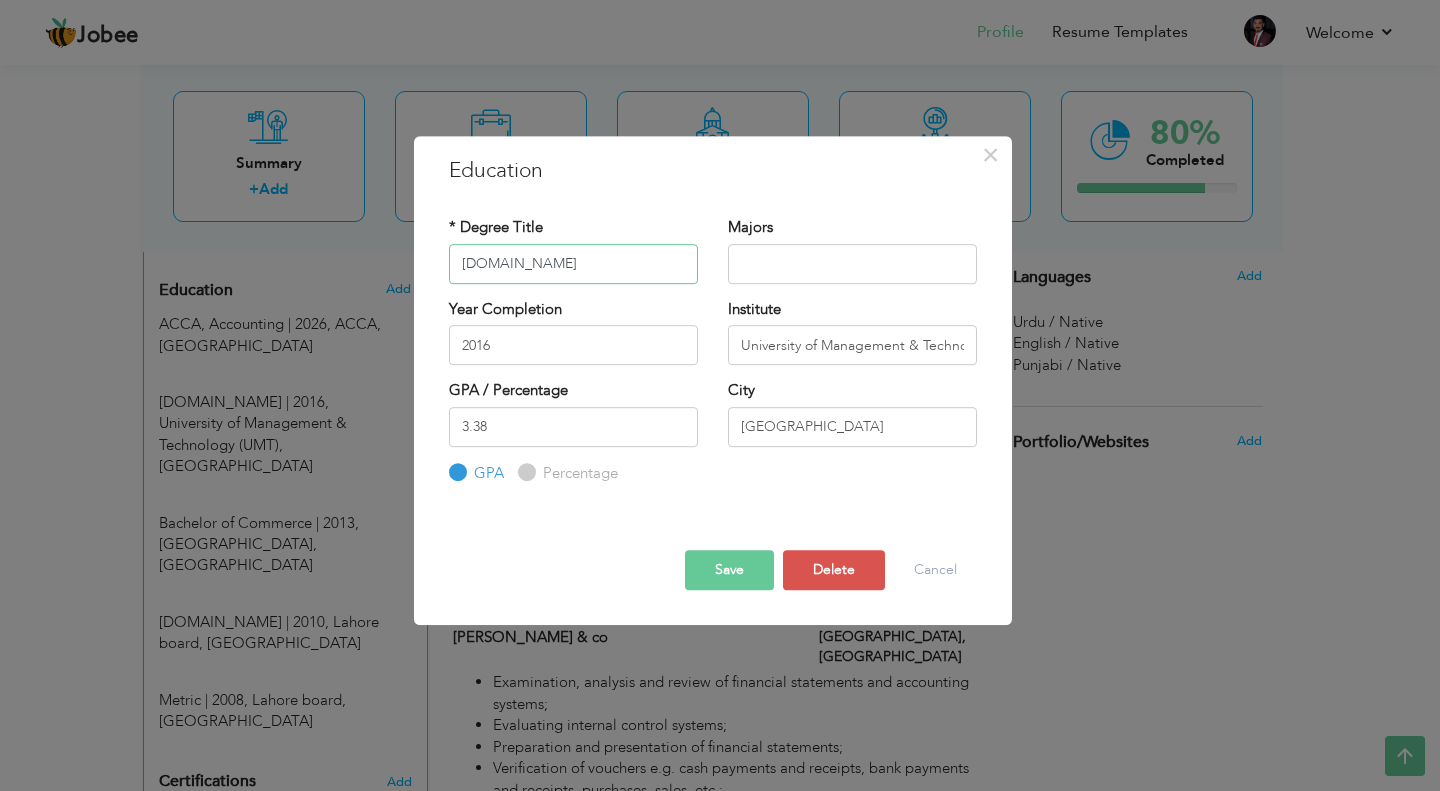click on "M.com" at bounding box center (573, 264) 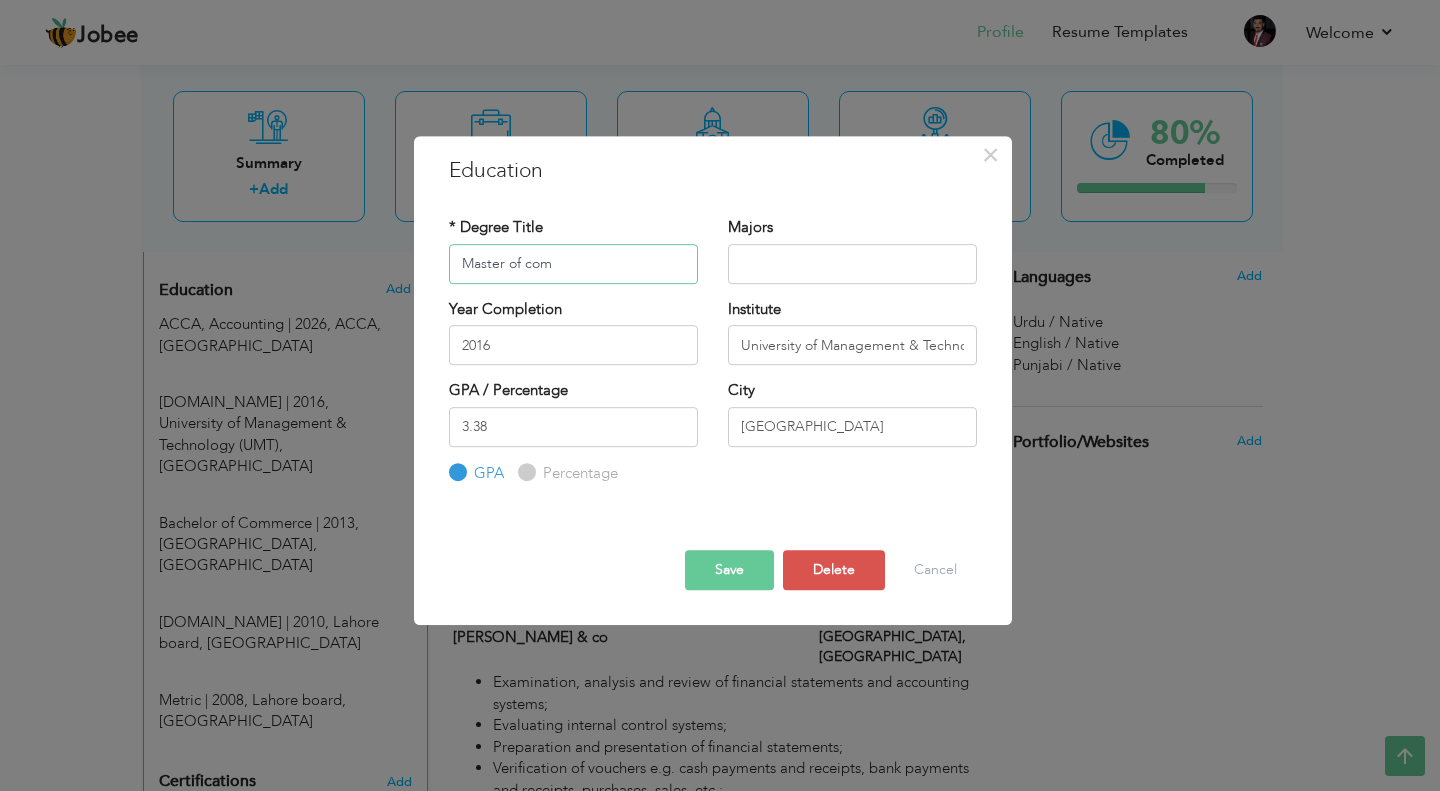 click on "Master of com" at bounding box center (573, 264) 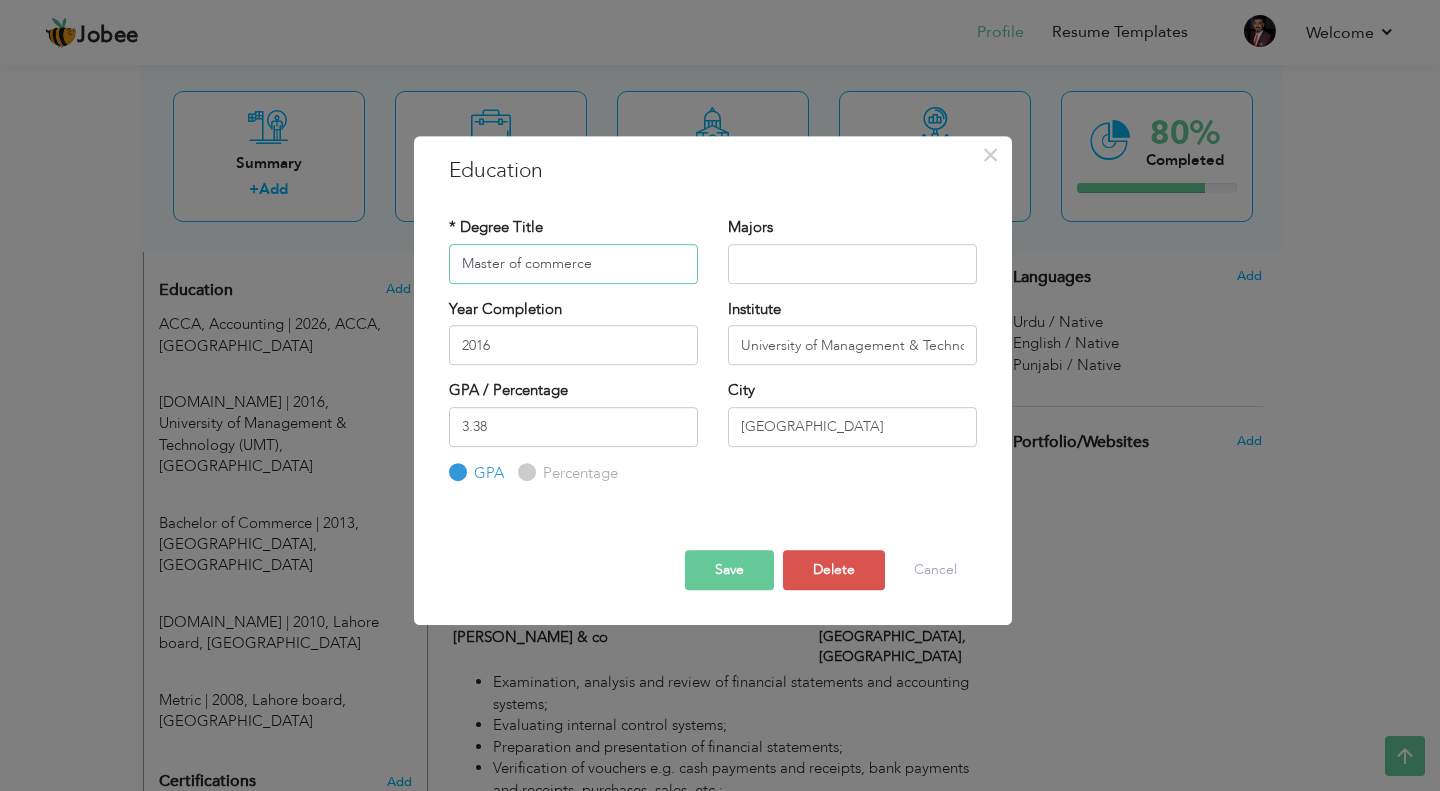 type on "Master of commerce" 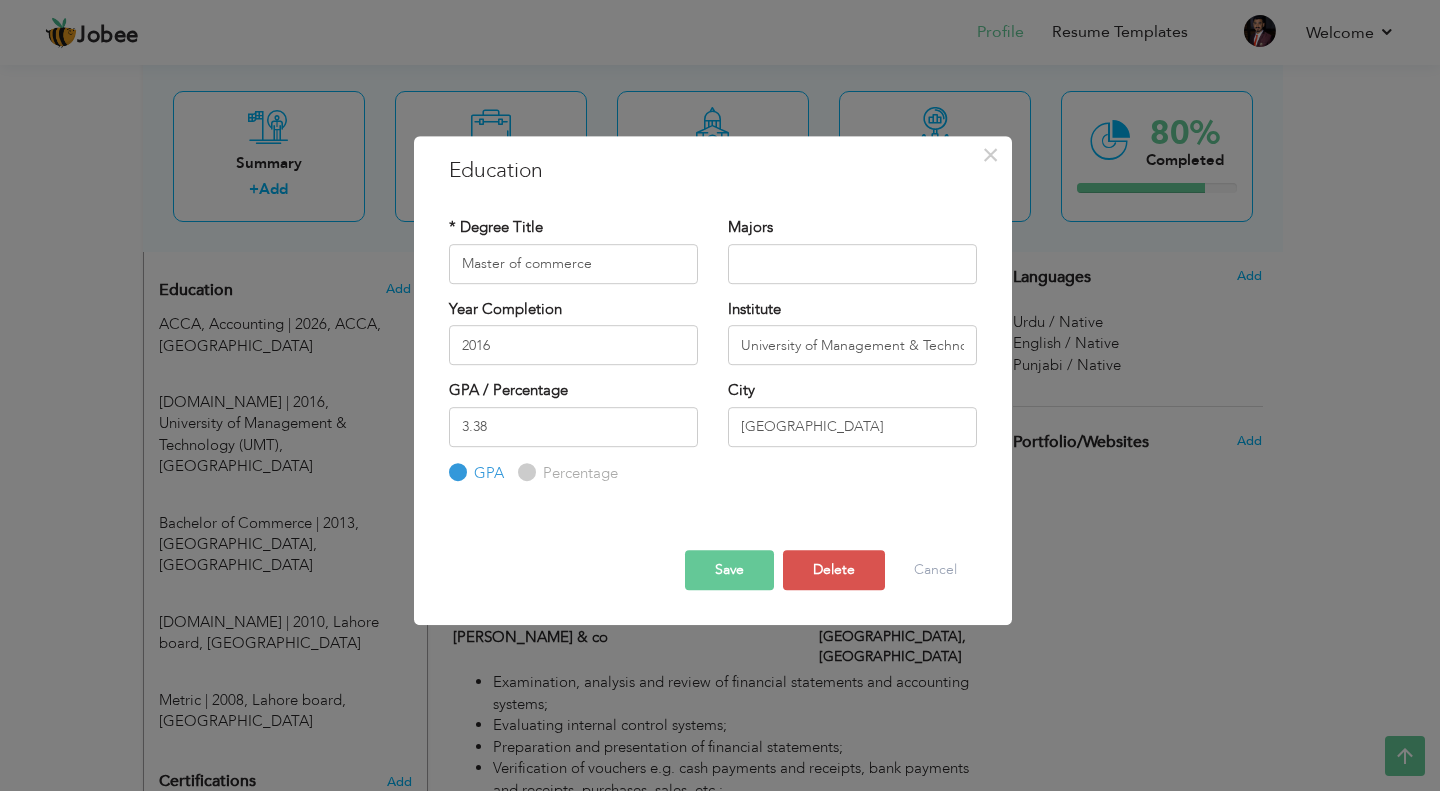 click on "Save" at bounding box center [729, 570] 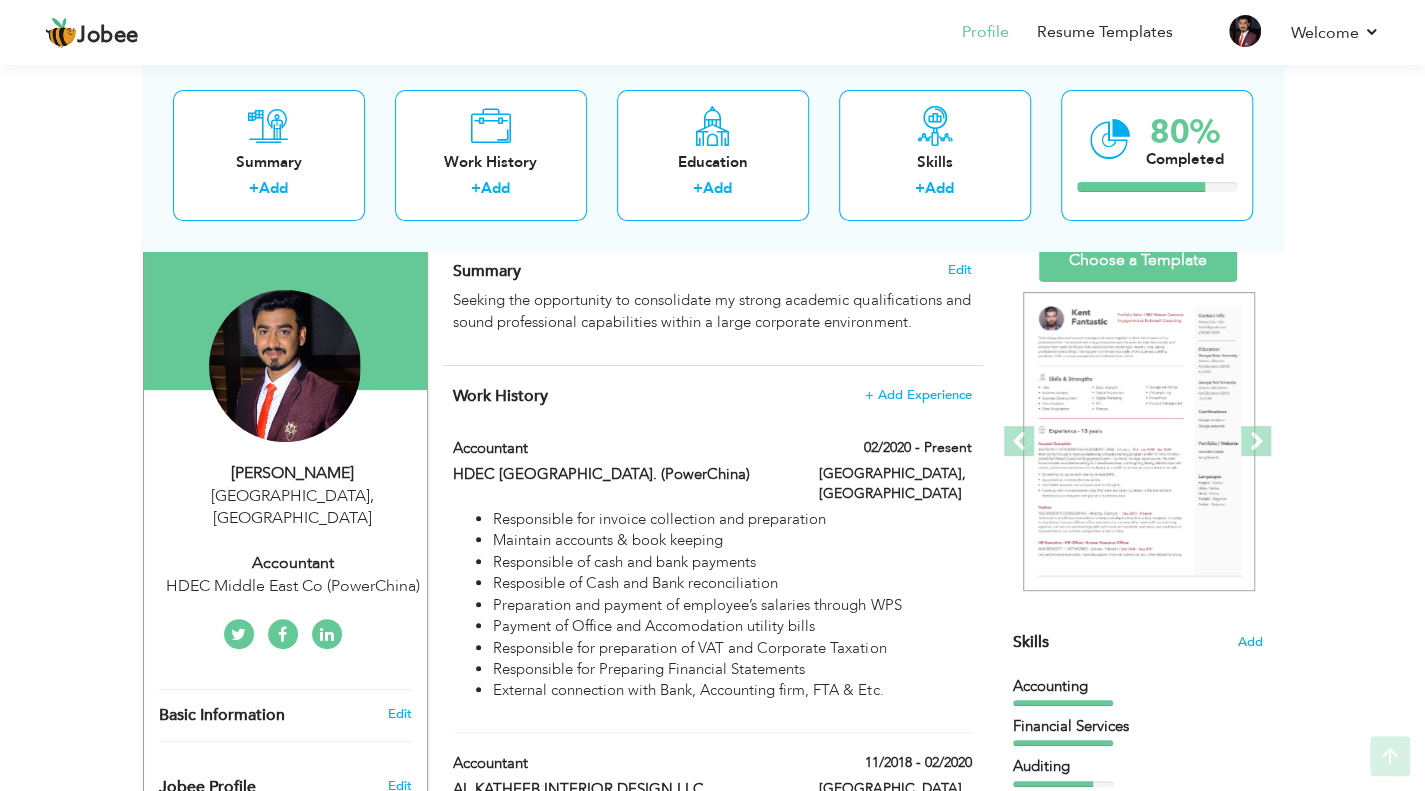 scroll, scrollTop: 356, scrollLeft: 0, axis: vertical 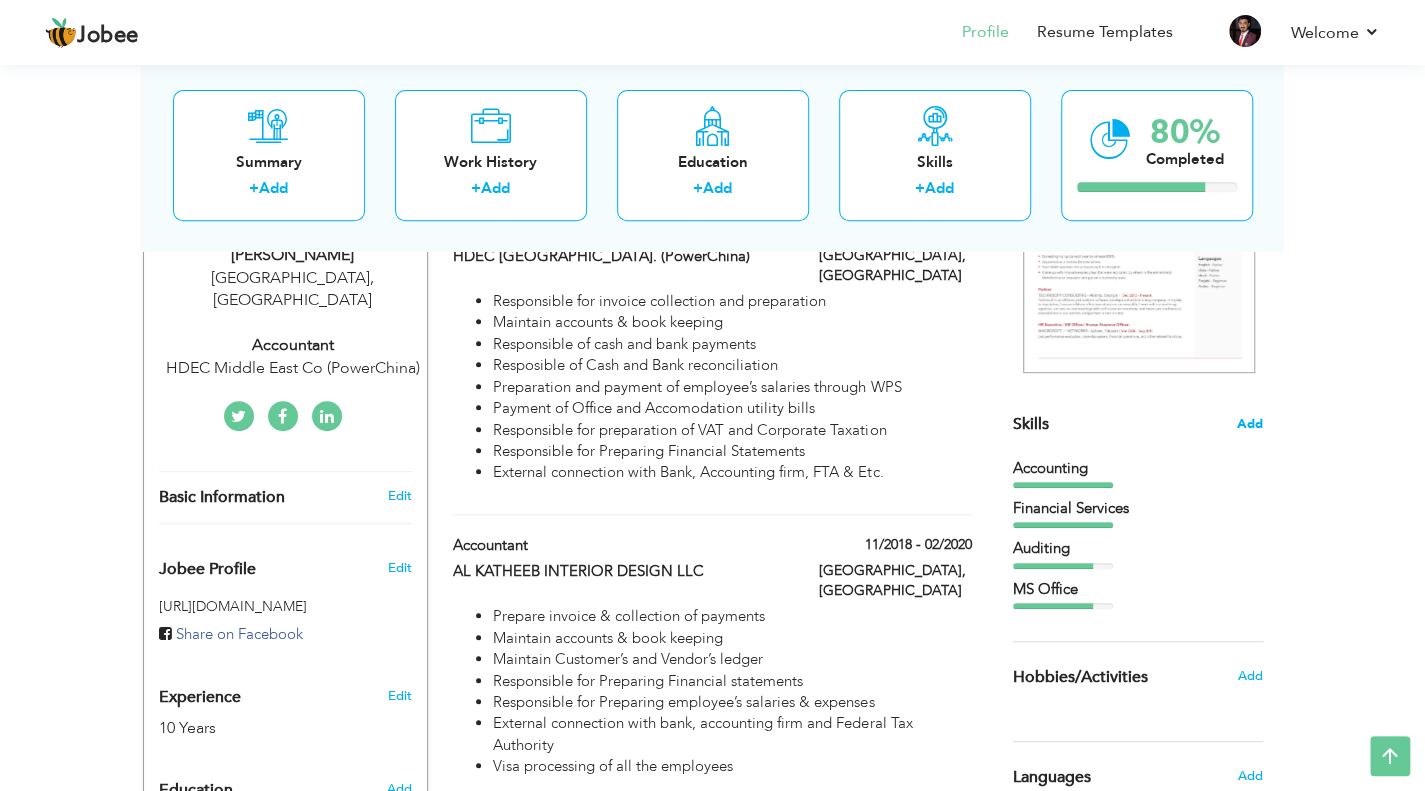 click on "Add" at bounding box center [1250, 424] 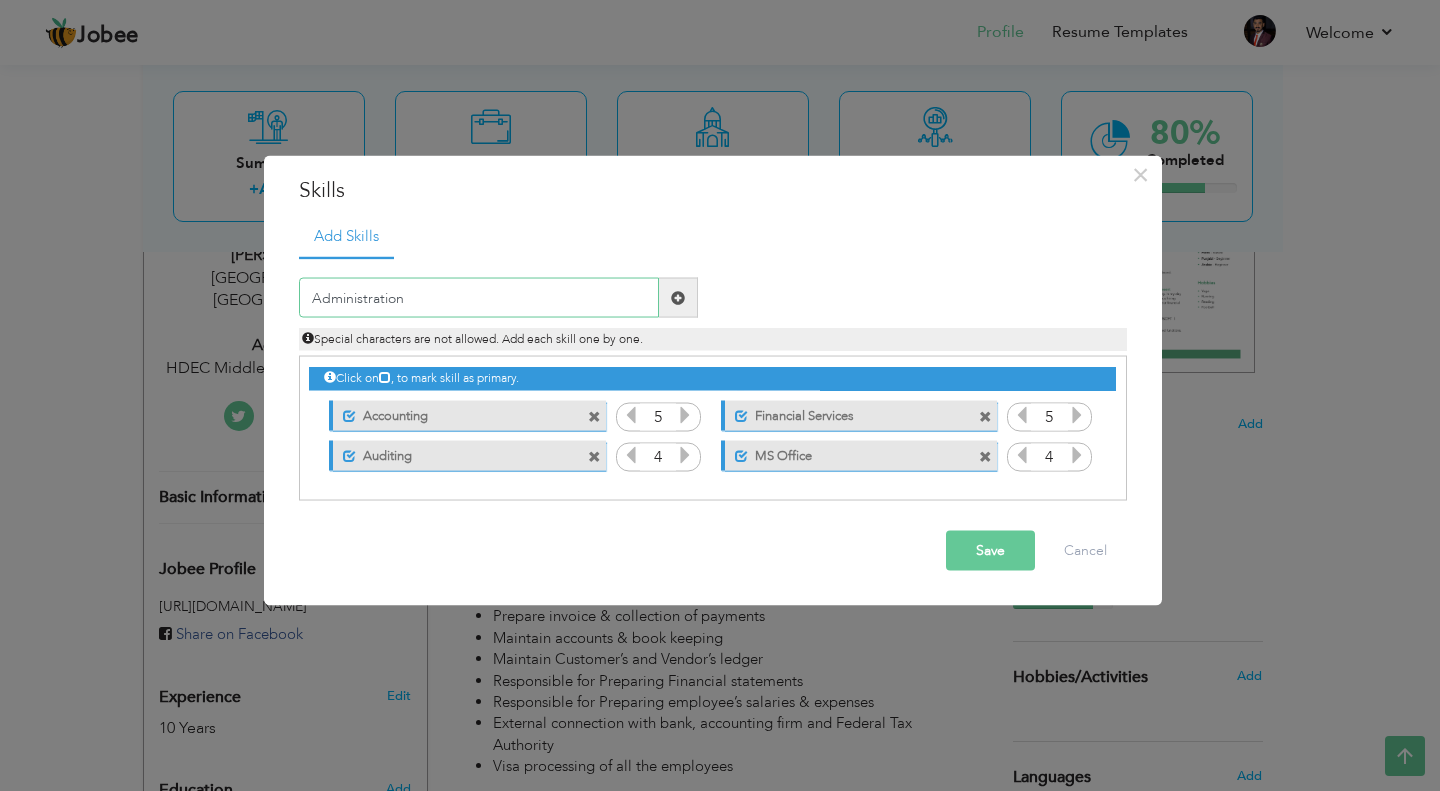 type on "Administration" 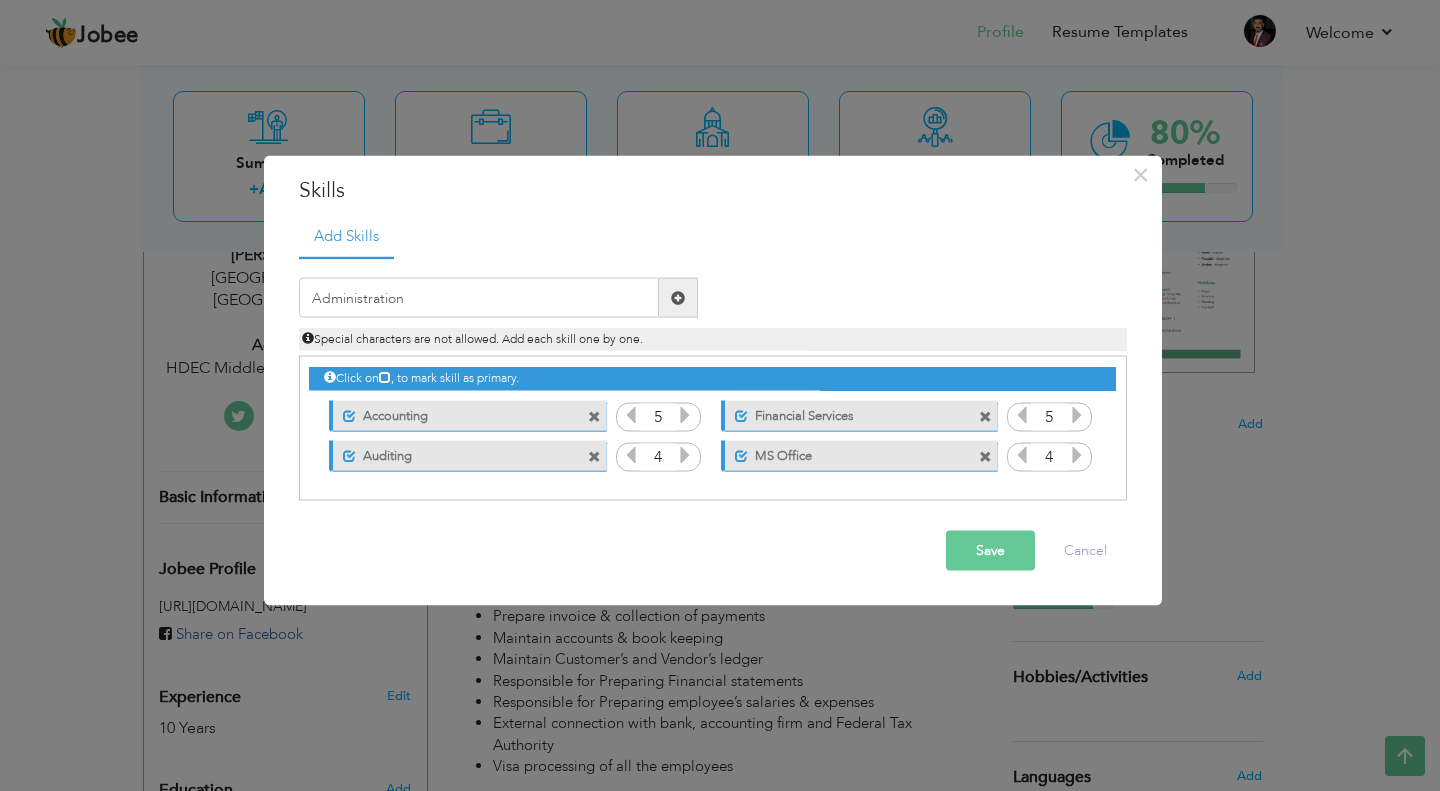 click at bounding box center [678, 297] 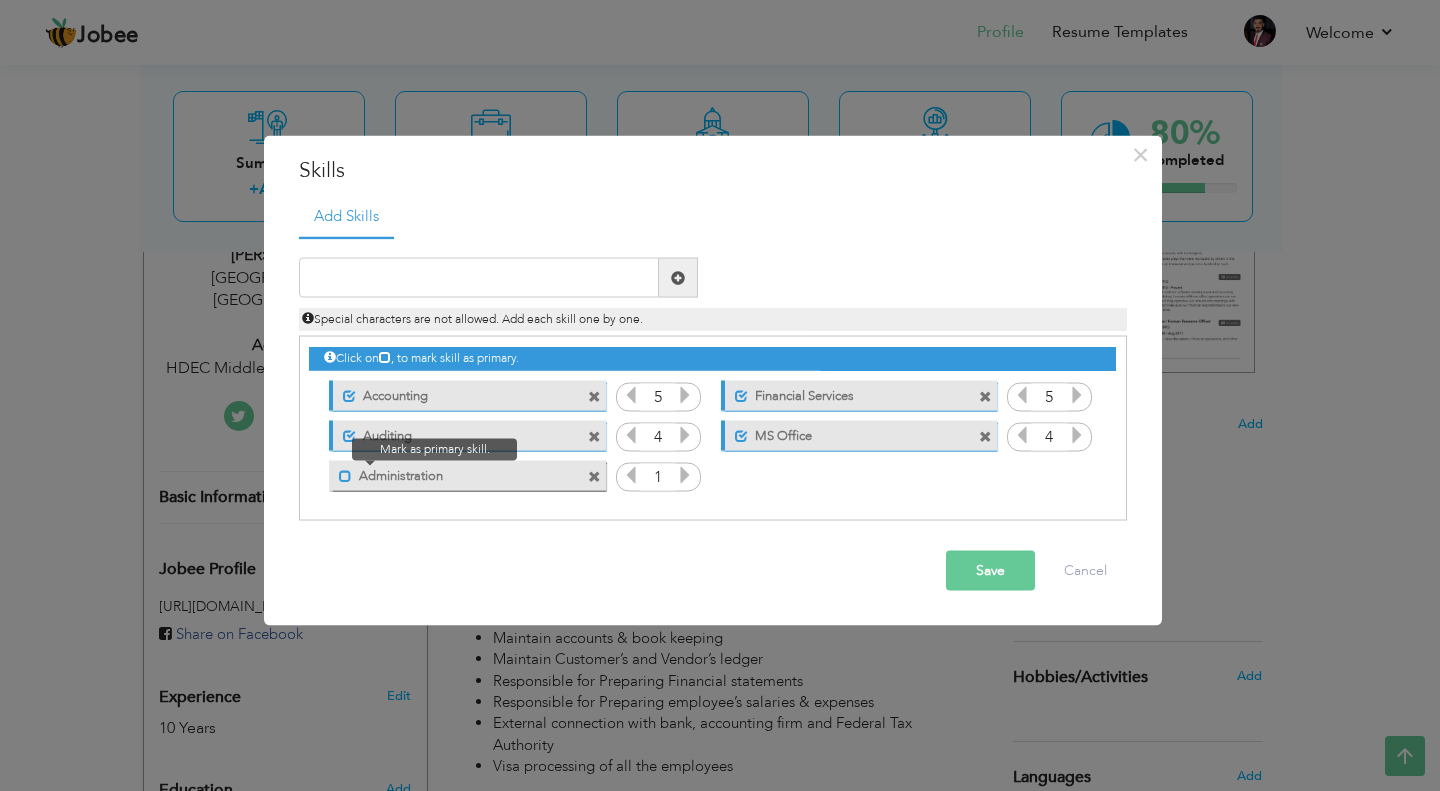 click at bounding box center (345, 475) 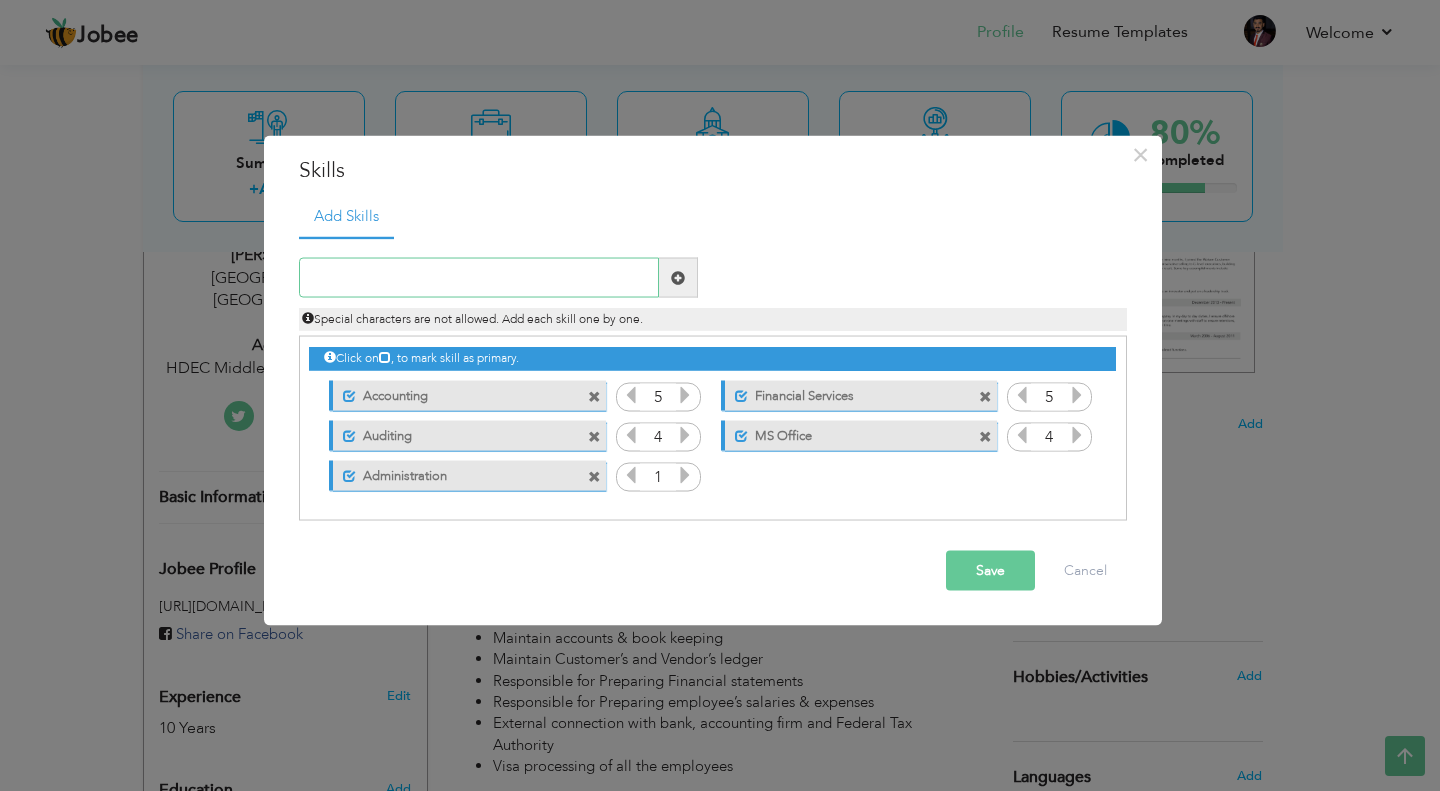 click at bounding box center [479, 278] 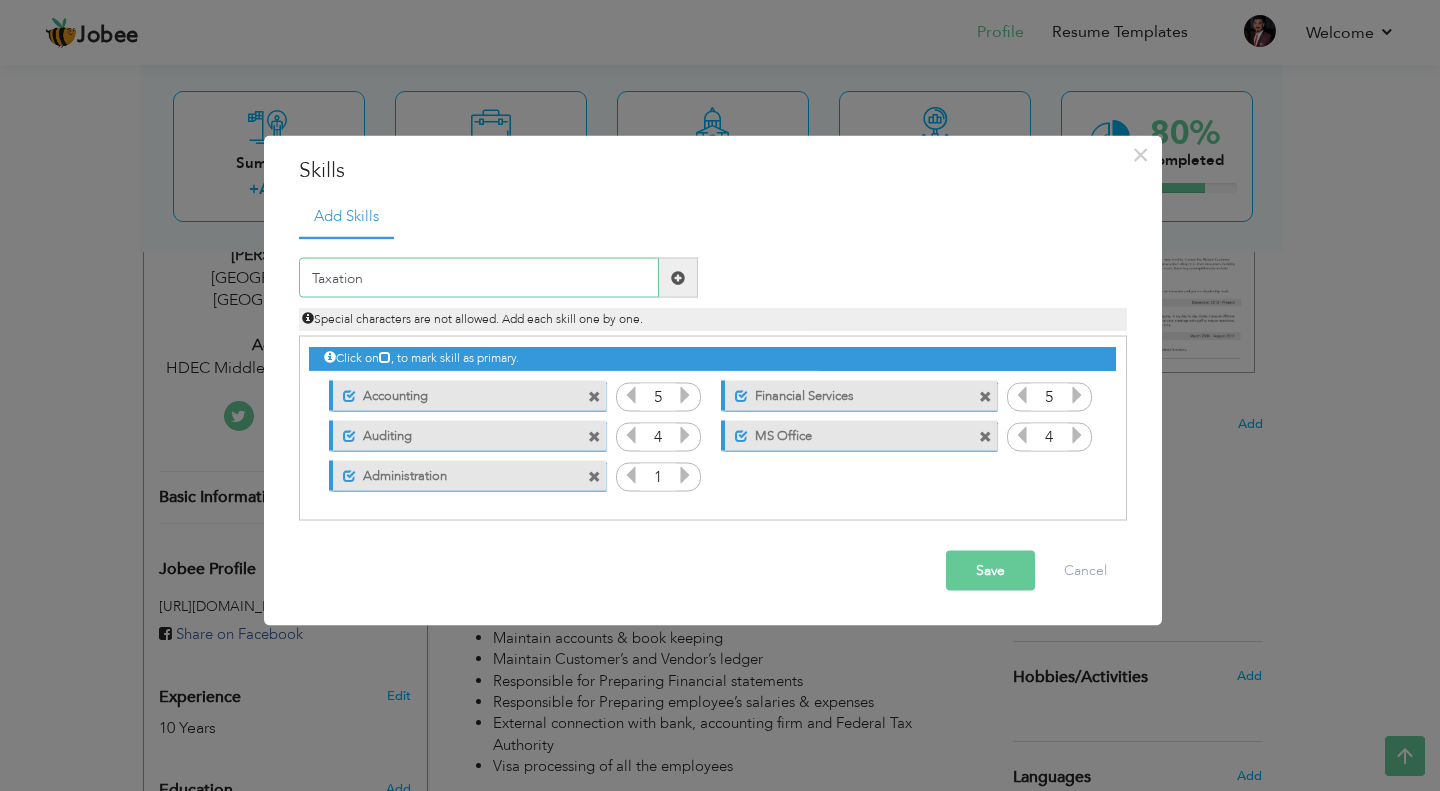 type on "Taxation" 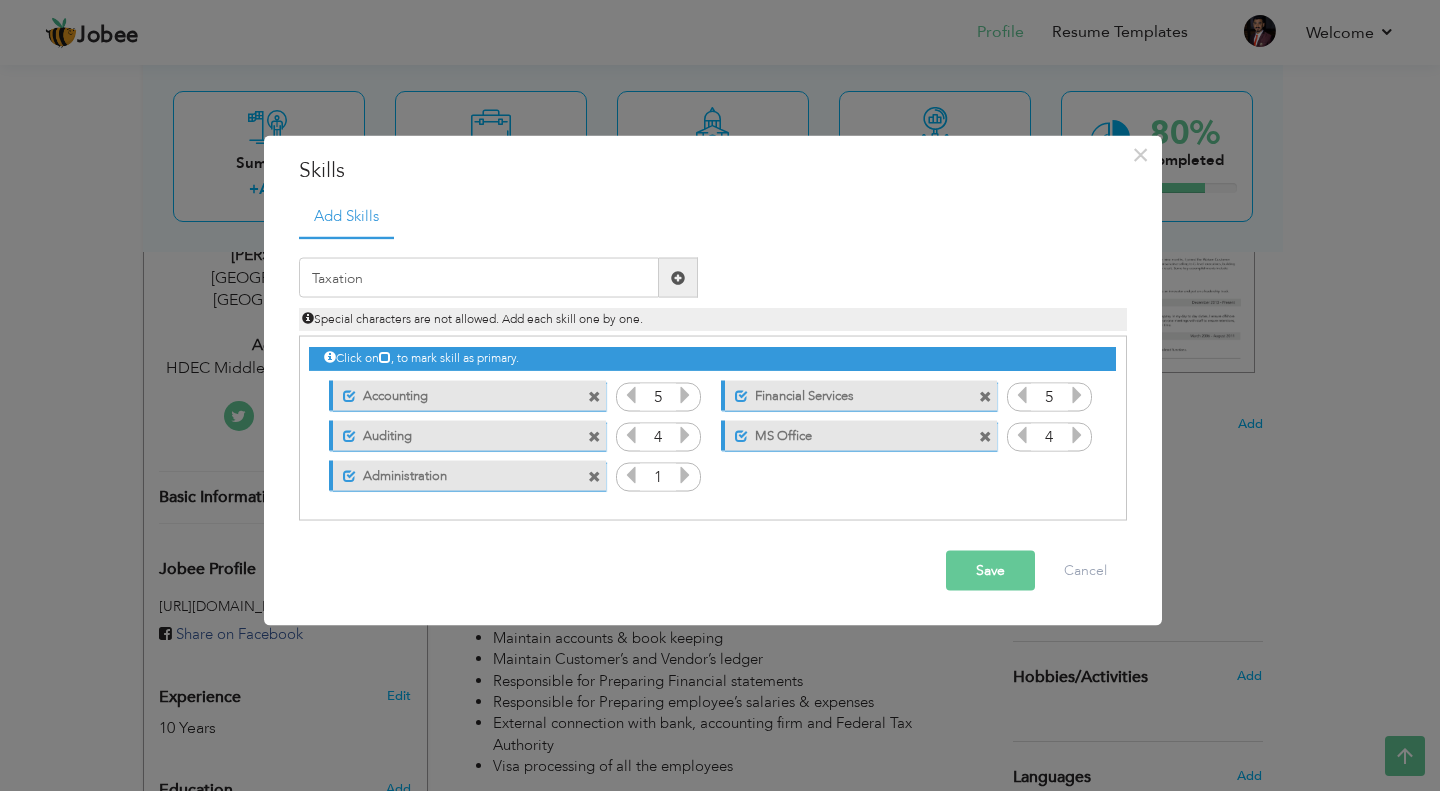 click at bounding box center [678, 277] 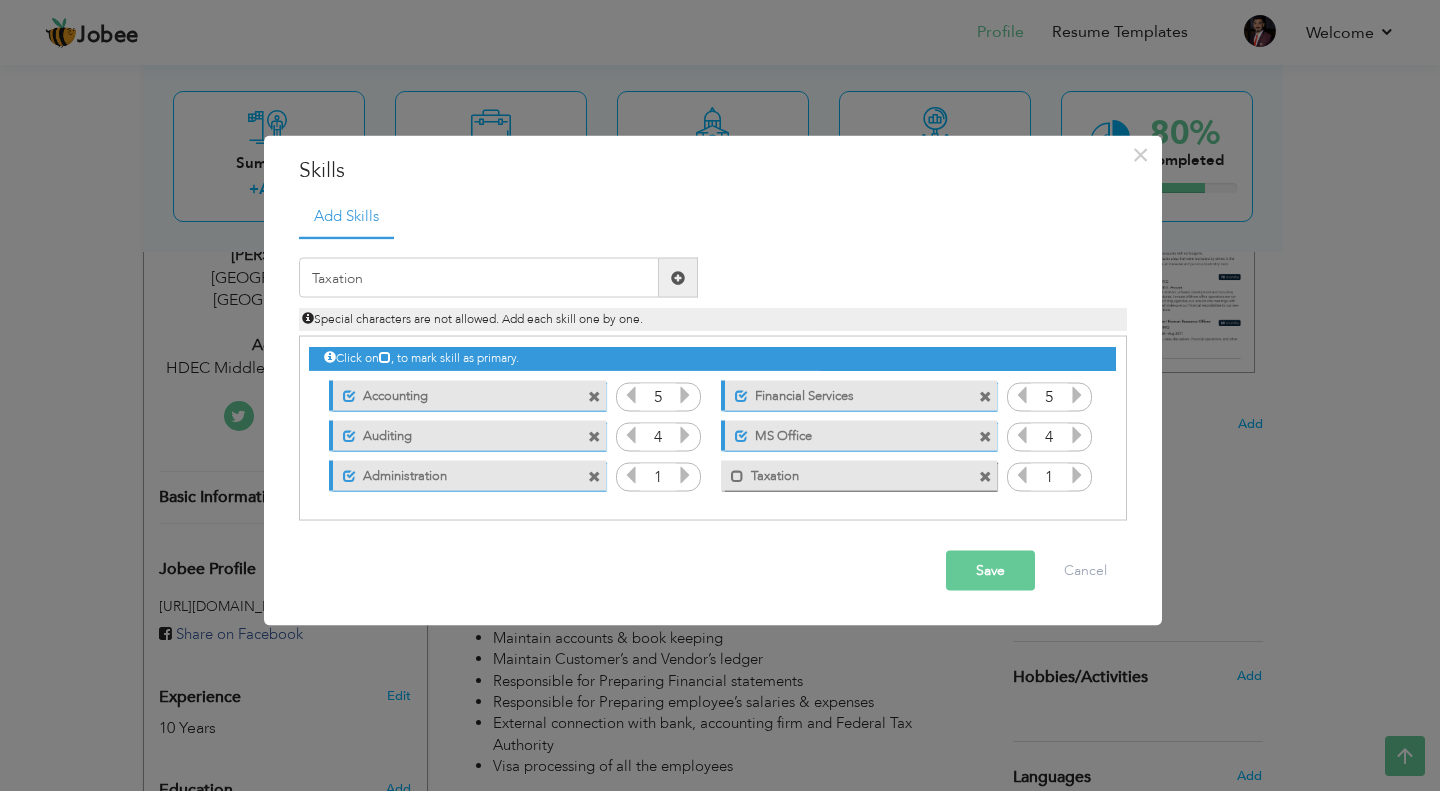 type 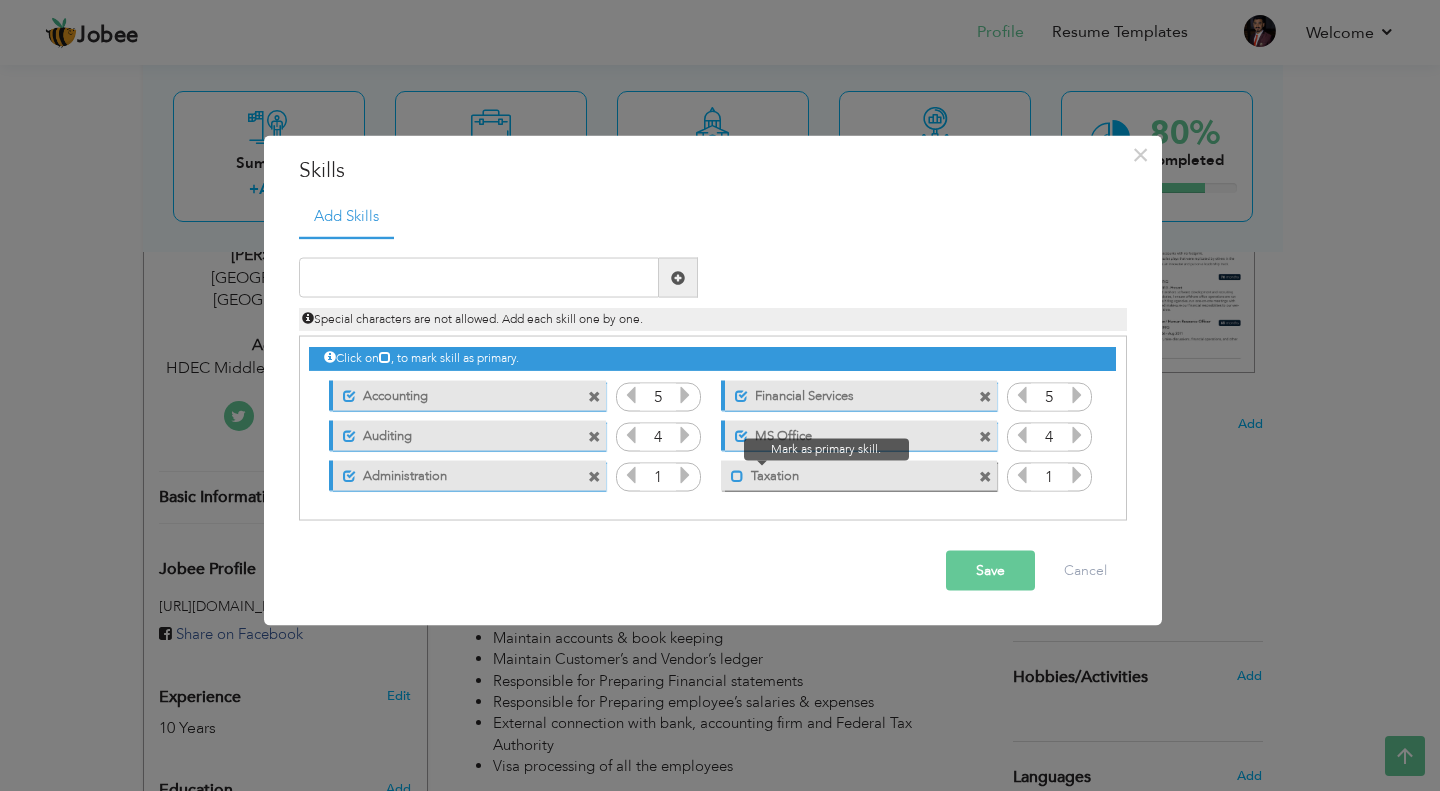 click at bounding box center (737, 475) 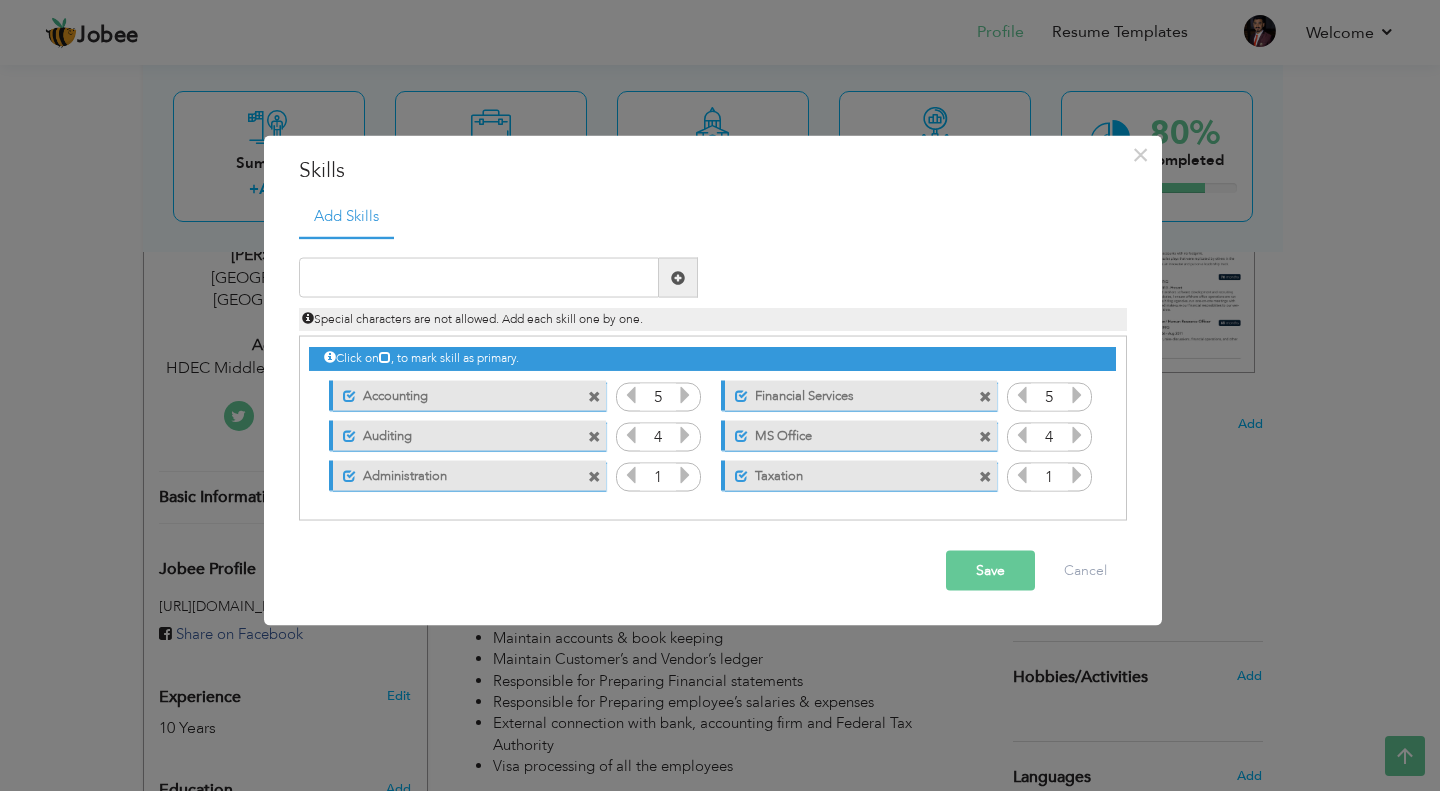 click at bounding box center (685, 475) 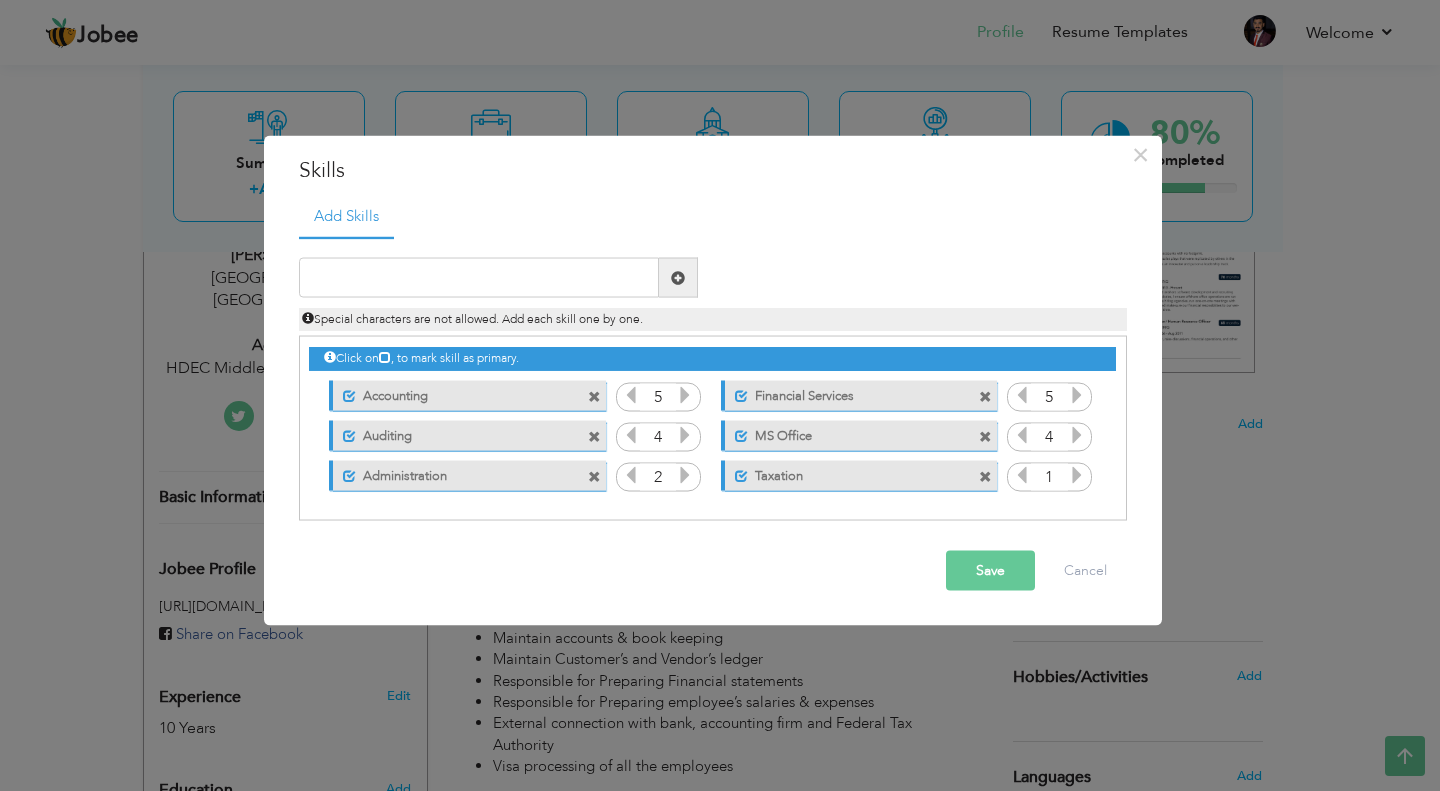 click at bounding box center [685, 475] 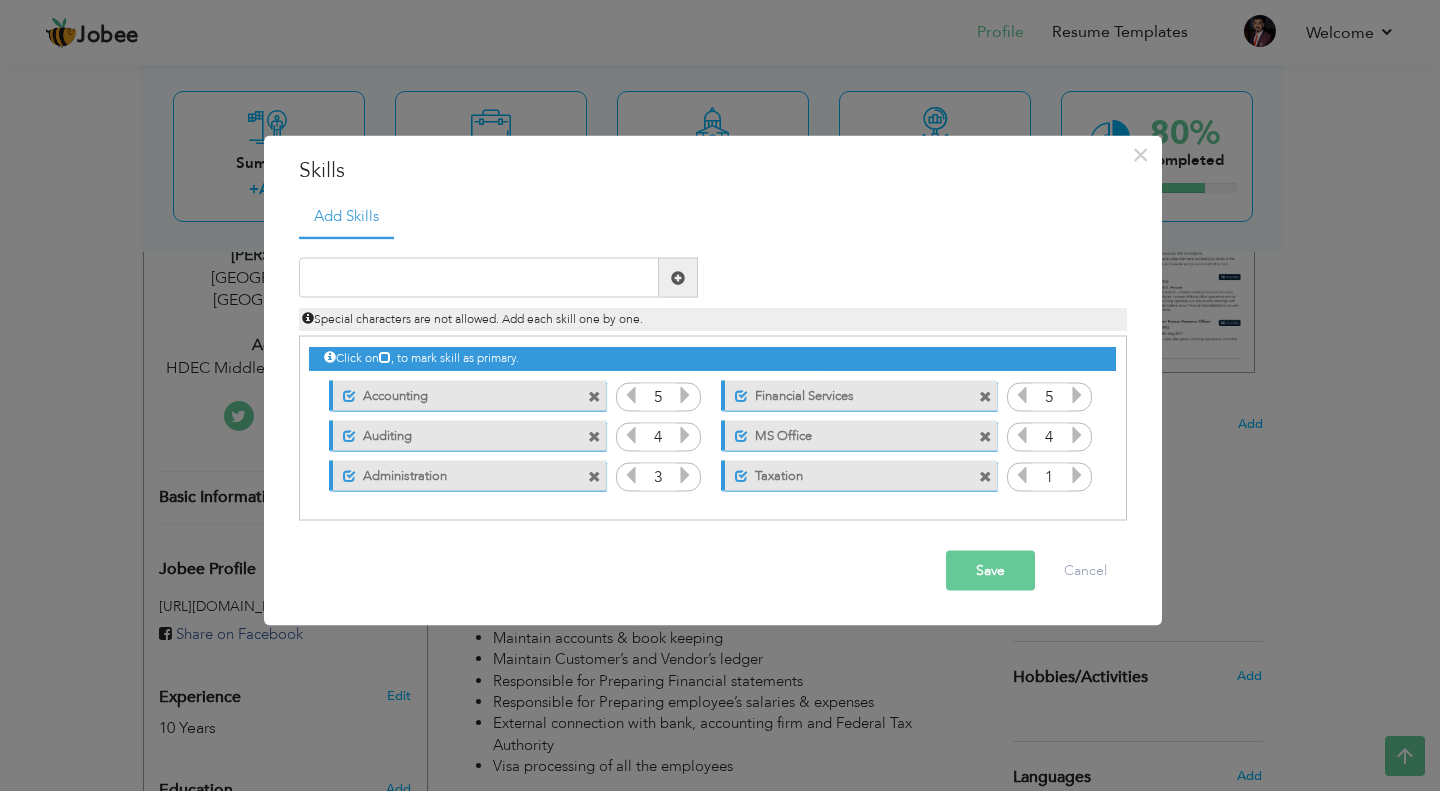 click at bounding box center [685, 475] 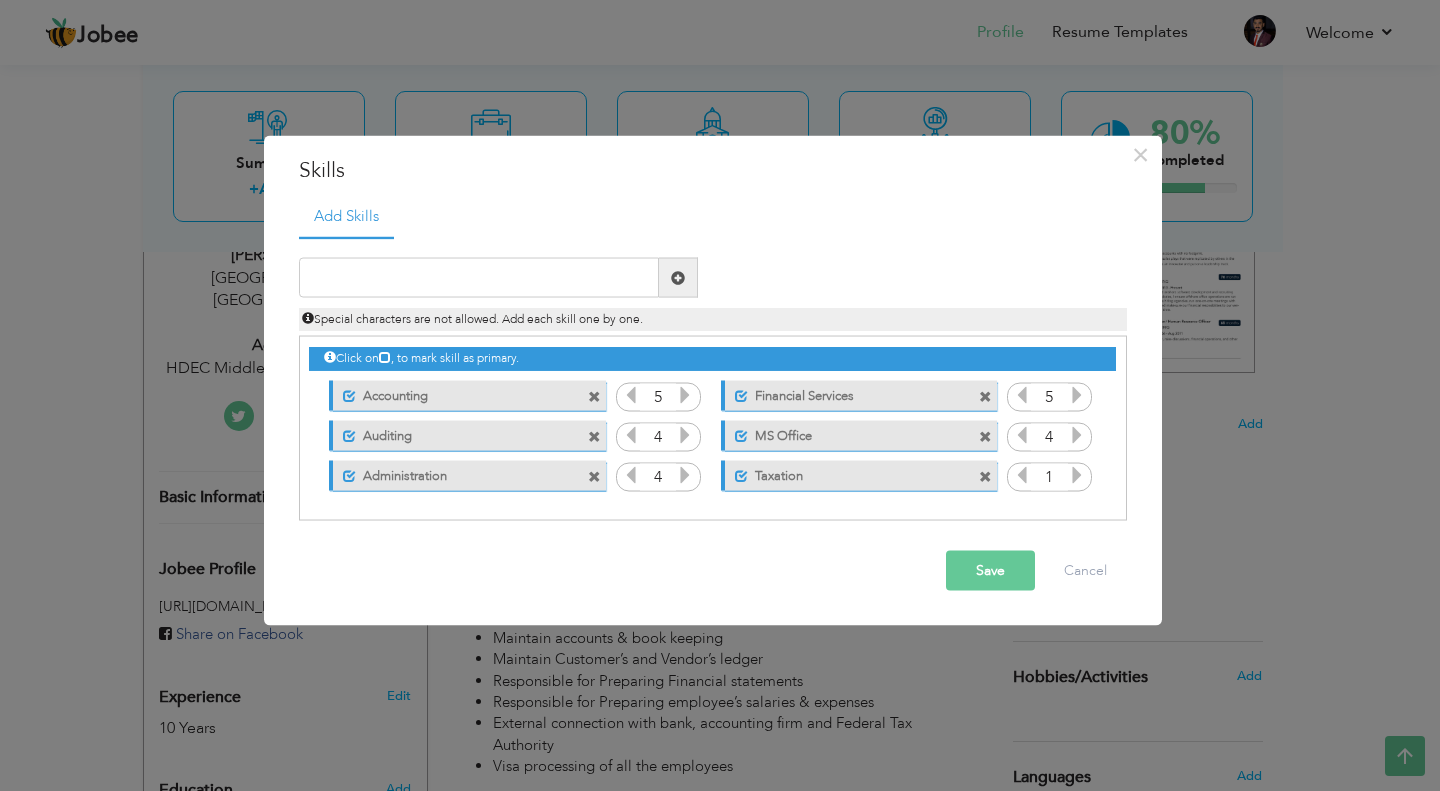 click at bounding box center (685, 475) 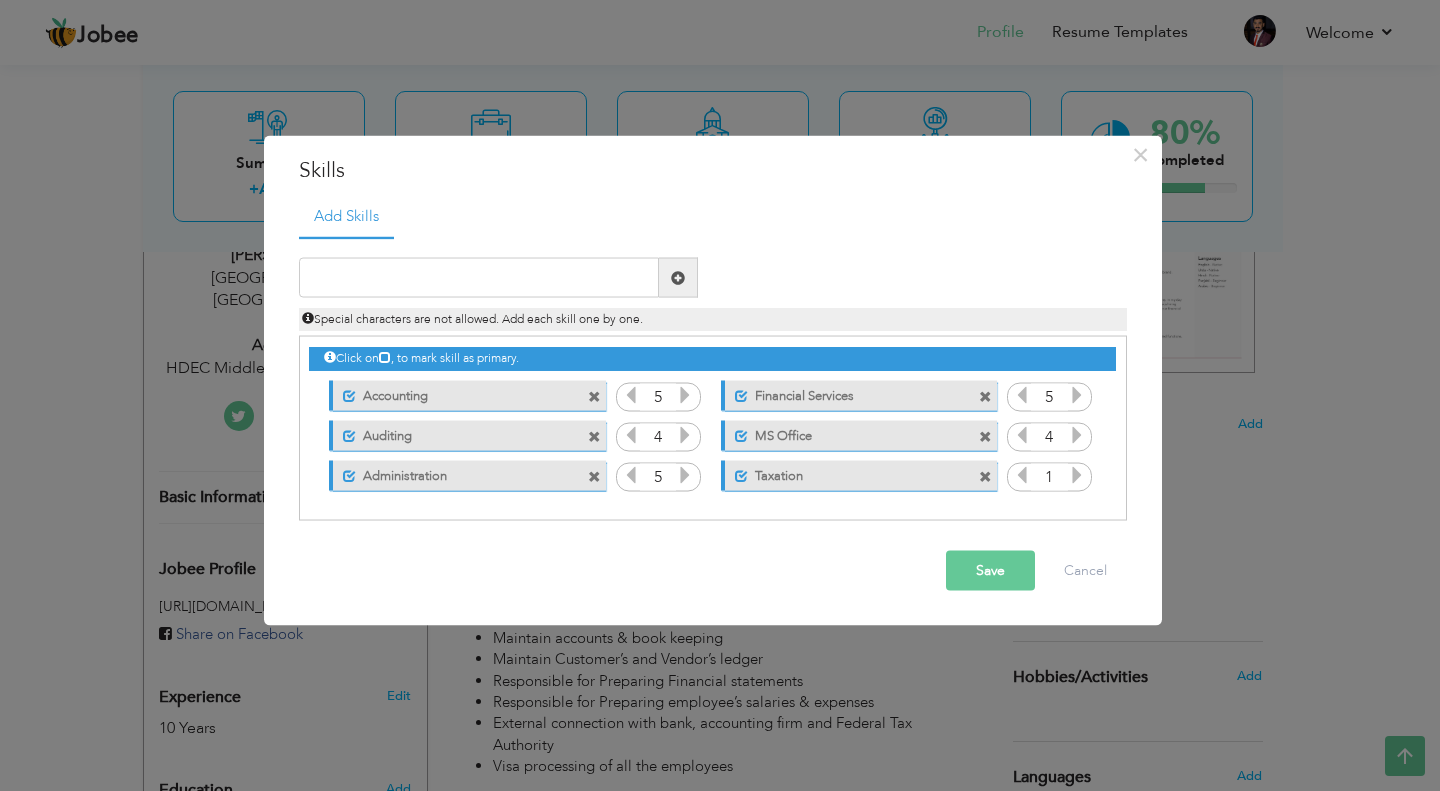 click at bounding box center (1077, 475) 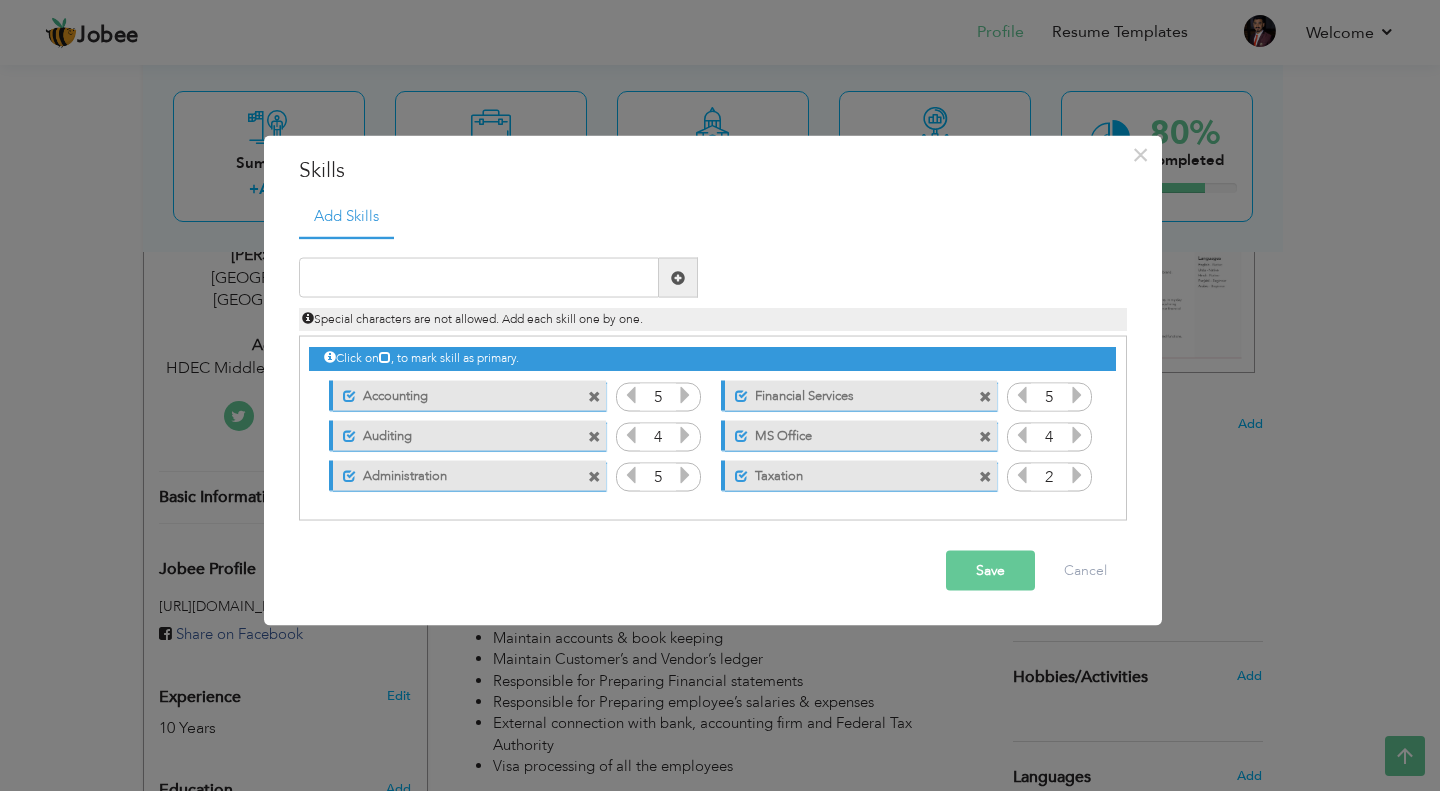 click at bounding box center [1077, 475] 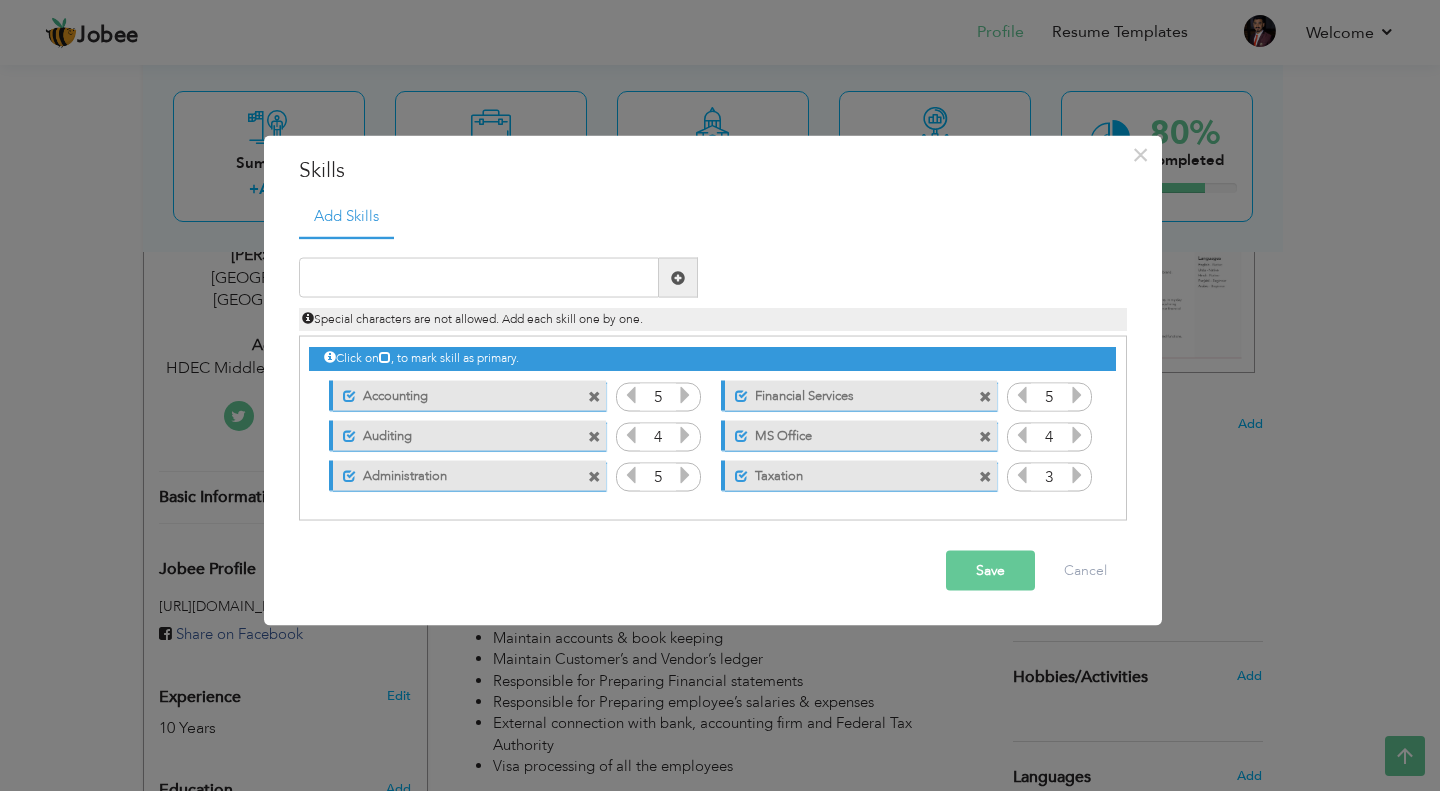 click at bounding box center [1077, 475] 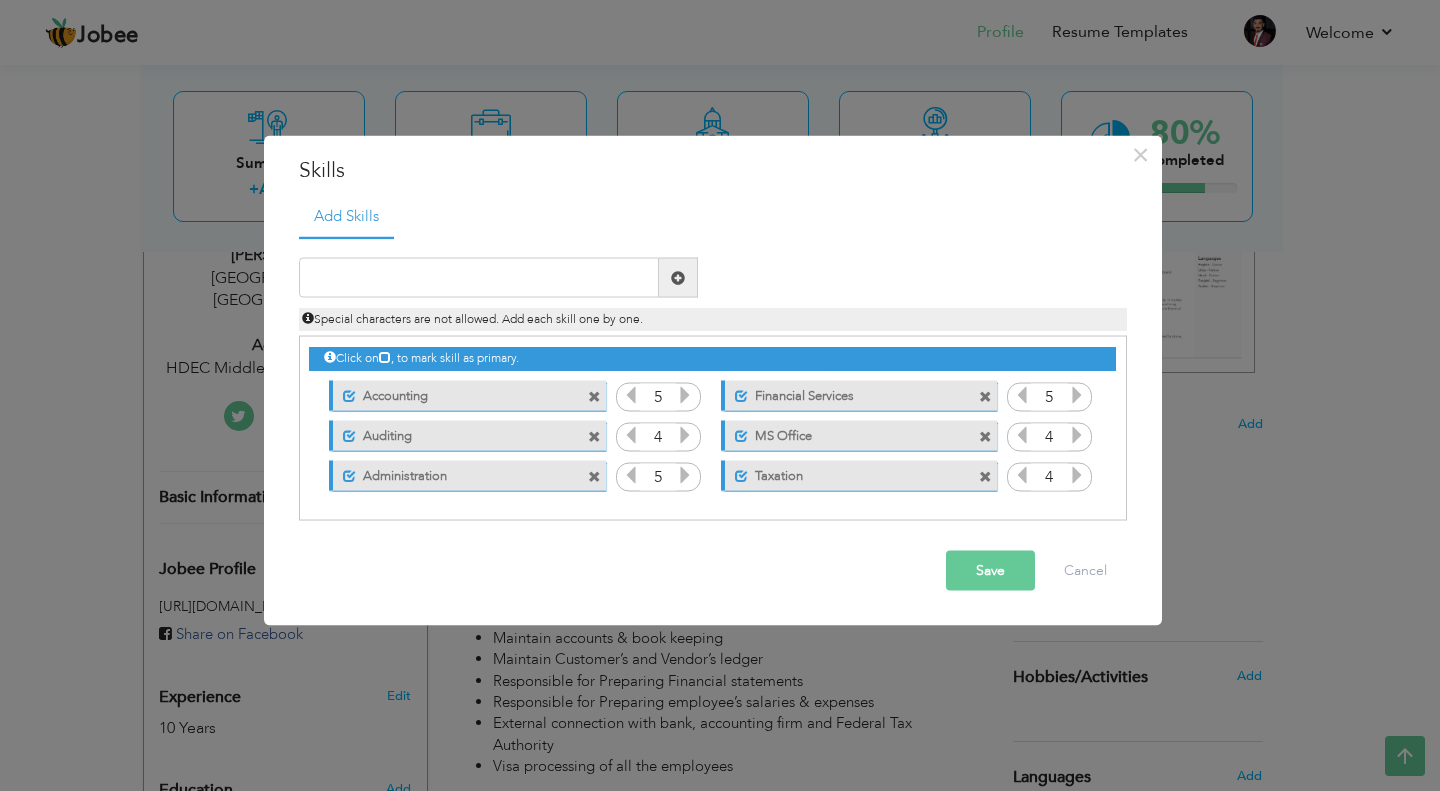click at bounding box center (1077, 475) 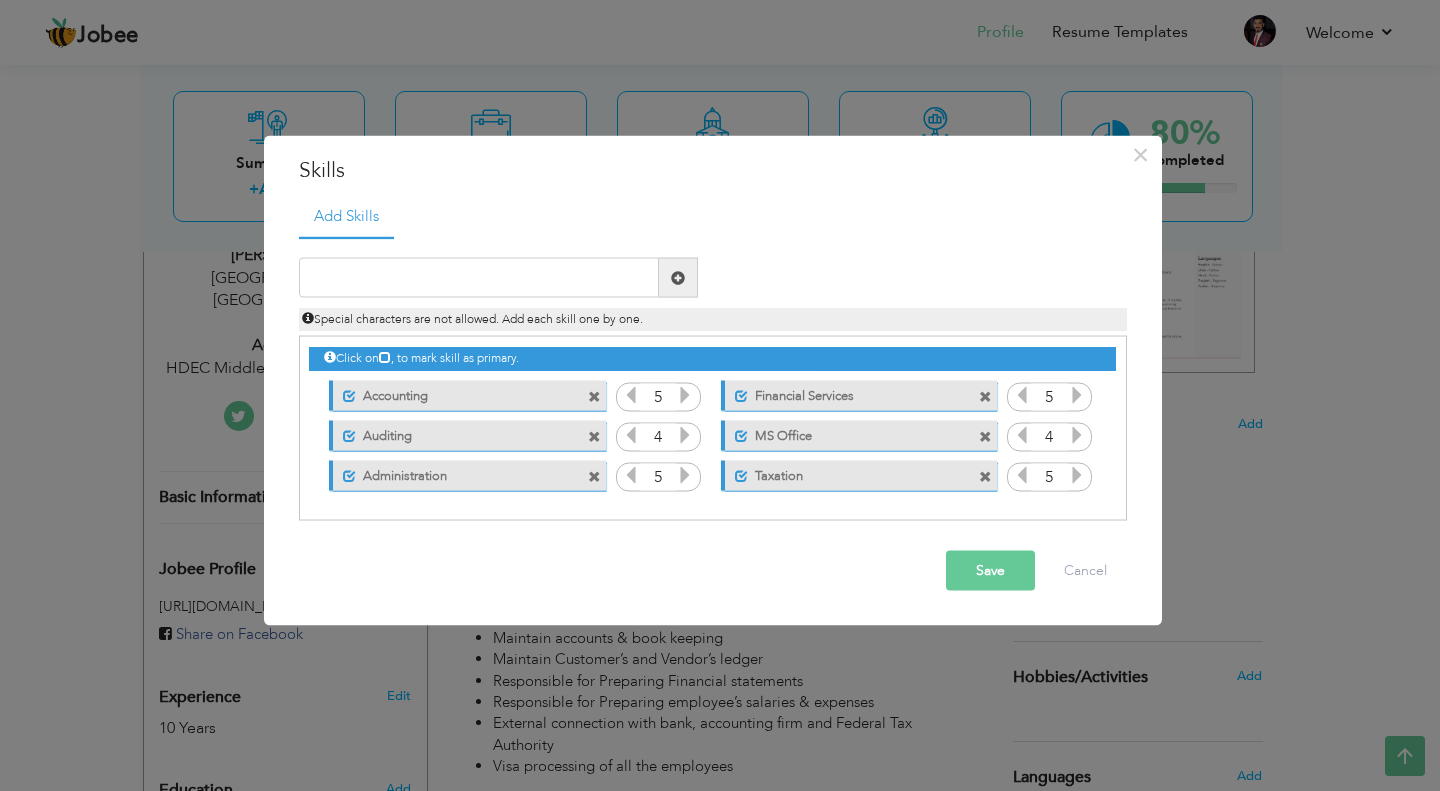 click at bounding box center [1022, 475] 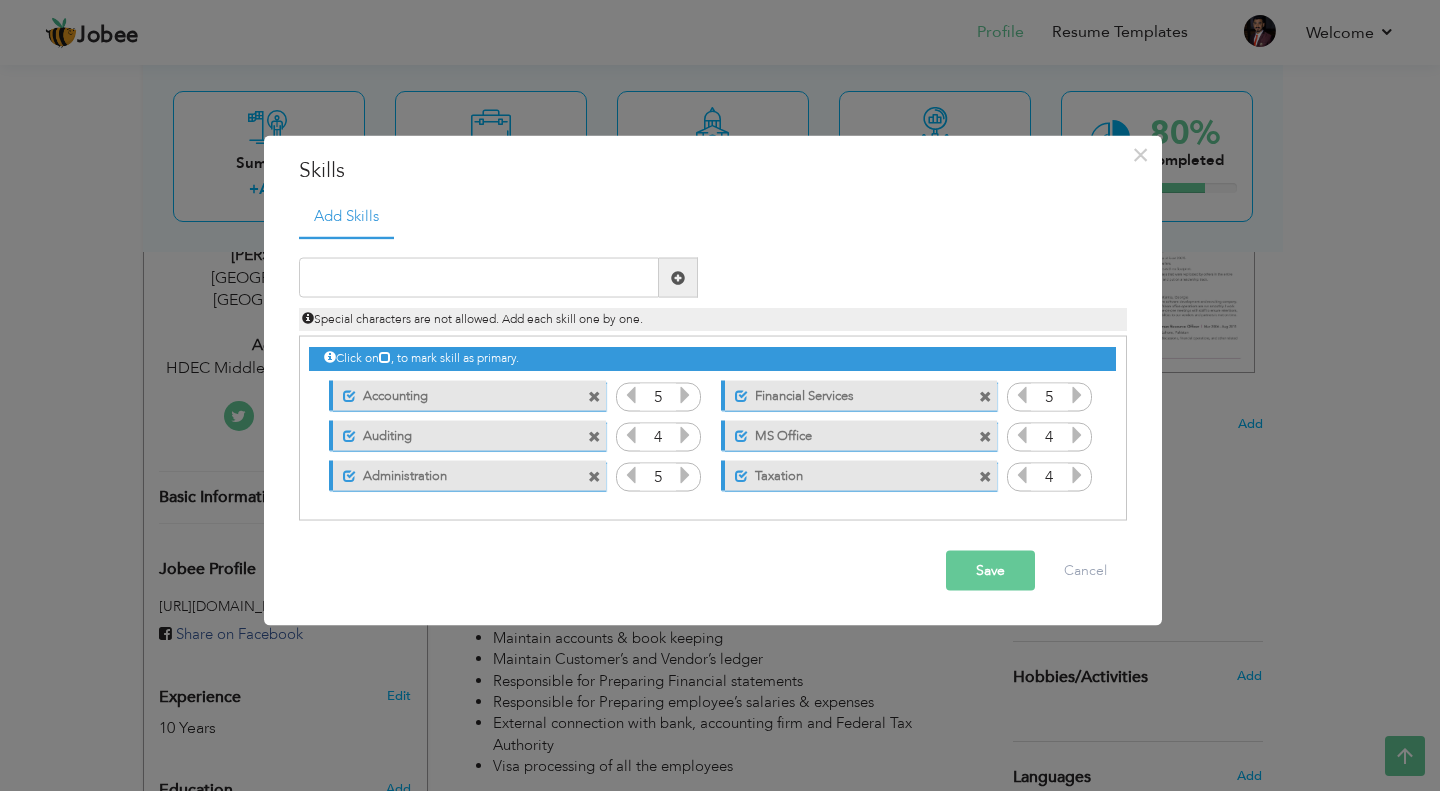 click on "Save" at bounding box center [990, 571] 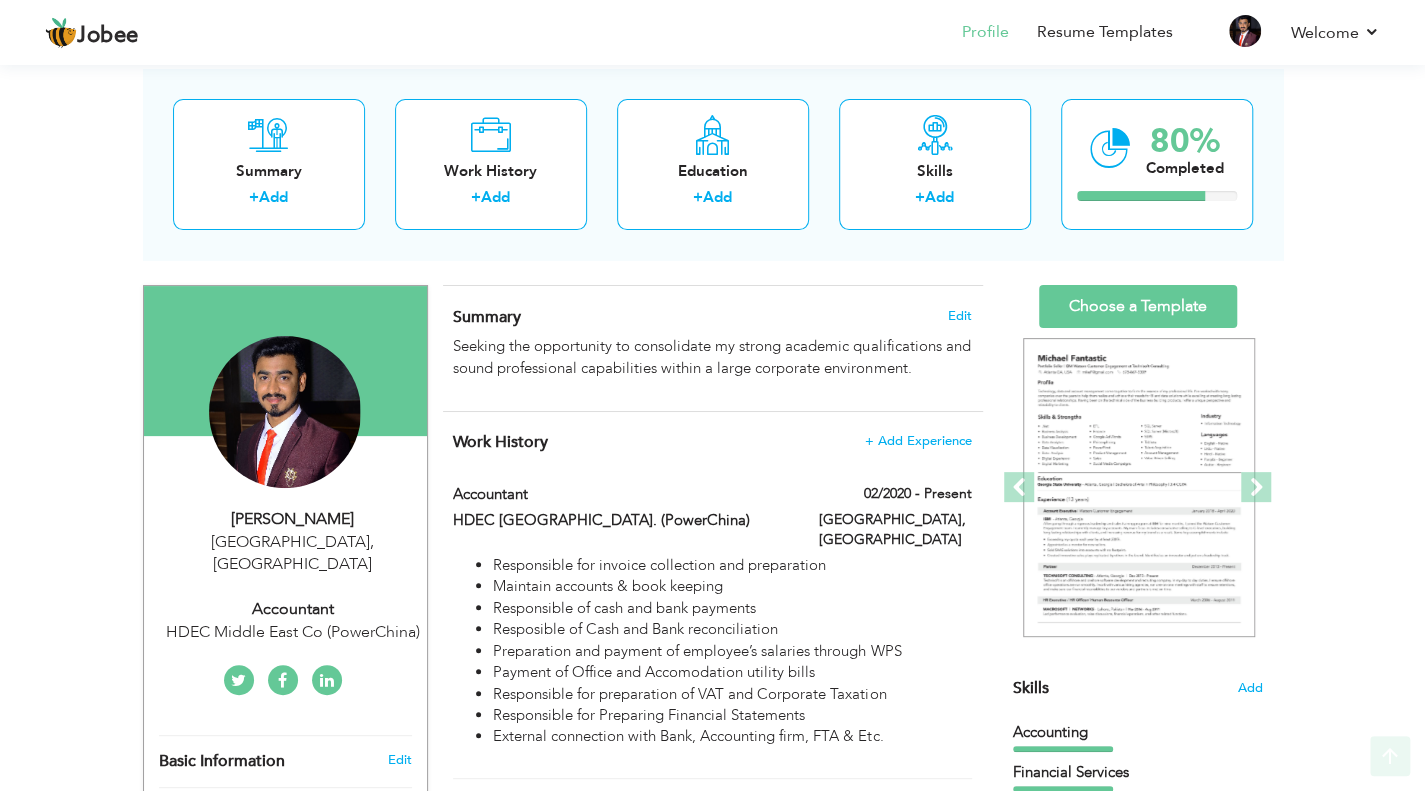scroll, scrollTop: 200, scrollLeft: 0, axis: vertical 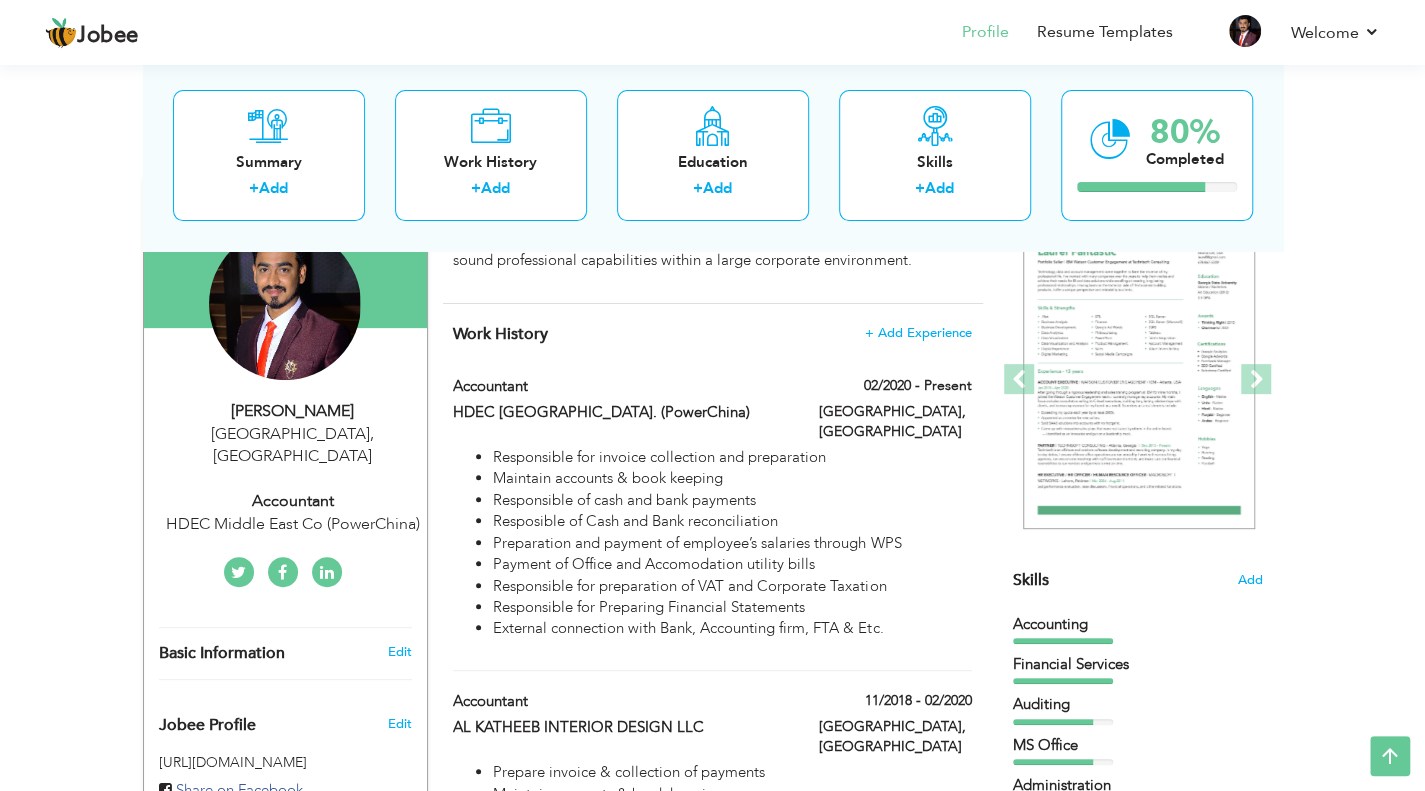 click on "View Resume
Export PDF
Profile
Summary
Public Link
Experience
Education
Awards
Work Histroy
Projects
Certifications
Skills
Preferred Job City" at bounding box center [712, 1028] 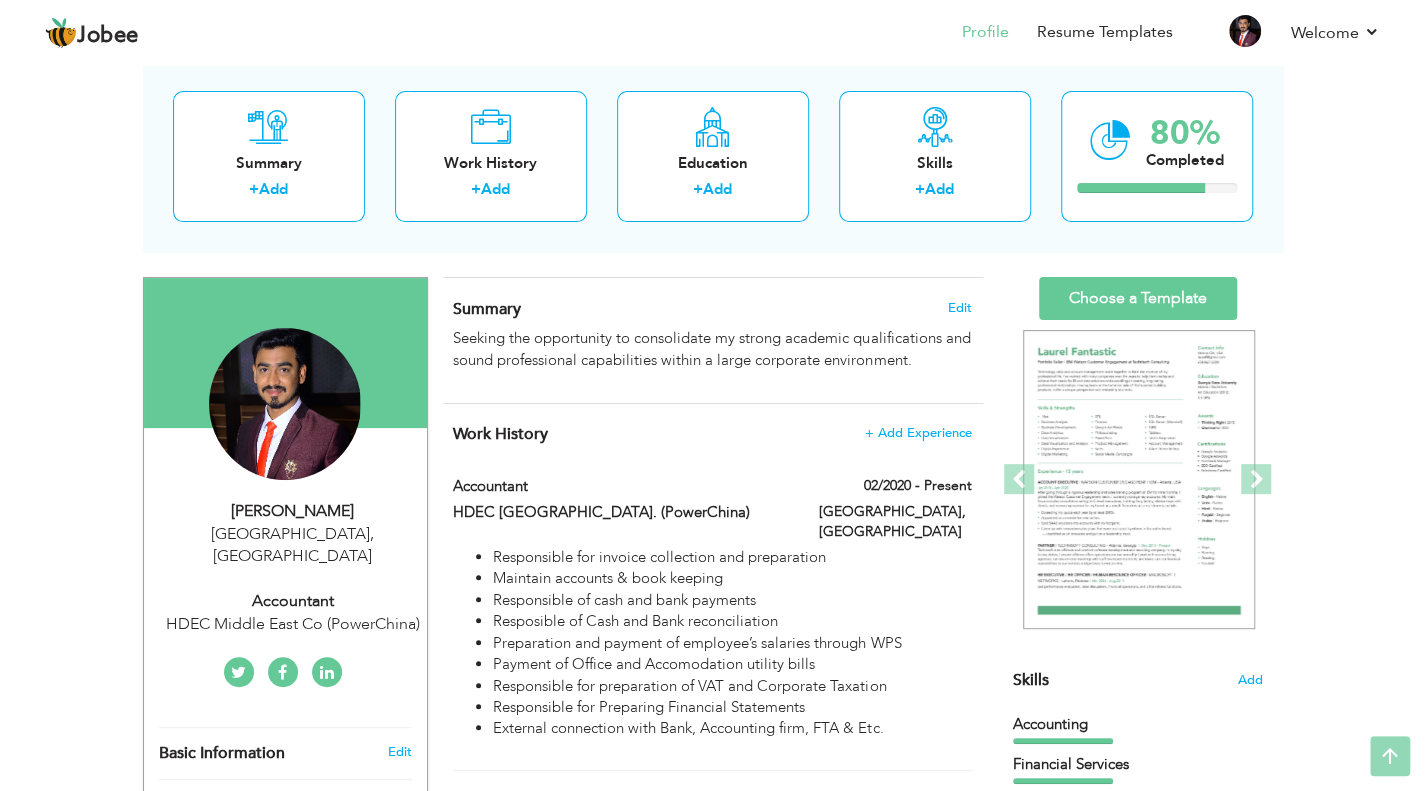scroll, scrollTop: 0, scrollLeft: 0, axis: both 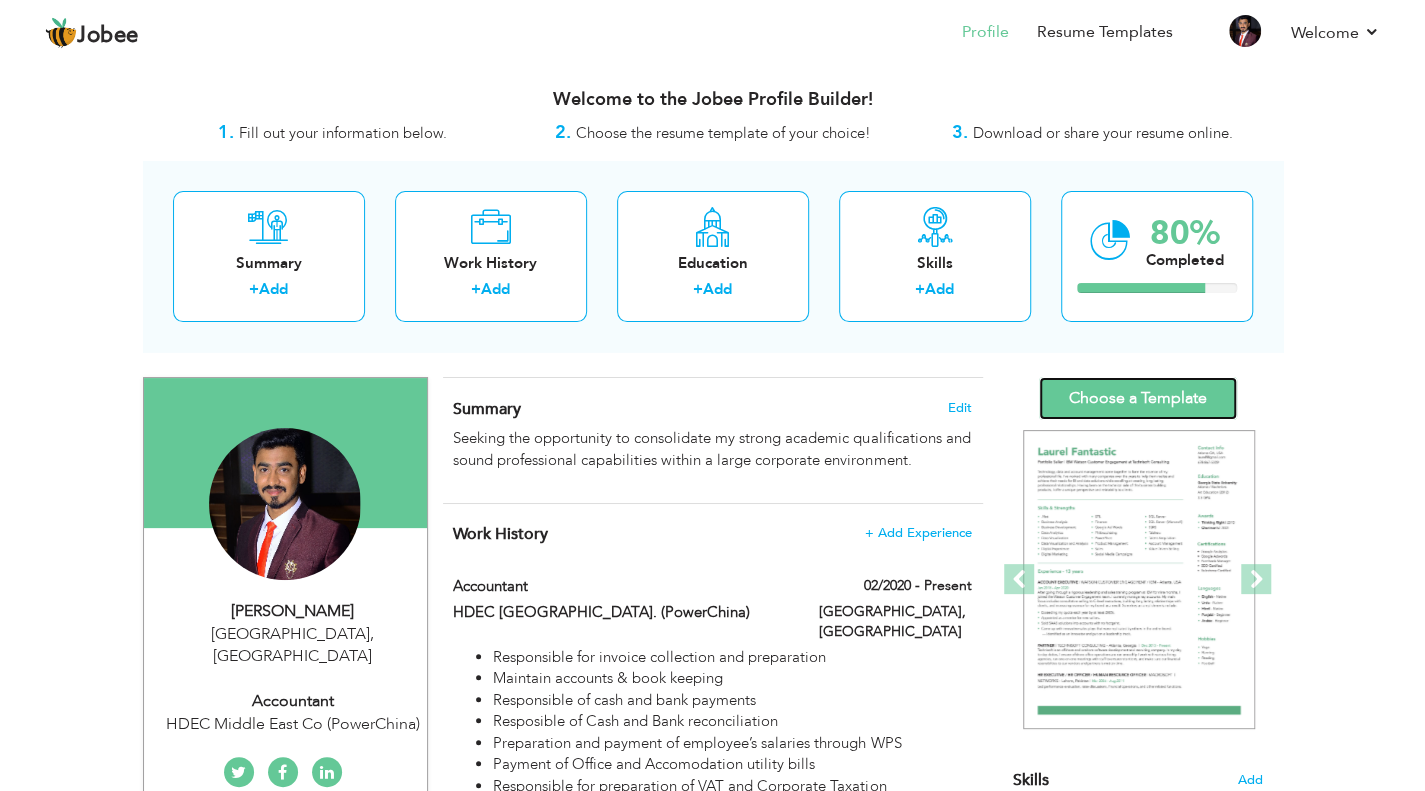 click on "Choose a Template" at bounding box center (1138, 398) 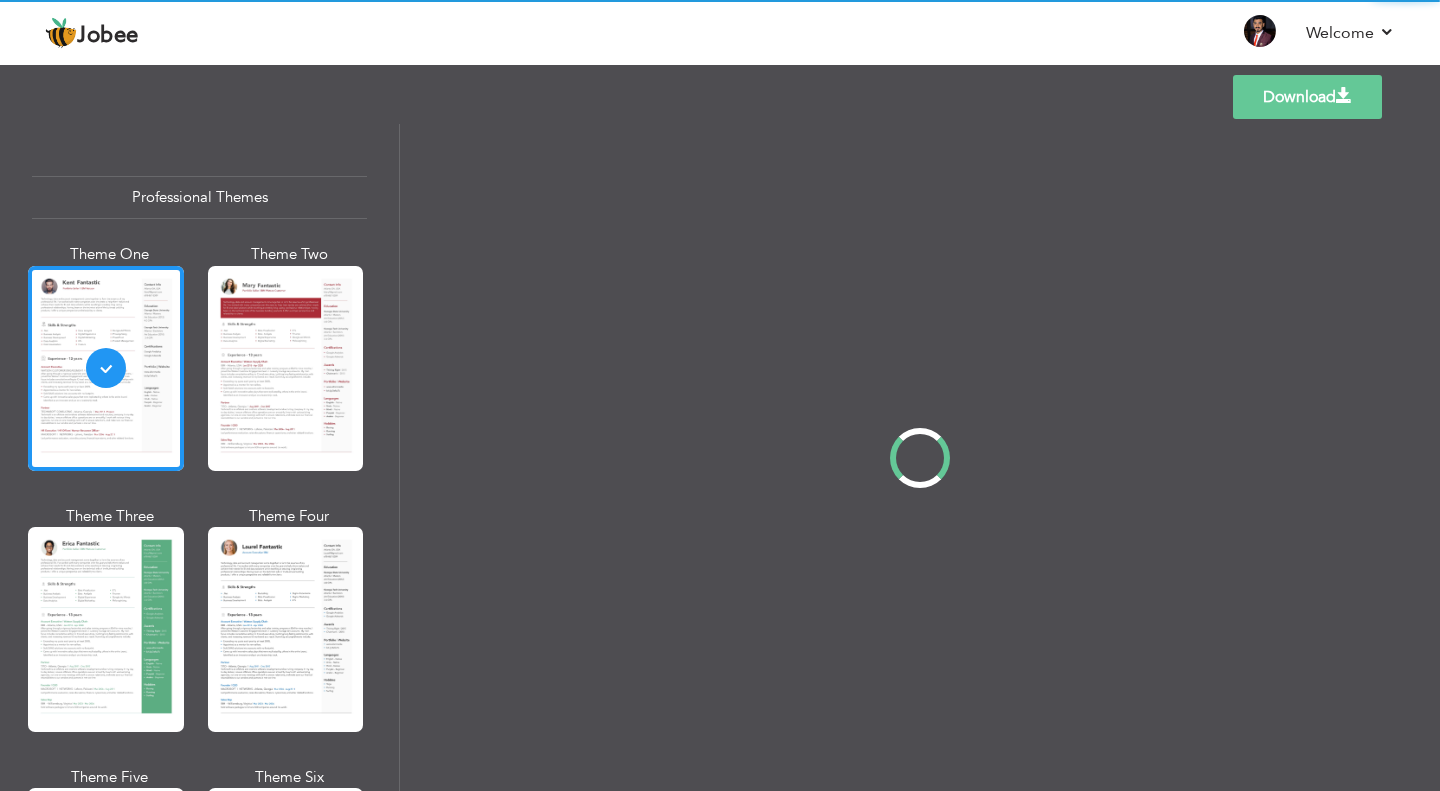 scroll, scrollTop: 0, scrollLeft: 0, axis: both 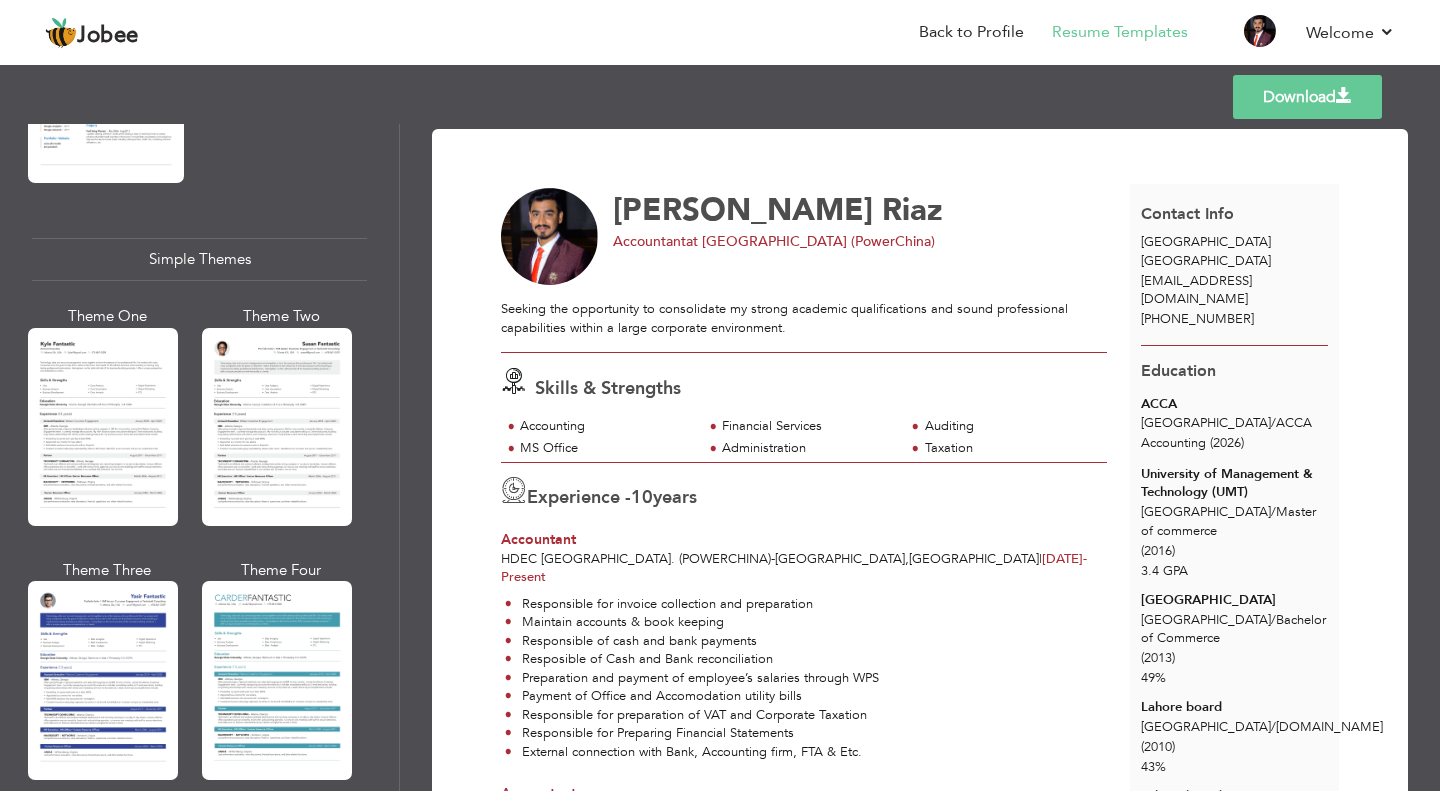 drag, startPoint x: 272, startPoint y: 617, endPoint x: 302, endPoint y: 606, distance: 31.95309 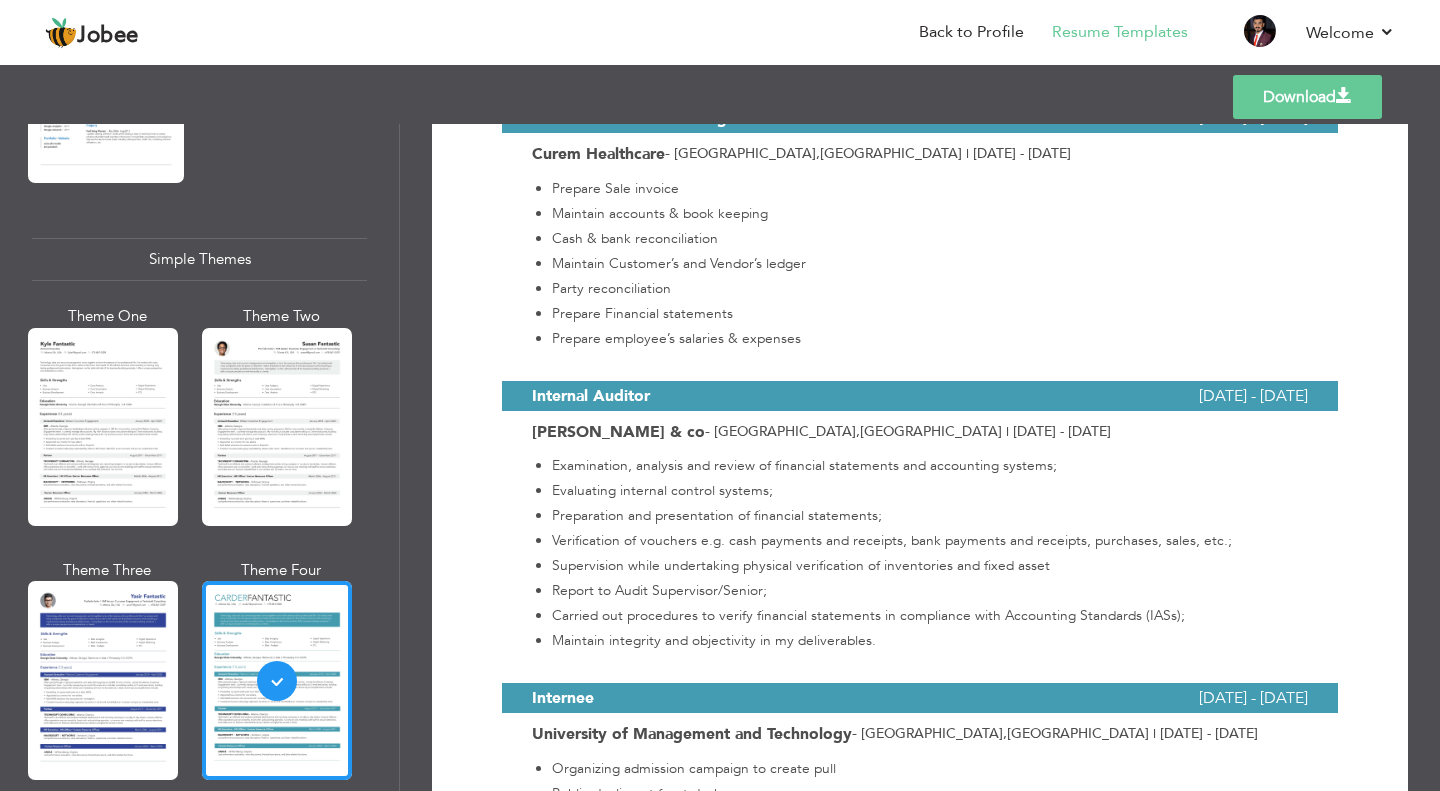 scroll, scrollTop: 1983, scrollLeft: 0, axis: vertical 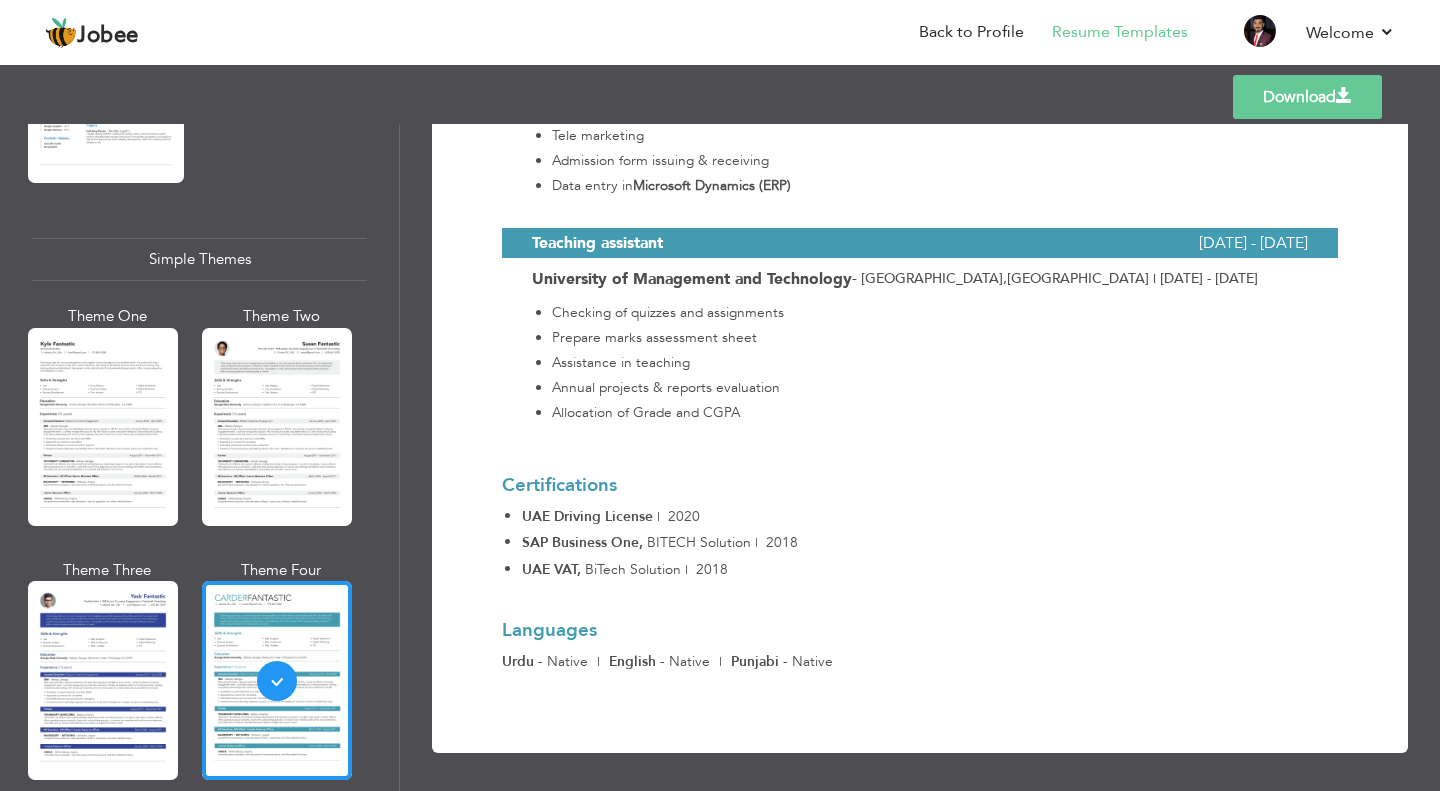 click on "Download" at bounding box center [1307, 97] 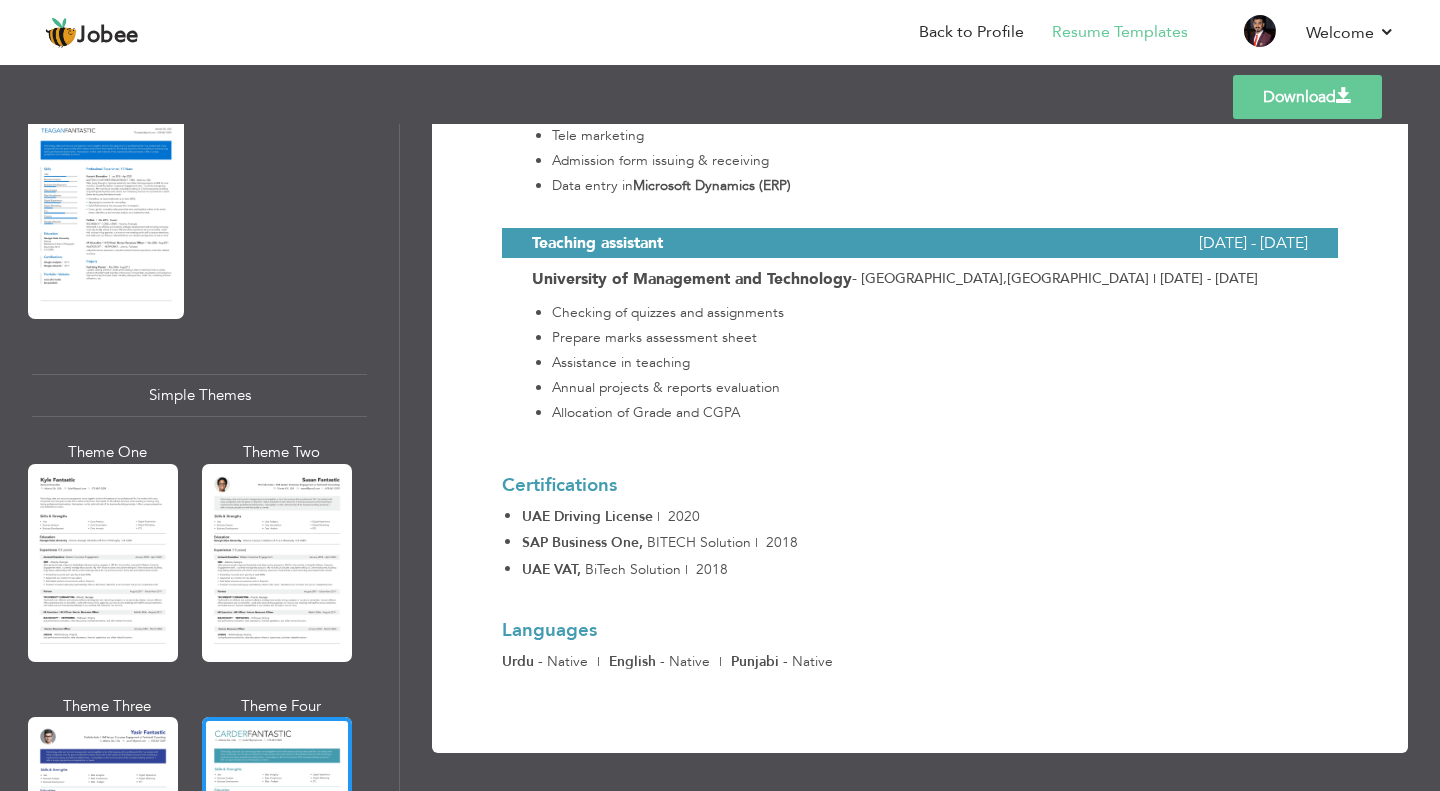 scroll, scrollTop: 3210, scrollLeft: 0, axis: vertical 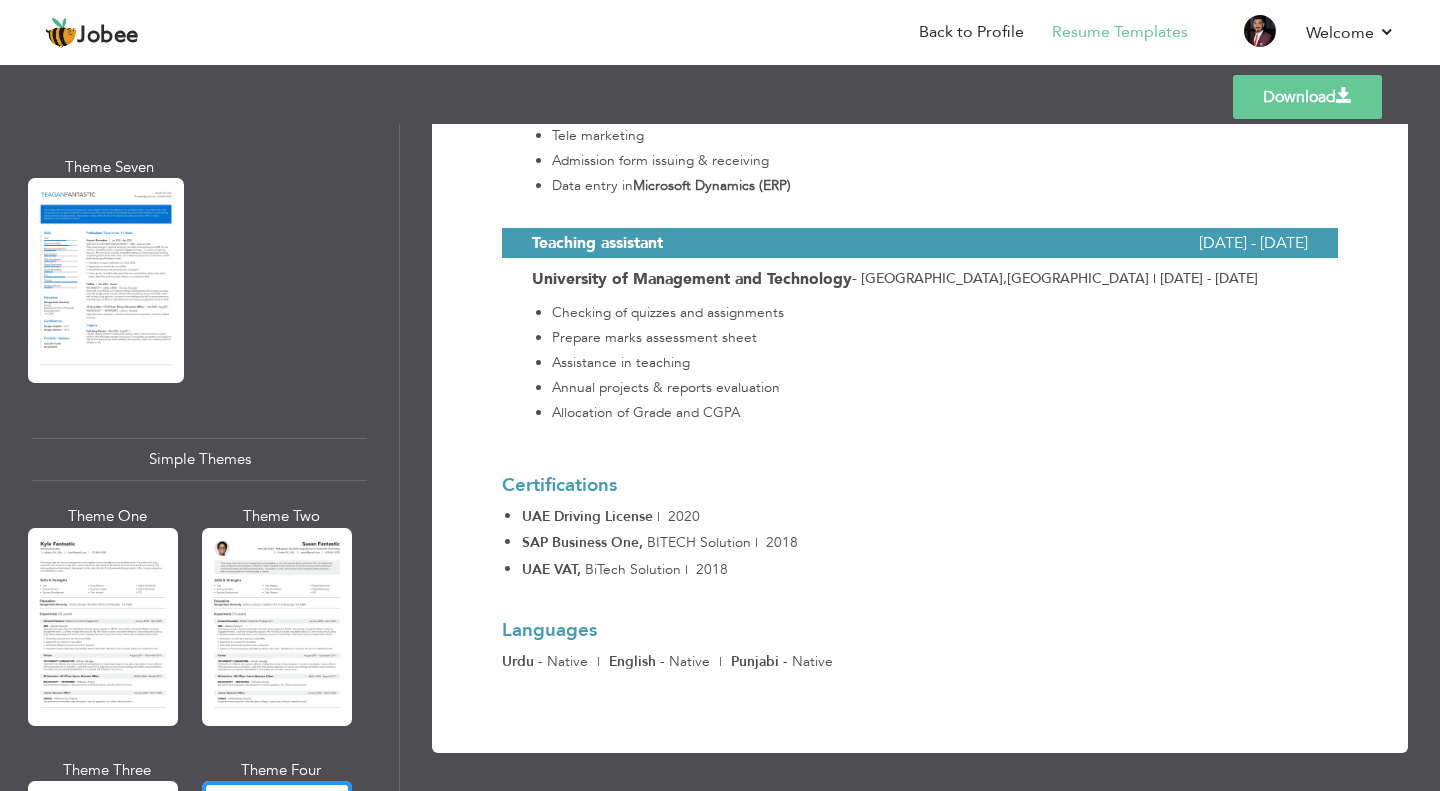 drag, startPoint x: 259, startPoint y: 557, endPoint x: 339, endPoint y: 568, distance: 80.75271 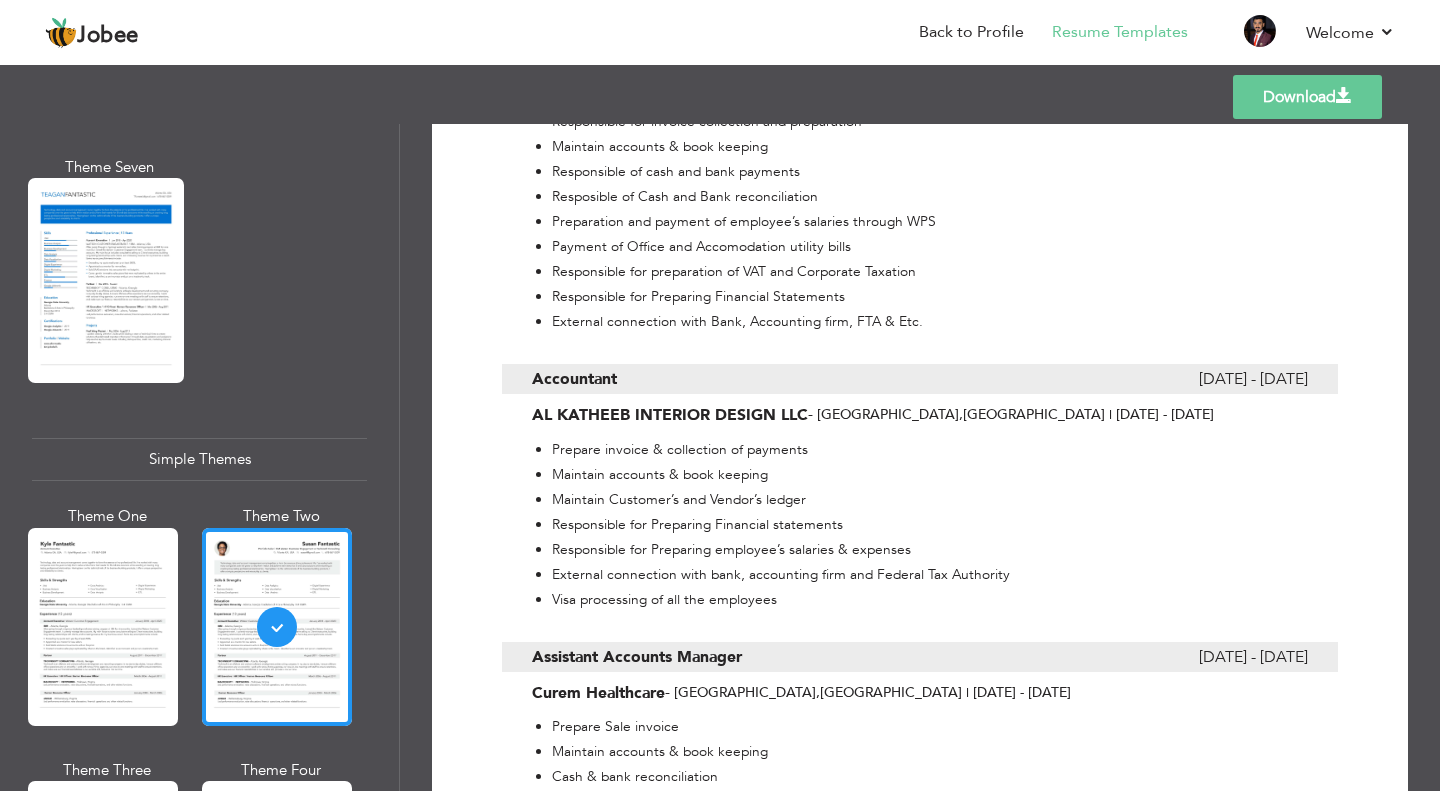 scroll, scrollTop: 776, scrollLeft: 0, axis: vertical 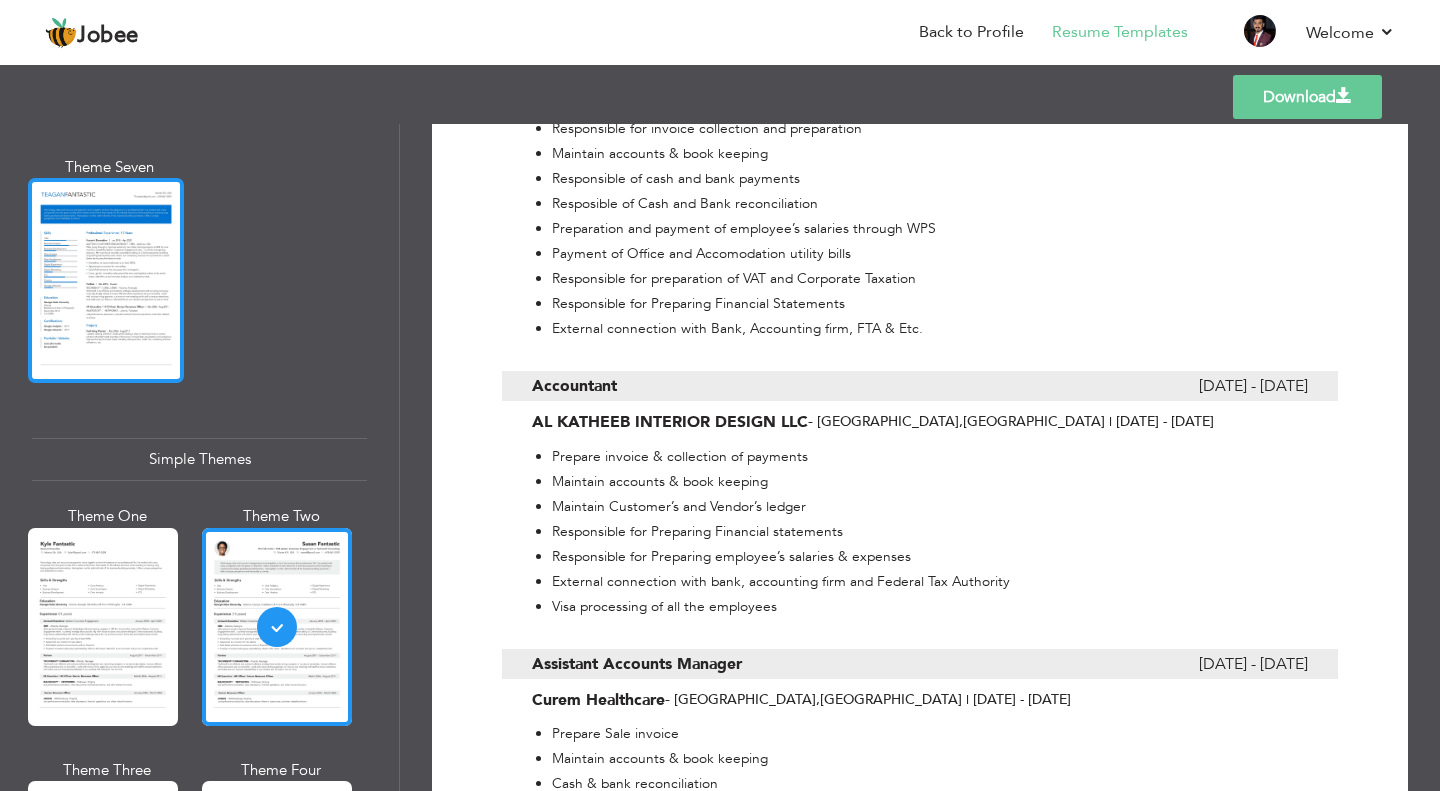 click at bounding box center [106, 280] 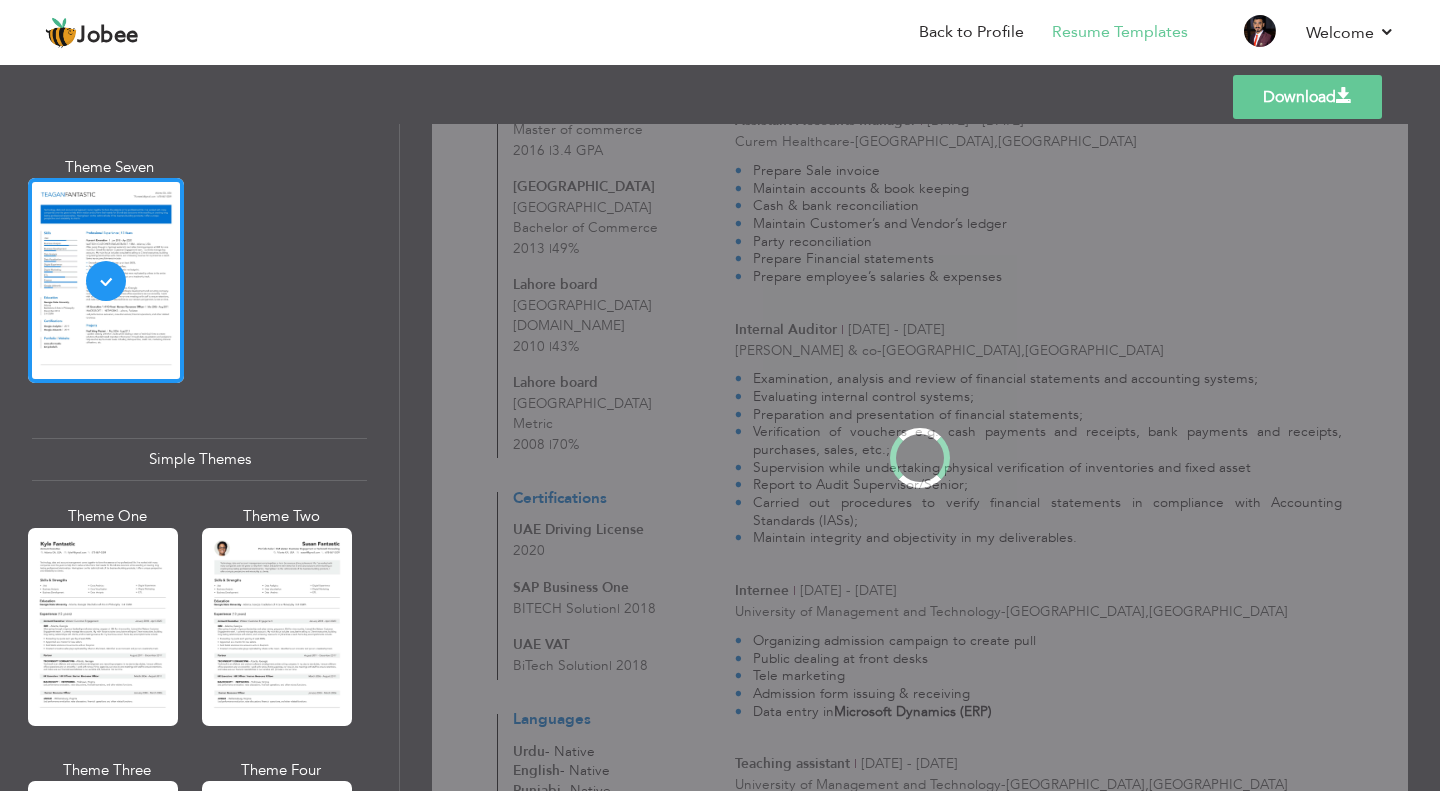 scroll, scrollTop: 0, scrollLeft: 0, axis: both 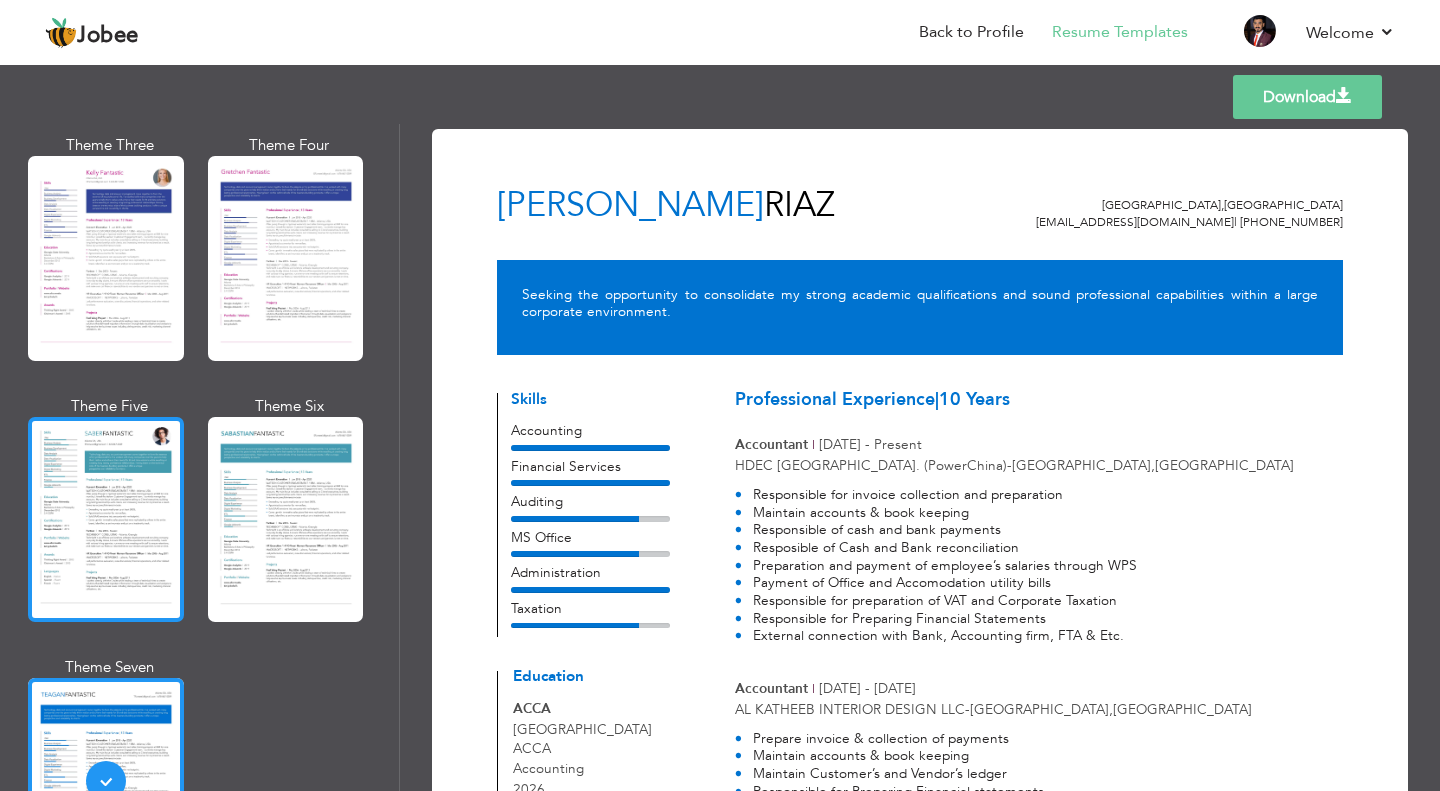 click at bounding box center [106, 519] 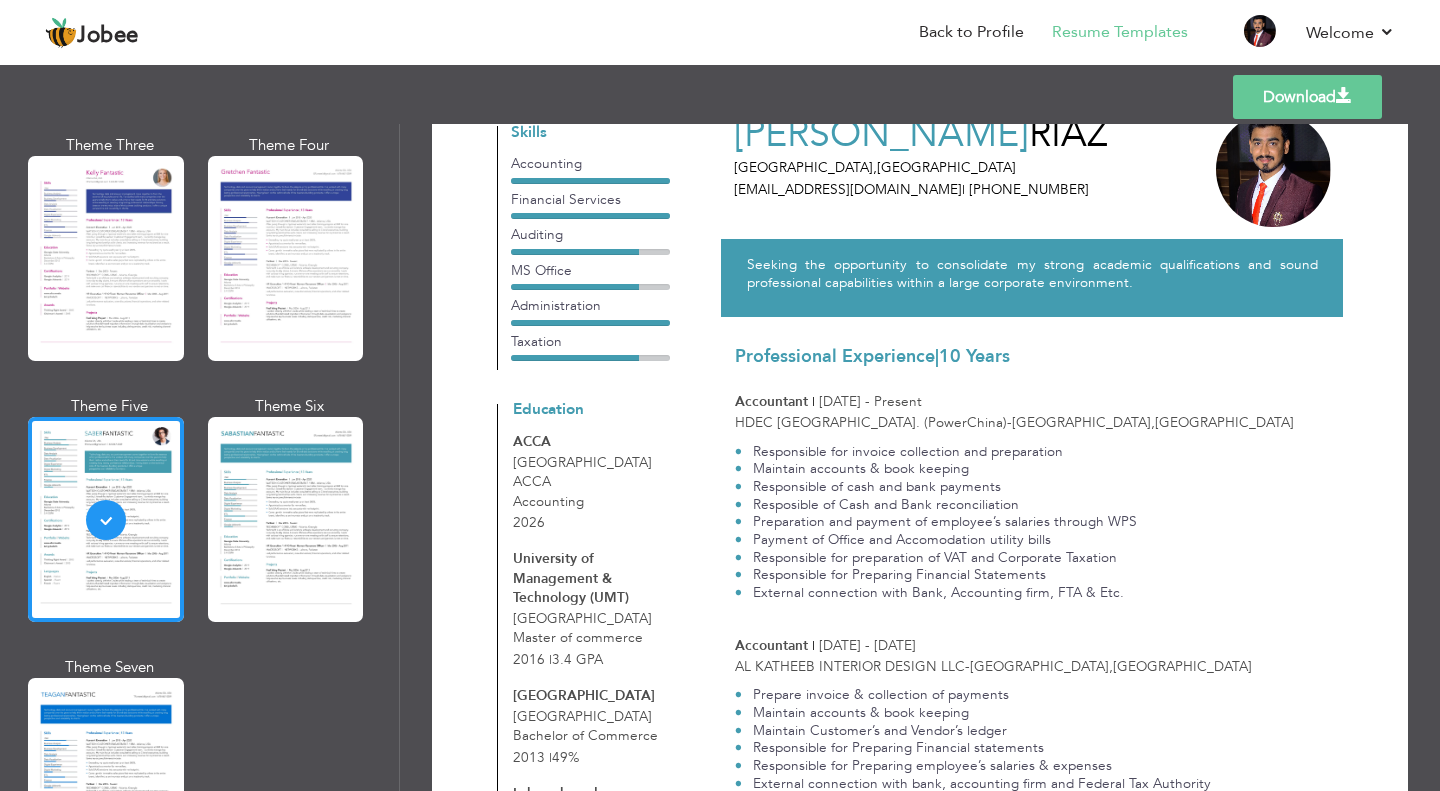 scroll, scrollTop: 0, scrollLeft: 0, axis: both 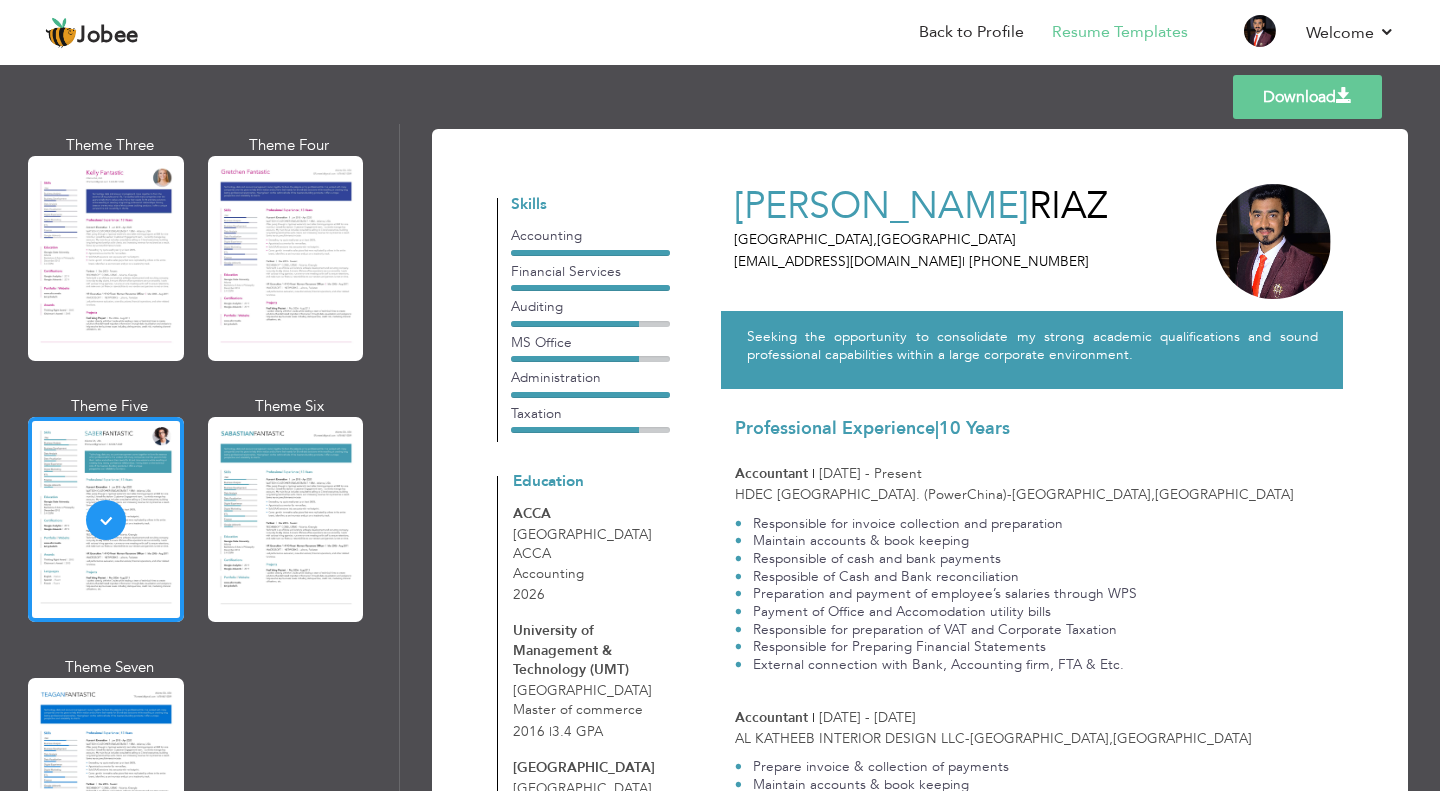 click on "Download" at bounding box center (1307, 97) 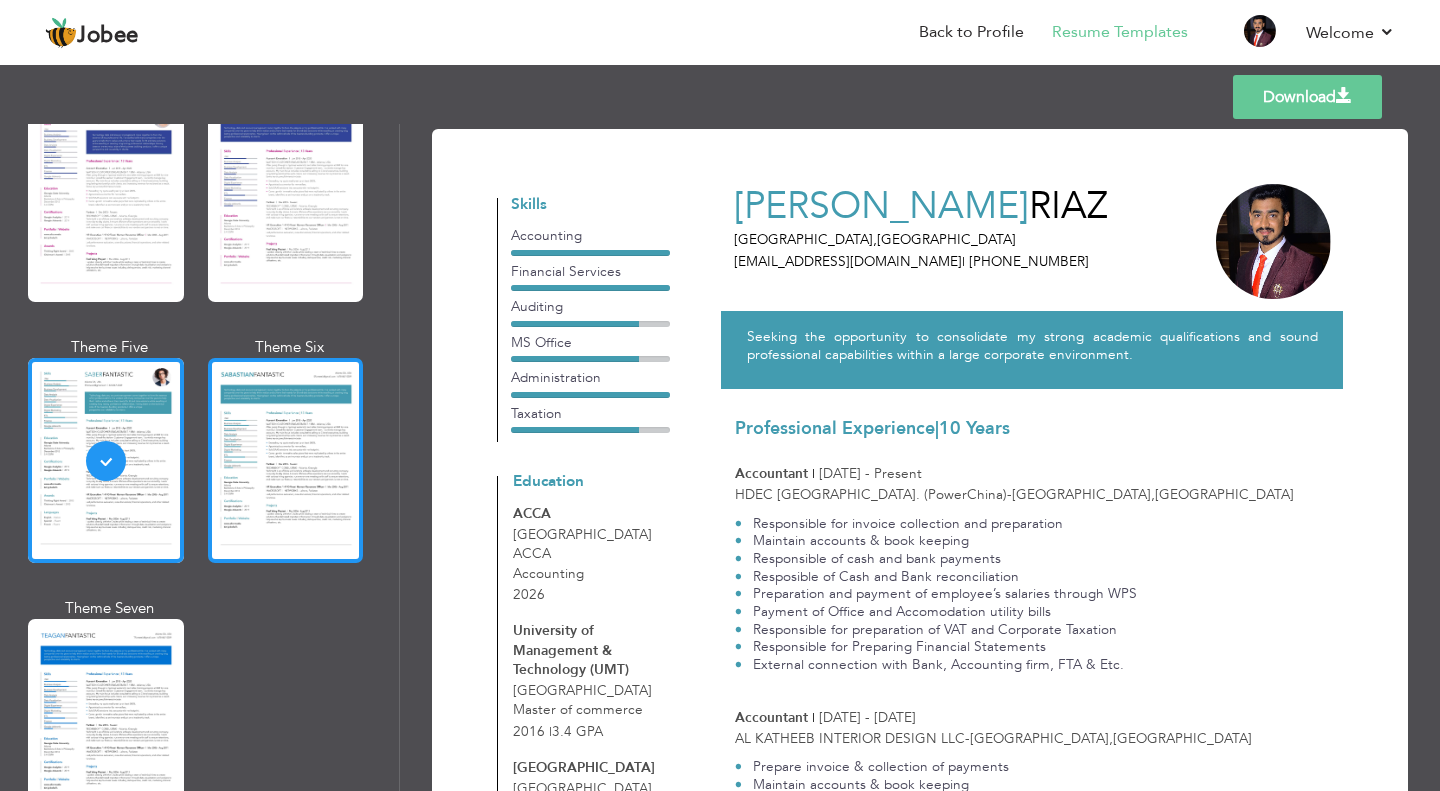 scroll, scrollTop: 2810, scrollLeft: 0, axis: vertical 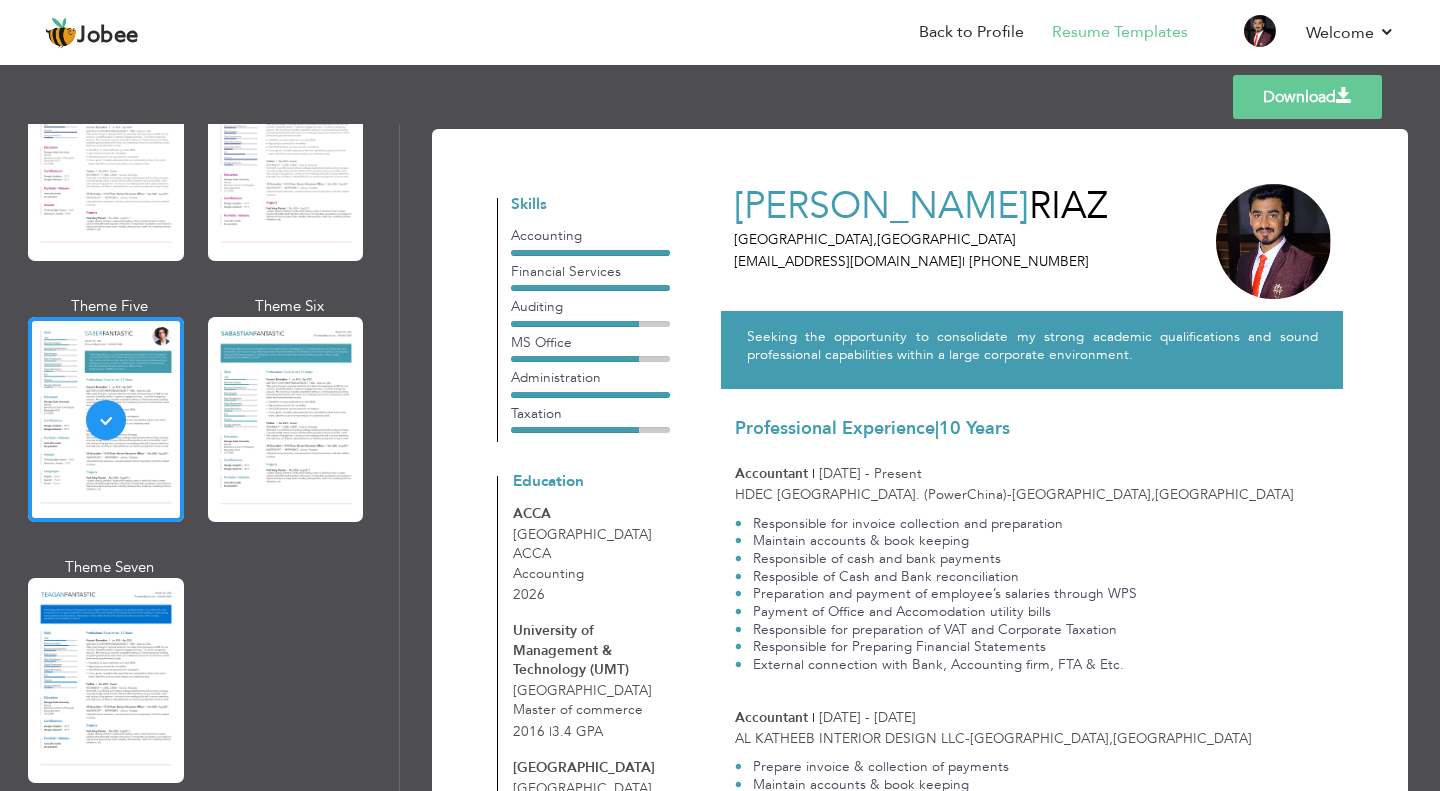drag, startPoint x: 260, startPoint y: 408, endPoint x: 550, endPoint y: 452, distance: 293.31894 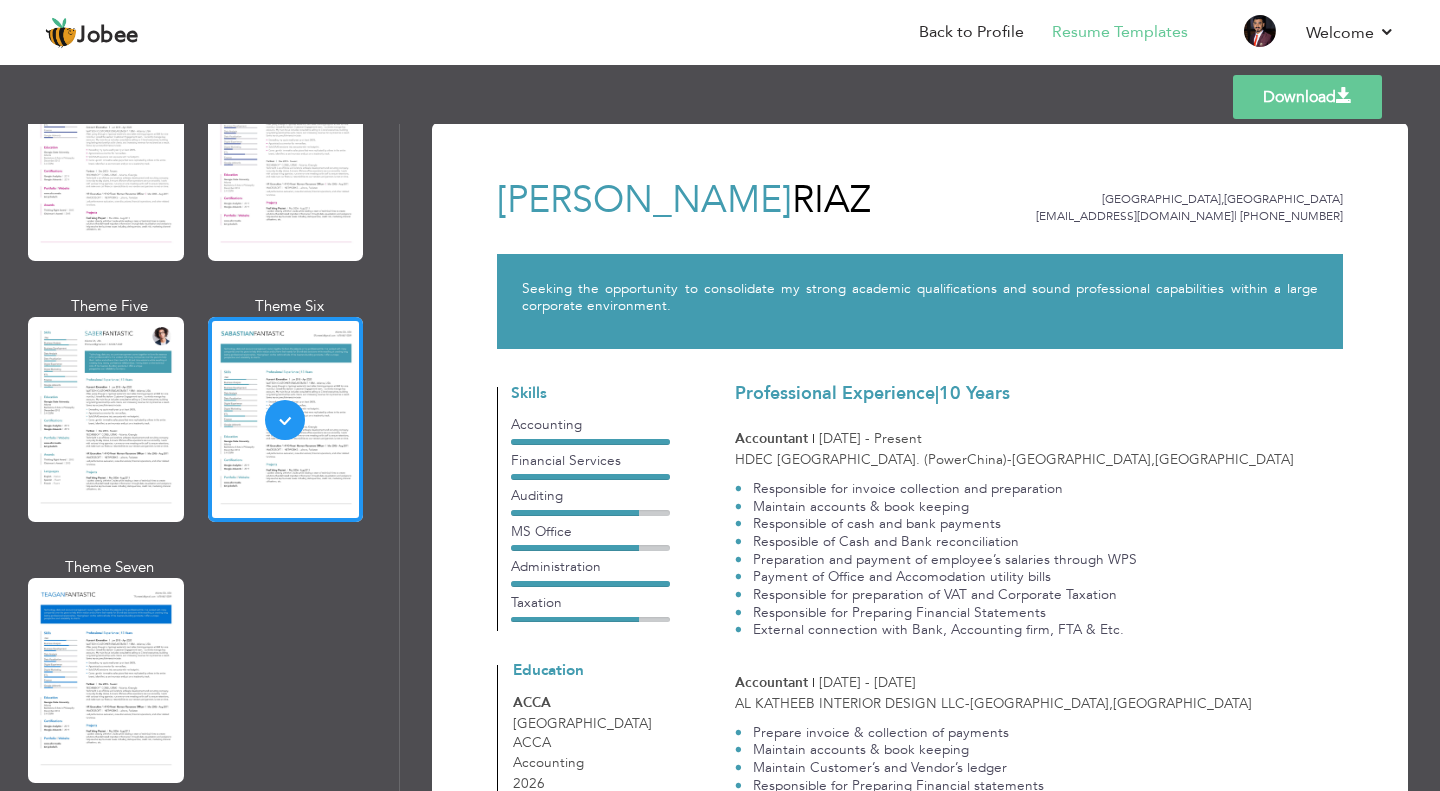 scroll, scrollTop: 1, scrollLeft: 0, axis: vertical 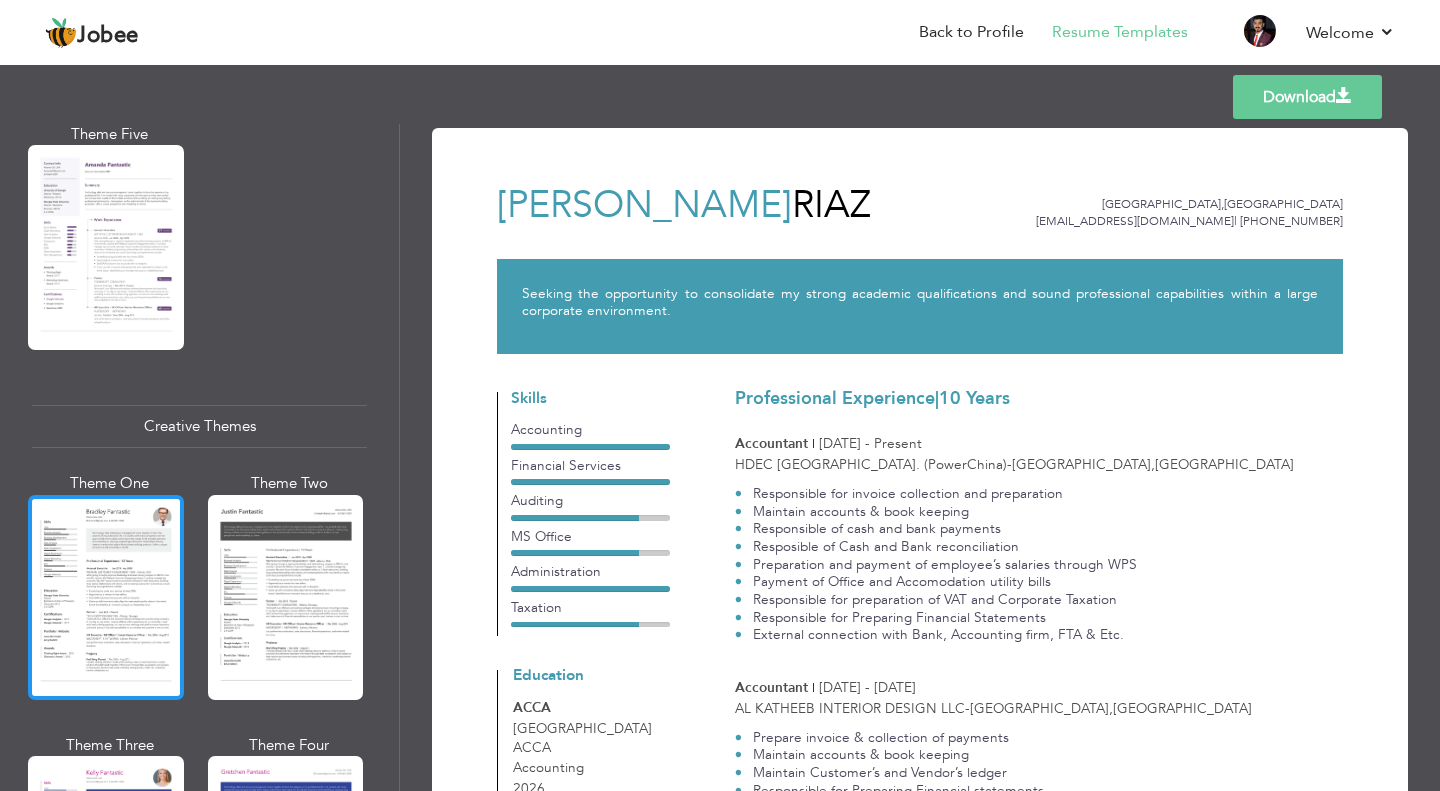 click at bounding box center [106, 597] 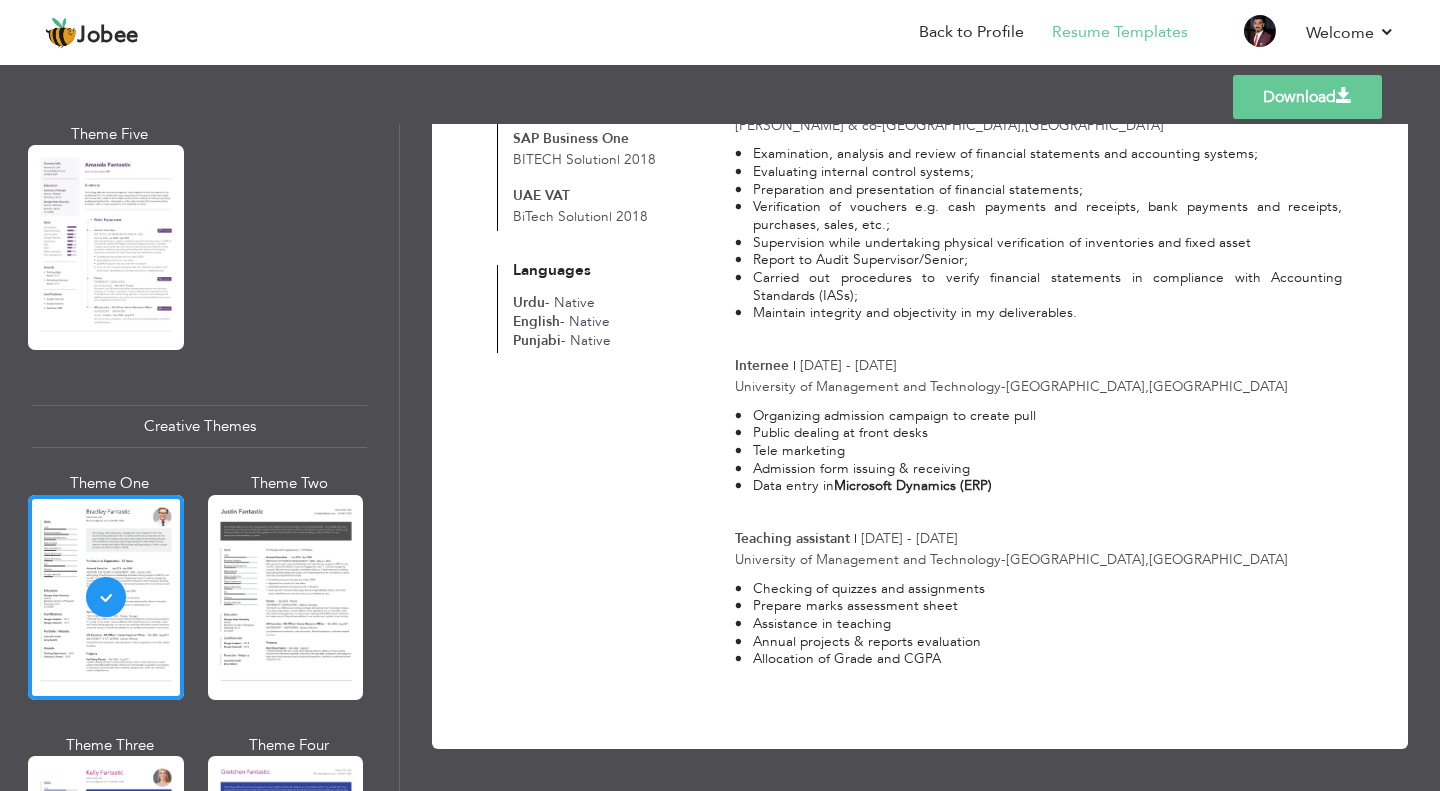 scroll, scrollTop: 330, scrollLeft: 0, axis: vertical 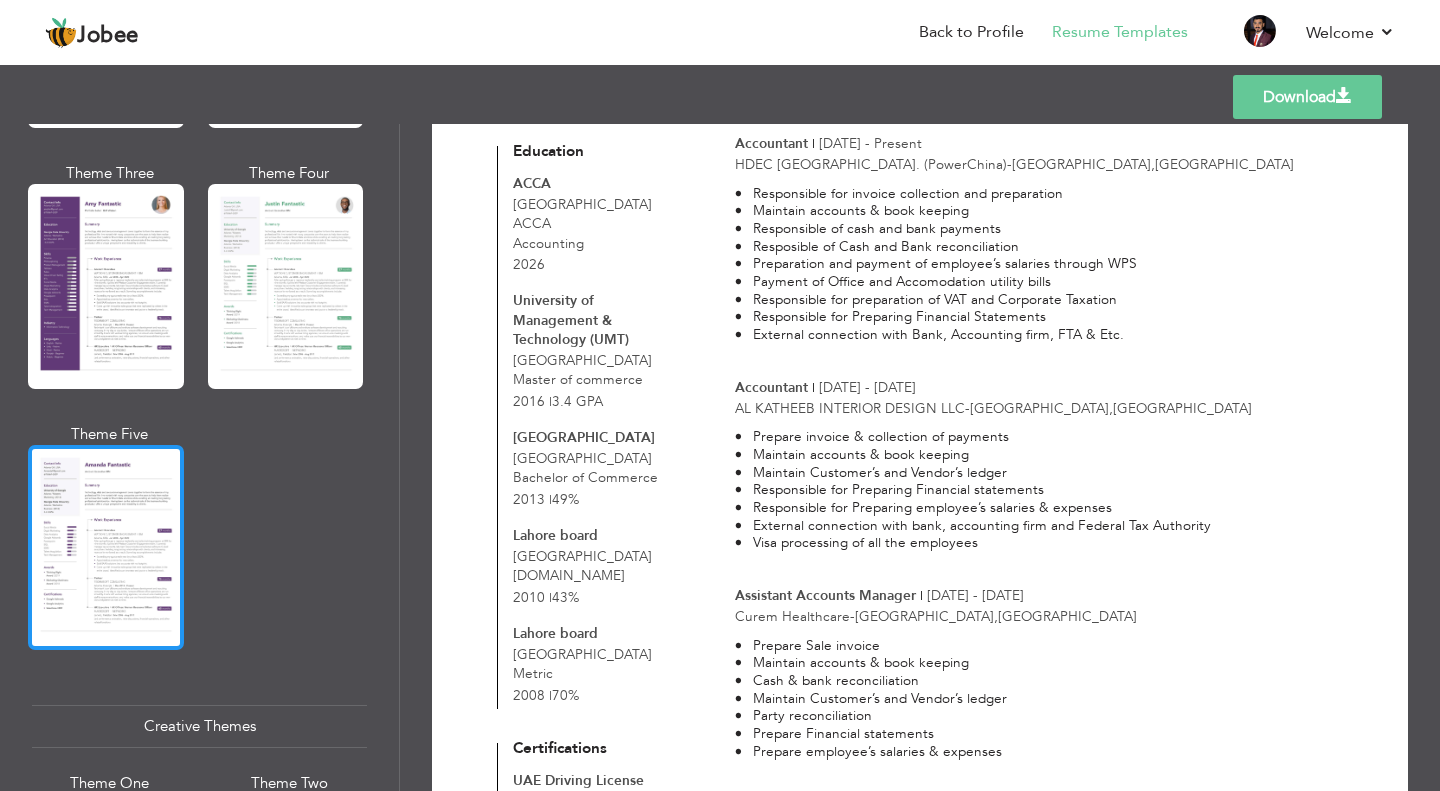 click at bounding box center [106, 547] 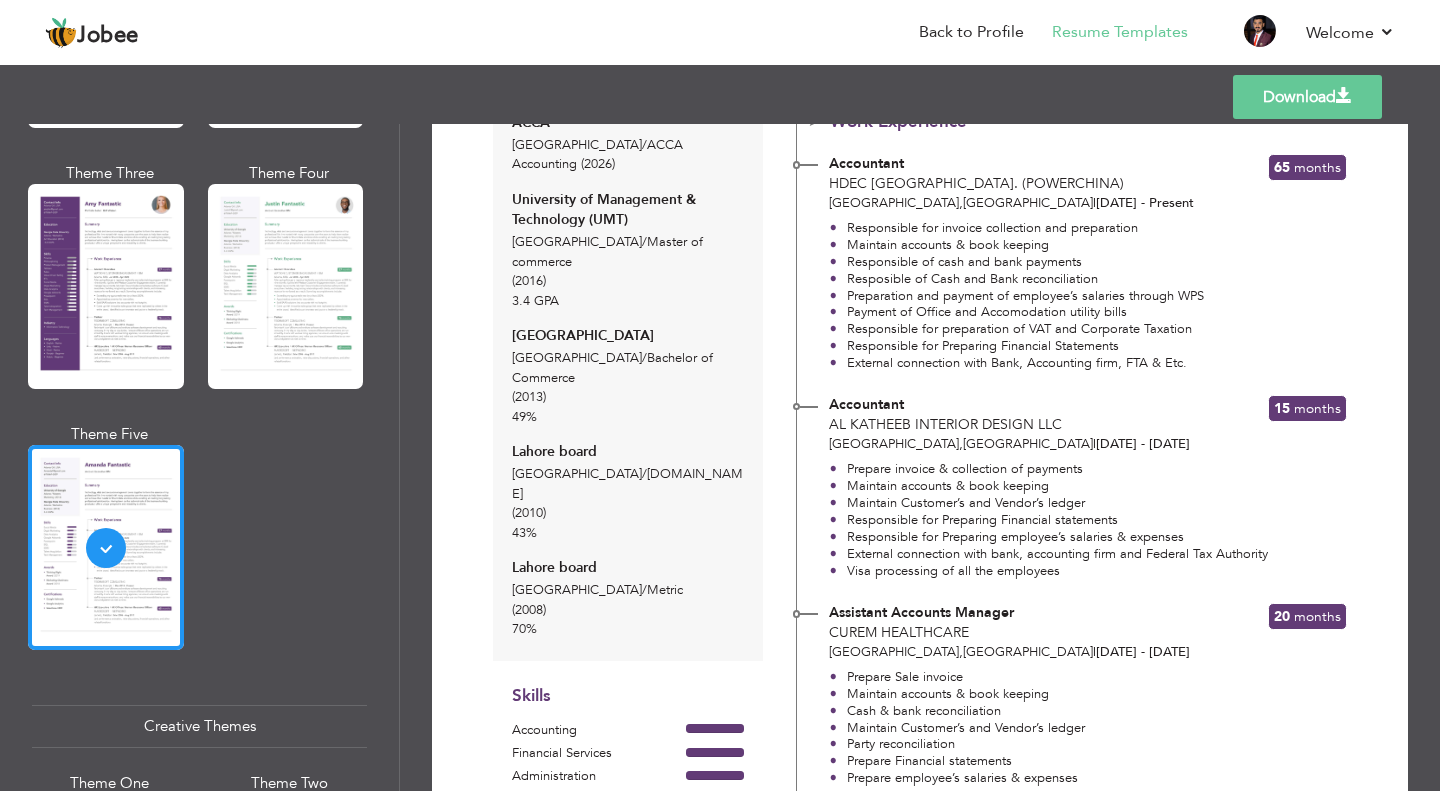 scroll, scrollTop: 300, scrollLeft: 0, axis: vertical 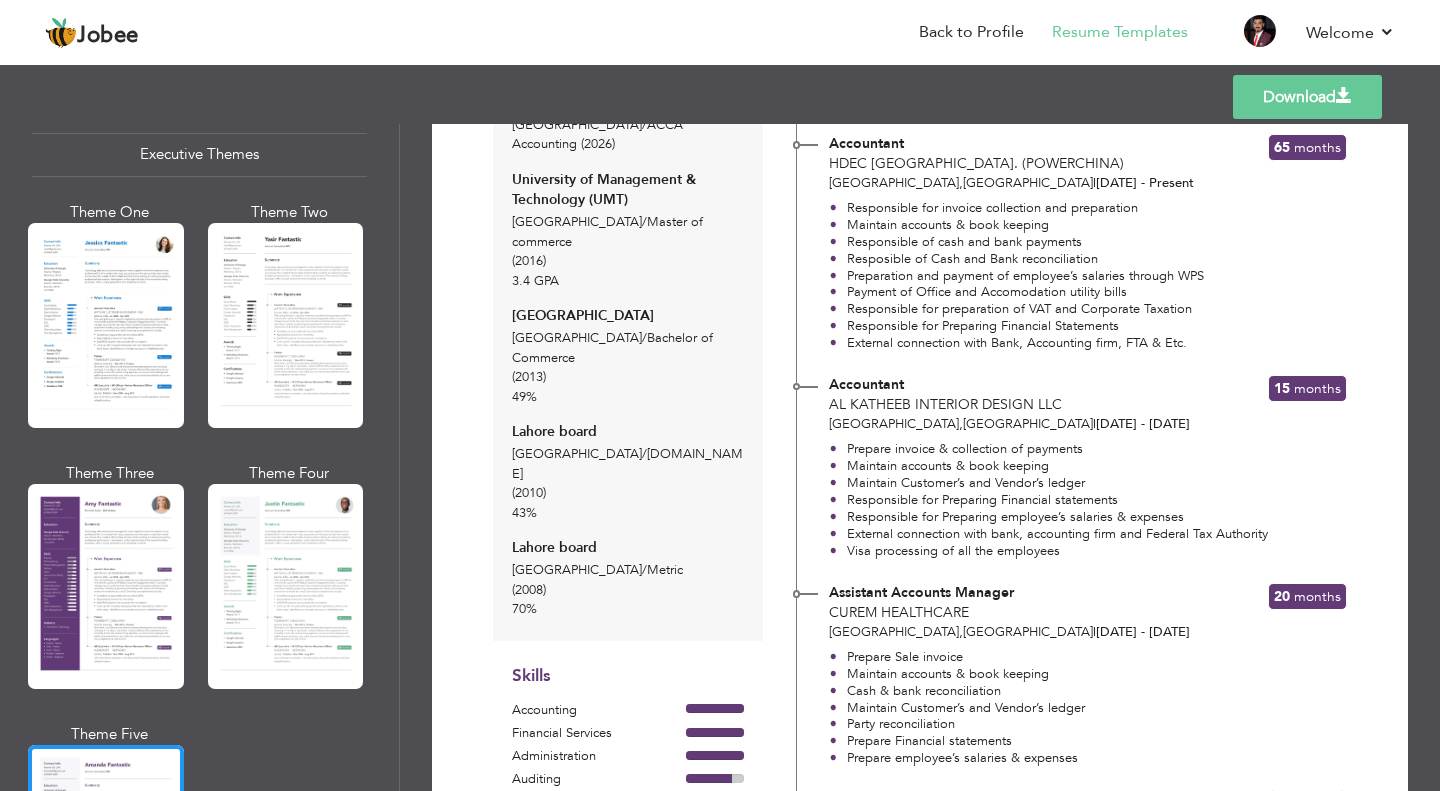 drag, startPoint x: 293, startPoint y: 337, endPoint x: 280, endPoint y: 339, distance: 13.152946 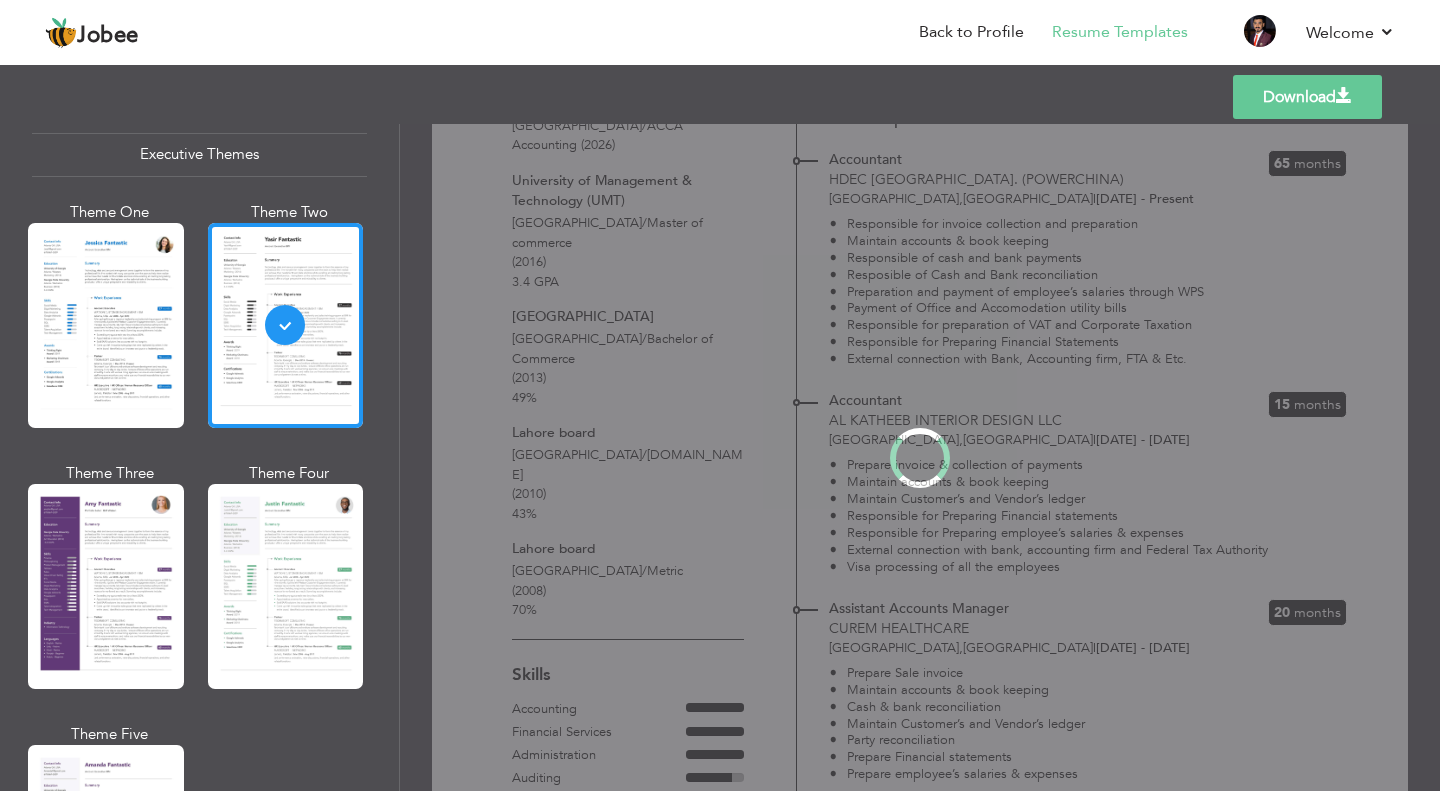 scroll, scrollTop: 0, scrollLeft: 0, axis: both 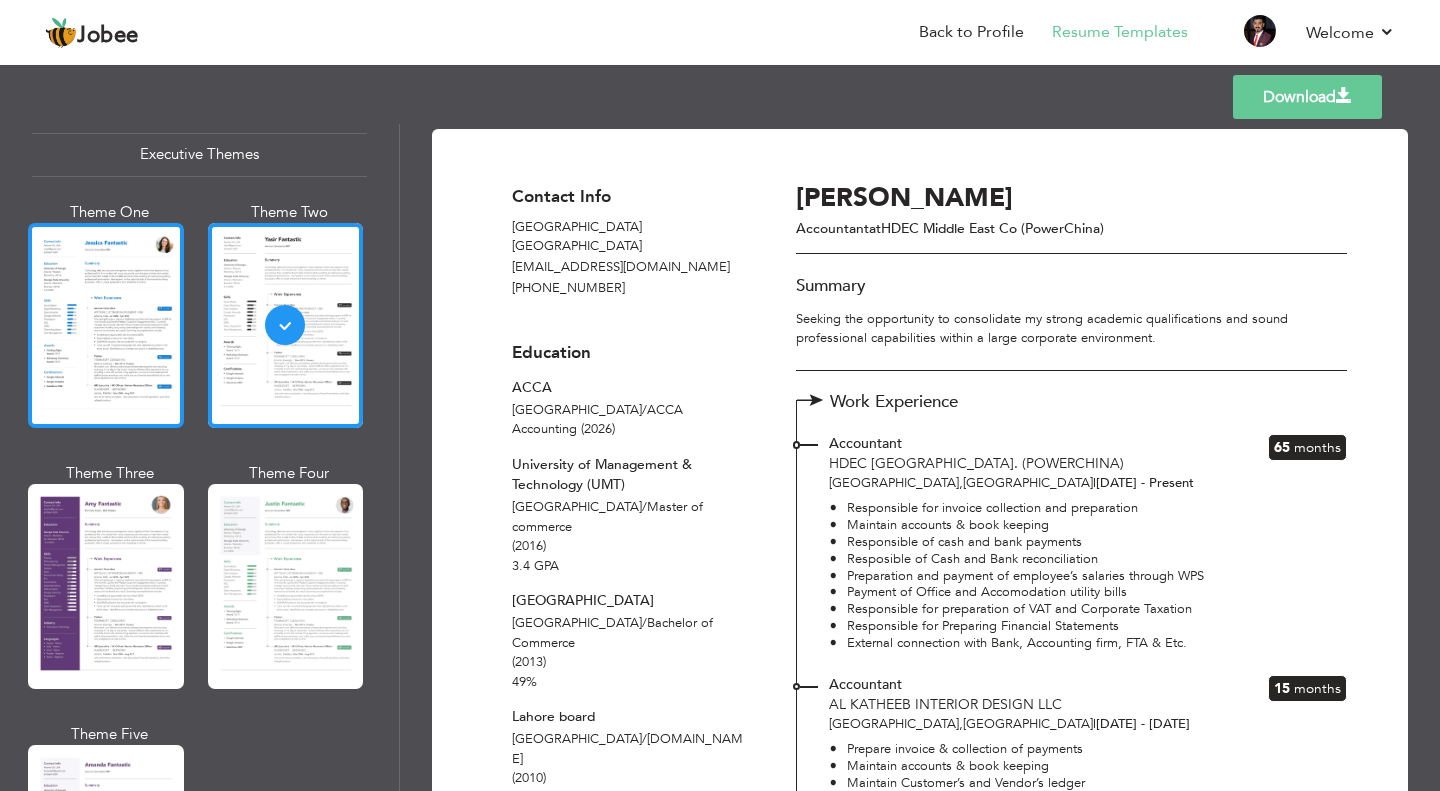 click at bounding box center (106, 325) 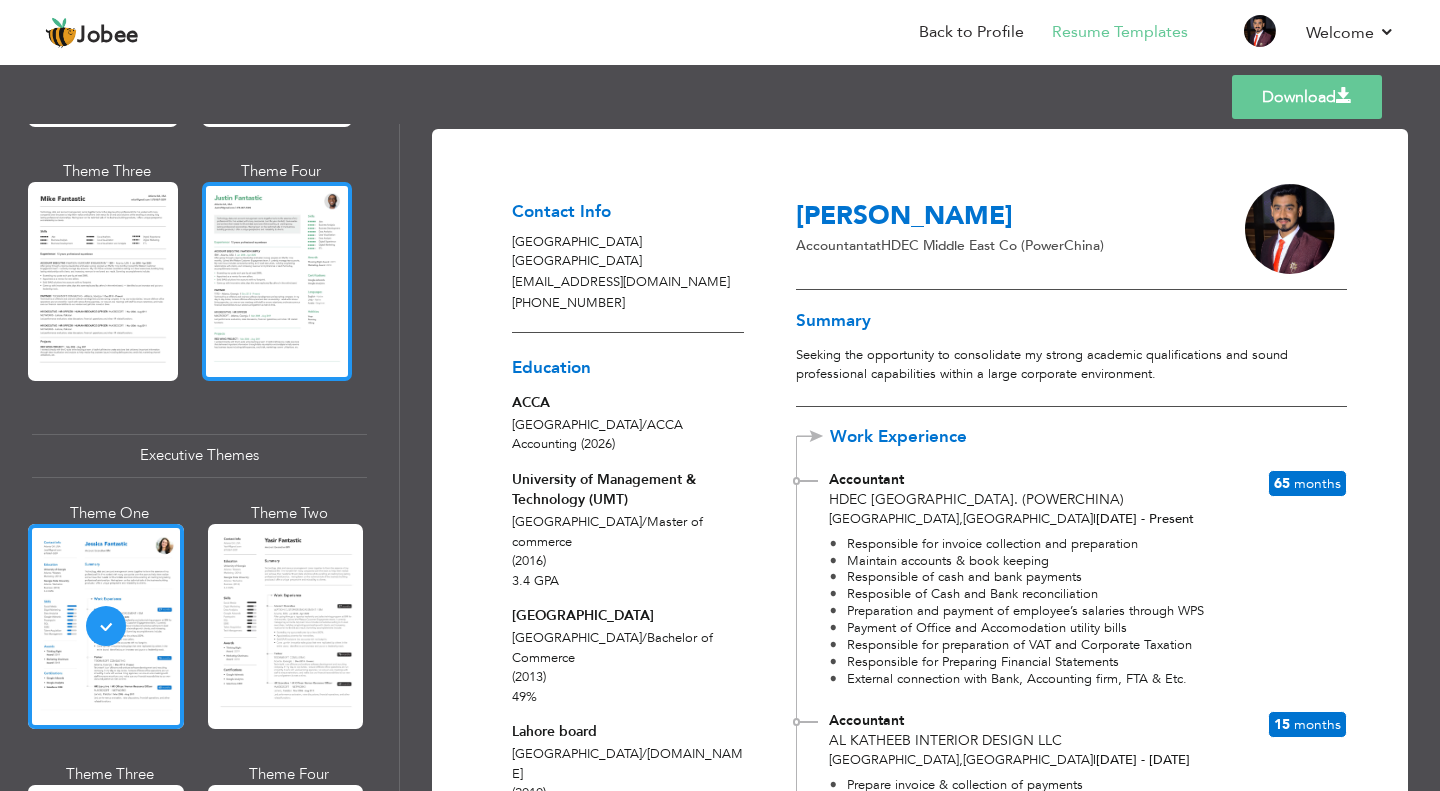 scroll, scrollTop: 1109, scrollLeft: 0, axis: vertical 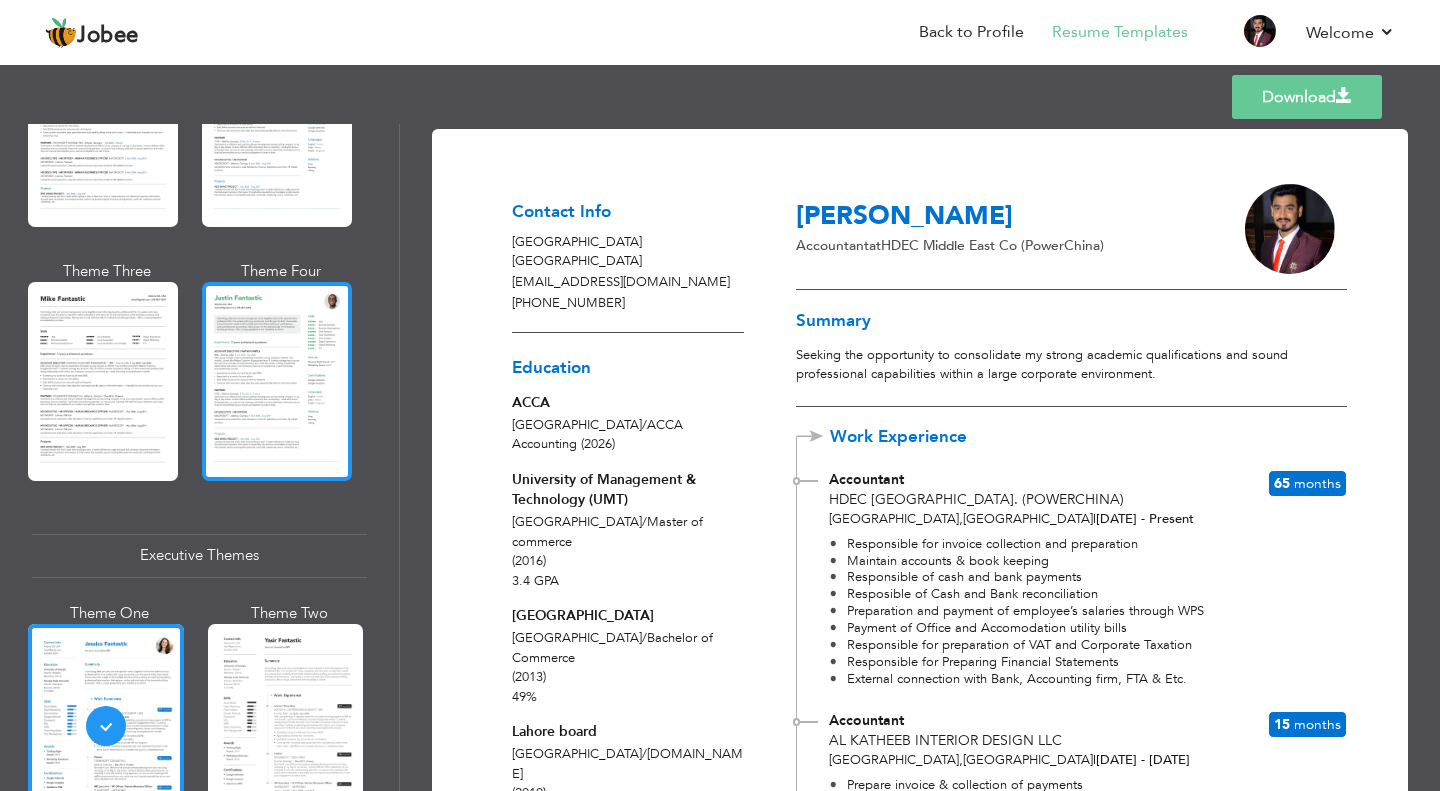 click at bounding box center [277, 381] 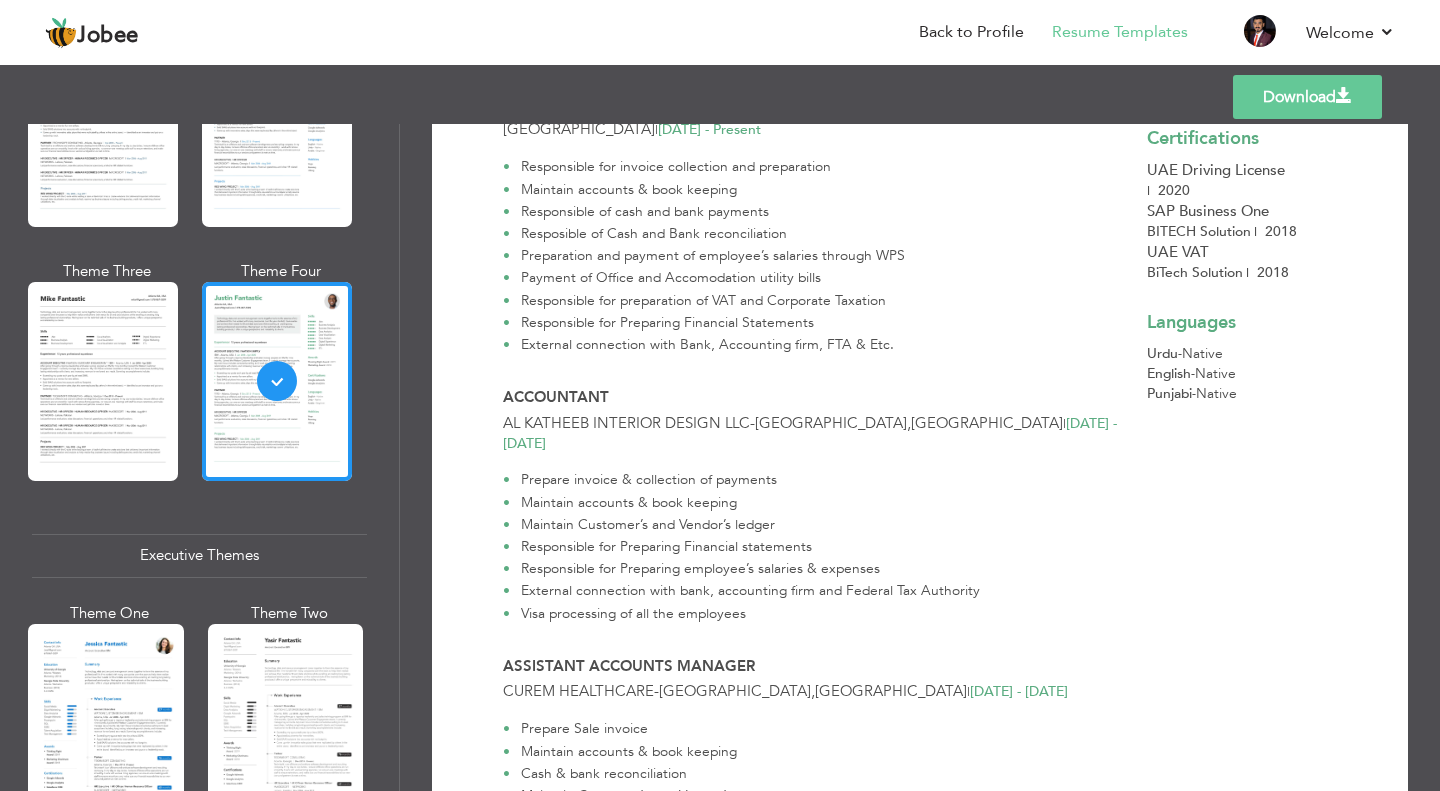 scroll, scrollTop: 400, scrollLeft: 0, axis: vertical 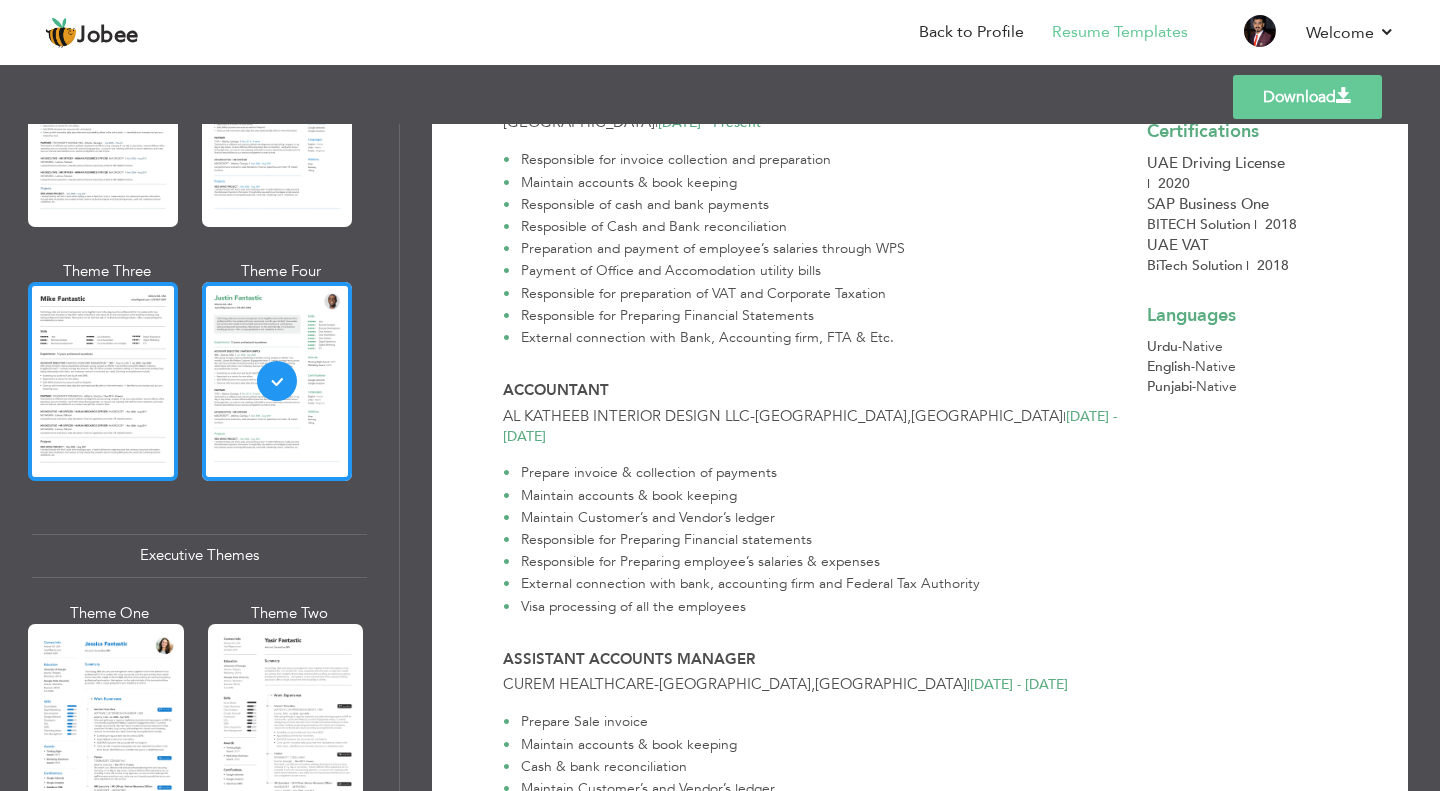 click at bounding box center [103, 381] 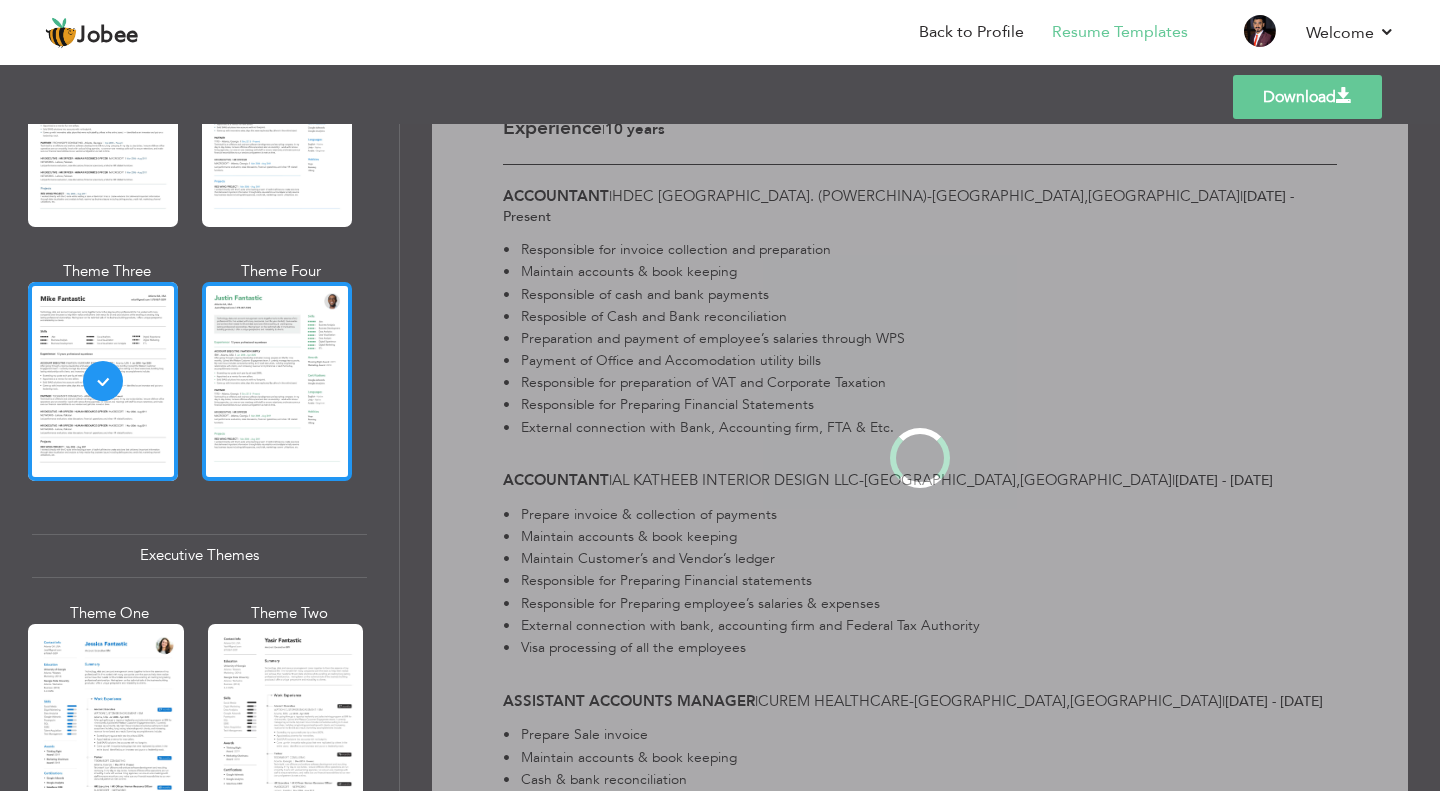 scroll, scrollTop: 0, scrollLeft: 0, axis: both 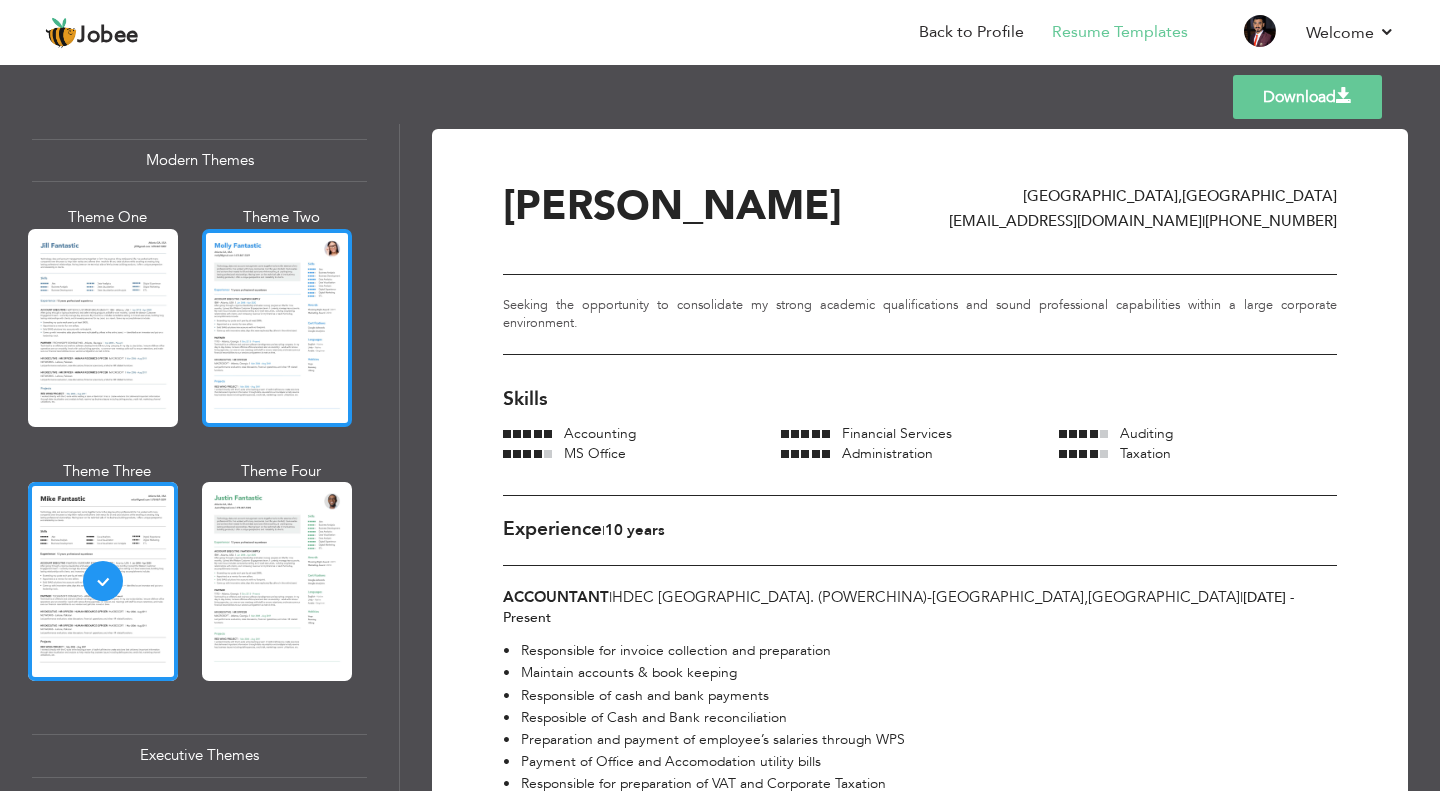 click at bounding box center [277, 328] 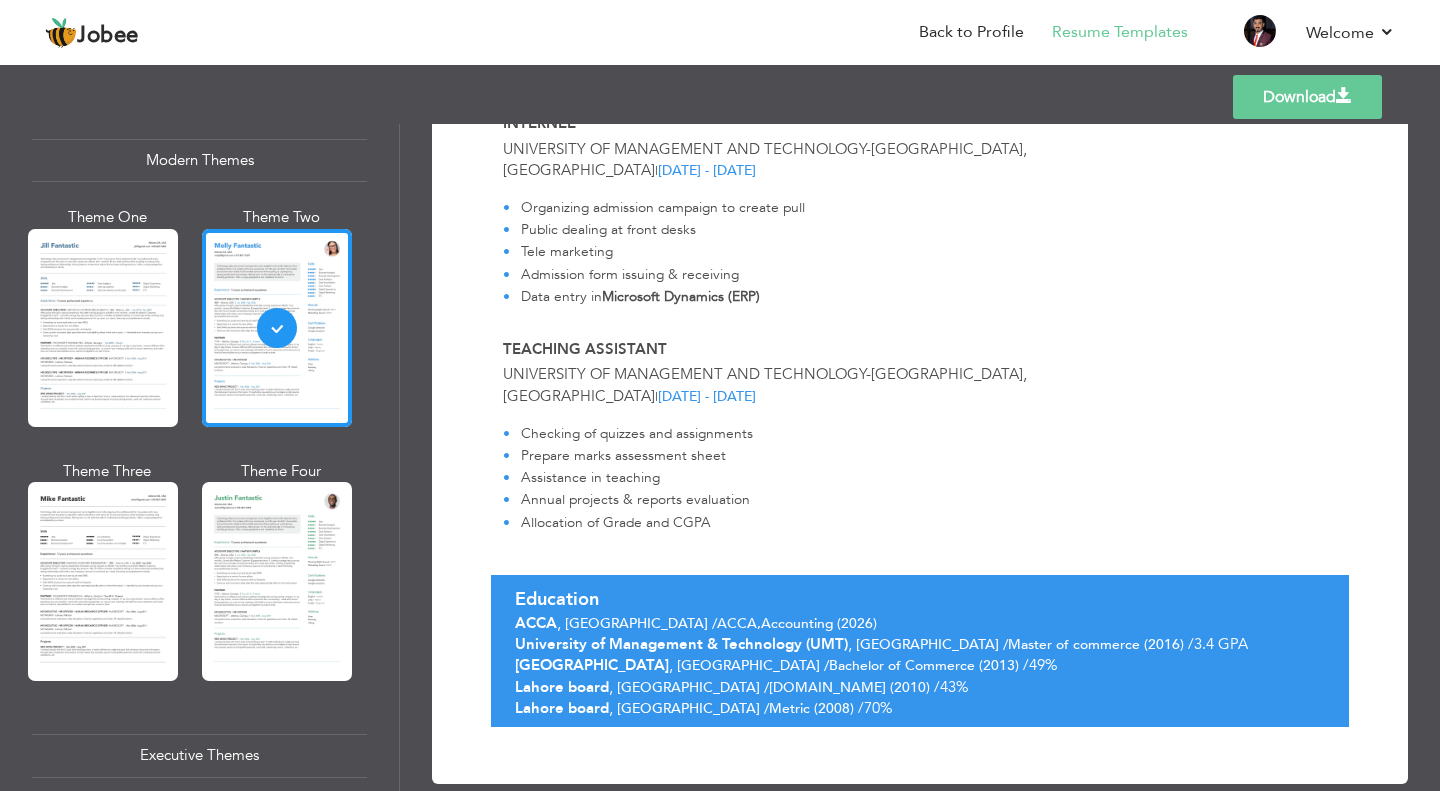 scroll, scrollTop: 900, scrollLeft: 0, axis: vertical 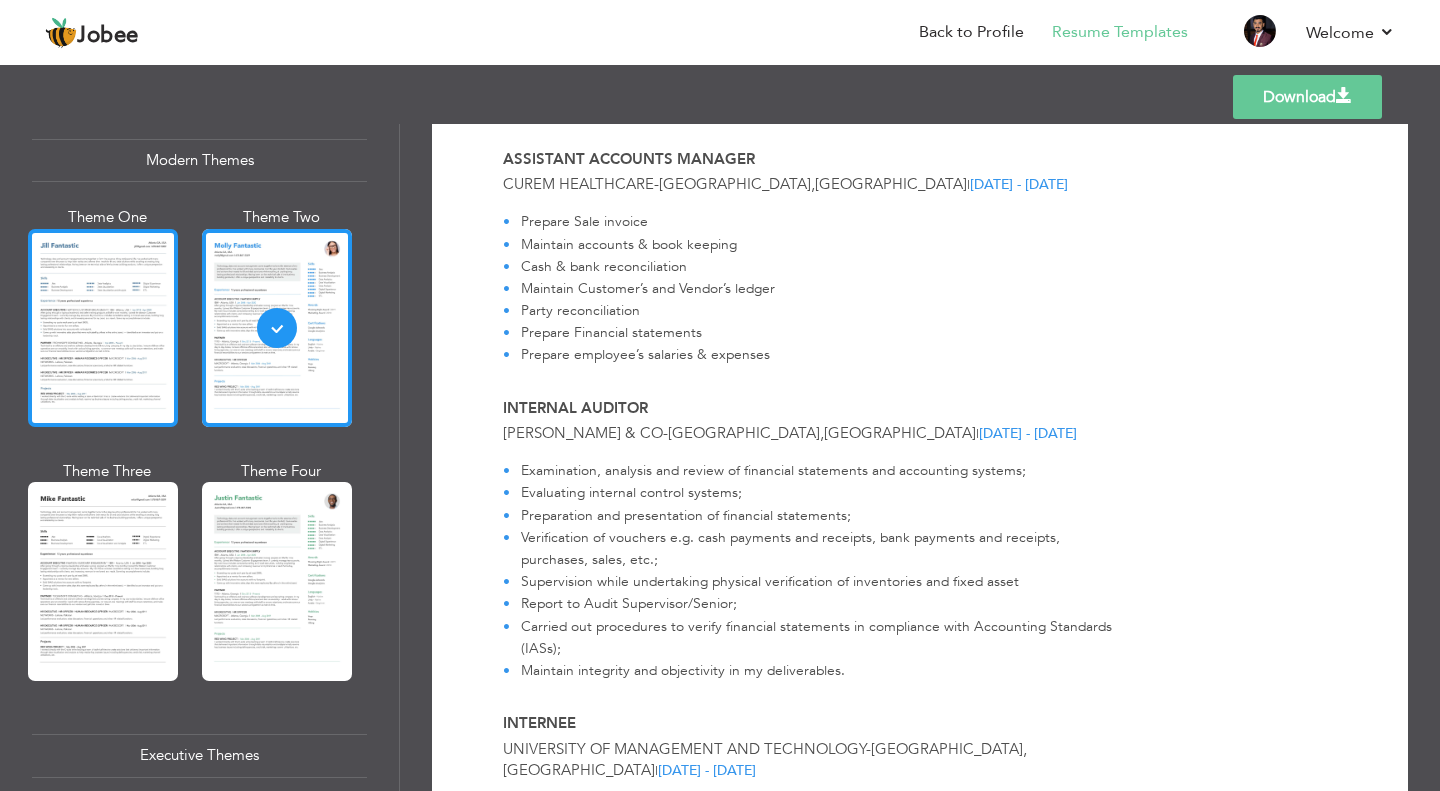 click at bounding box center [103, 328] 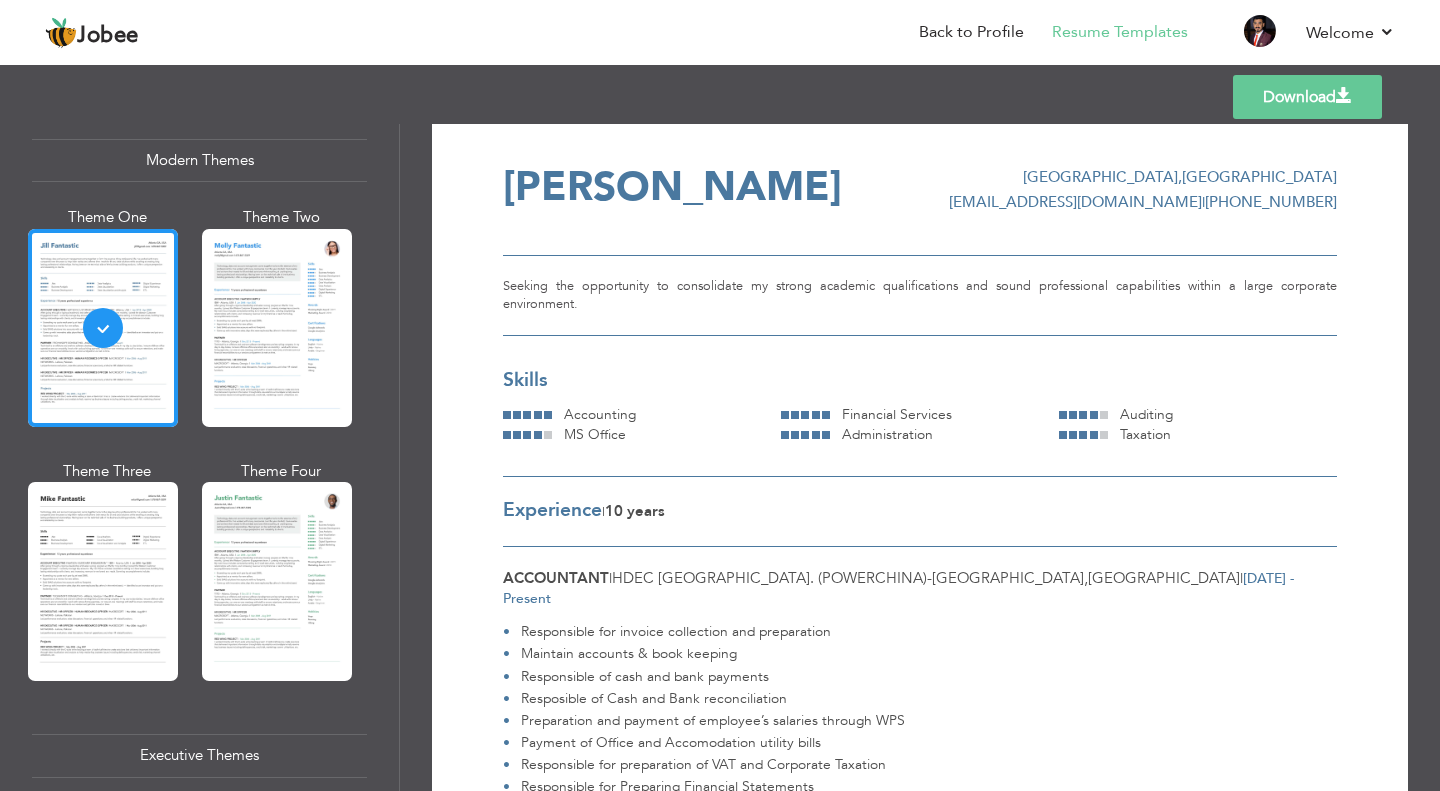 scroll, scrollTop: 0, scrollLeft: 0, axis: both 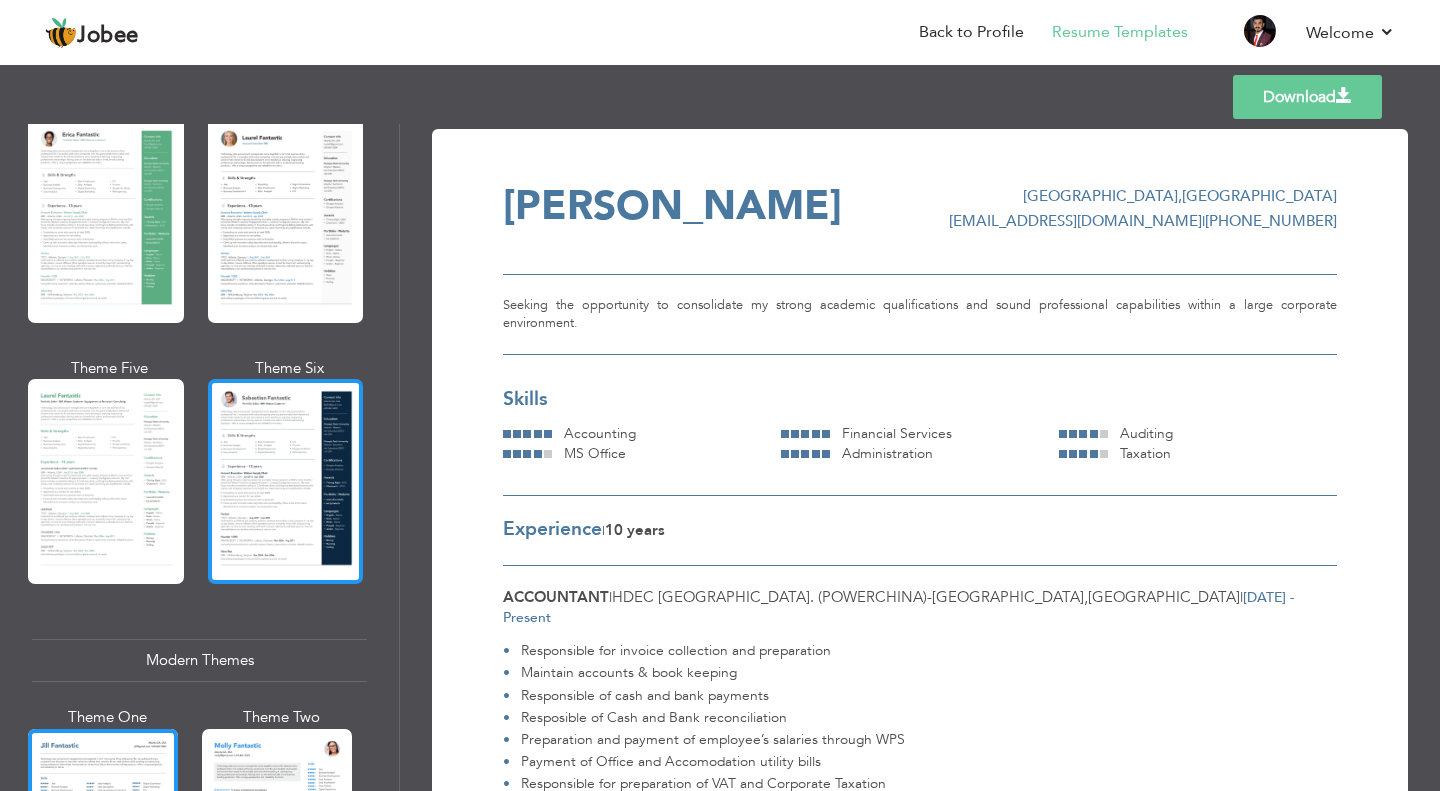click at bounding box center (286, 481) 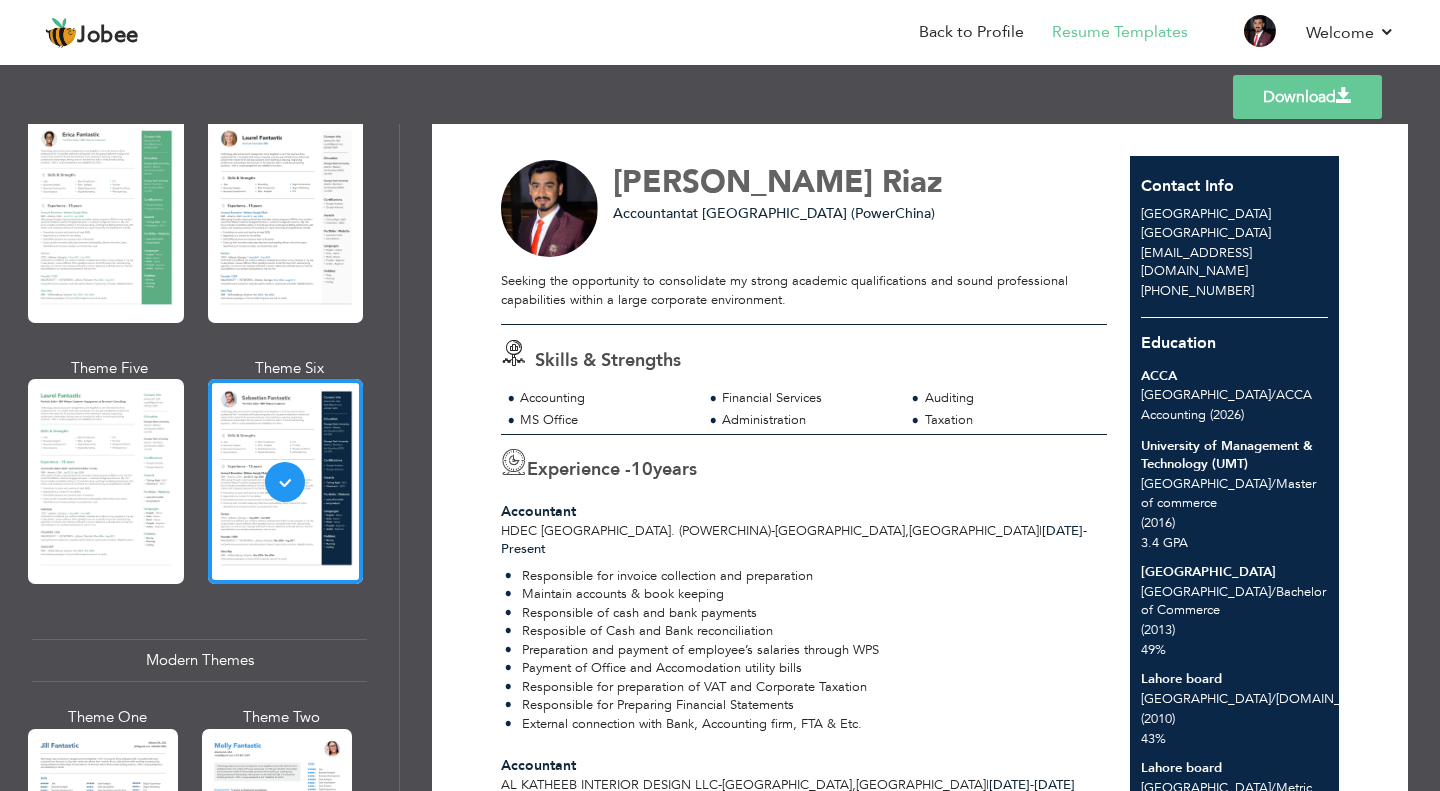 scroll, scrollTop: 0, scrollLeft: 0, axis: both 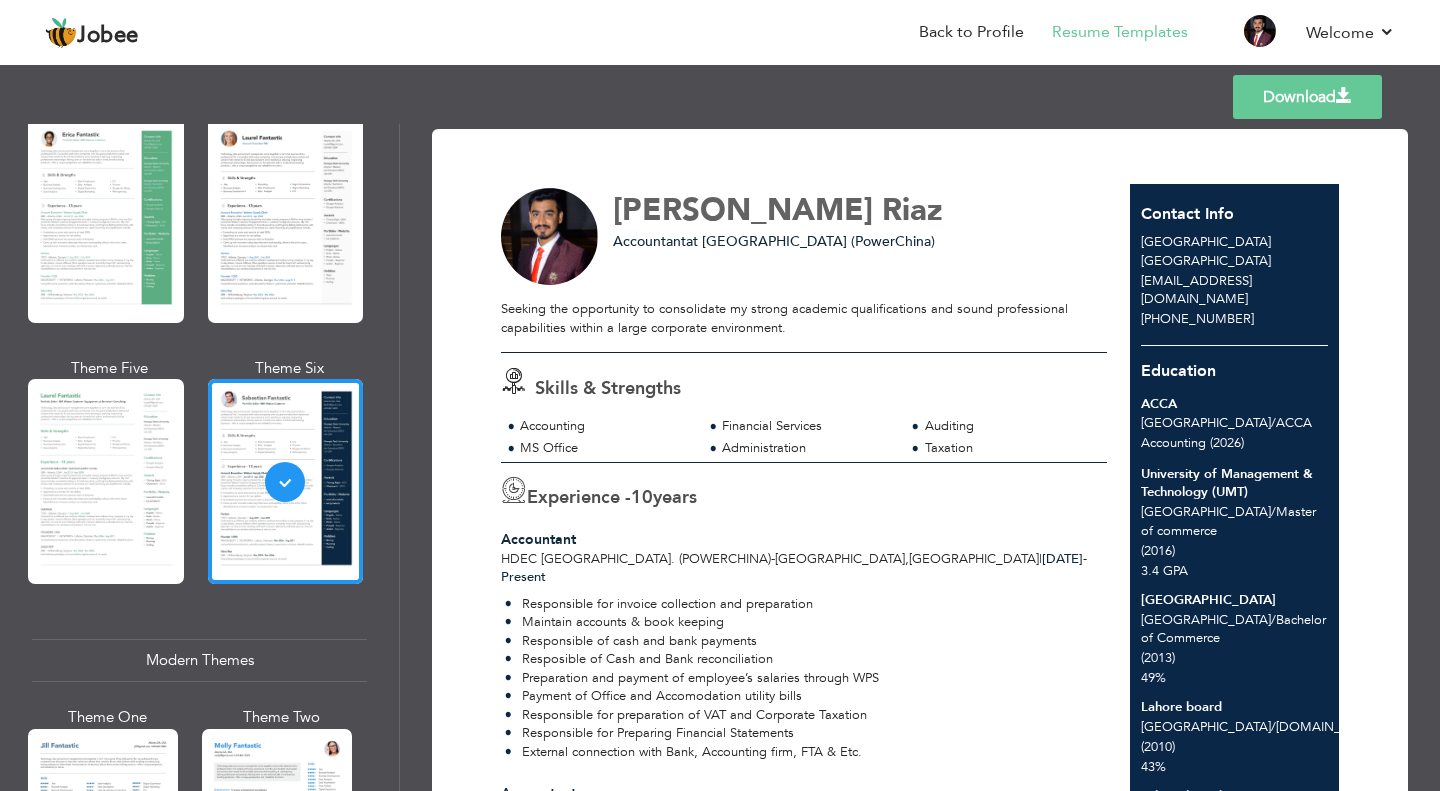 click on "Download" at bounding box center [1307, 97] 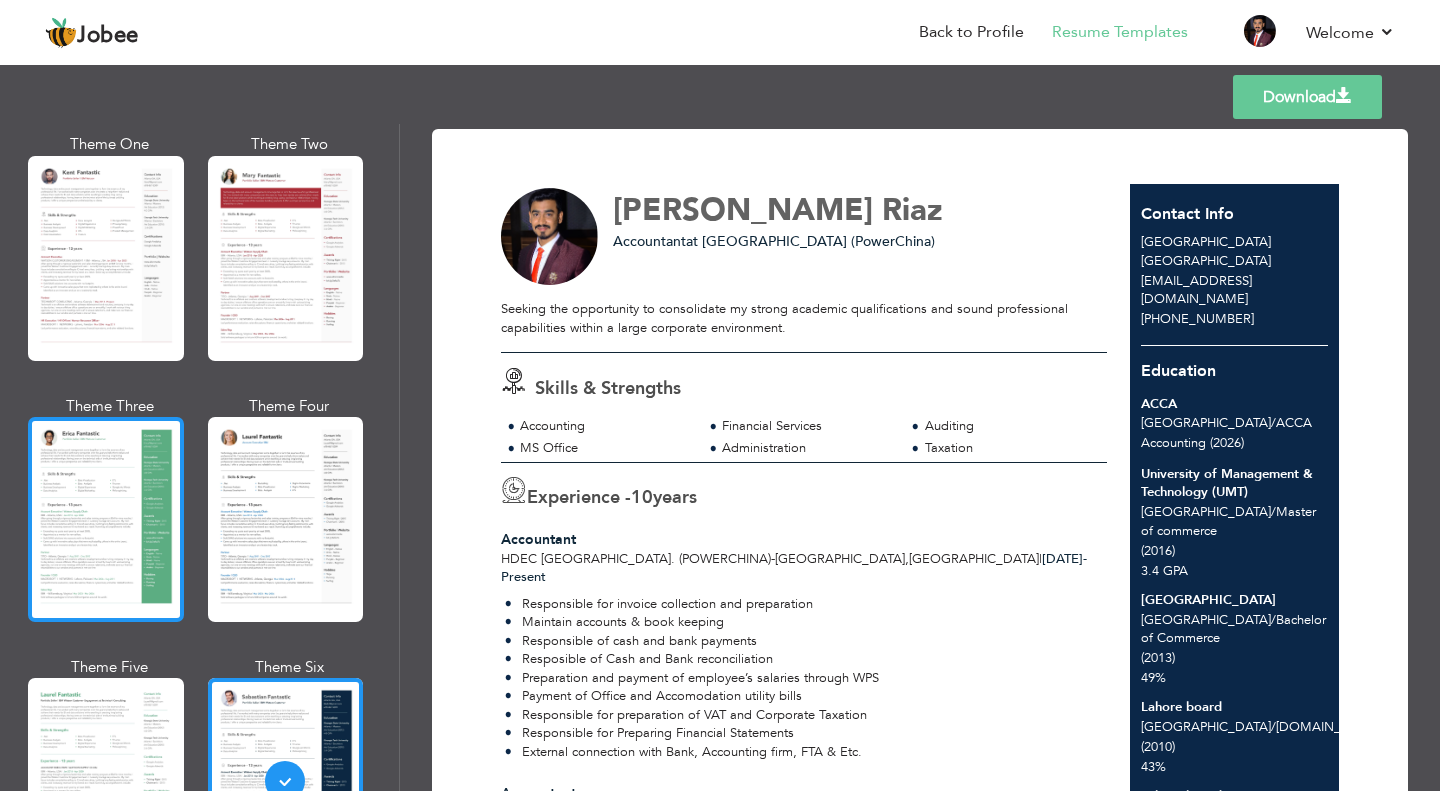 scroll, scrollTop: 109, scrollLeft: 0, axis: vertical 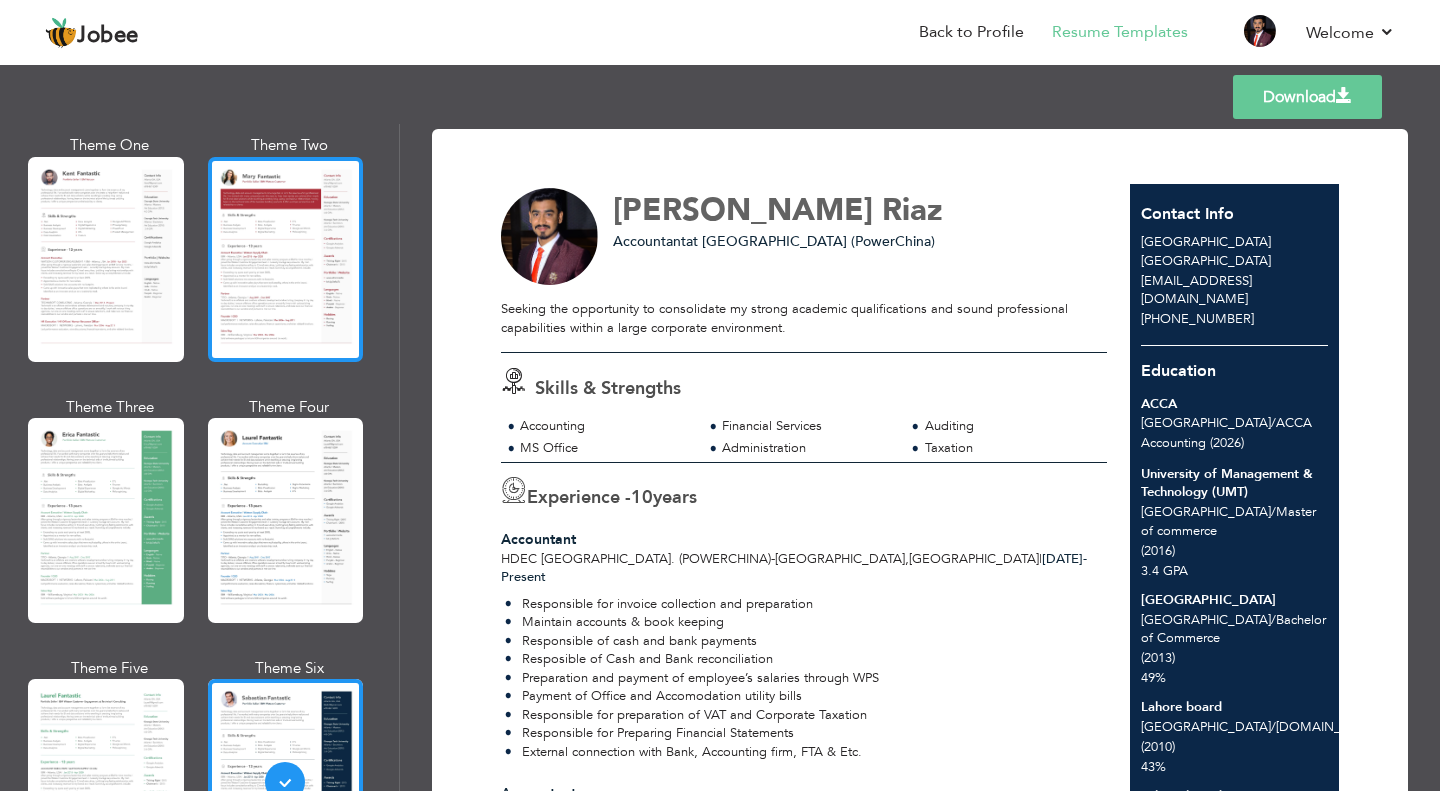 click at bounding box center [286, 259] 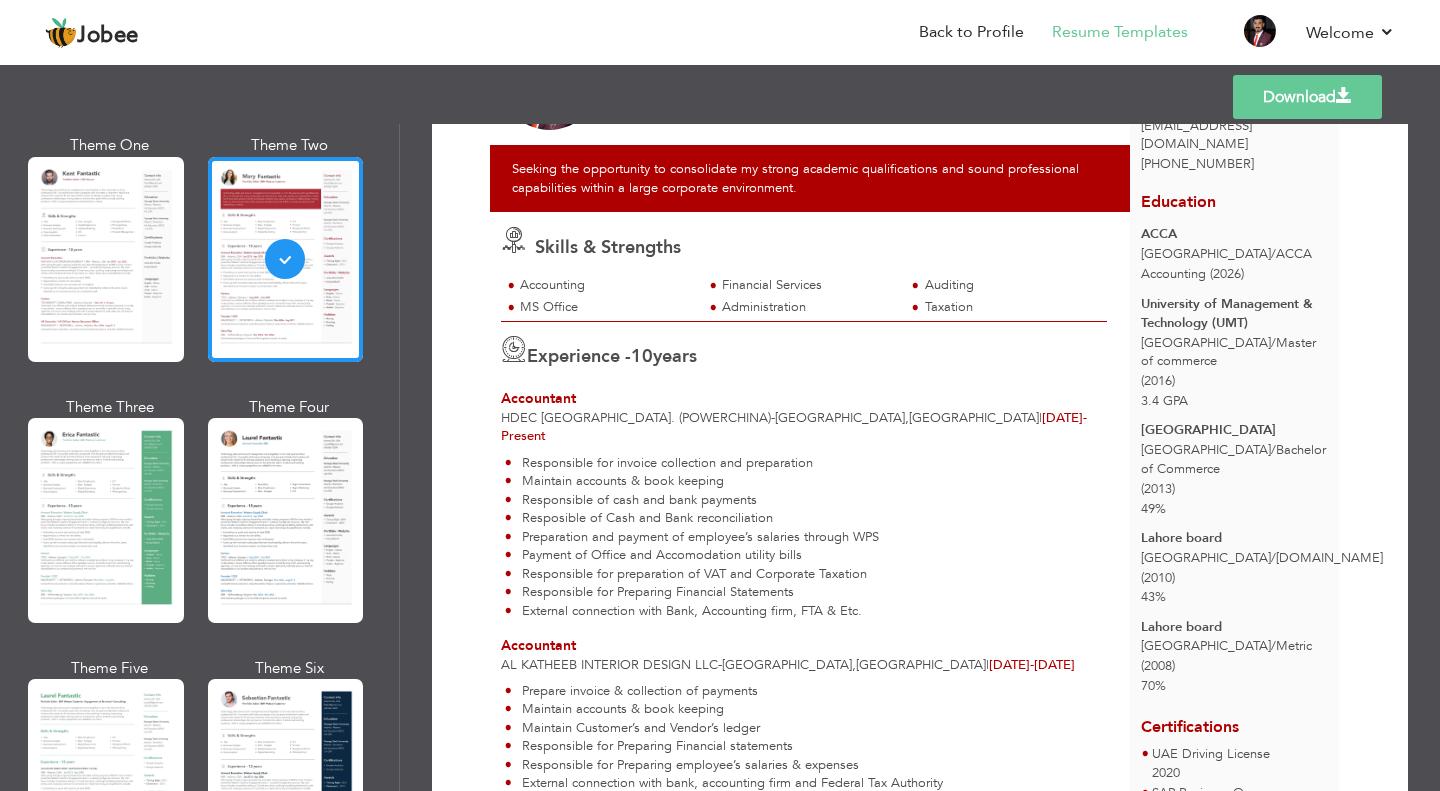 scroll, scrollTop: 0, scrollLeft: 0, axis: both 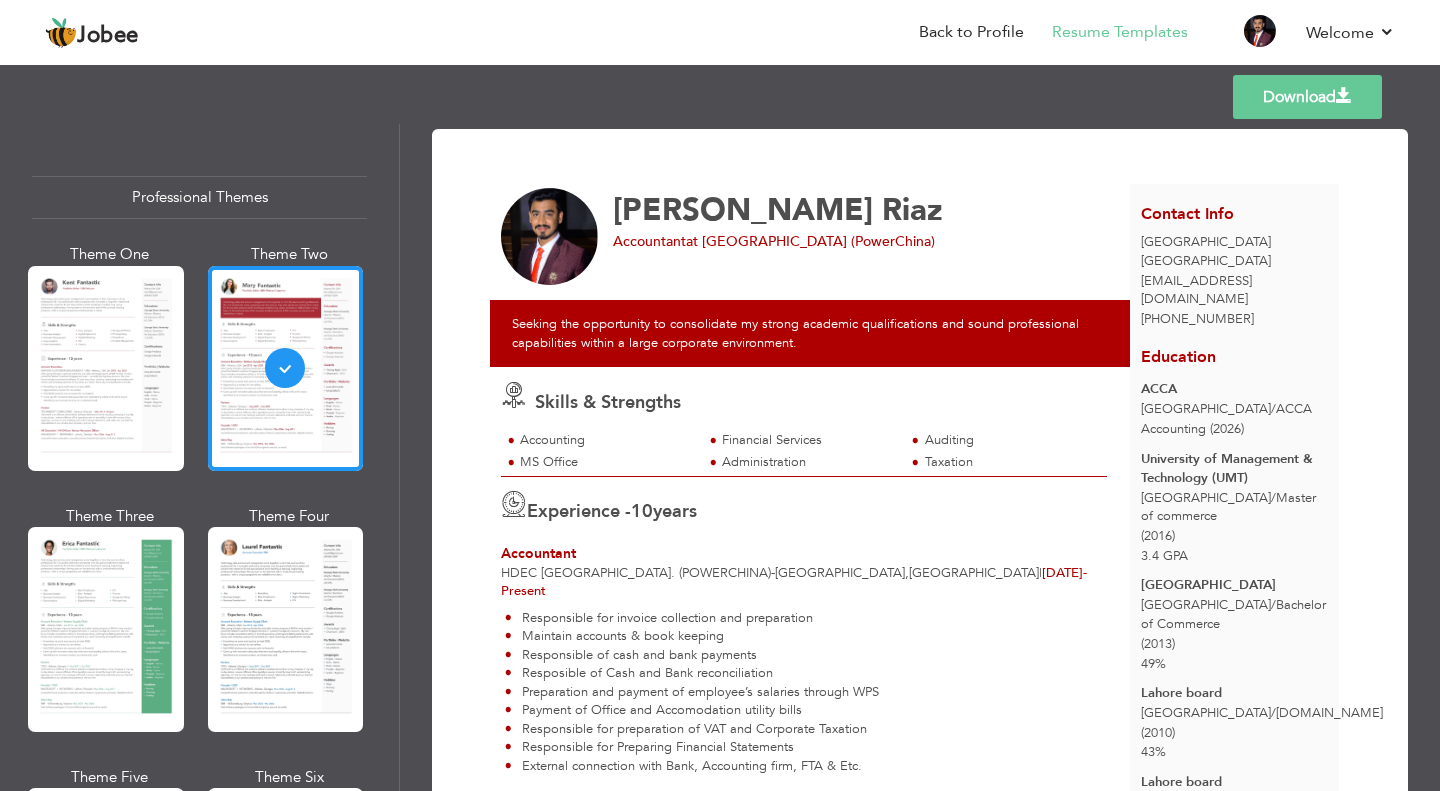 click at bounding box center (106, 629) 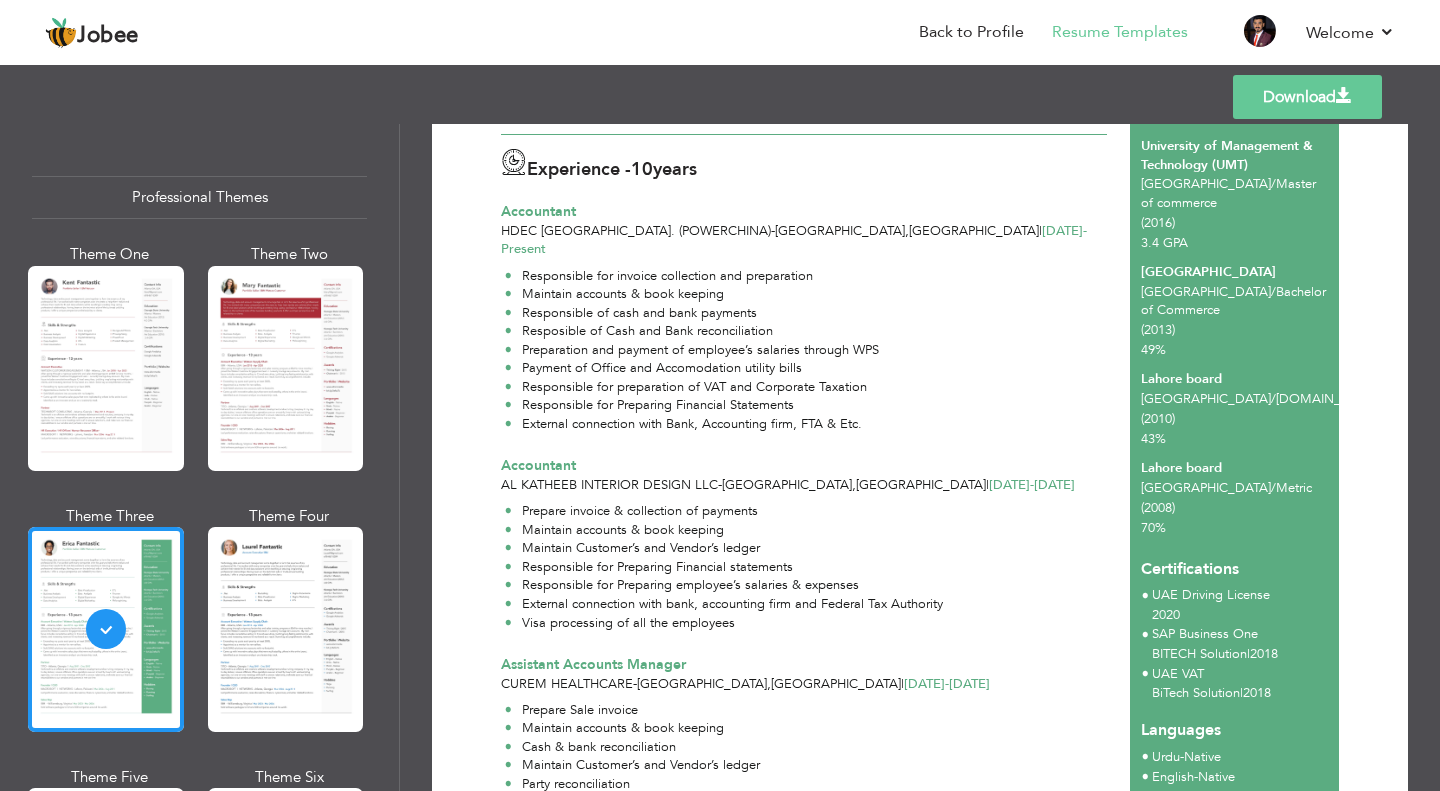 scroll, scrollTop: 0, scrollLeft: 0, axis: both 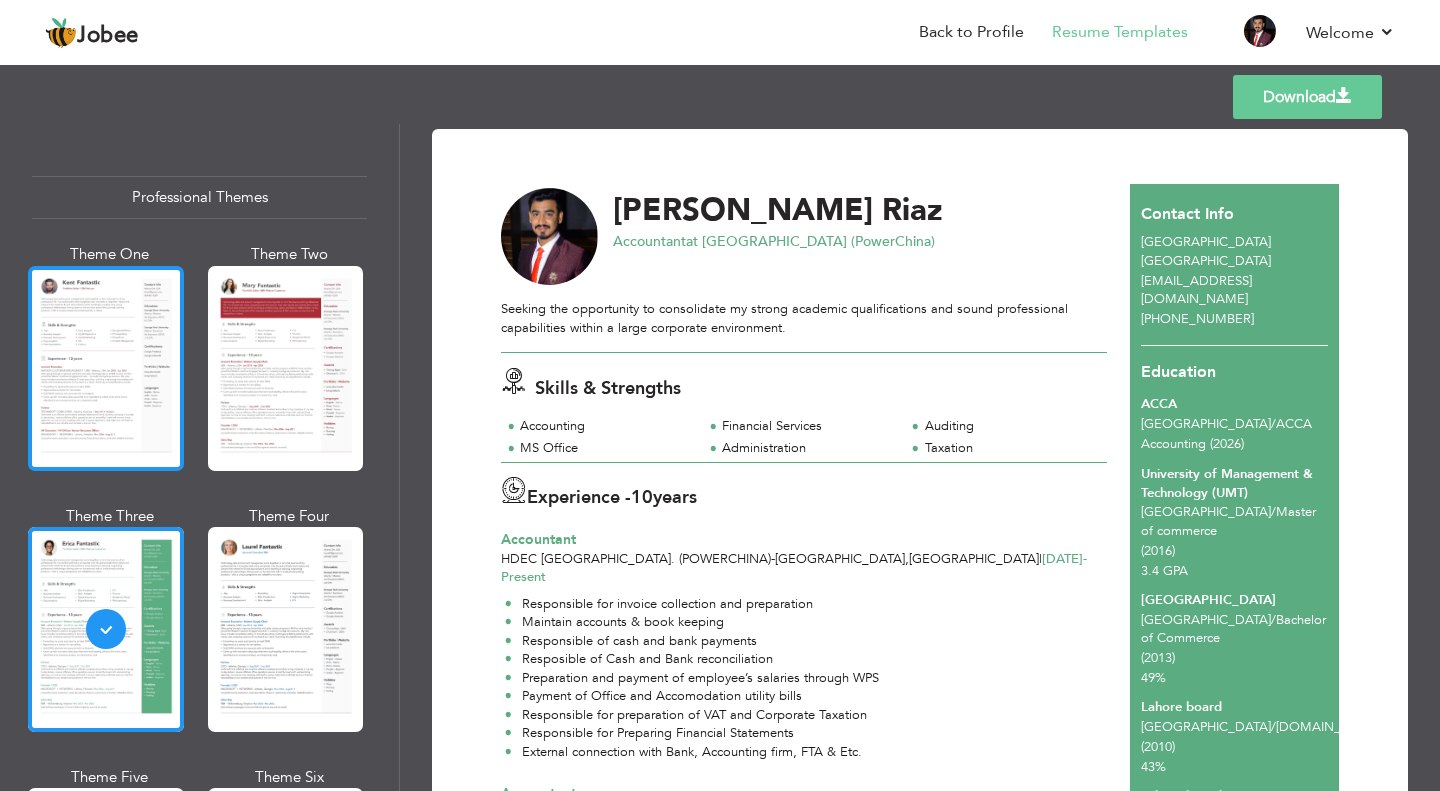 click at bounding box center [106, 368] 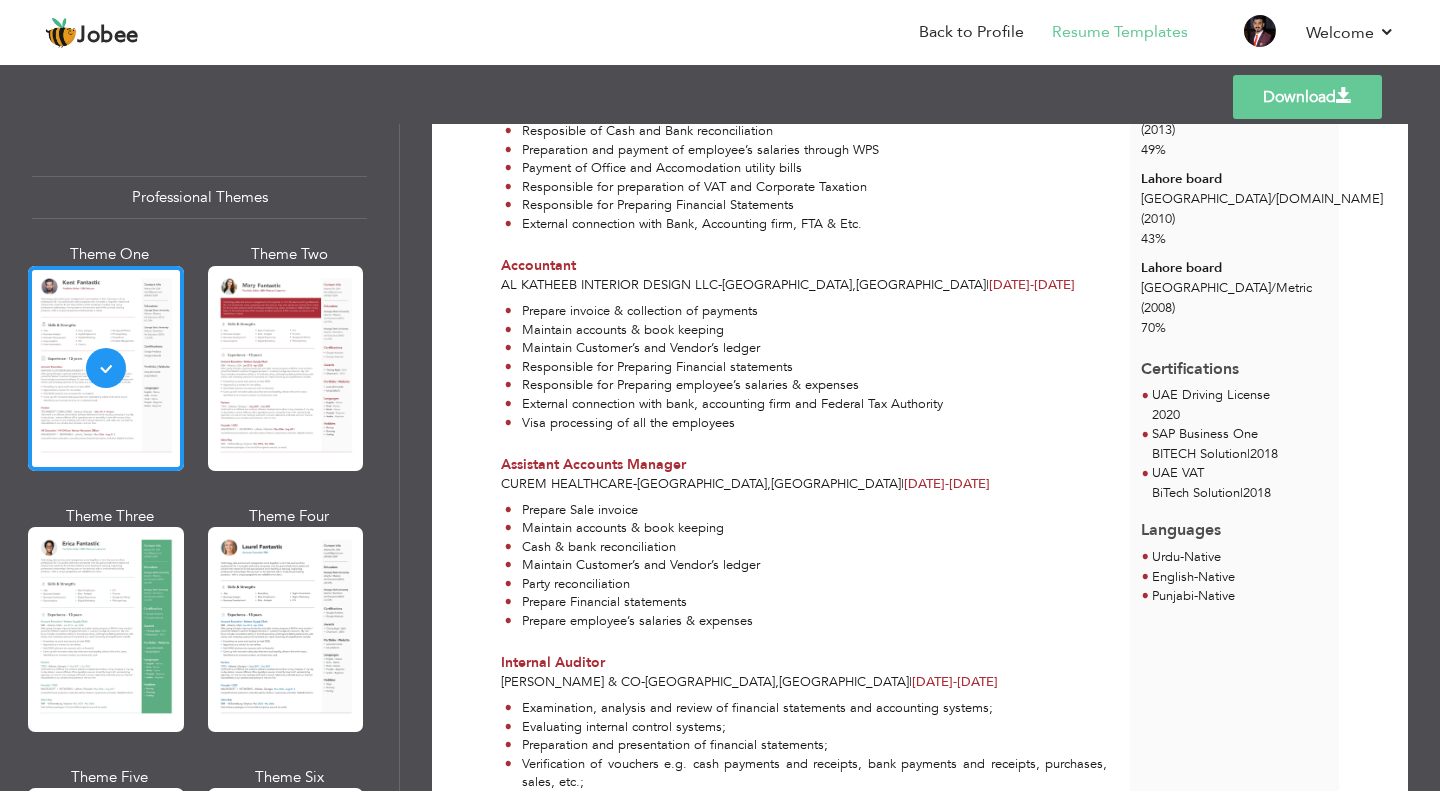 scroll, scrollTop: 0, scrollLeft: 0, axis: both 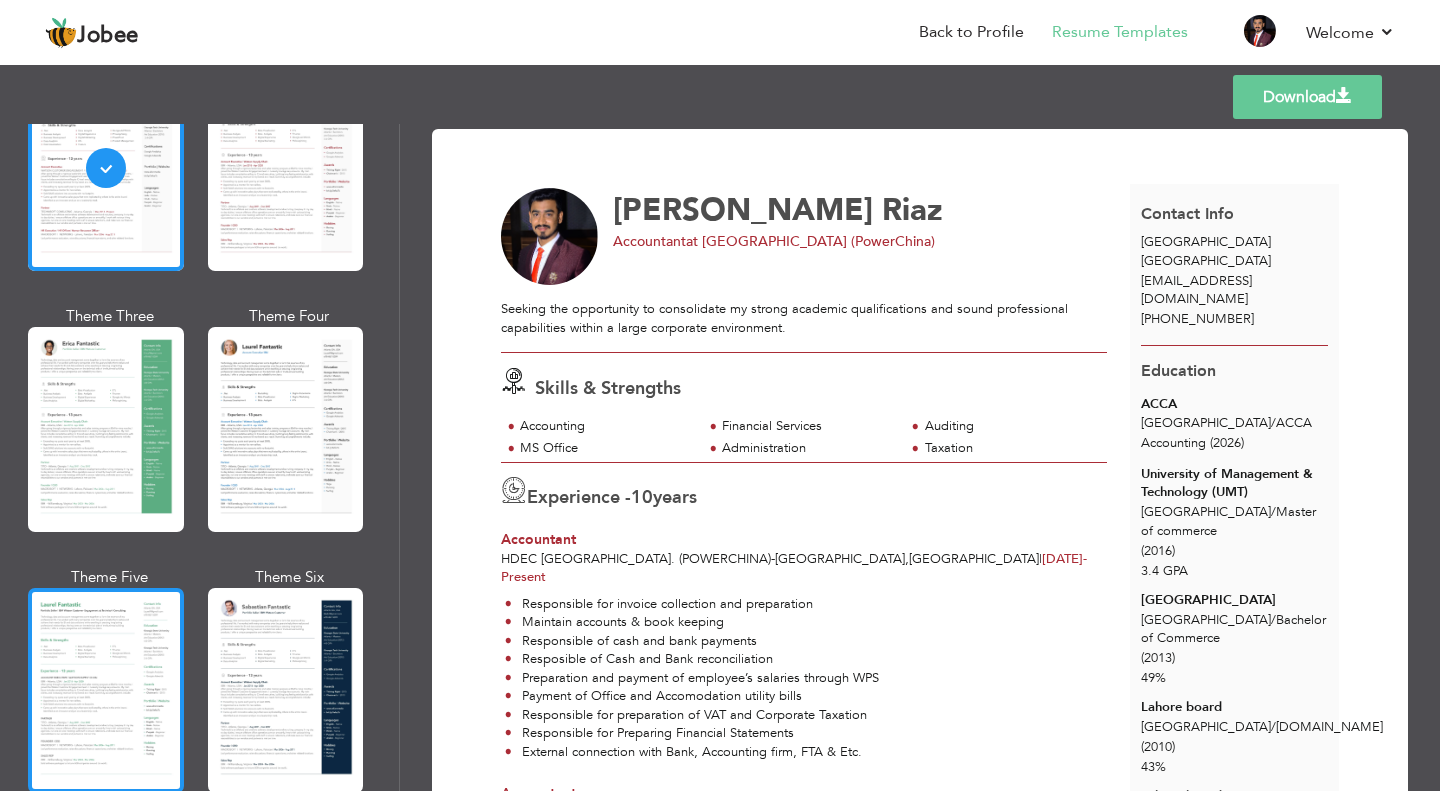 click at bounding box center (106, 690) 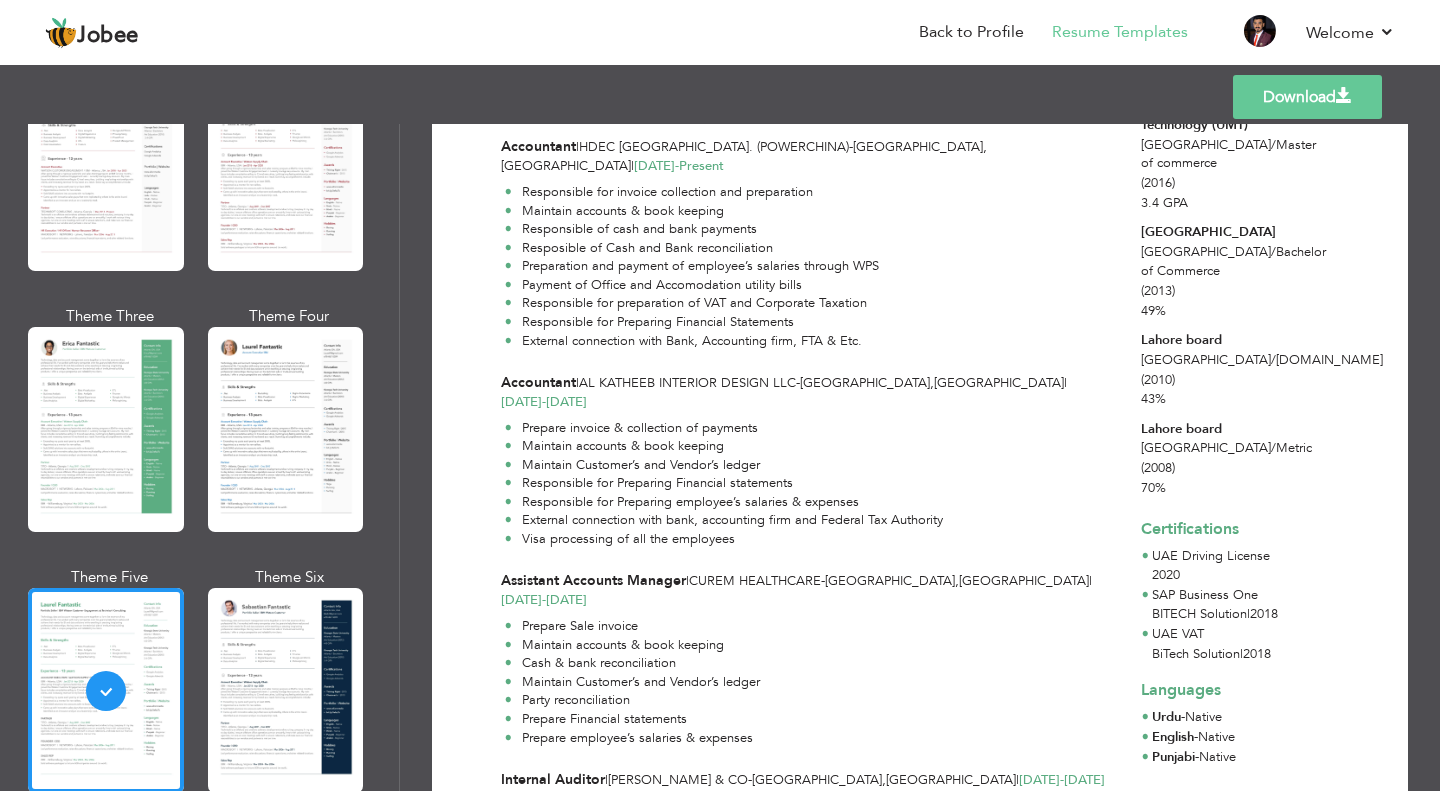 scroll, scrollTop: 0, scrollLeft: 0, axis: both 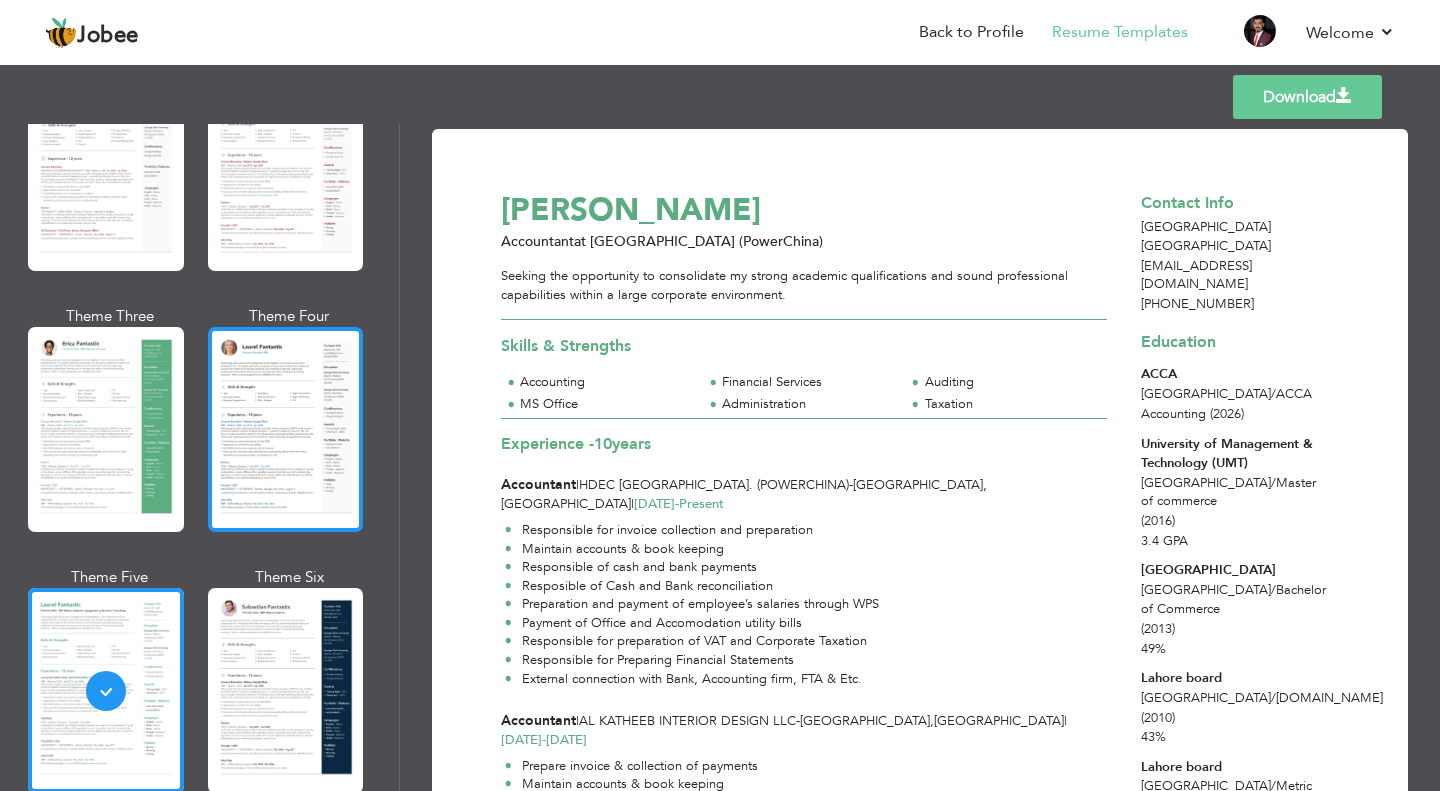 click at bounding box center [286, 429] 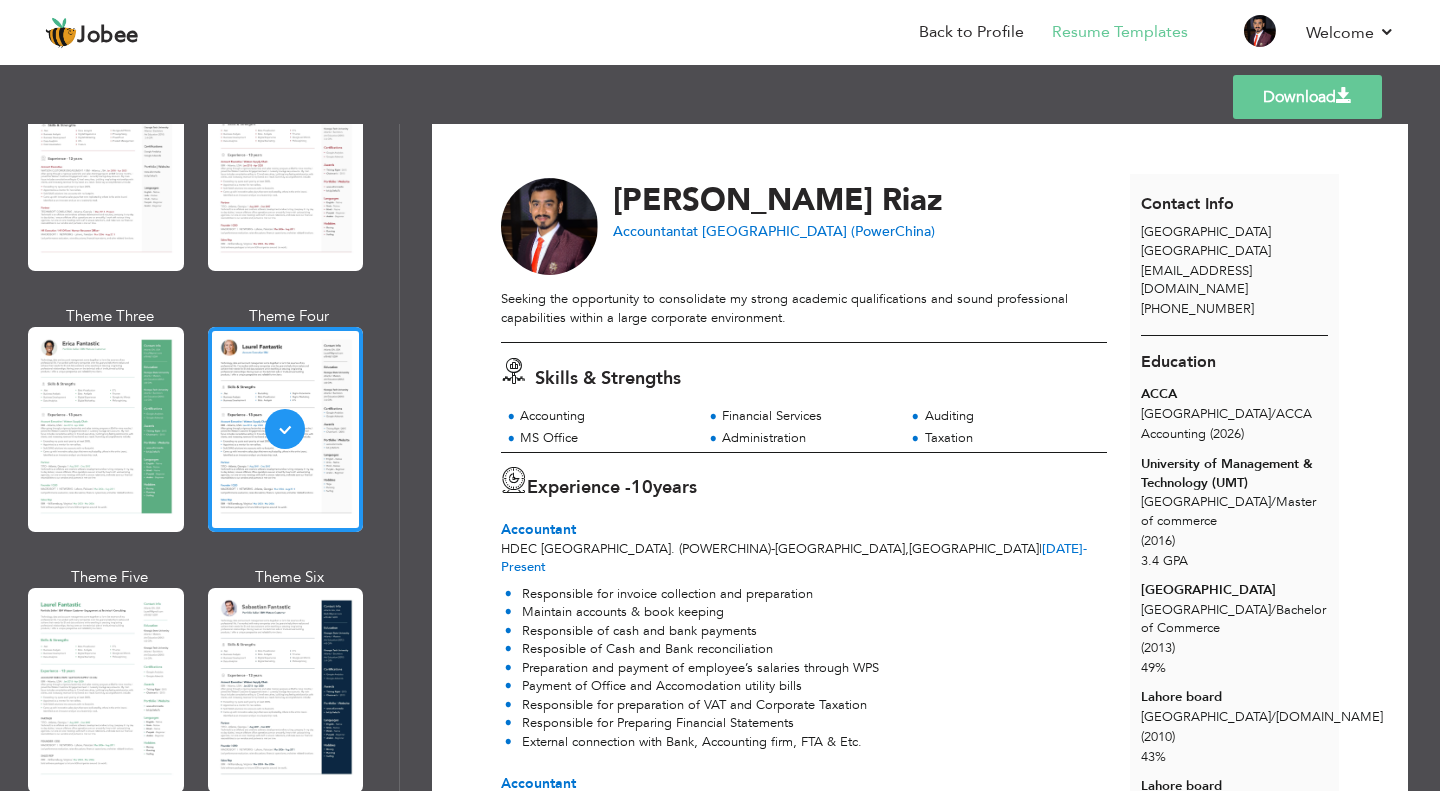 scroll, scrollTop: 0, scrollLeft: 0, axis: both 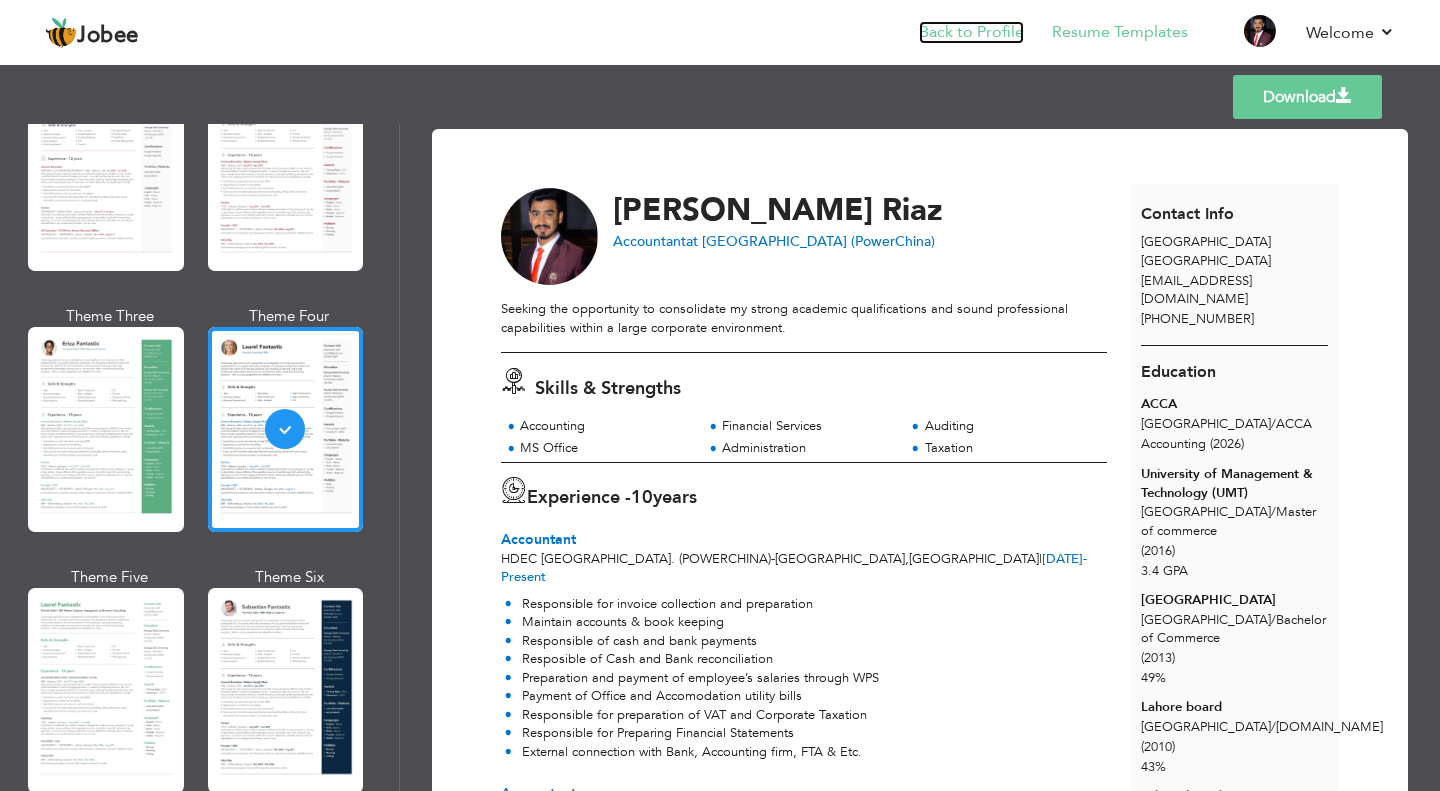 click on "Back to Profile" at bounding box center [971, 32] 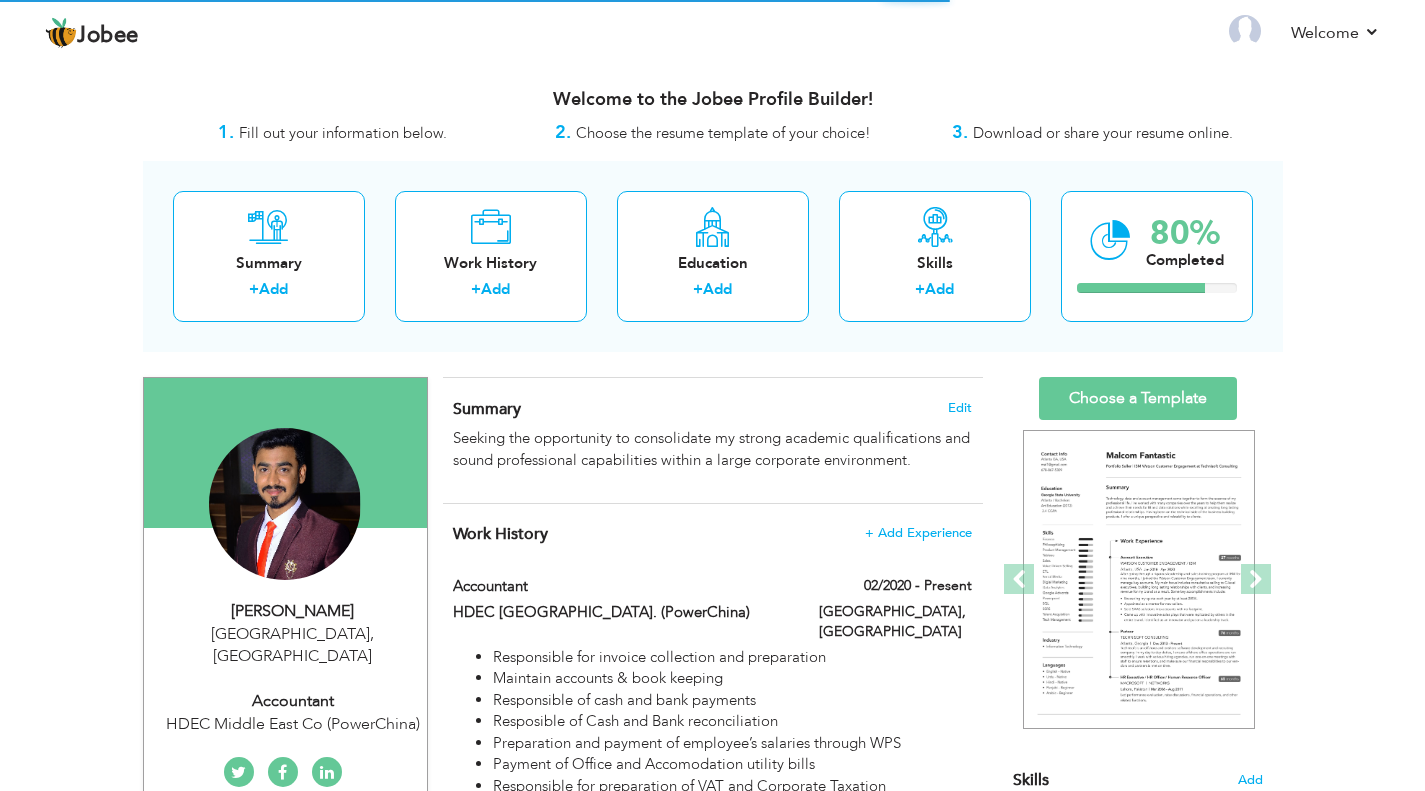 scroll, scrollTop: 0, scrollLeft: 0, axis: both 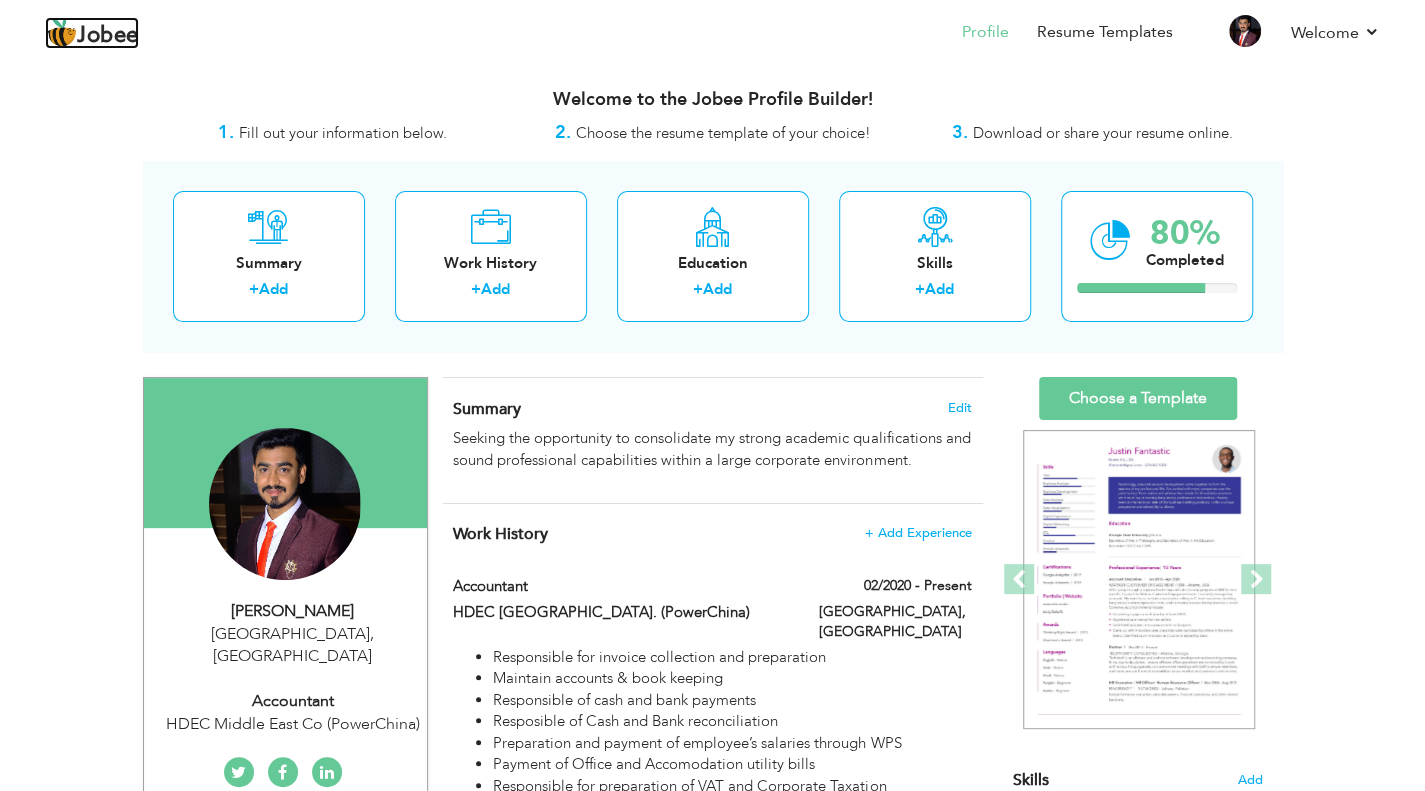 click on "Jobee" at bounding box center (108, 36) 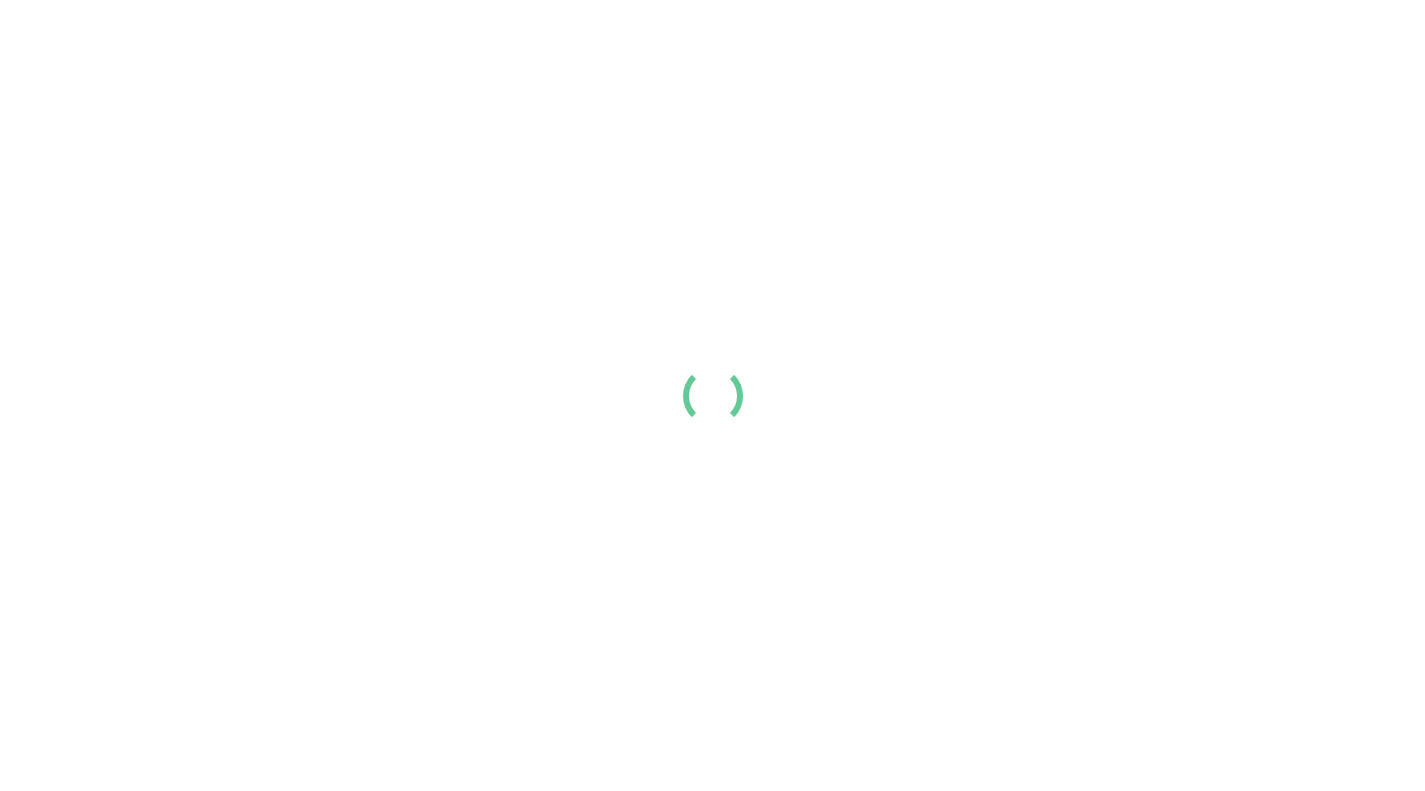 scroll, scrollTop: 0, scrollLeft: 0, axis: both 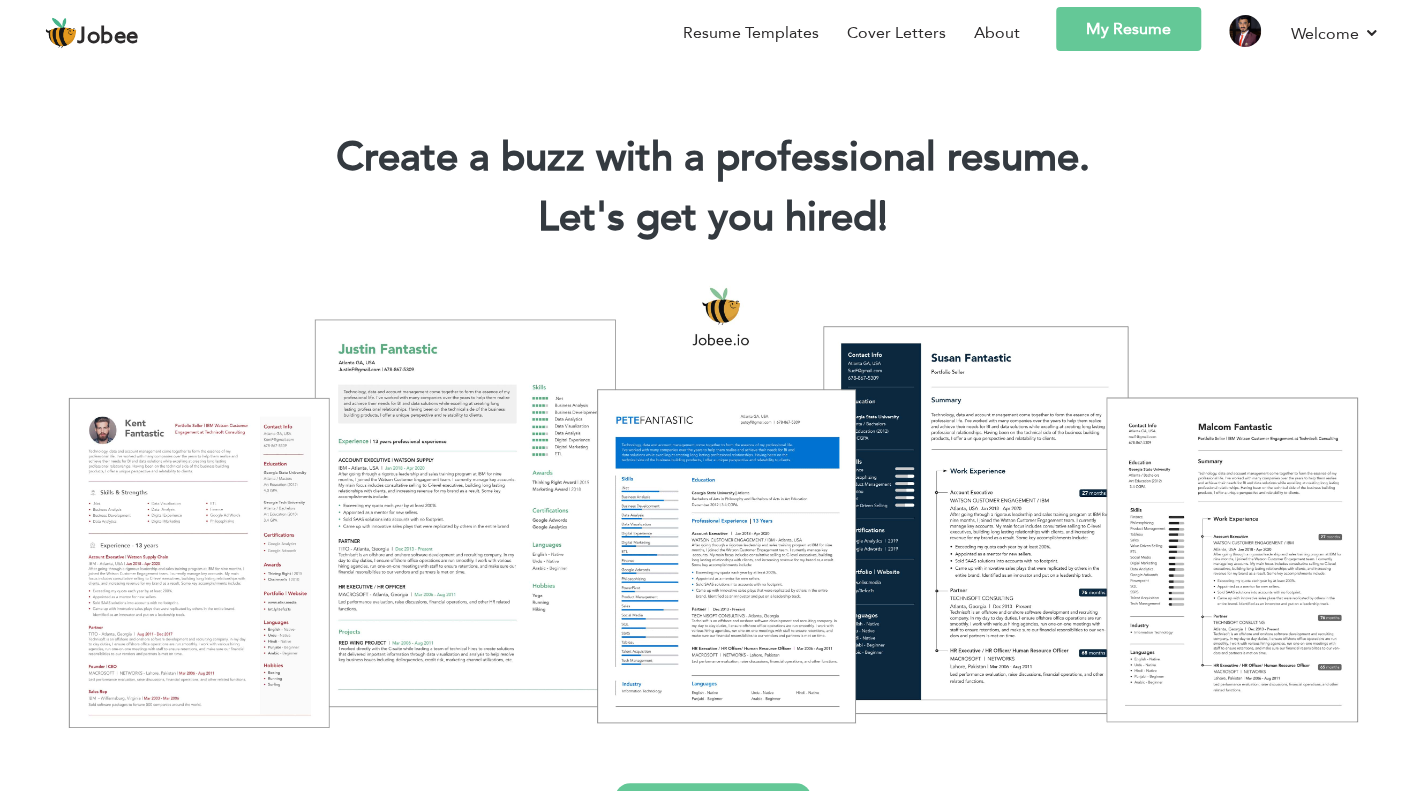 click on "My Resume" at bounding box center (1128, 29) 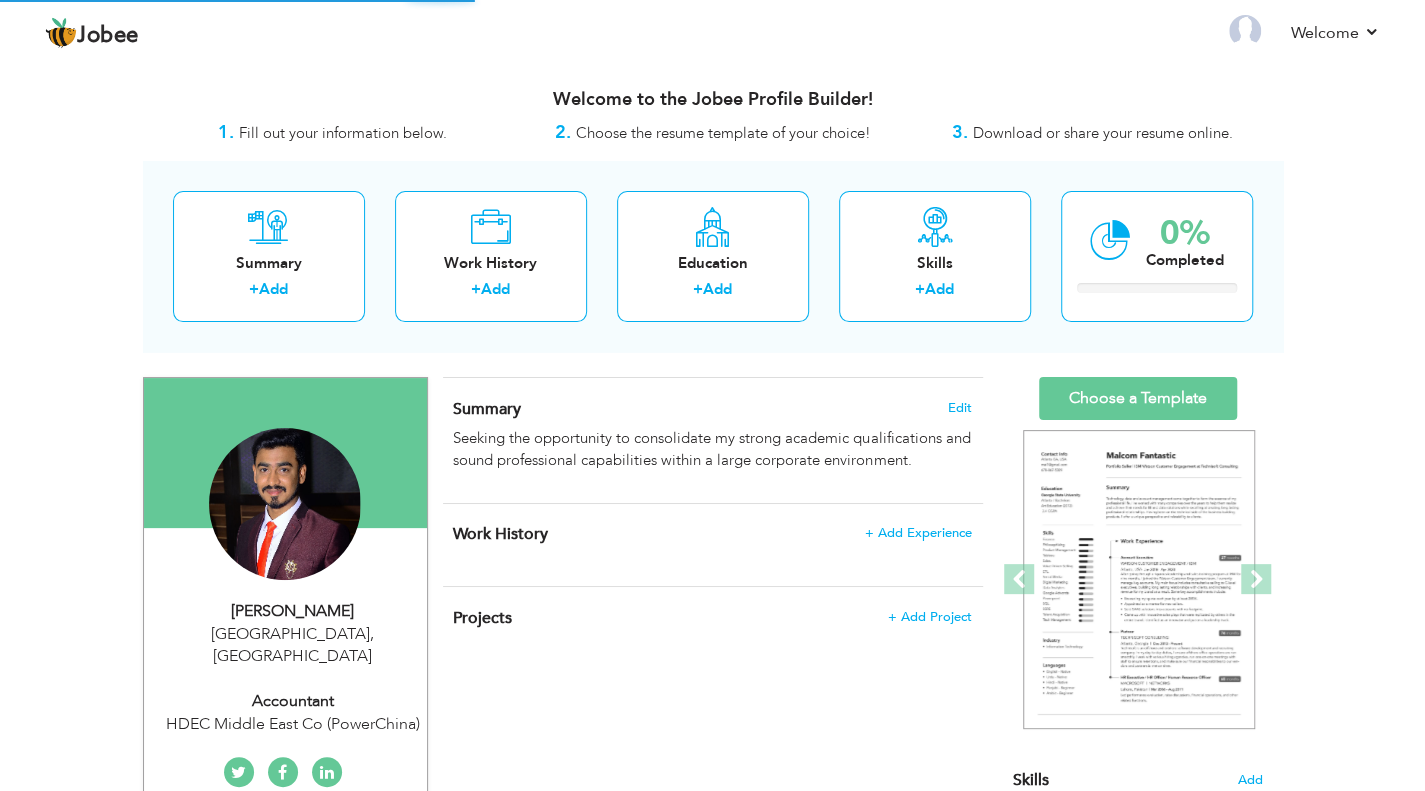 scroll, scrollTop: 0, scrollLeft: 0, axis: both 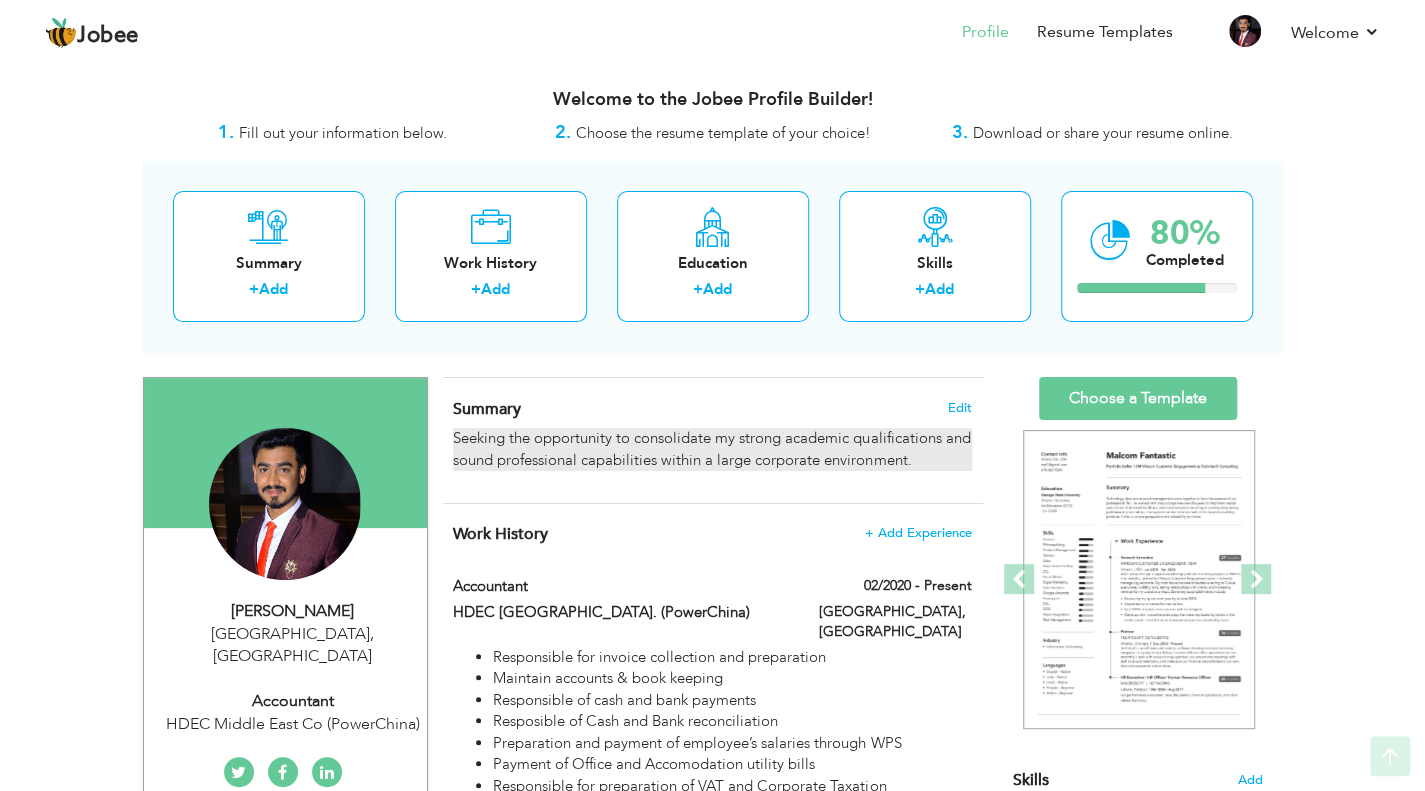 click on "Seeking the opportunity to consolidate my strong academic qualifications and sound professional capabilities within a large corporate environment." at bounding box center (712, 449) 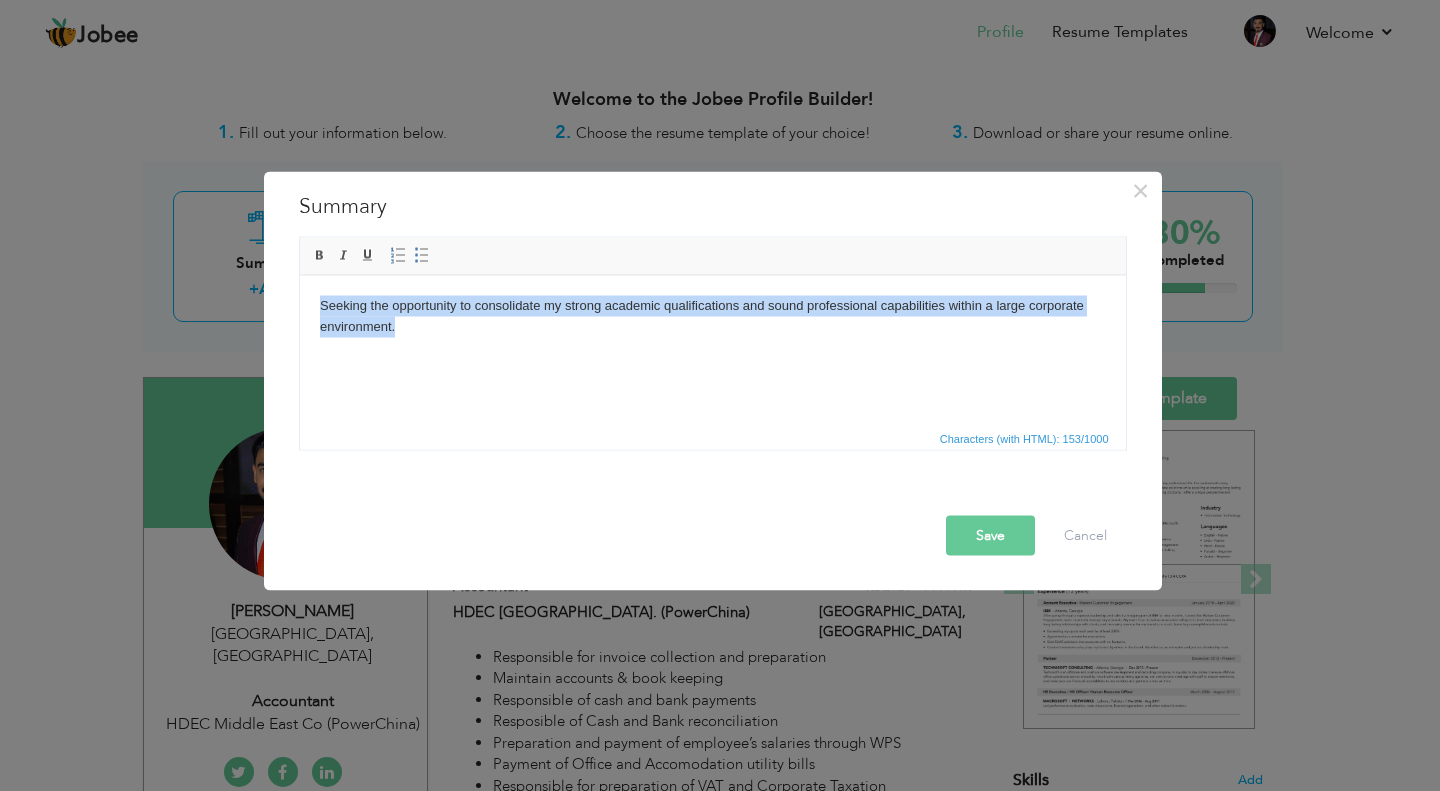 drag, startPoint x: 391, startPoint y: 357, endPoint x: 295, endPoint y: 304, distance: 109.65856 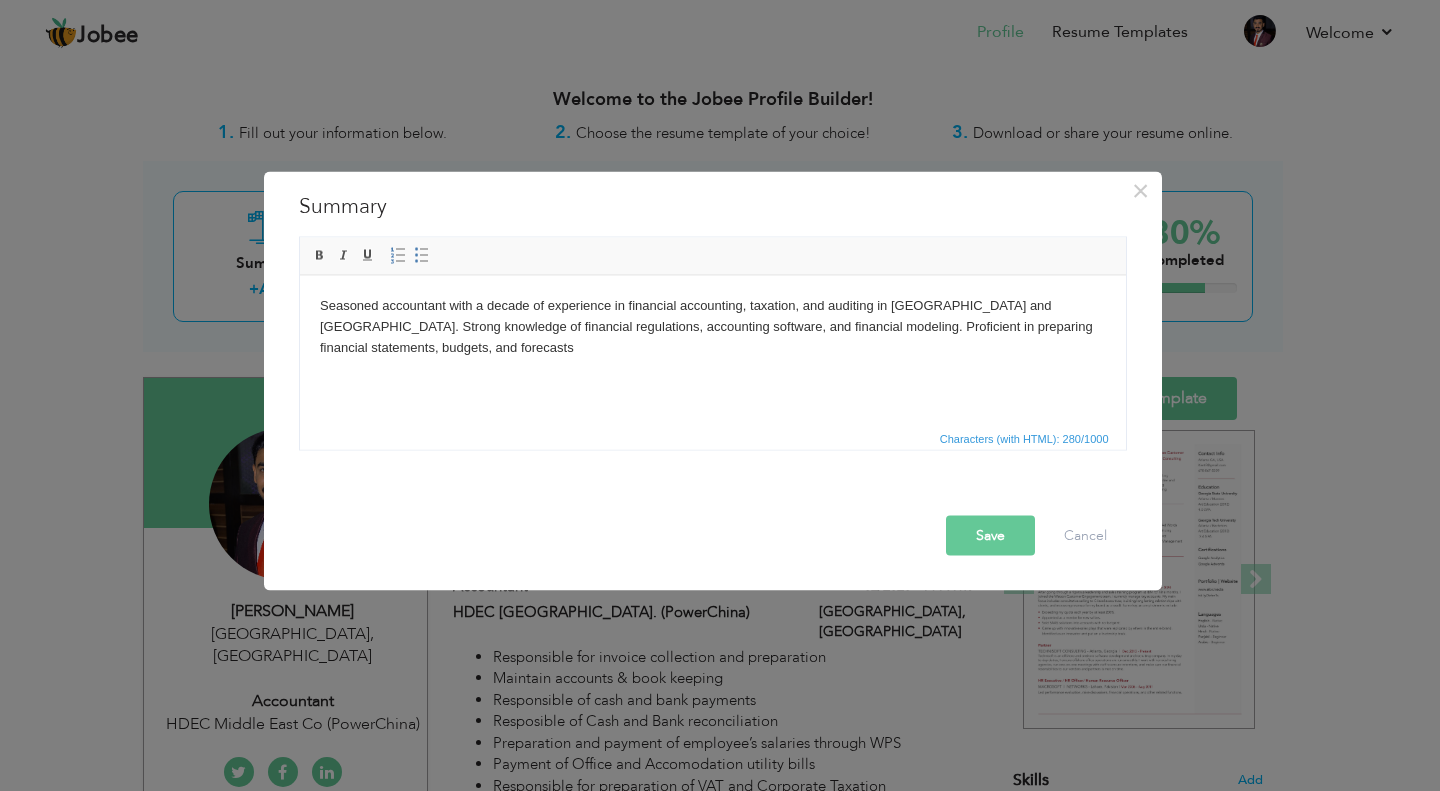 click on "Seasoned accountant with a decade of experience in financial accounting, taxation, and auditing in [GEOGRAPHIC_DATA] and [GEOGRAPHIC_DATA]. Strong knowledge of financial regulations, accounting software, and financial modeling. Proficient in preparing financial statements, budgets, and forecasts" at bounding box center [712, 326] 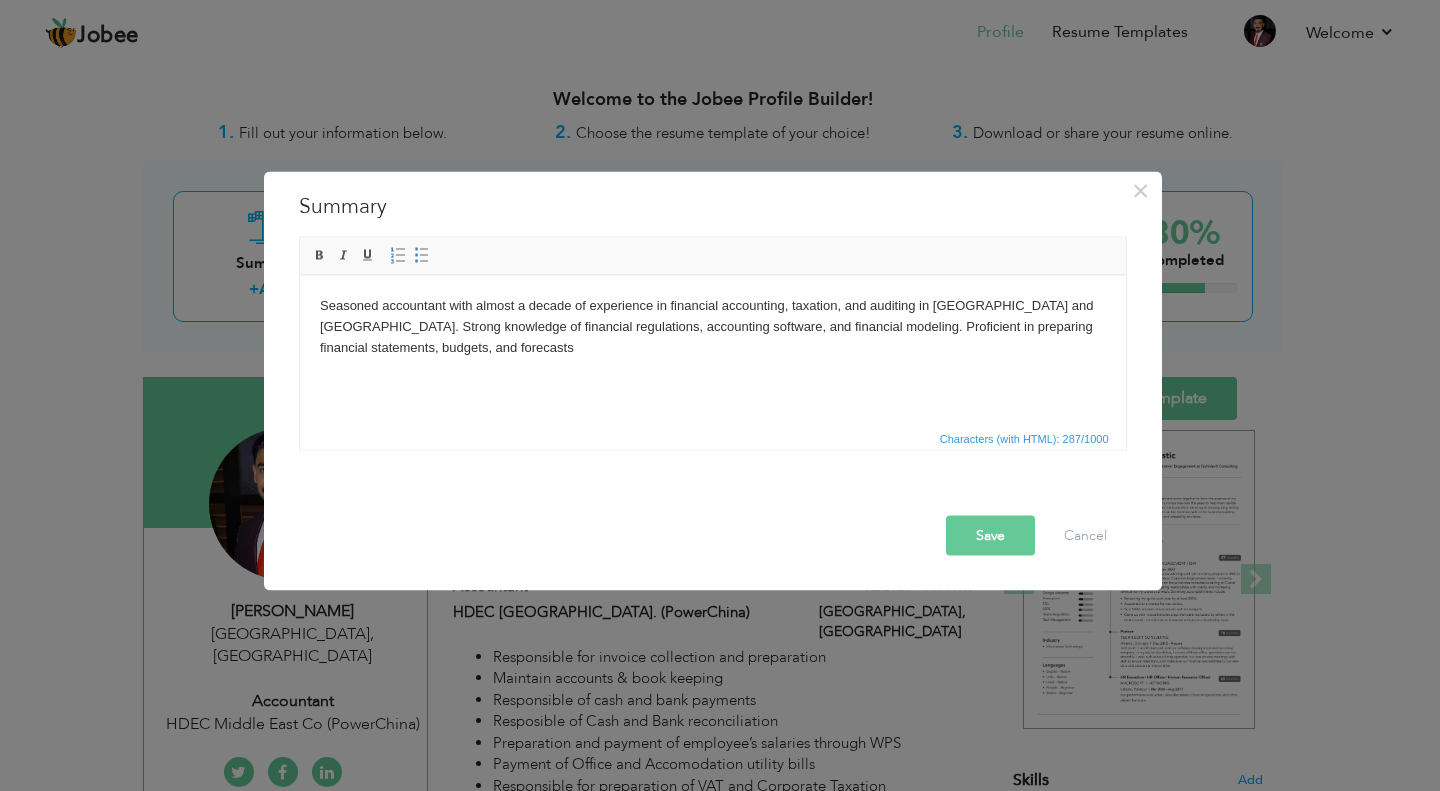 click on "Seasoned accountant with almost a decade of experience in financial accounting, taxation, and auditing in [GEOGRAPHIC_DATA] and [GEOGRAPHIC_DATA]. Strong knowledge of financial regulations, accounting software, and financial modeling. Proficient in preparing financial statements, budgets, and forecasts" at bounding box center (712, 326) 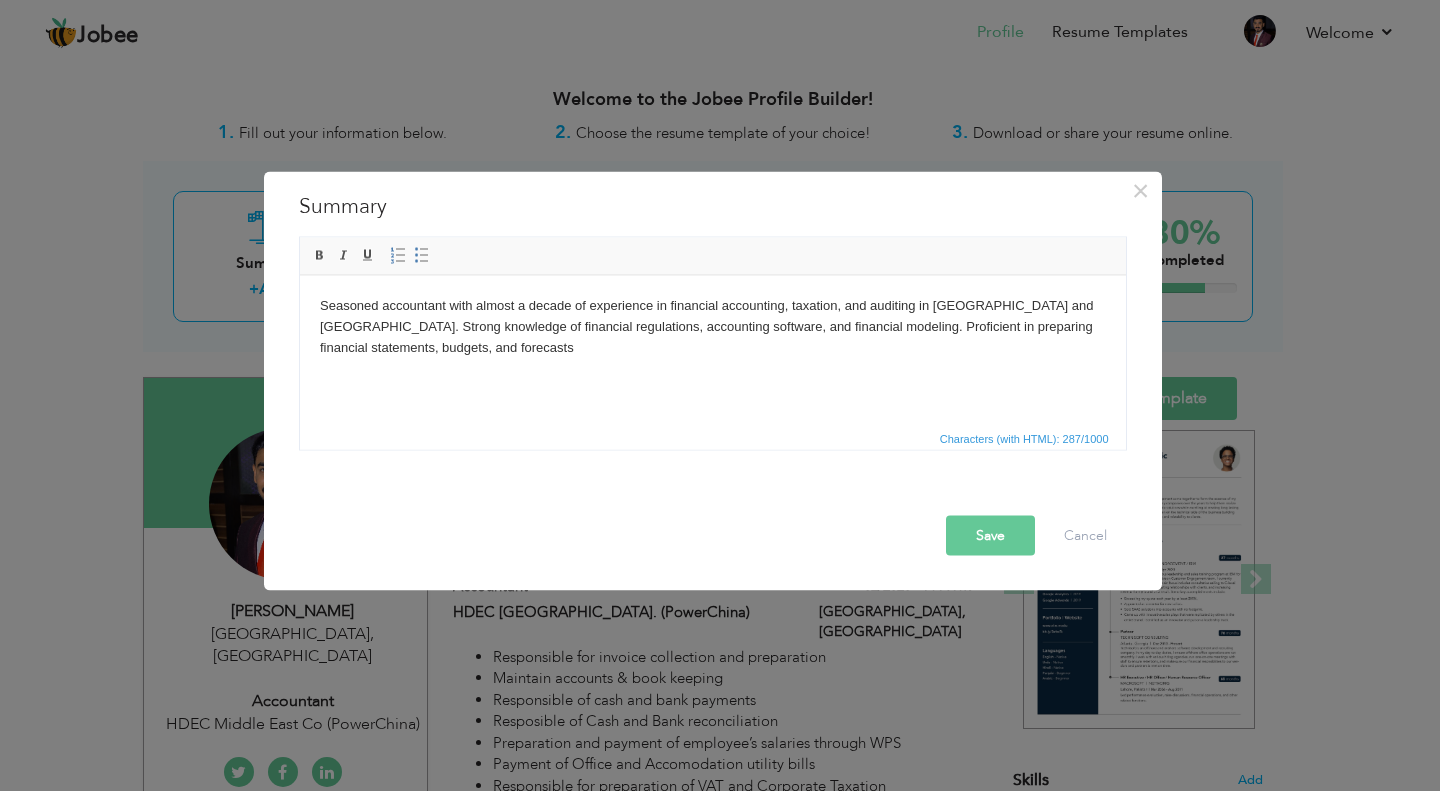 click on "Save" at bounding box center [990, 535] 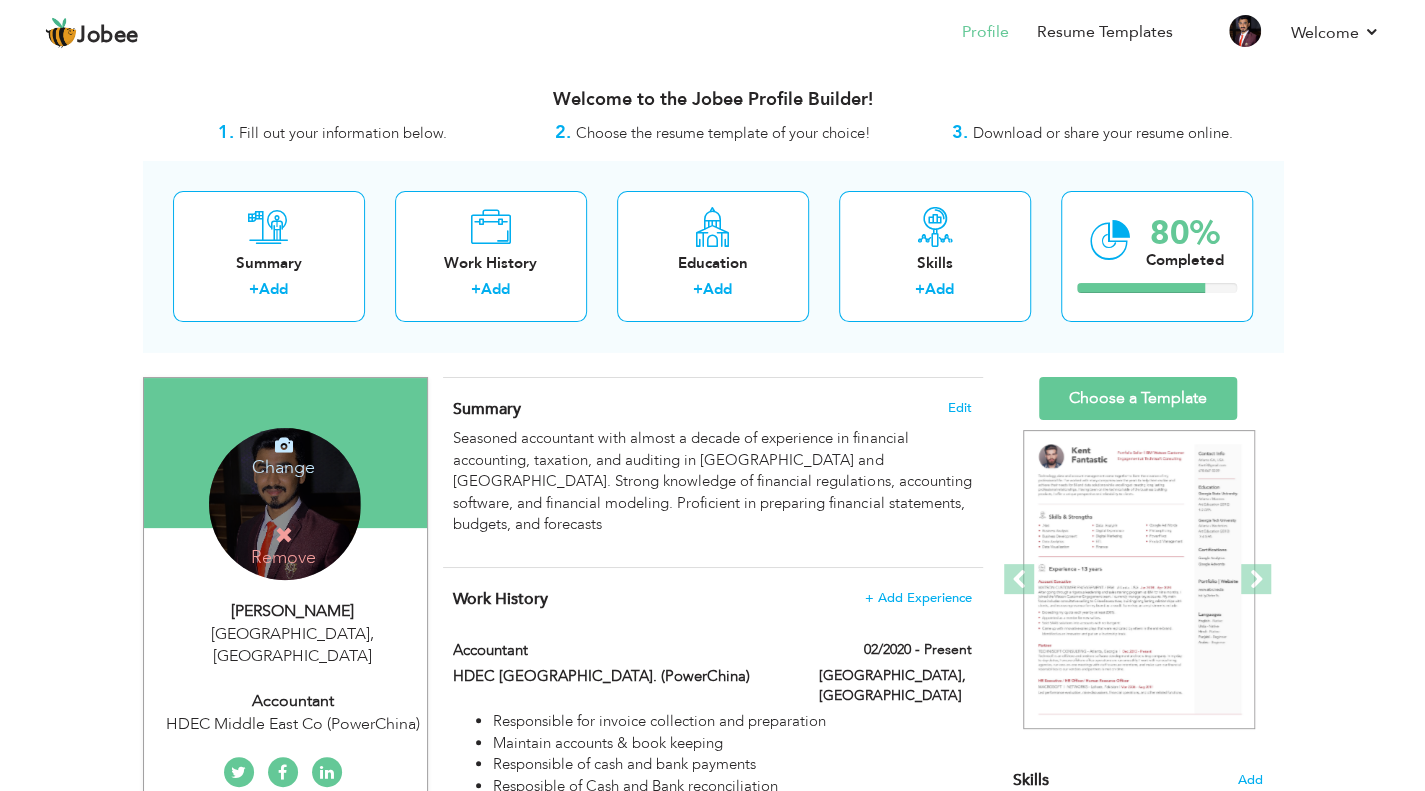 click on "View Resume
Export PDF
Profile
Summary
Public Link
Experience
Education
Awards
Work Histroy
Projects
Certifications
Skills
Preferred Job City" at bounding box center [712, 1260] 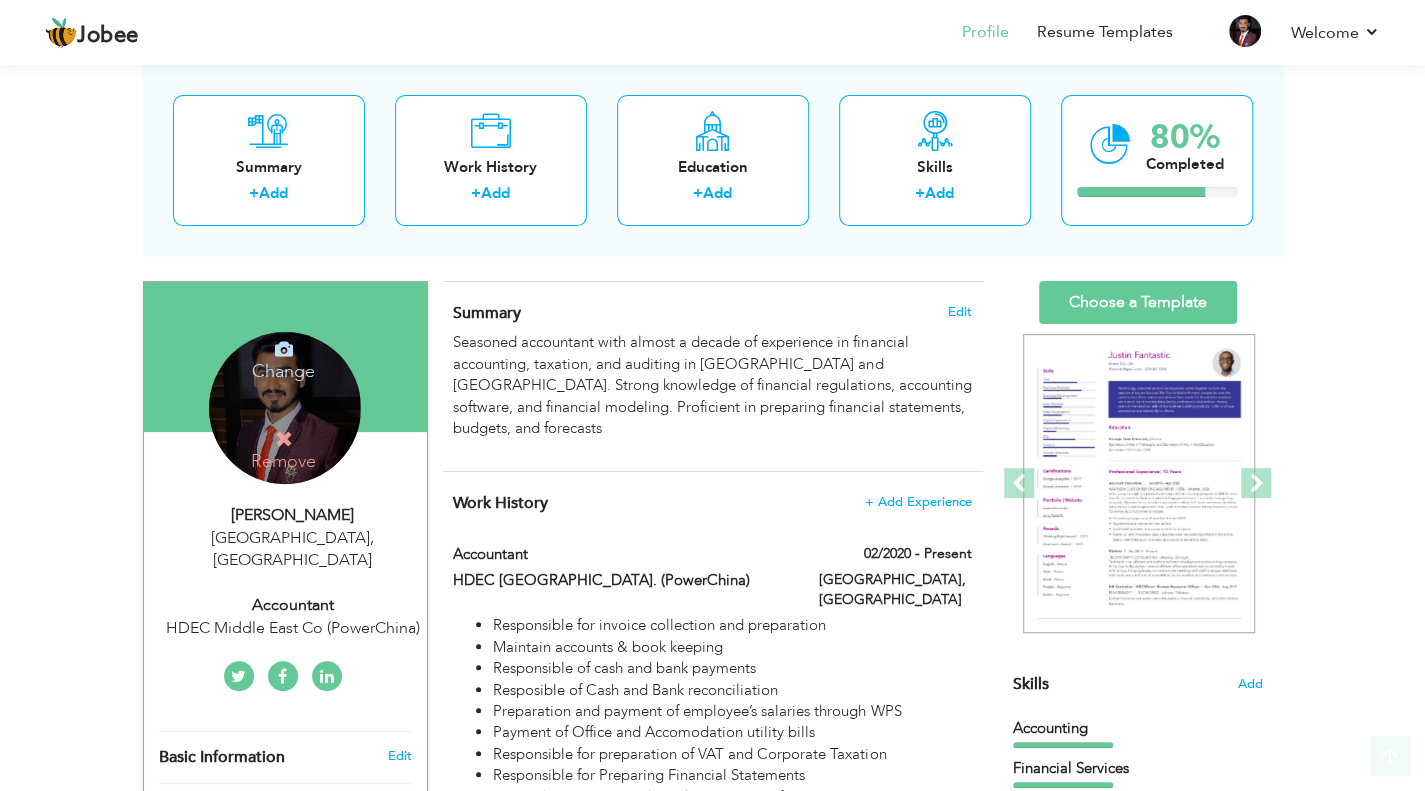 scroll, scrollTop: 200, scrollLeft: 0, axis: vertical 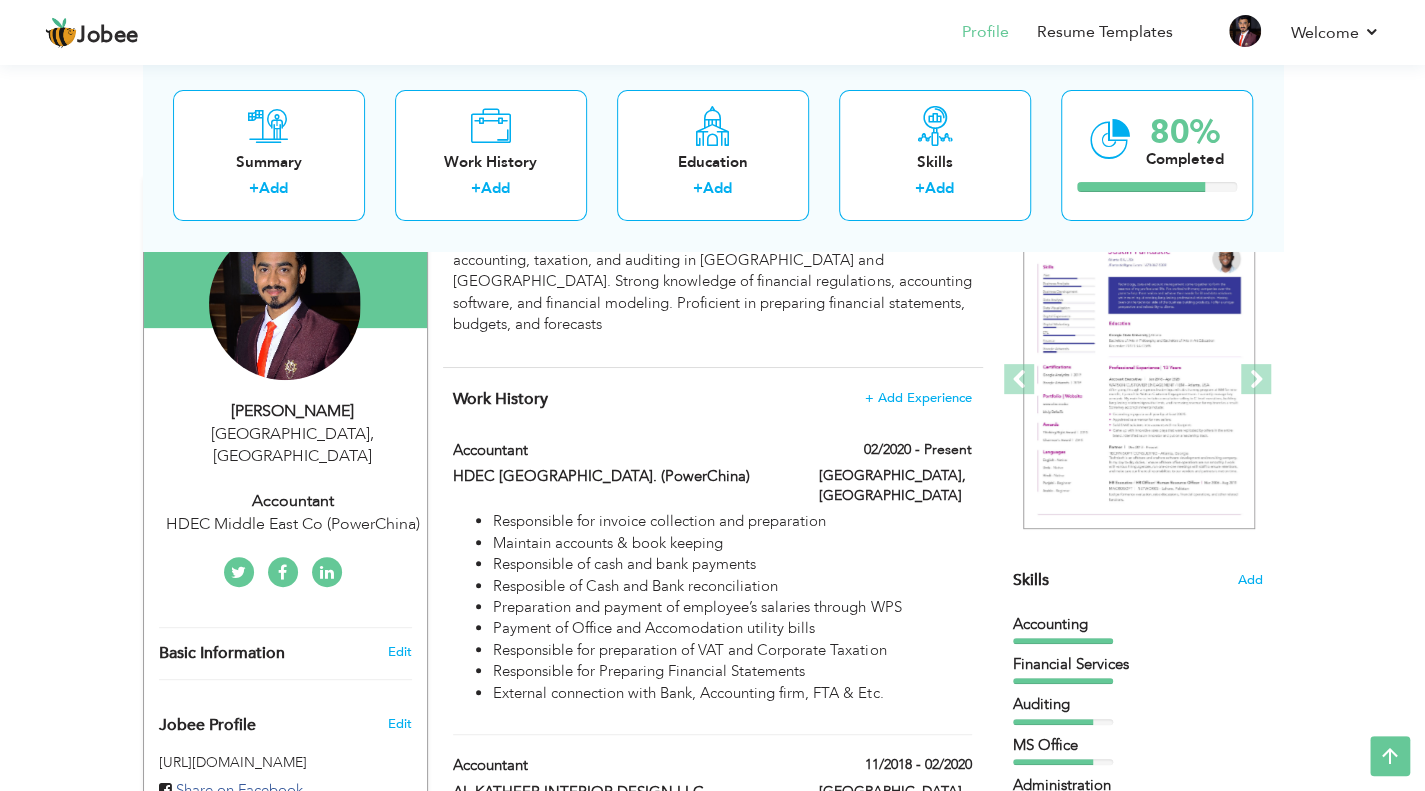 click on "View Resume
Export PDF
Profile
Summary
Public Link
Experience
Education
Awards
Work Histroy
Projects
Certifications
Skills
Preferred Job City" at bounding box center [712, 1060] 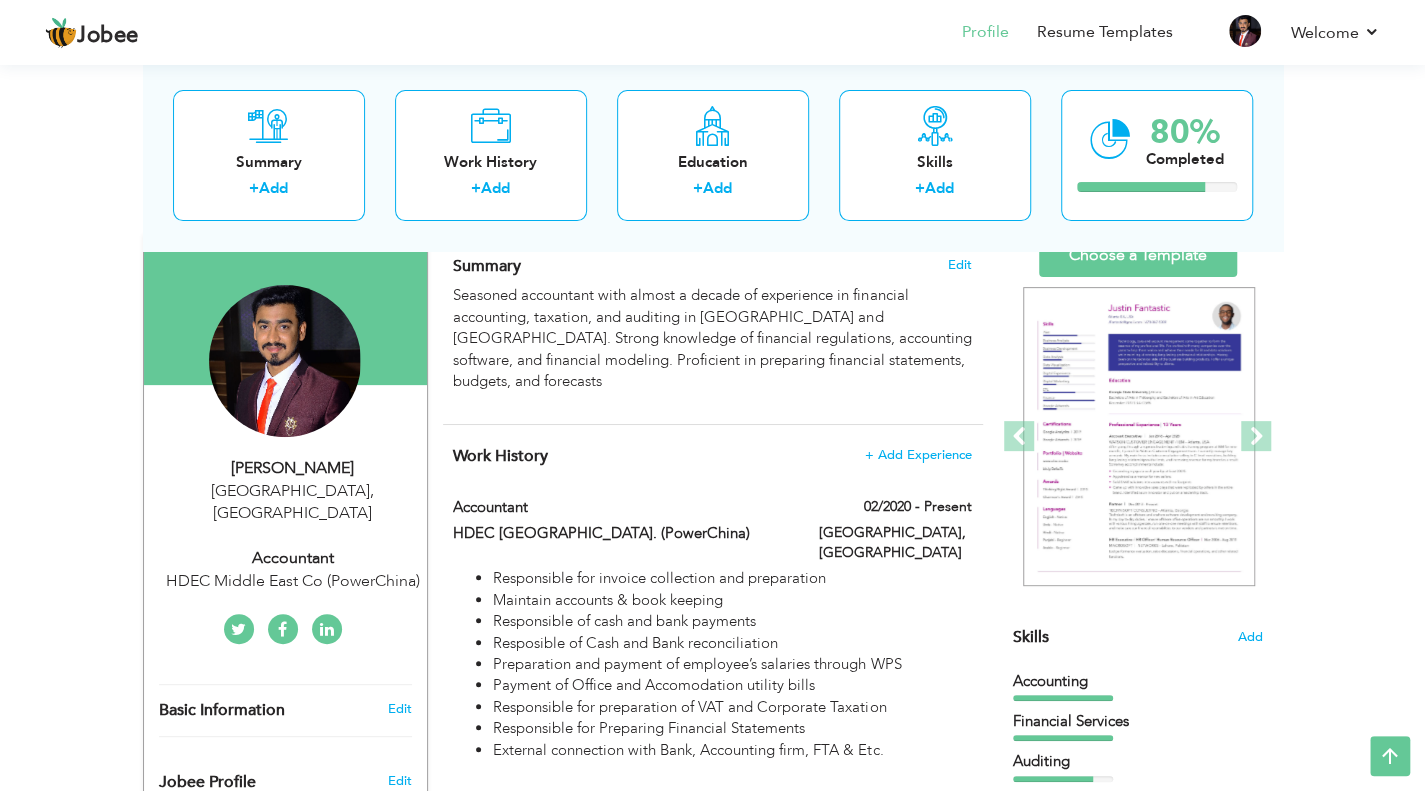 scroll, scrollTop: 100, scrollLeft: 0, axis: vertical 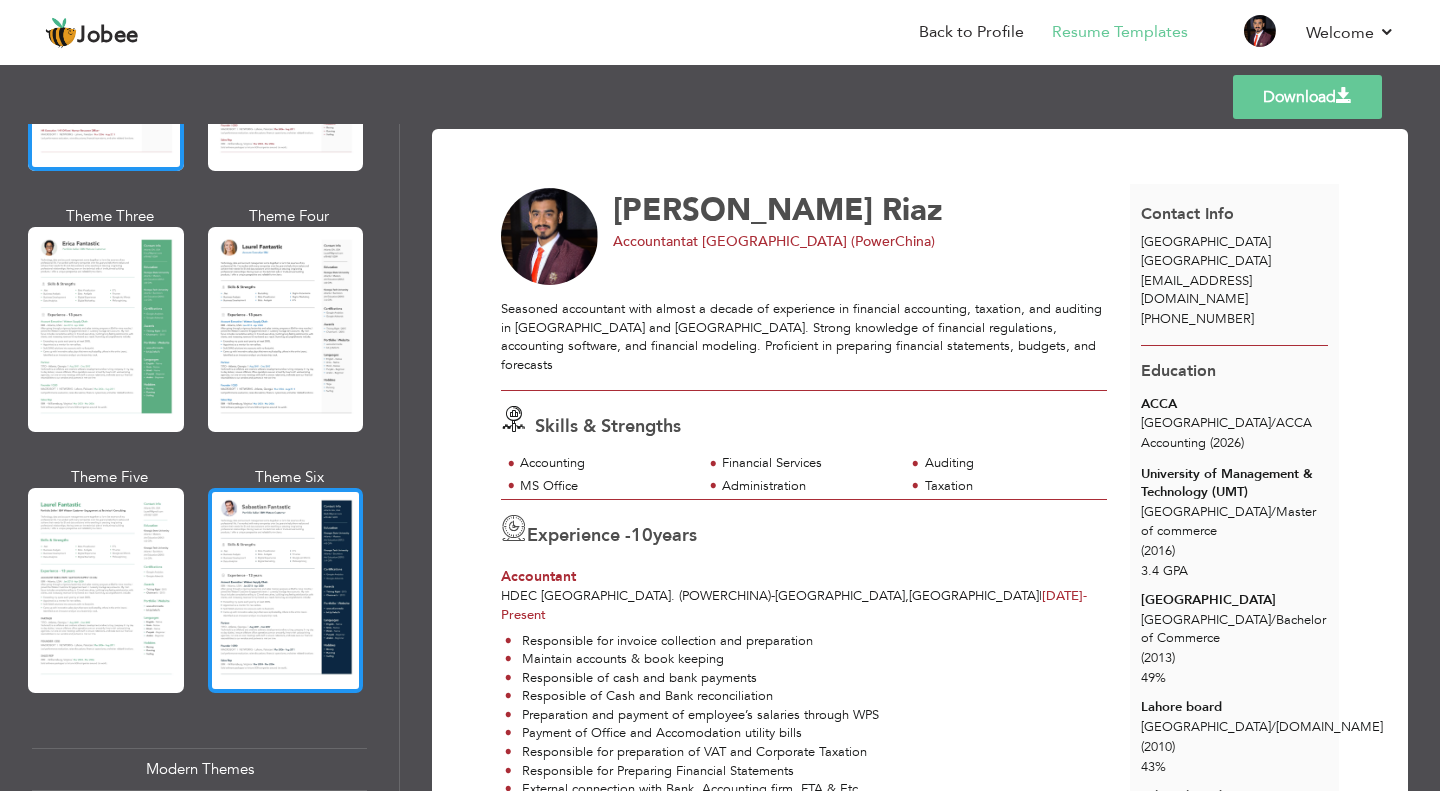 click at bounding box center (286, 590) 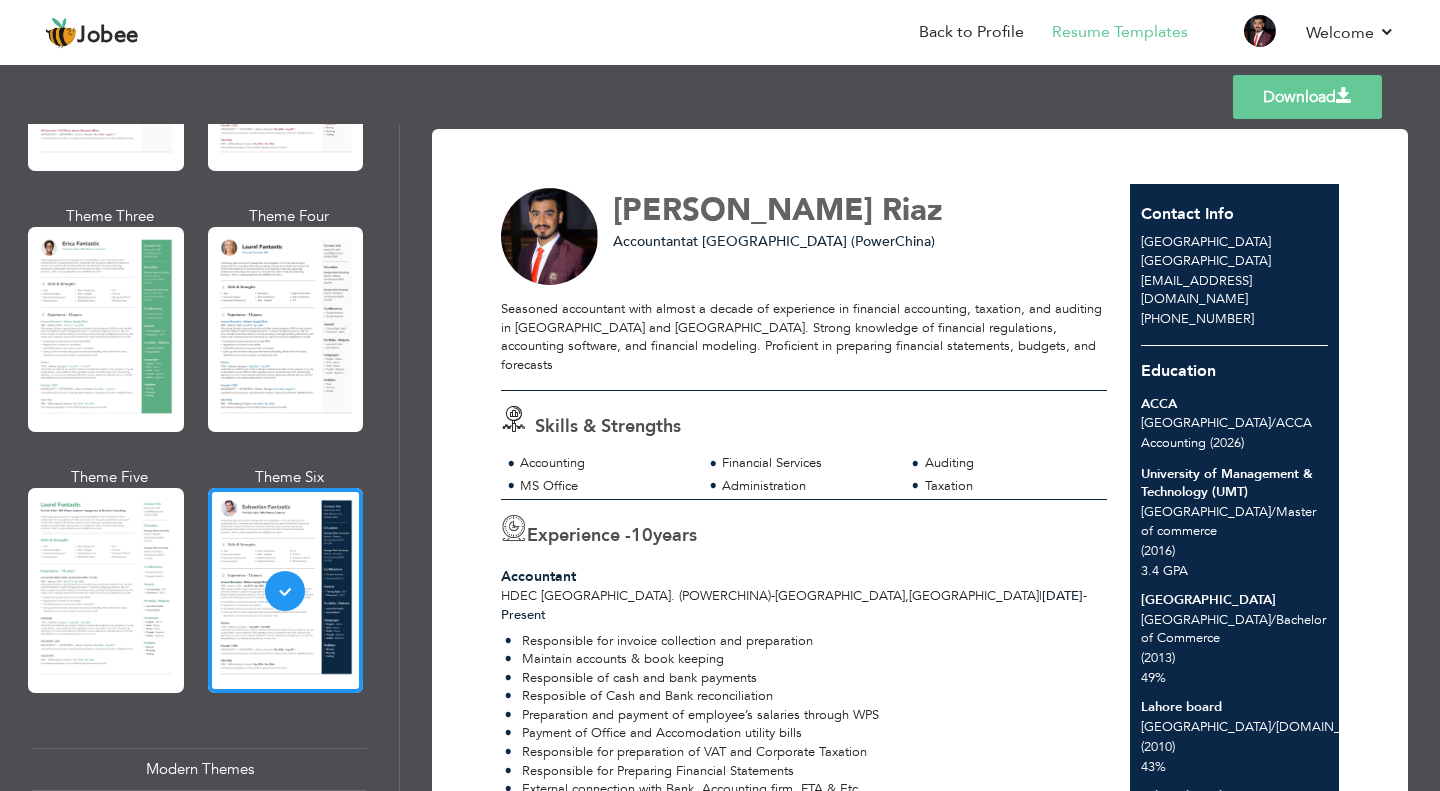 click on "Download" at bounding box center (1307, 97) 